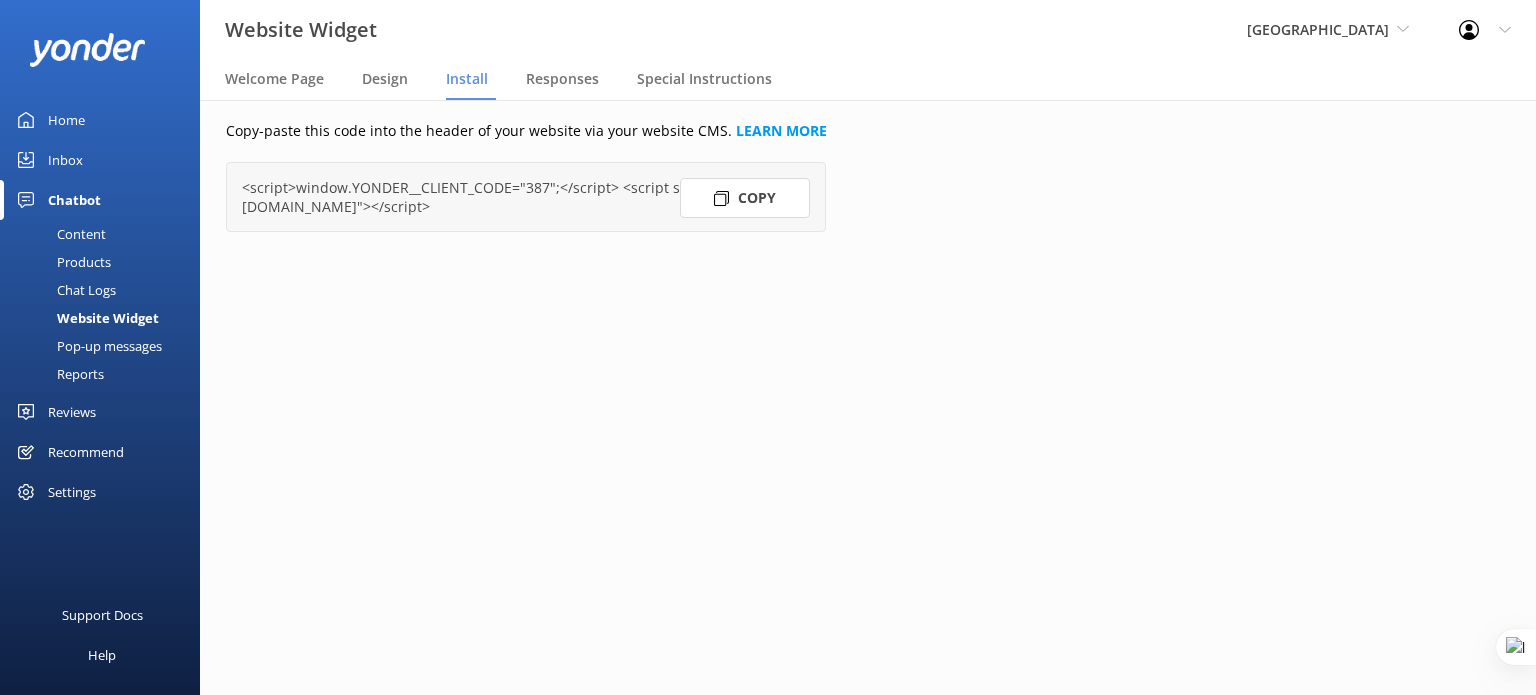 scroll, scrollTop: 0, scrollLeft: 0, axis: both 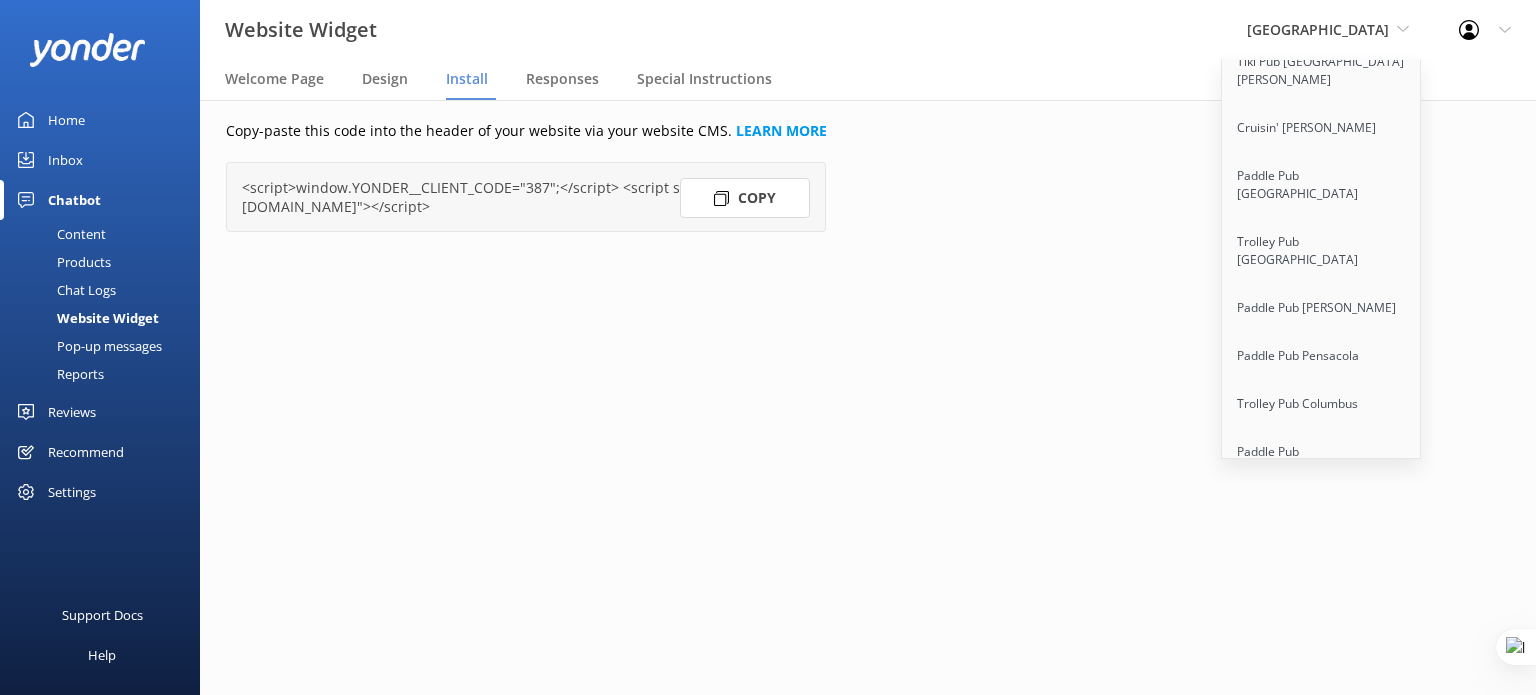 click on "Hollywood Bus Tours" at bounding box center [1322, 926] 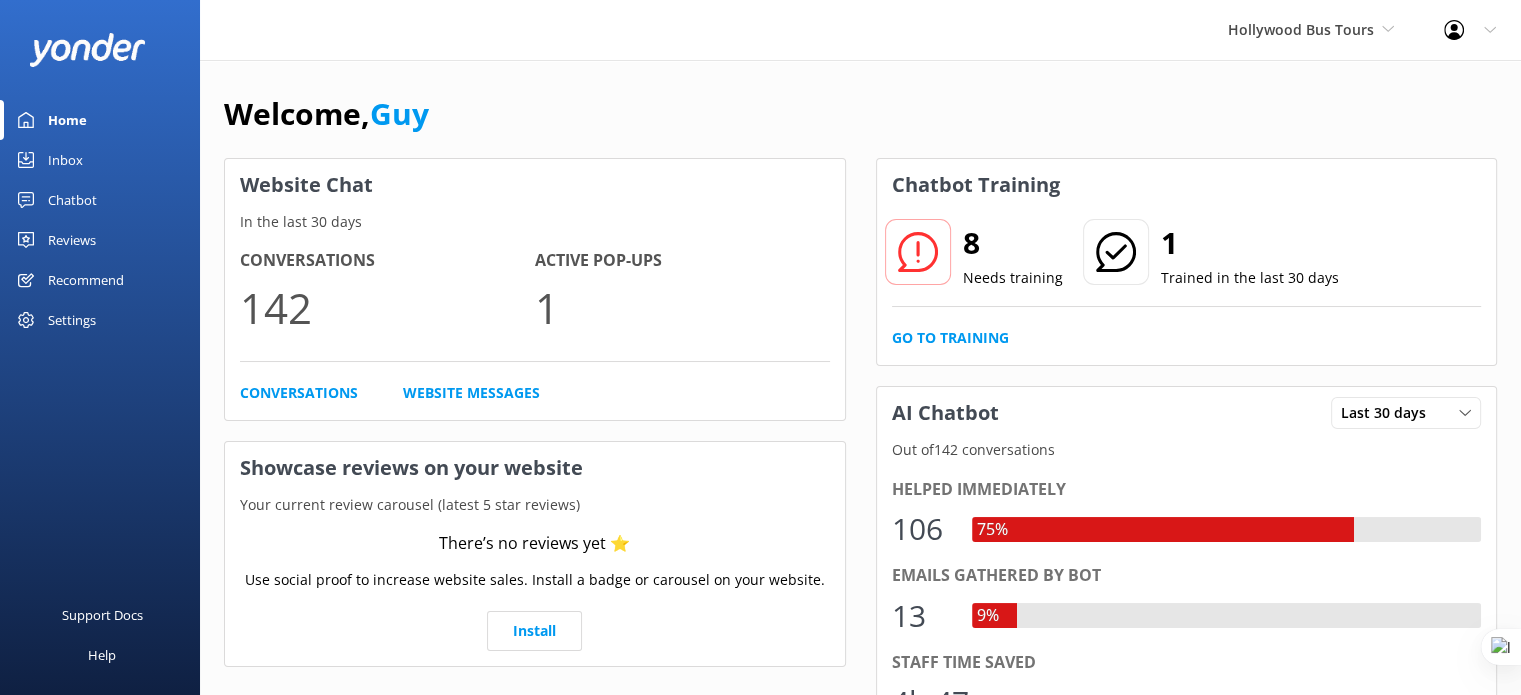 click on "Chatbot" at bounding box center (72, 200) 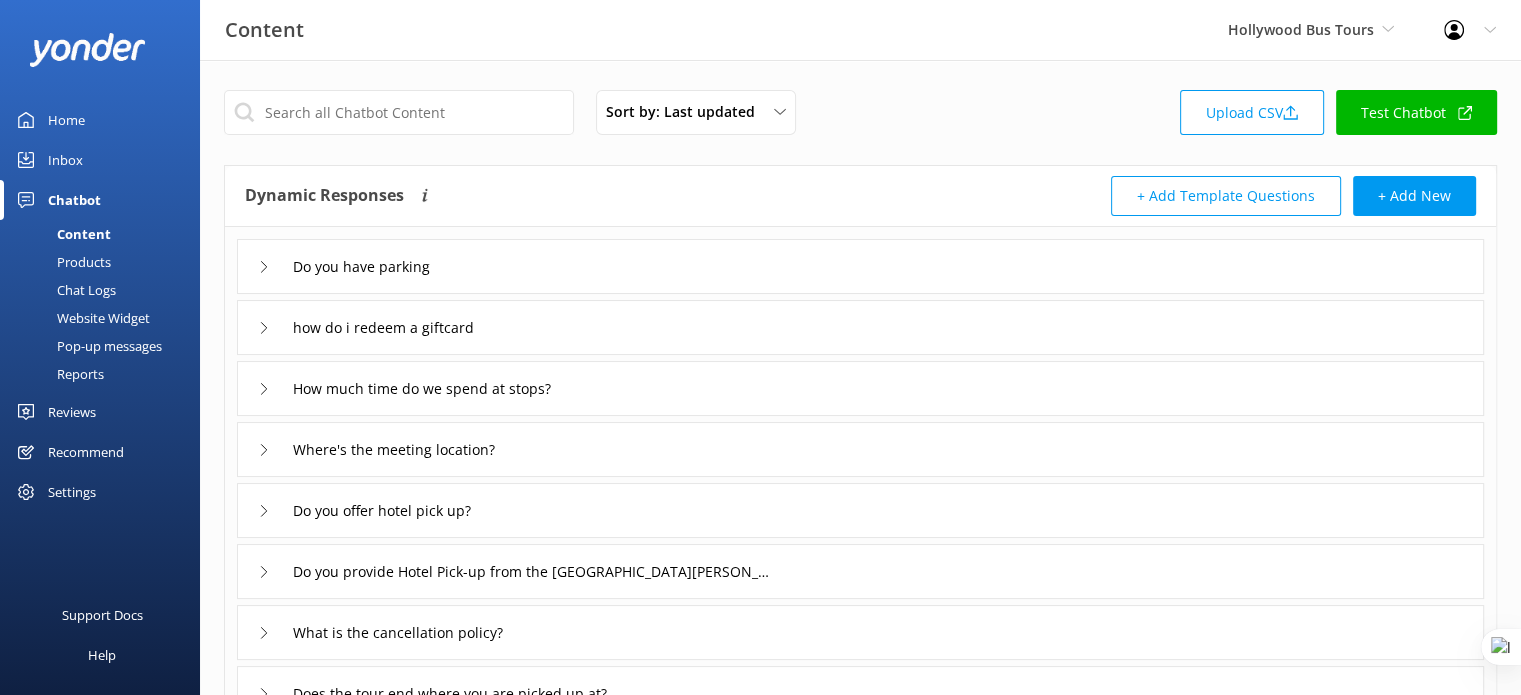 click on "how do i redeem a giftcard" at bounding box center (860, 327) 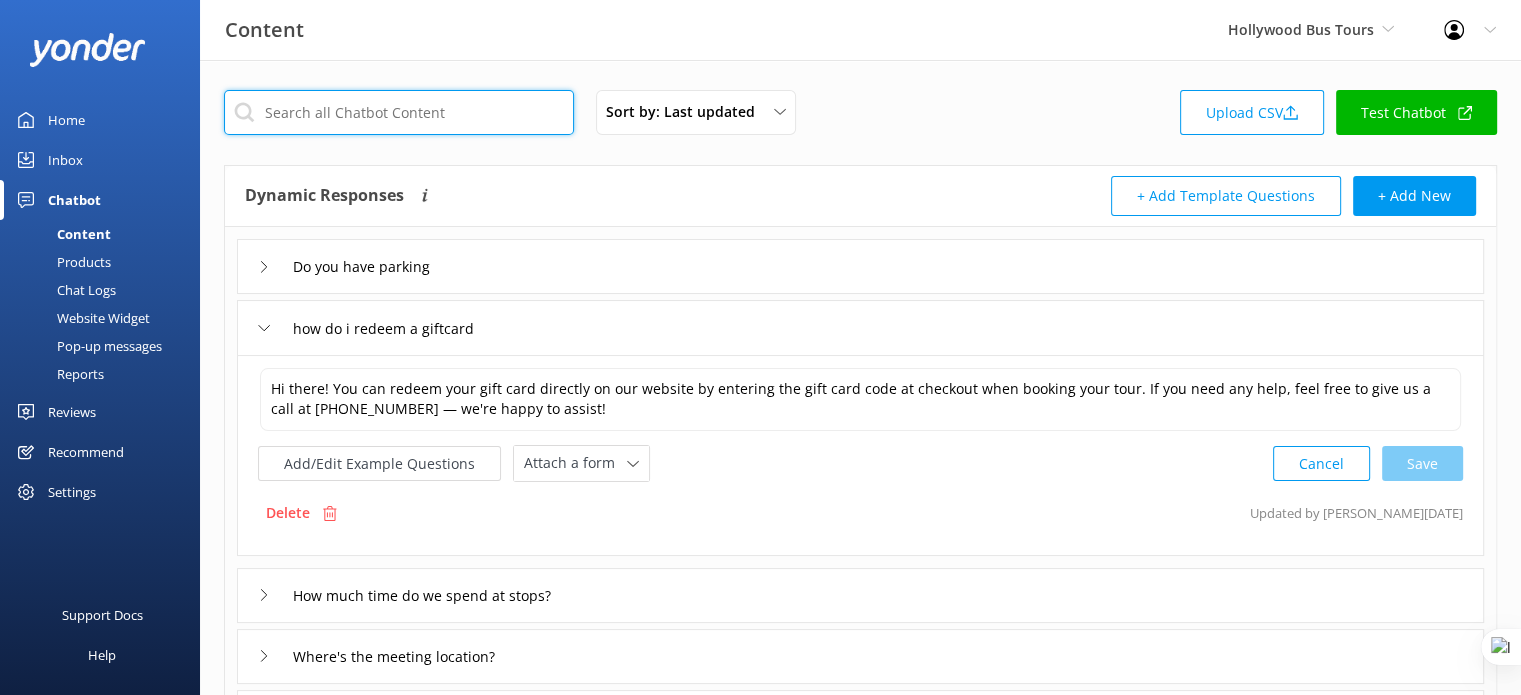 click at bounding box center (399, 112) 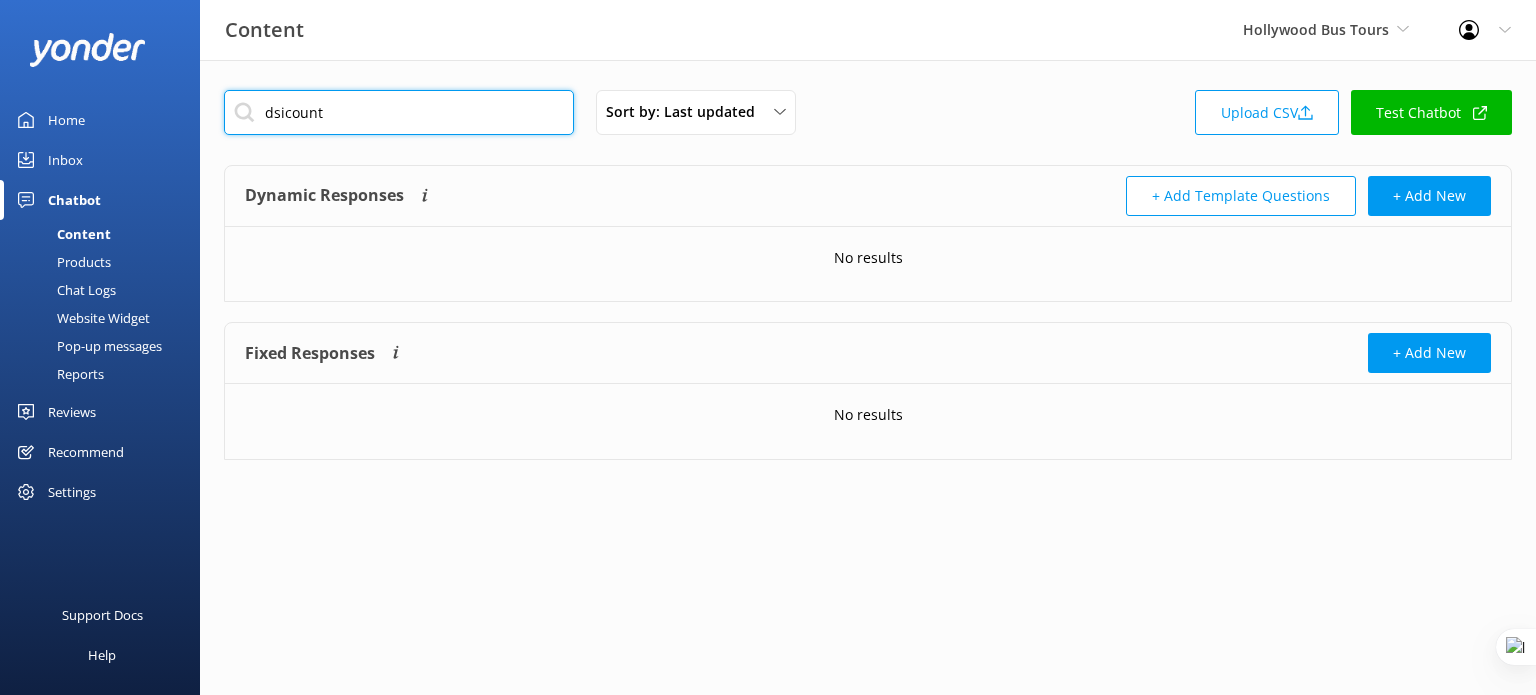drag, startPoint x: 343, startPoint y: 118, endPoint x: 271, endPoint y: 115, distance: 72.06247 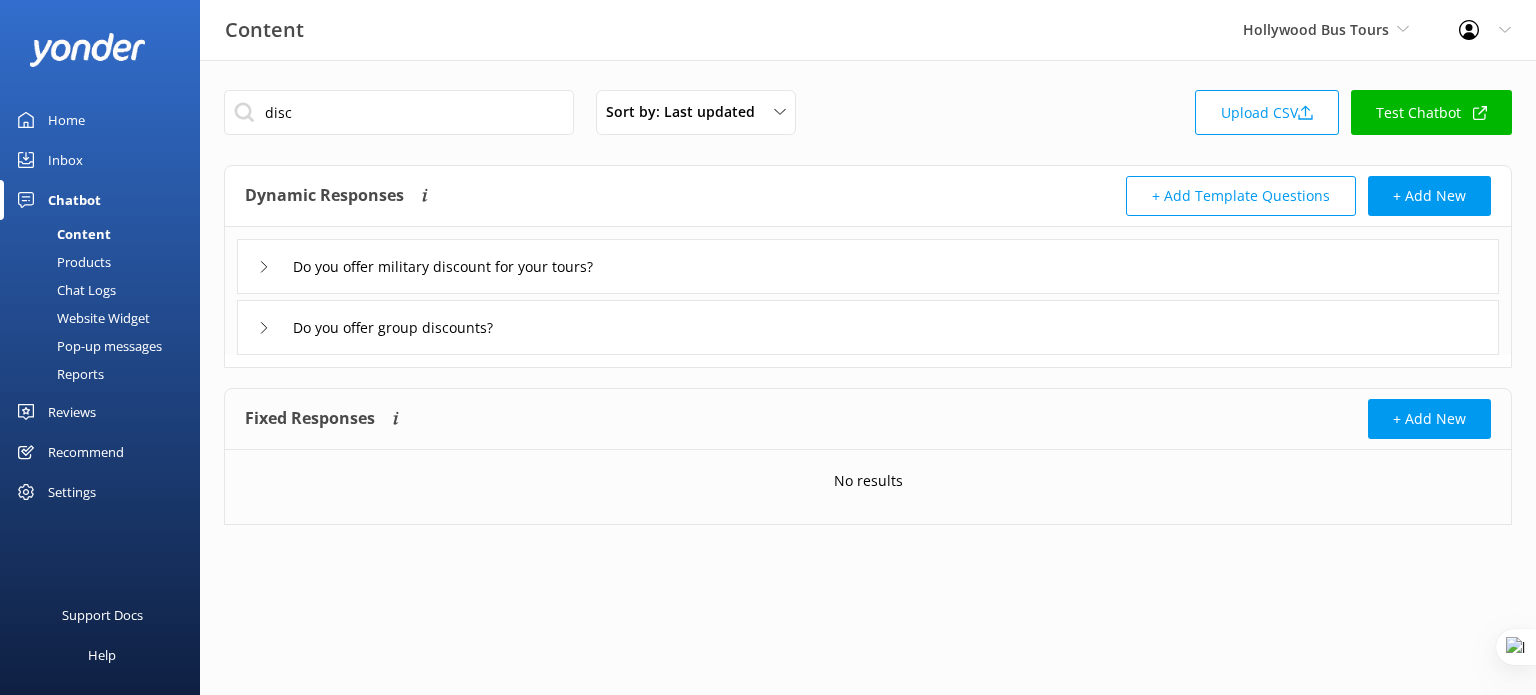 click on "Do you offer military discount for your tours?" at bounding box center (868, 266) 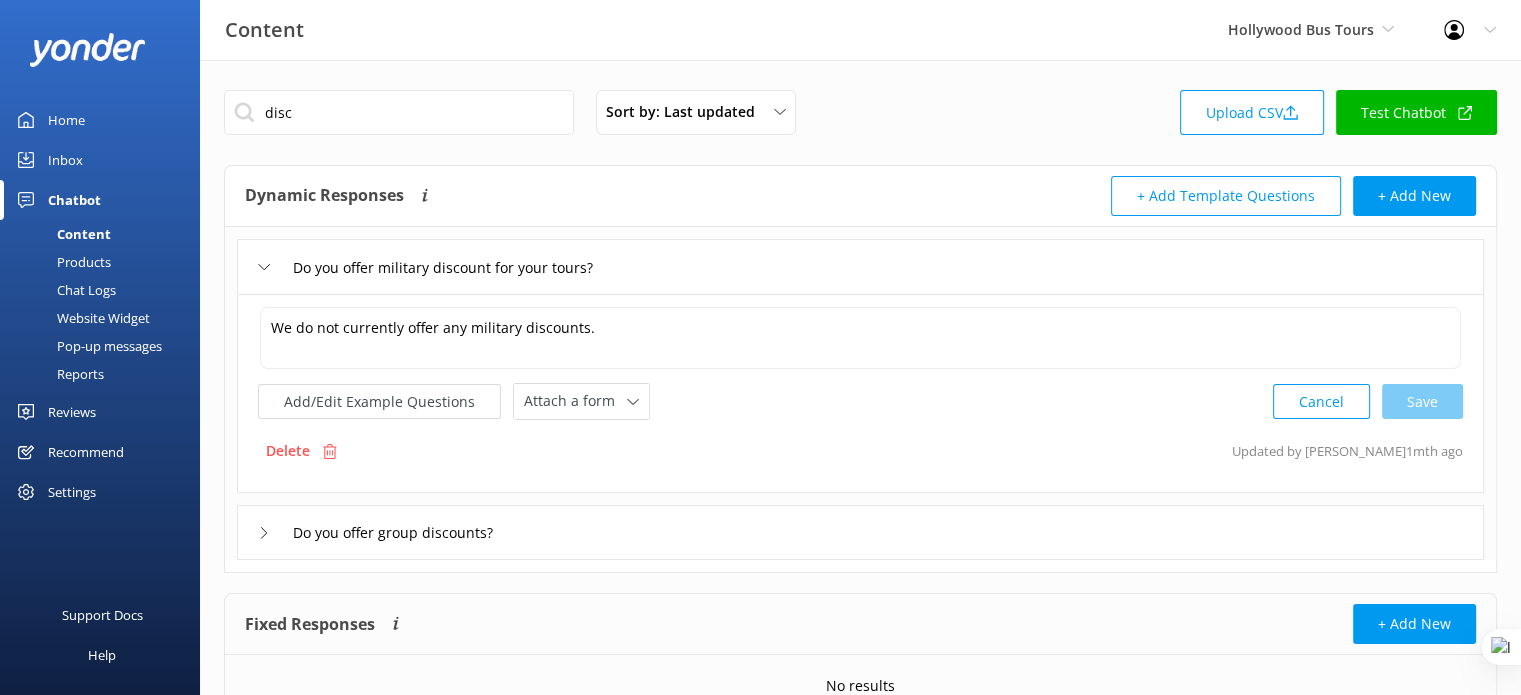 click on "Do you offer group discounts?" at bounding box center (860, 532) 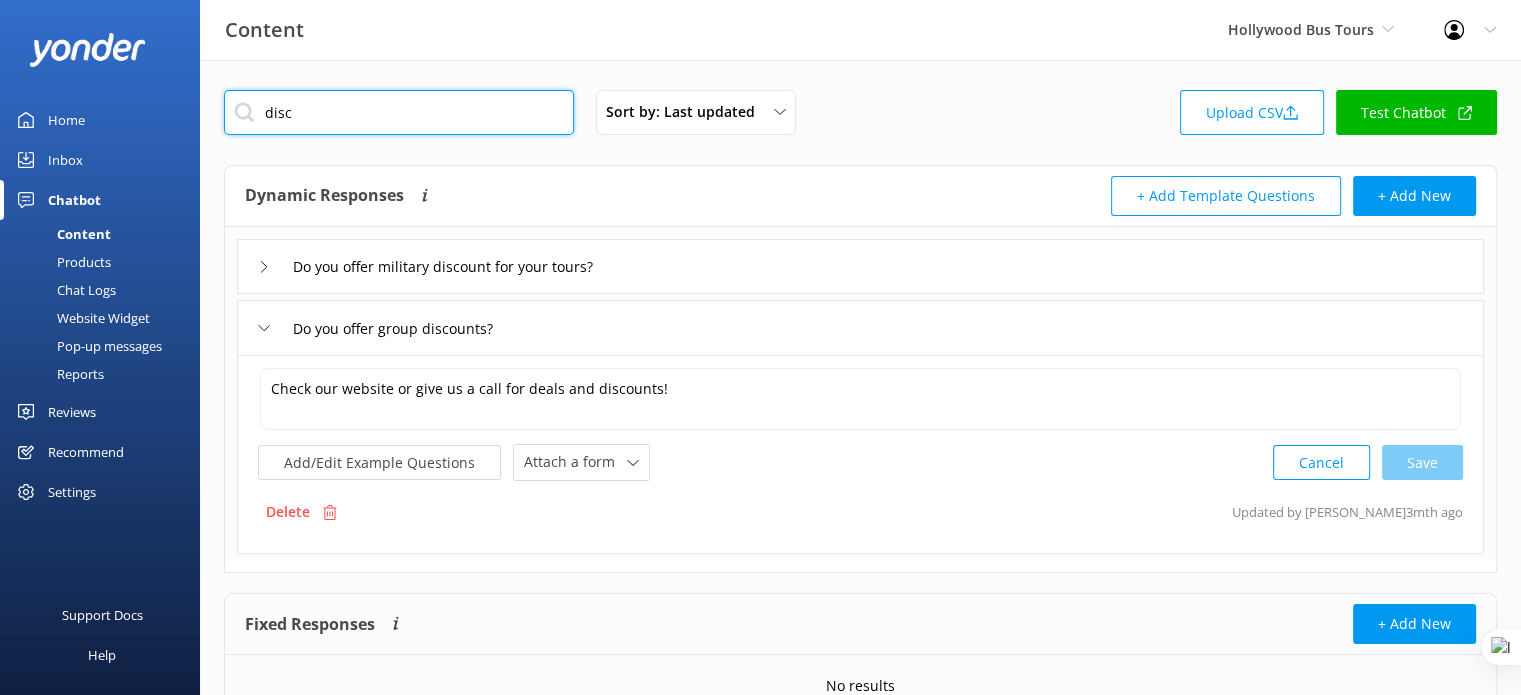 drag, startPoint x: 280, startPoint y: 125, endPoint x: 246, endPoint y: 126, distance: 34.0147 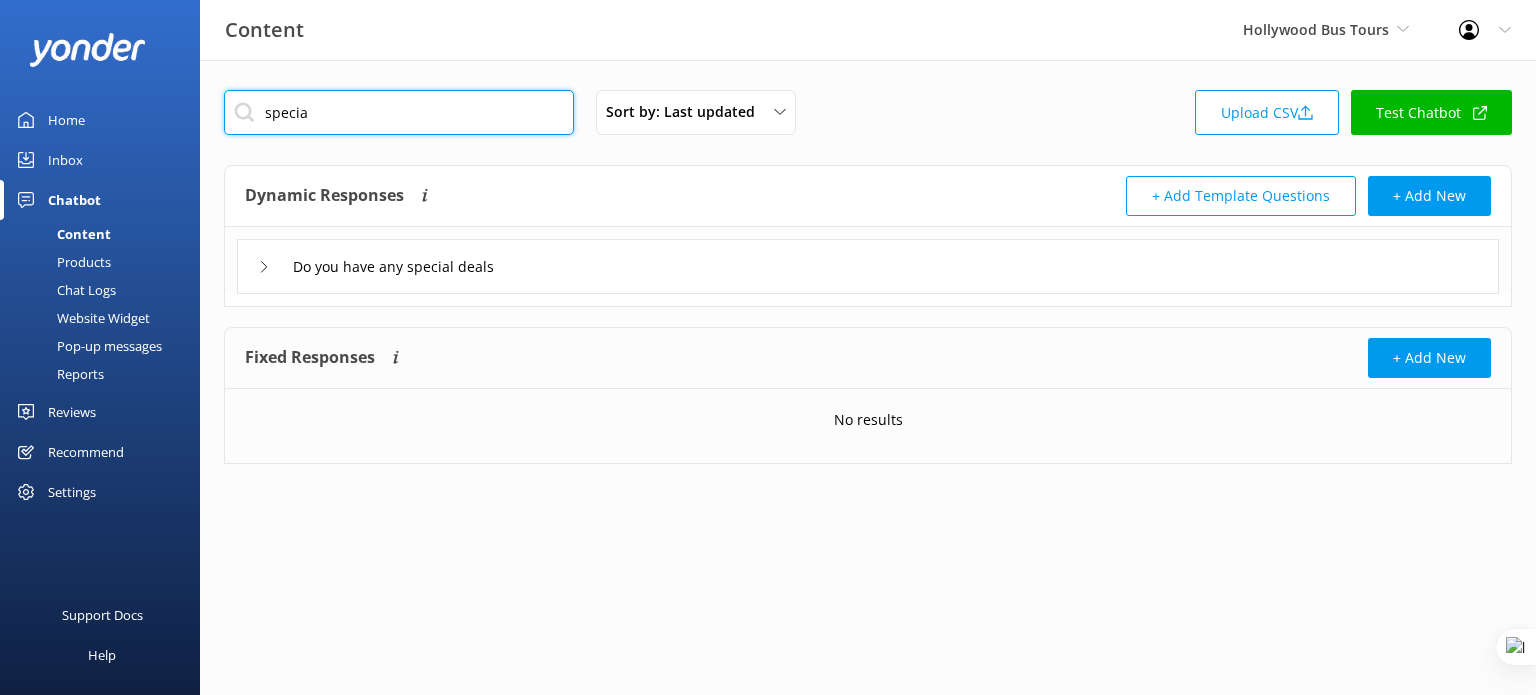 type on "specia" 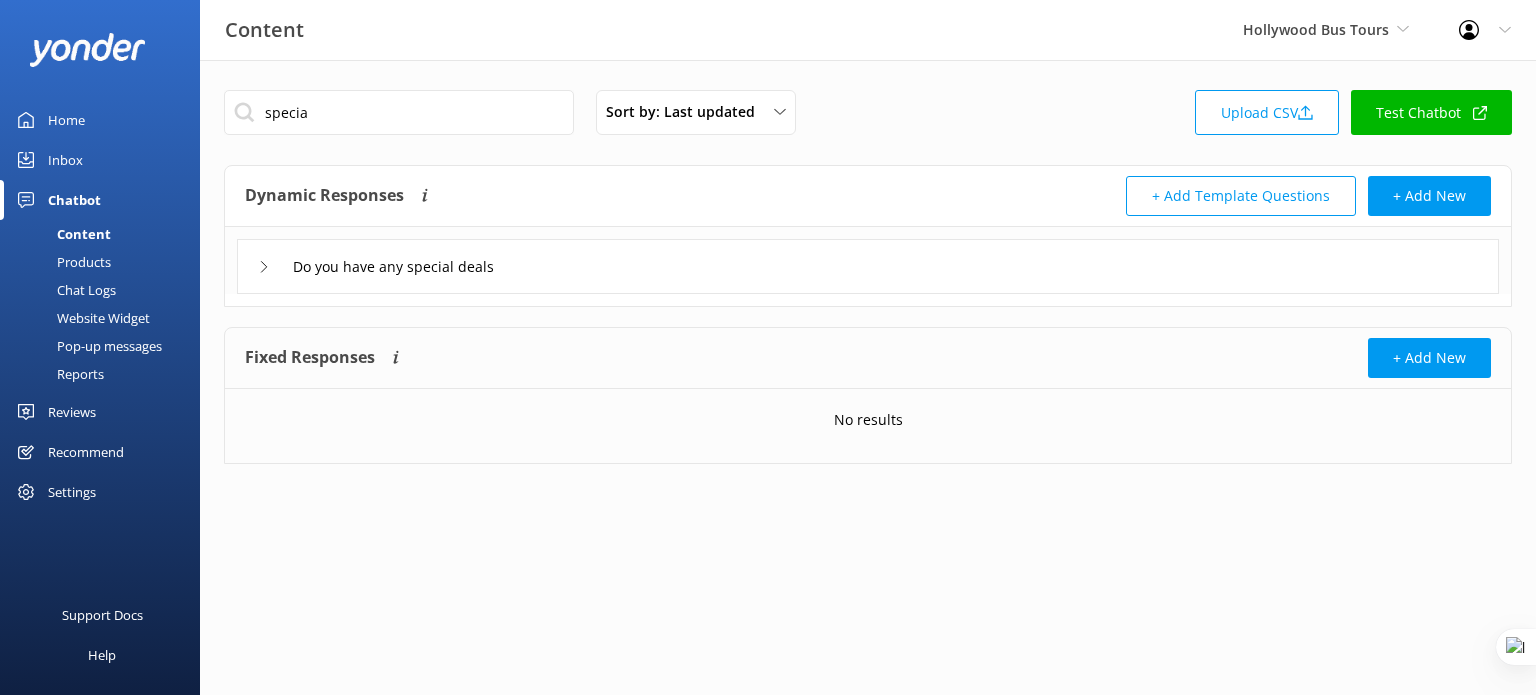 click on "Do you have any special deals" at bounding box center (868, 266) 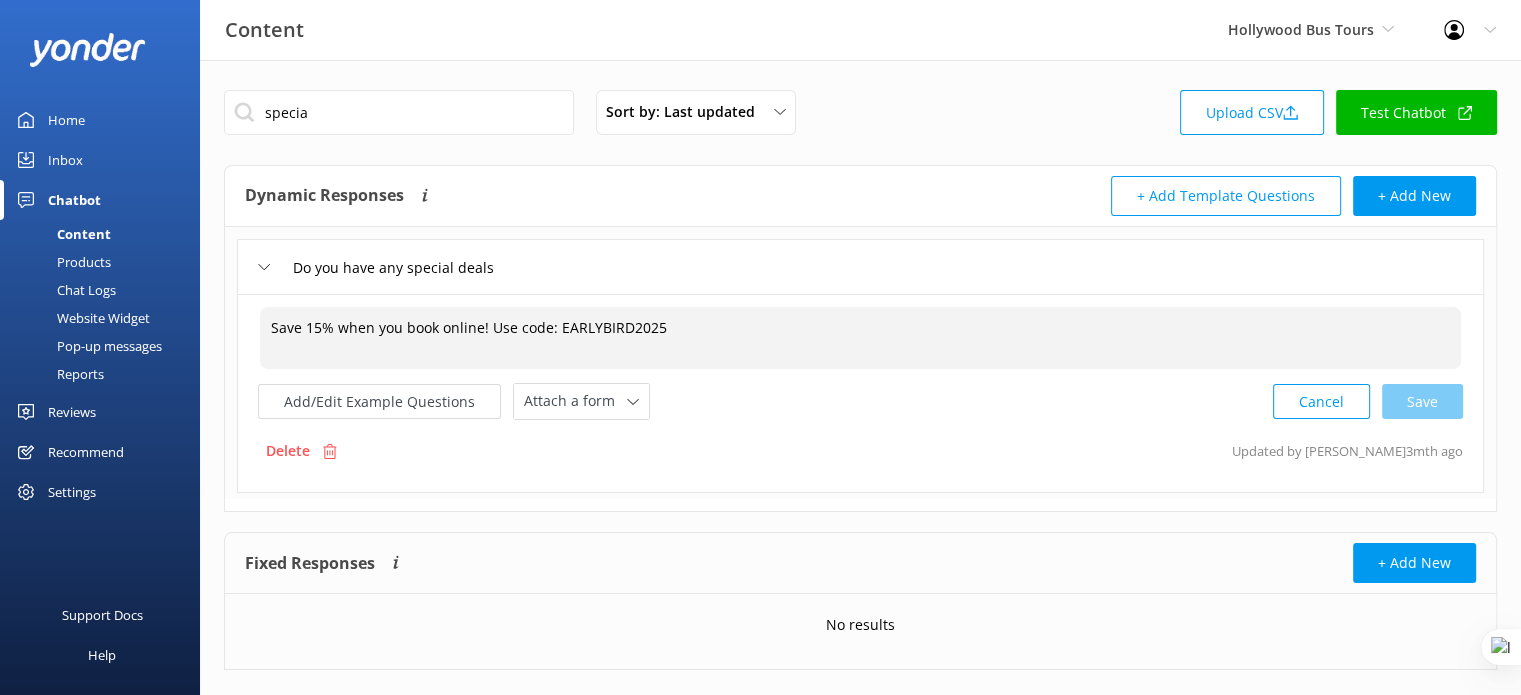 drag, startPoint x: 664, startPoint y: 325, endPoint x: 686, endPoint y: 320, distance: 22.561028 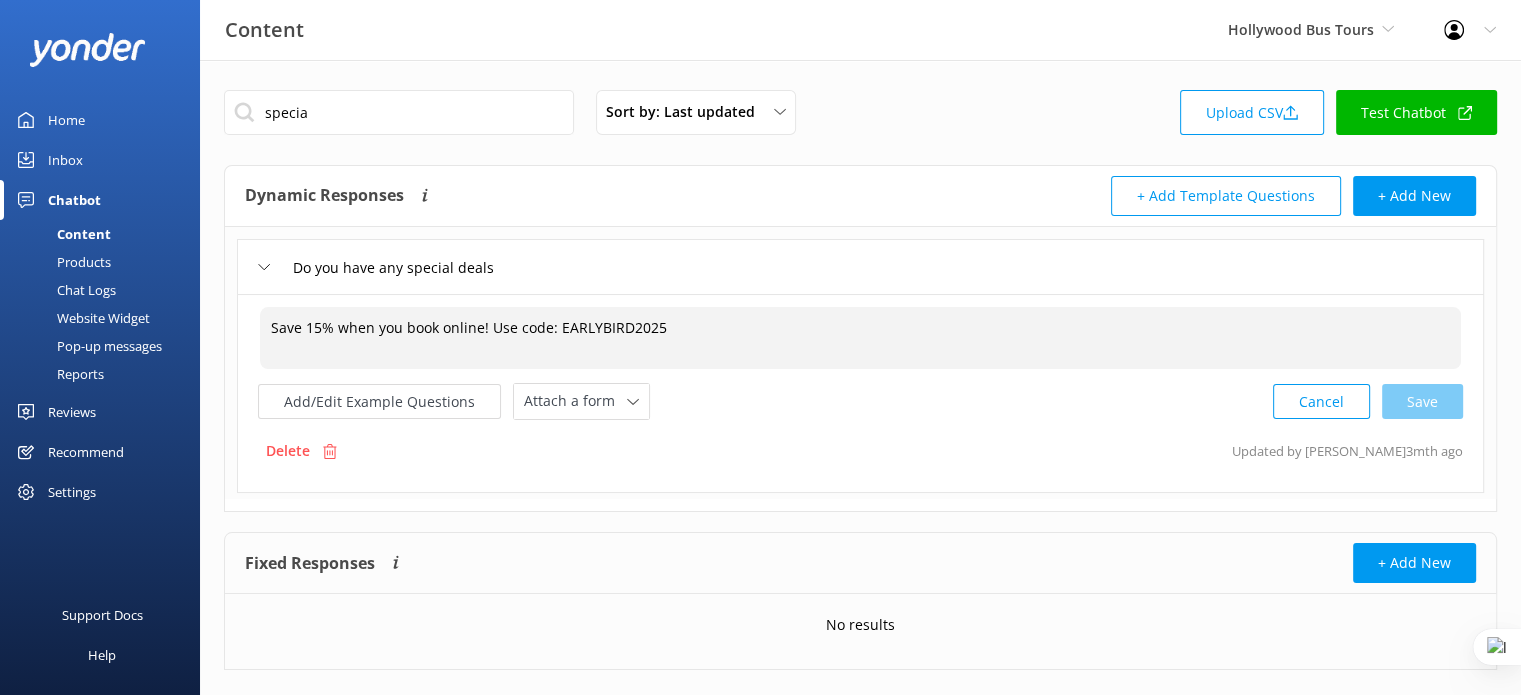 paste on "SUMMER" 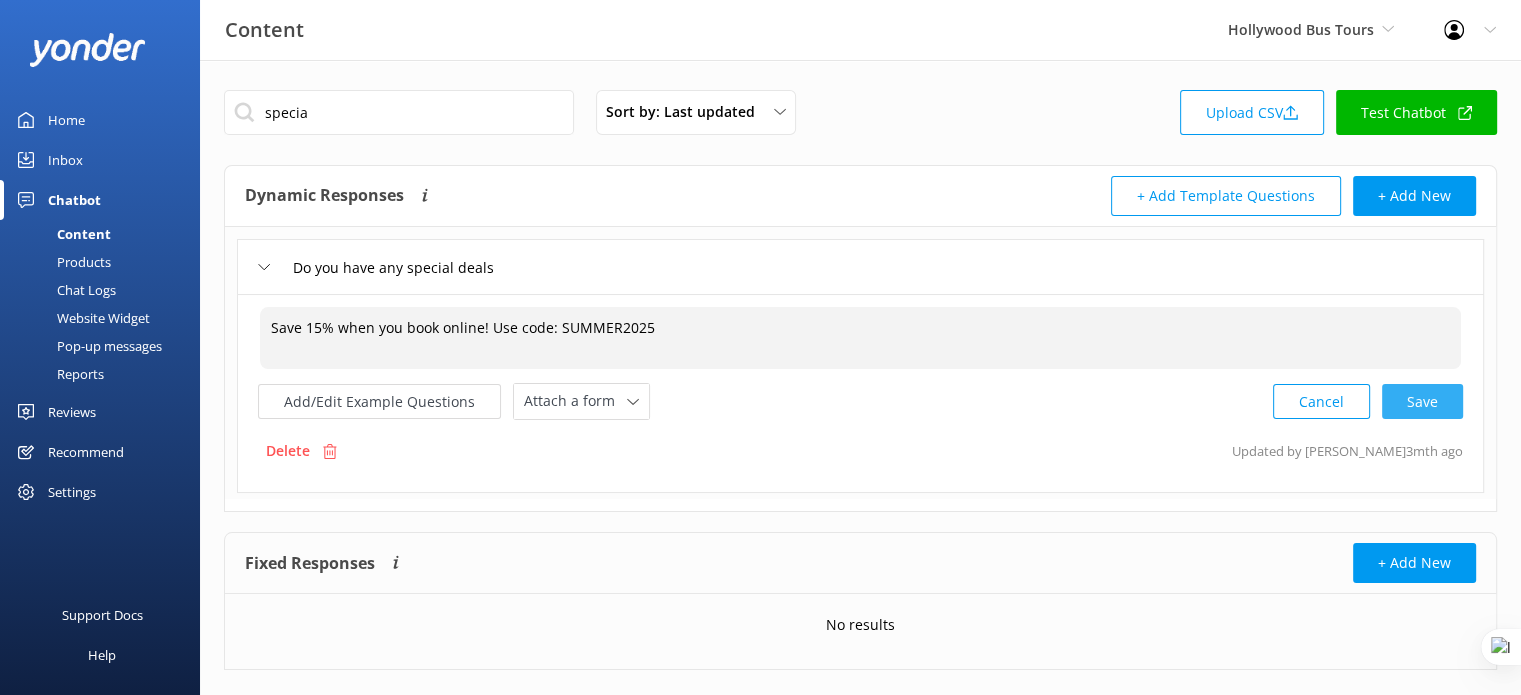 click on "Cancel Save" at bounding box center (1368, 401) 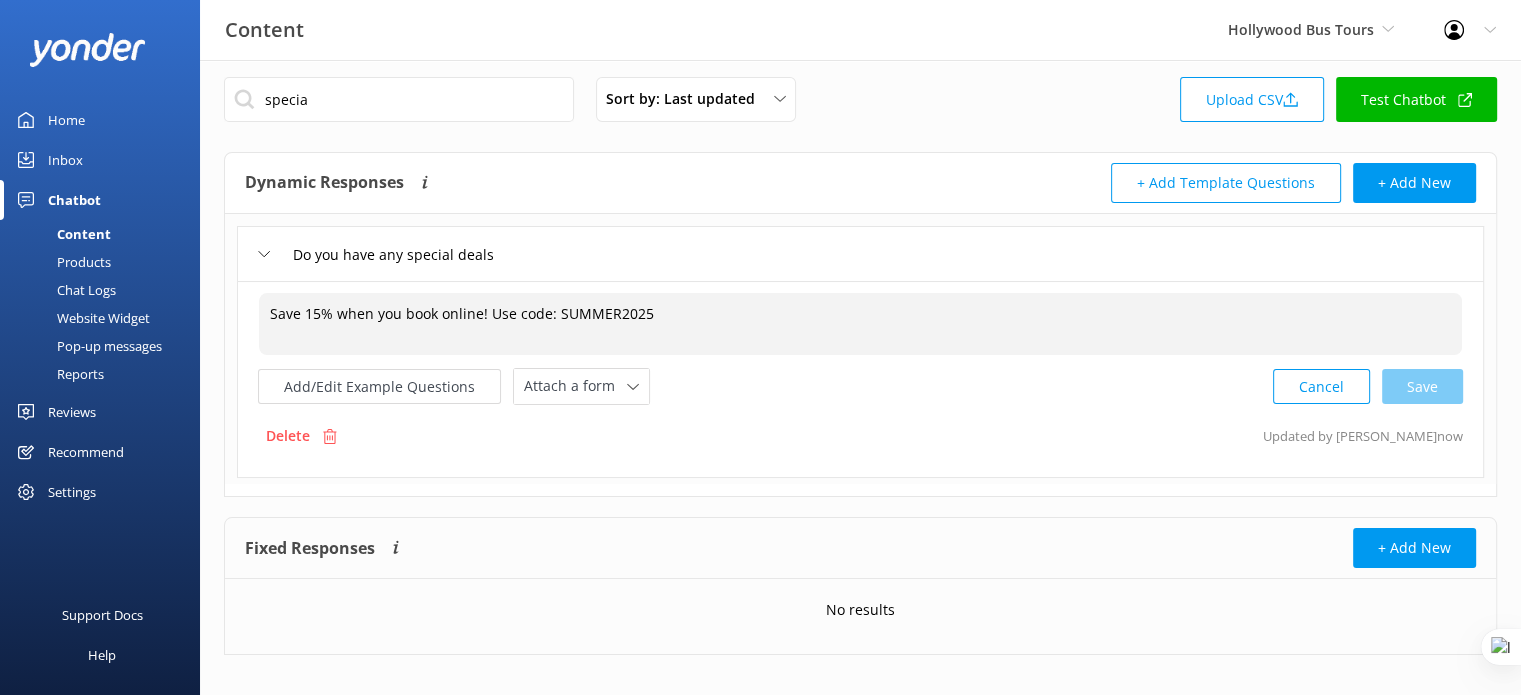 scroll, scrollTop: 0, scrollLeft: 0, axis: both 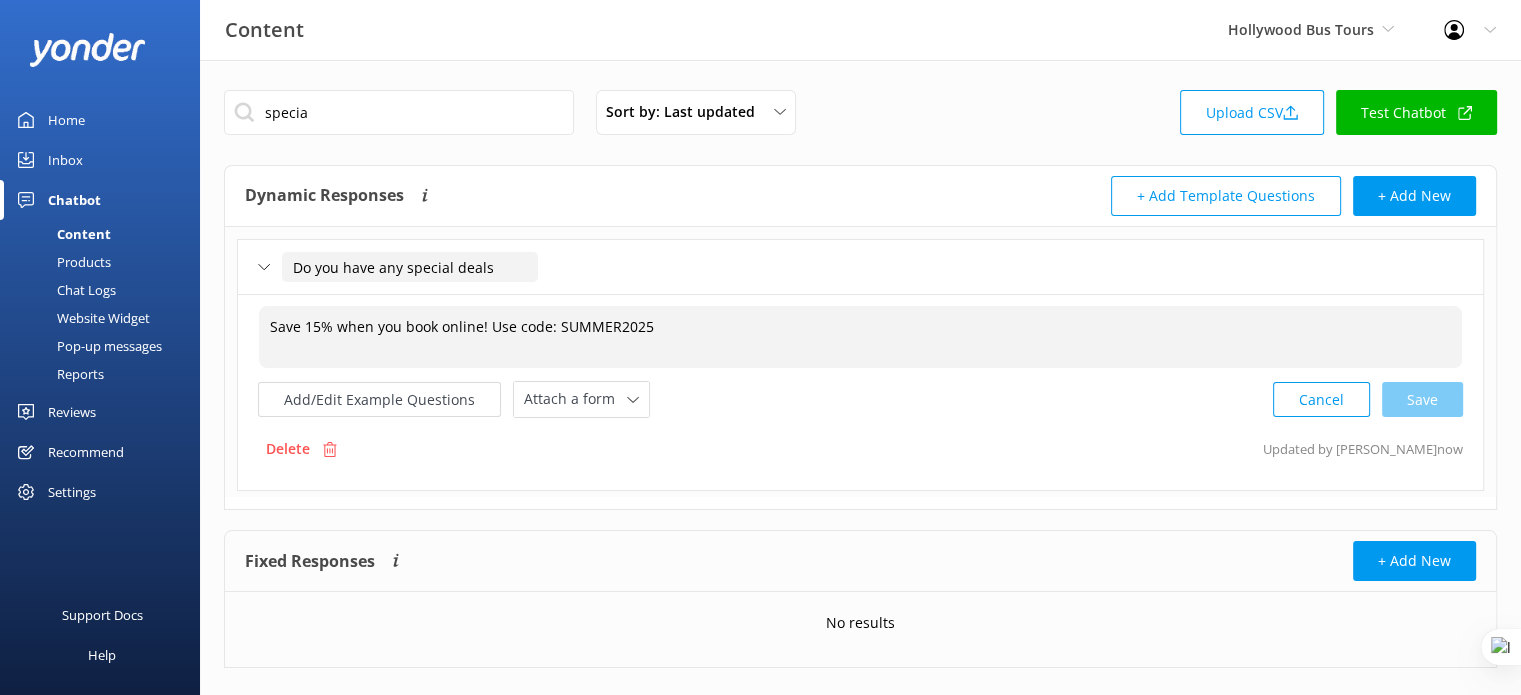 type on "Save 15% when you book online! Use code: SUMMER2025" 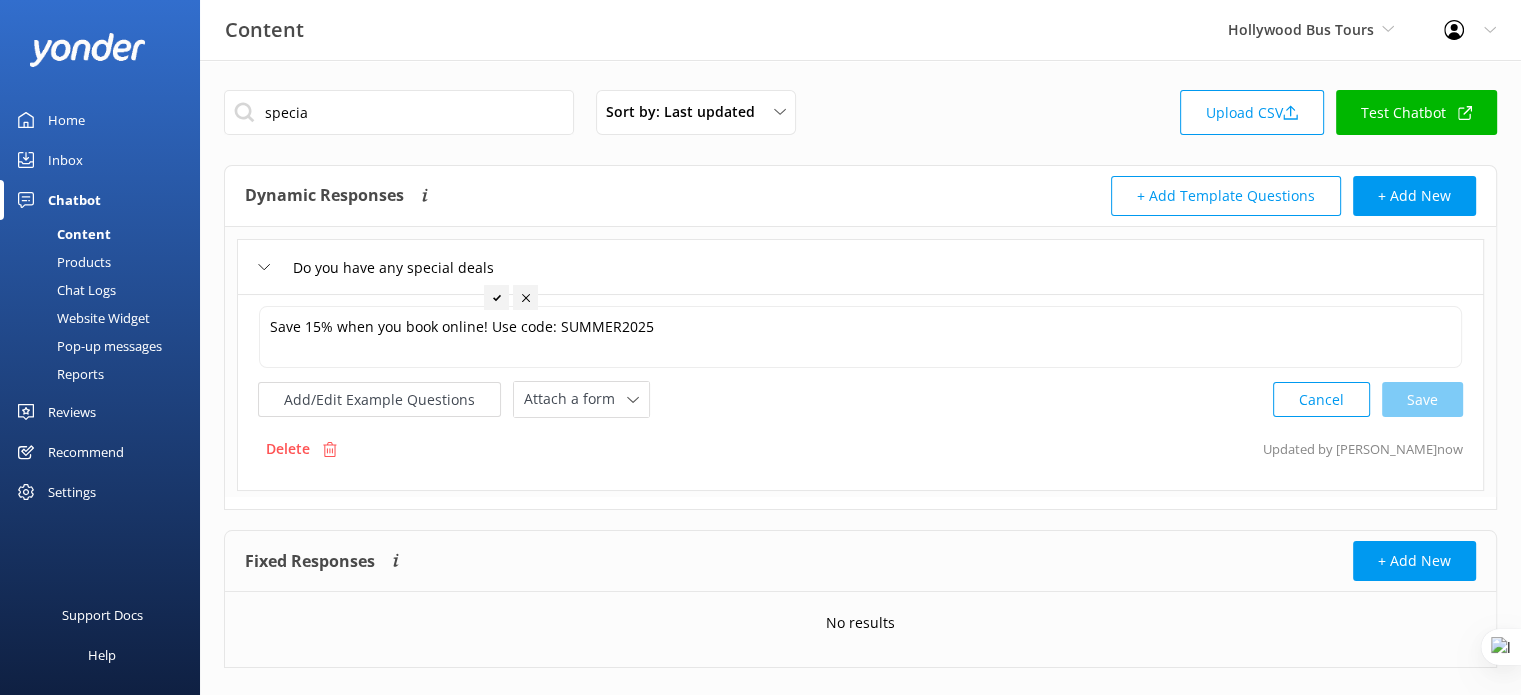 click on "Do you have any special deals" at bounding box center (860, 266) 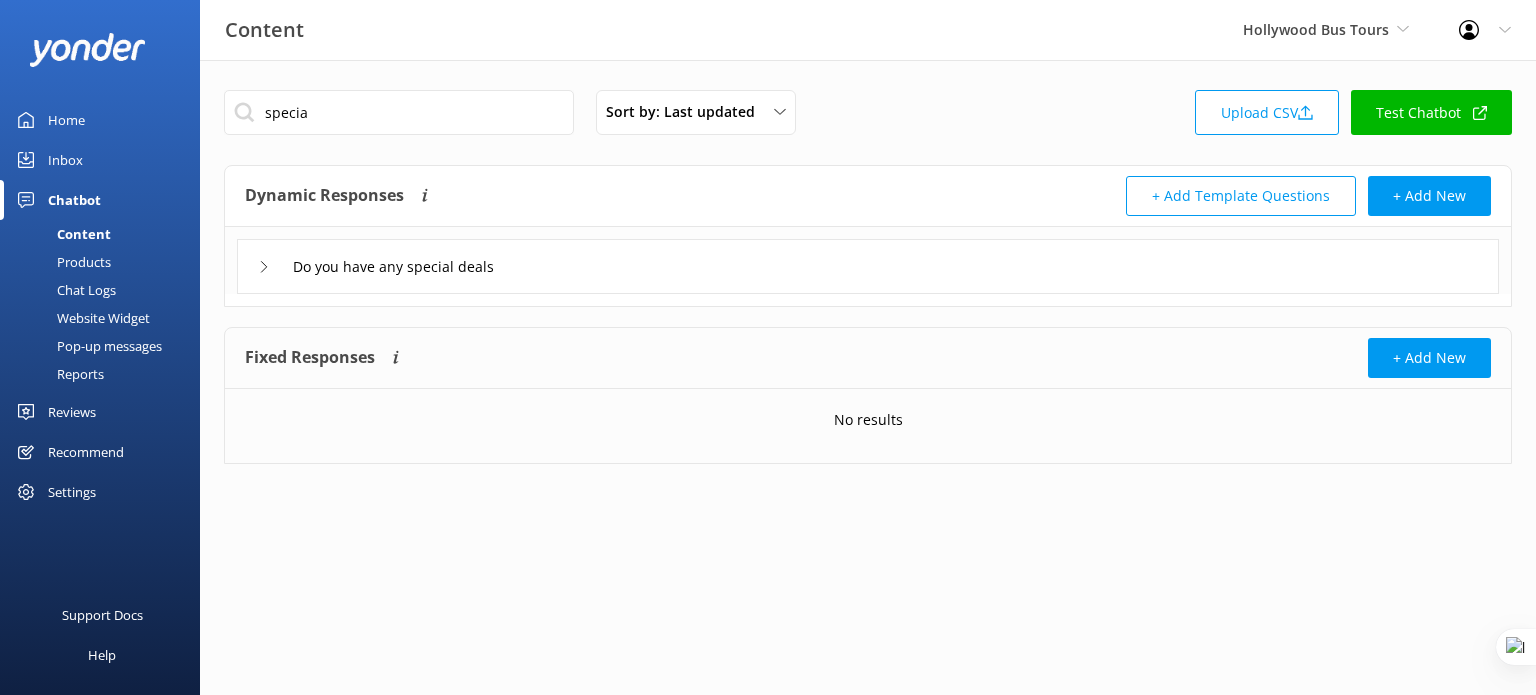 click on "Do you have any special deals" at bounding box center (868, 266) 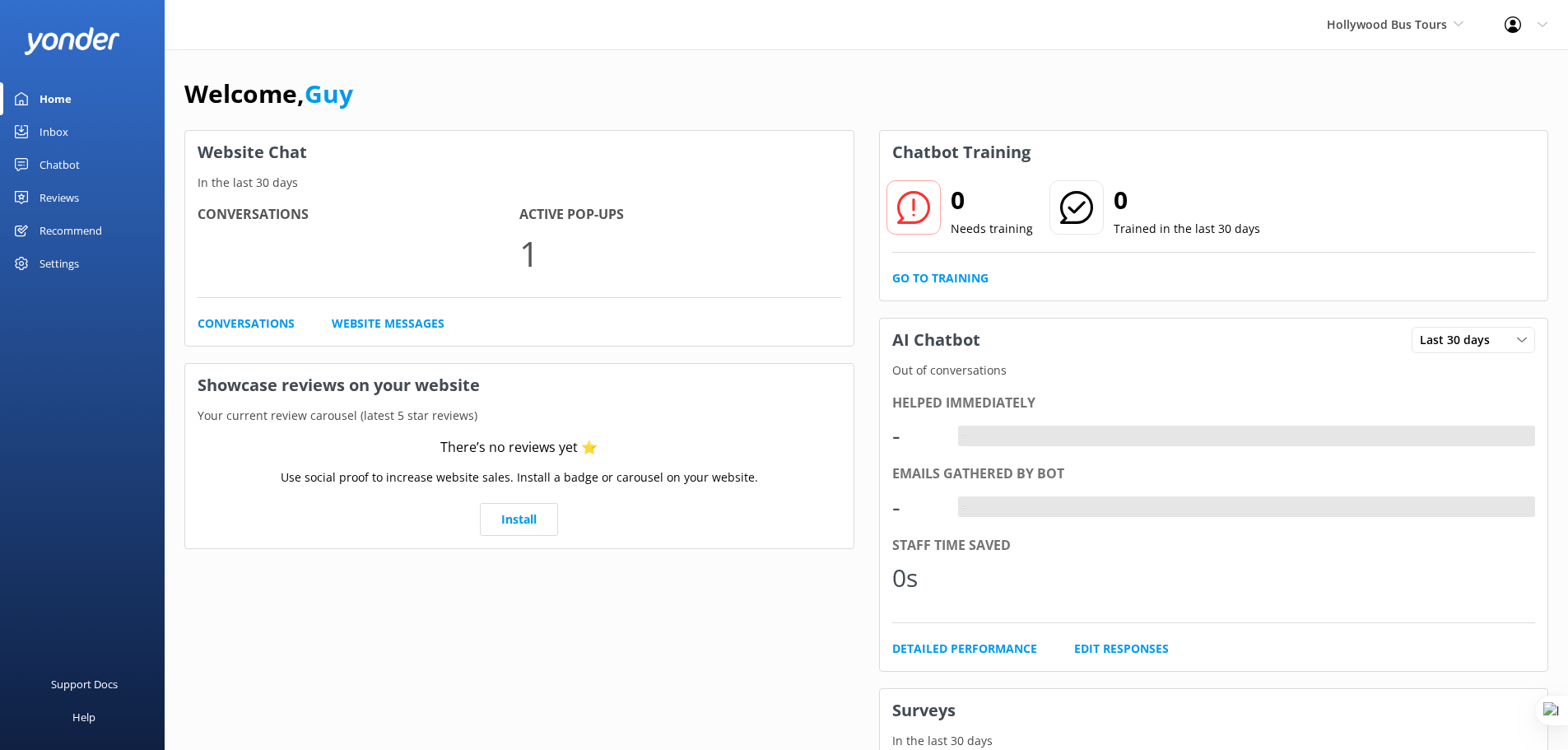 scroll, scrollTop: 0, scrollLeft: 0, axis: both 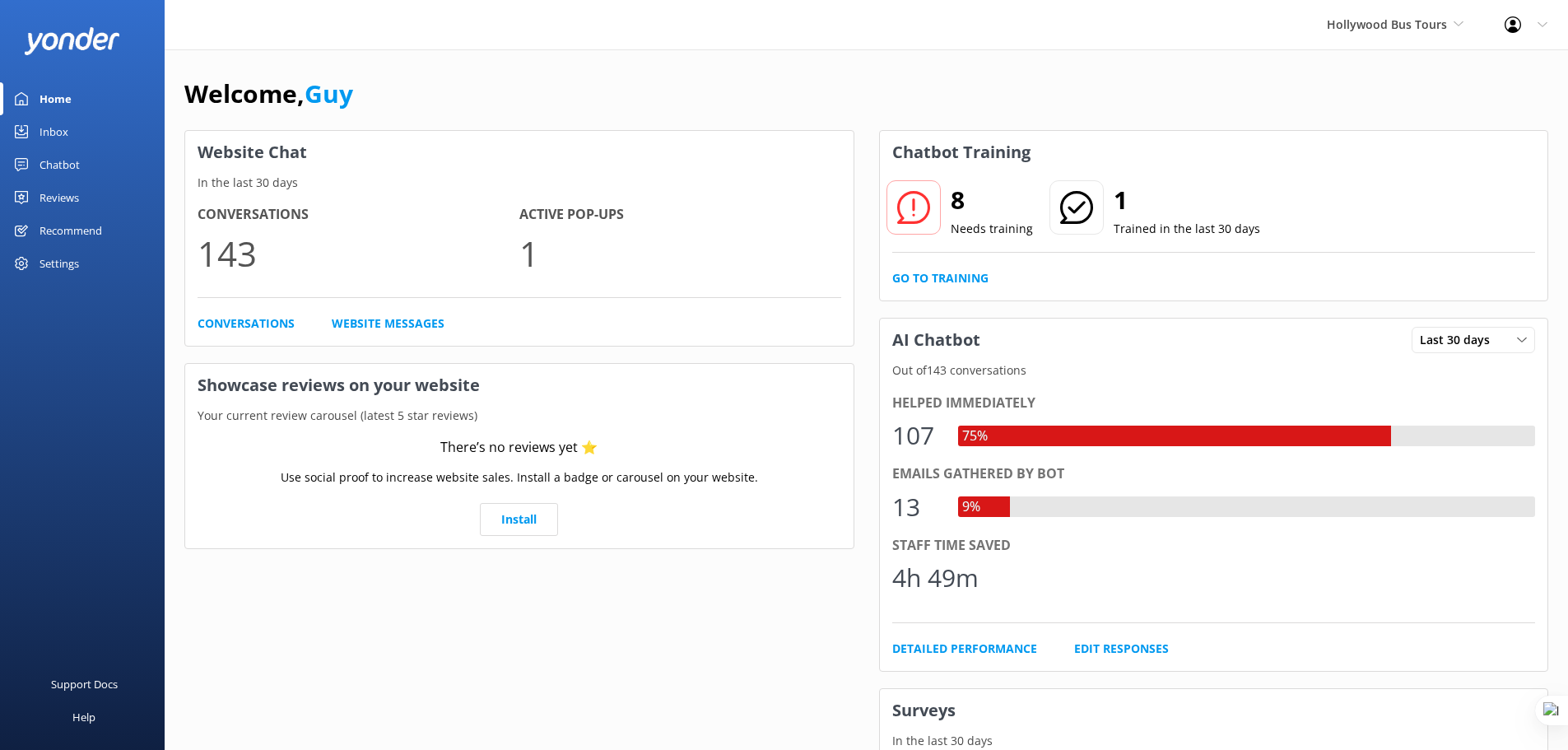 click on "Website Chat In the last 30 days Conversations 143 Active Pop-ups 1 Conversations Website Messages Showcase reviews on your website Your current review carousel (latest 5 star reviews) There’s no reviews yet ⭐ Use social proof to increase website sales. Install a badge or carousel on your website. Install" at bounding box center [519, 590] 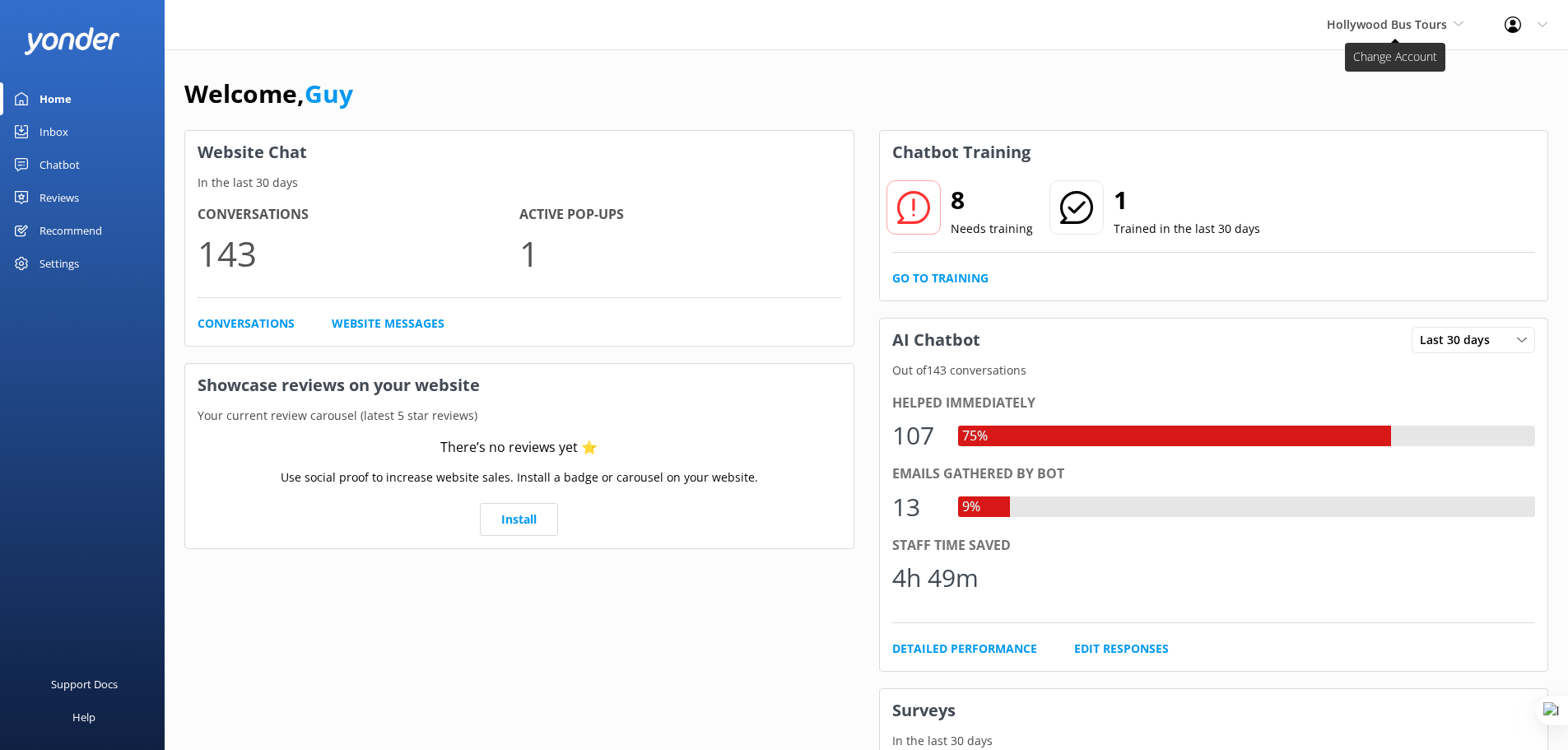 click on "Hollywood Bus Tours" at bounding box center [1387, 24] 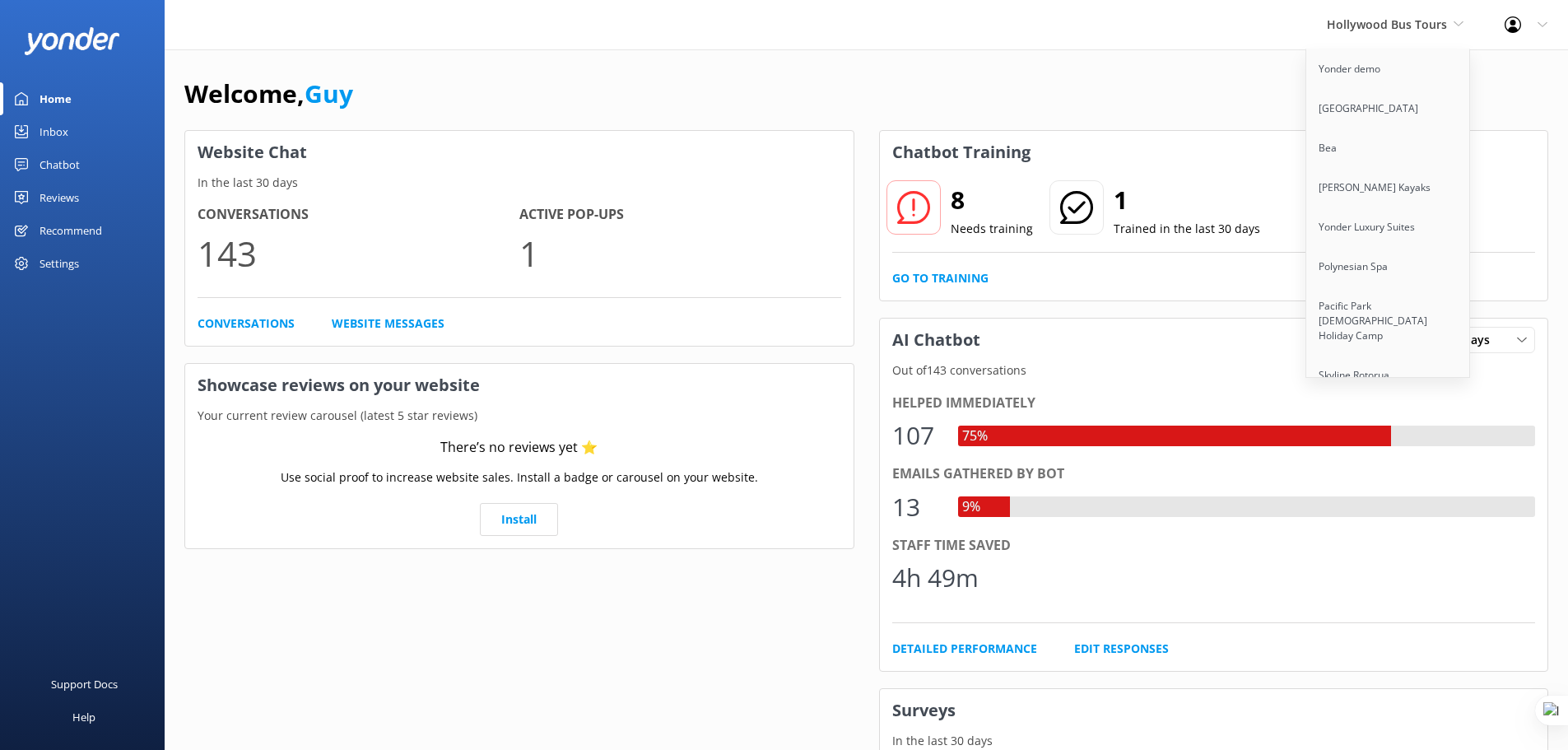 scroll, scrollTop: 7186, scrollLeft: 0, axis: vertical 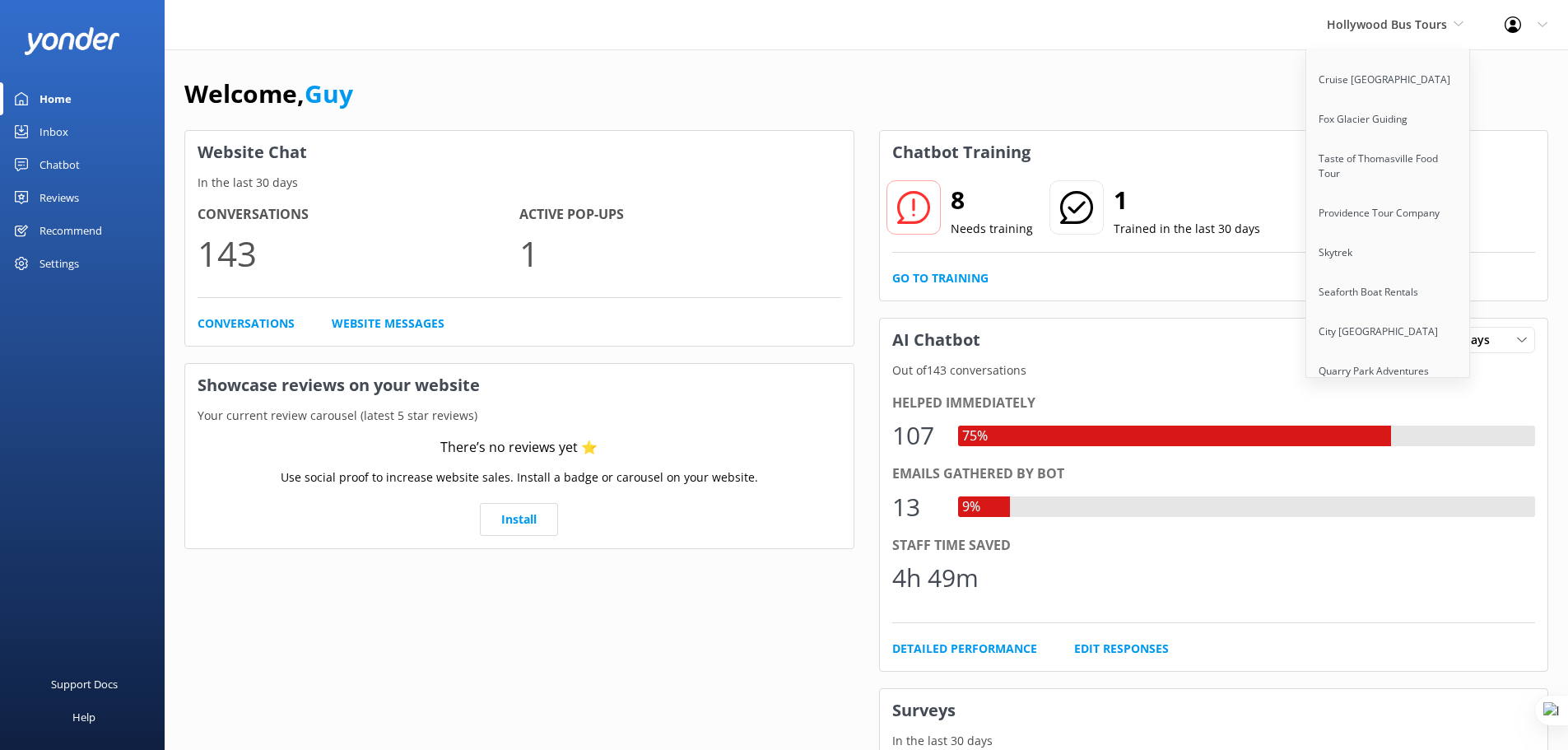 click on "Battleship [US_STATE][GEOGRAPHIC_DATA]" at bounding box center [1389, 458] 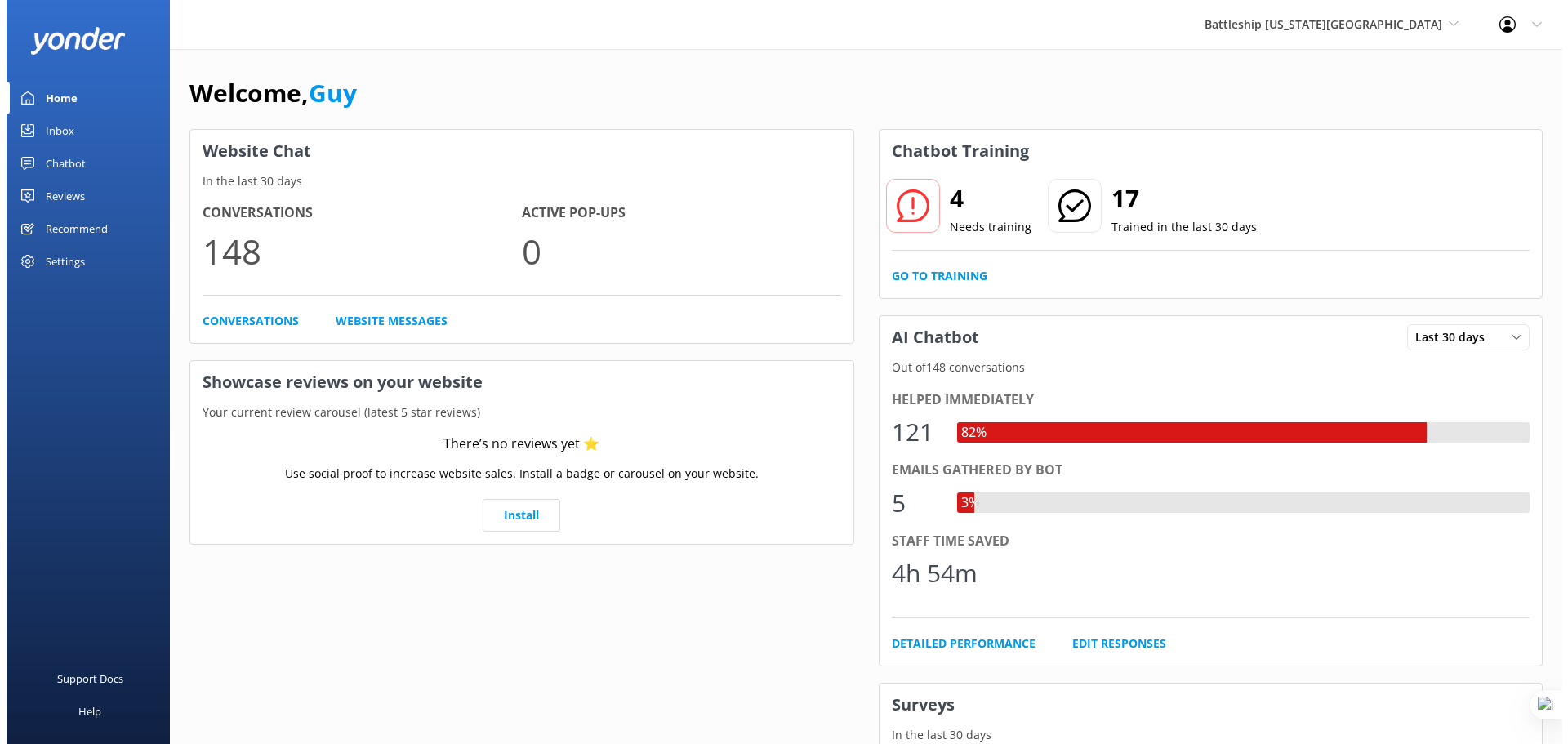 scroll, scrollTop: 0, scrollLeft: 0, axis: both 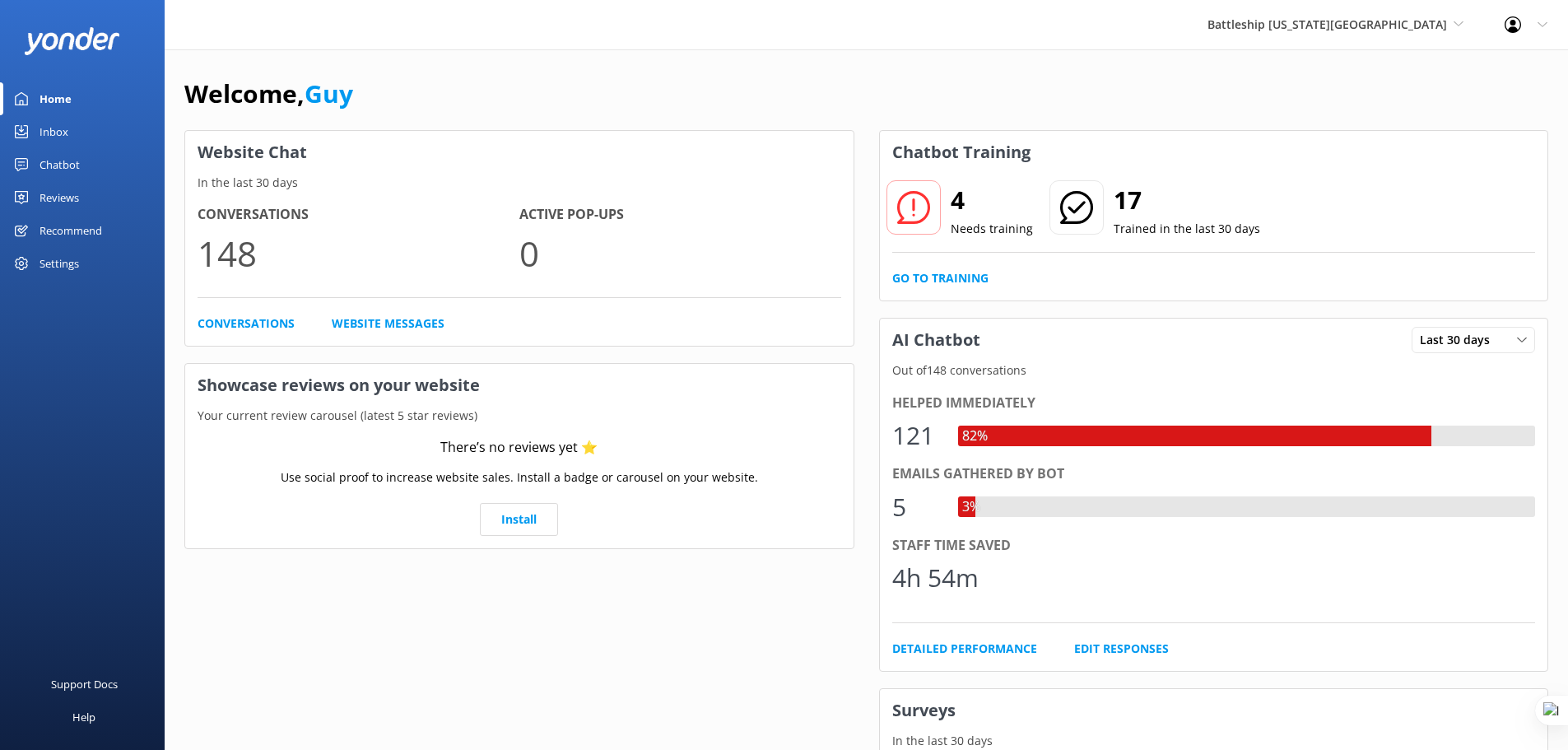 click on "Reviews" at bounding box center [59, 198] 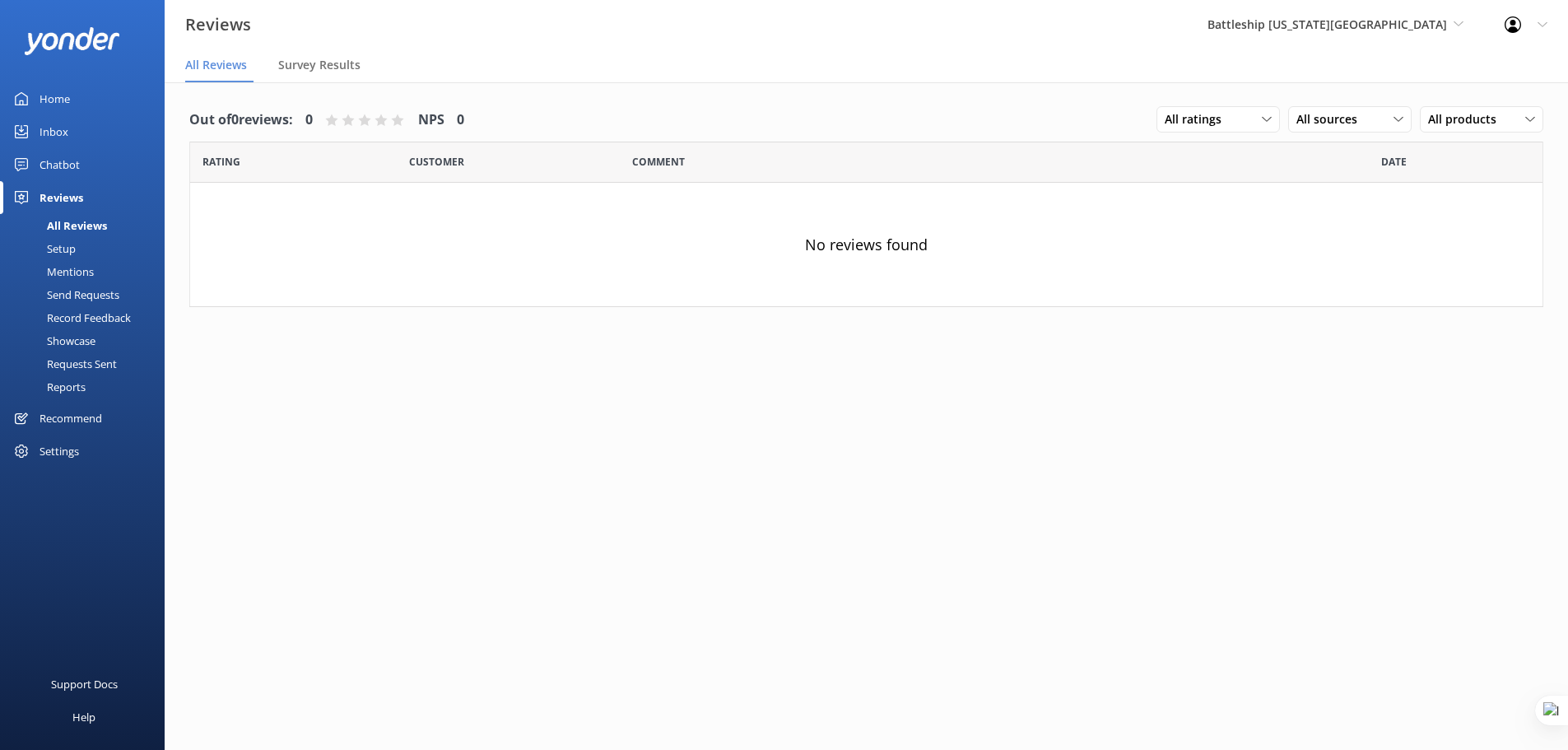 click on "Setup" at bounding box center (43, 249) 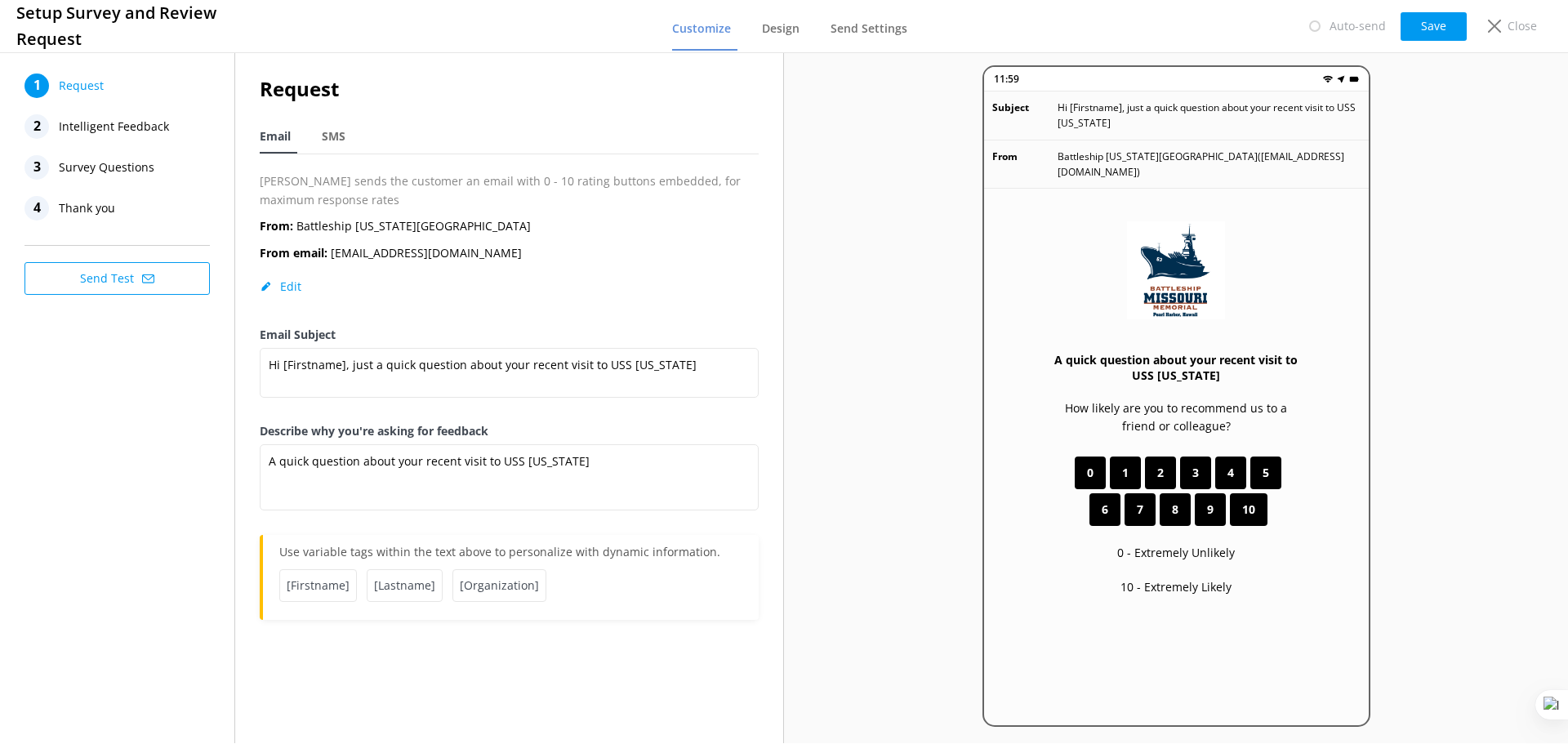 click on "Intelligent Feedback" at bounding box center (114, 127) 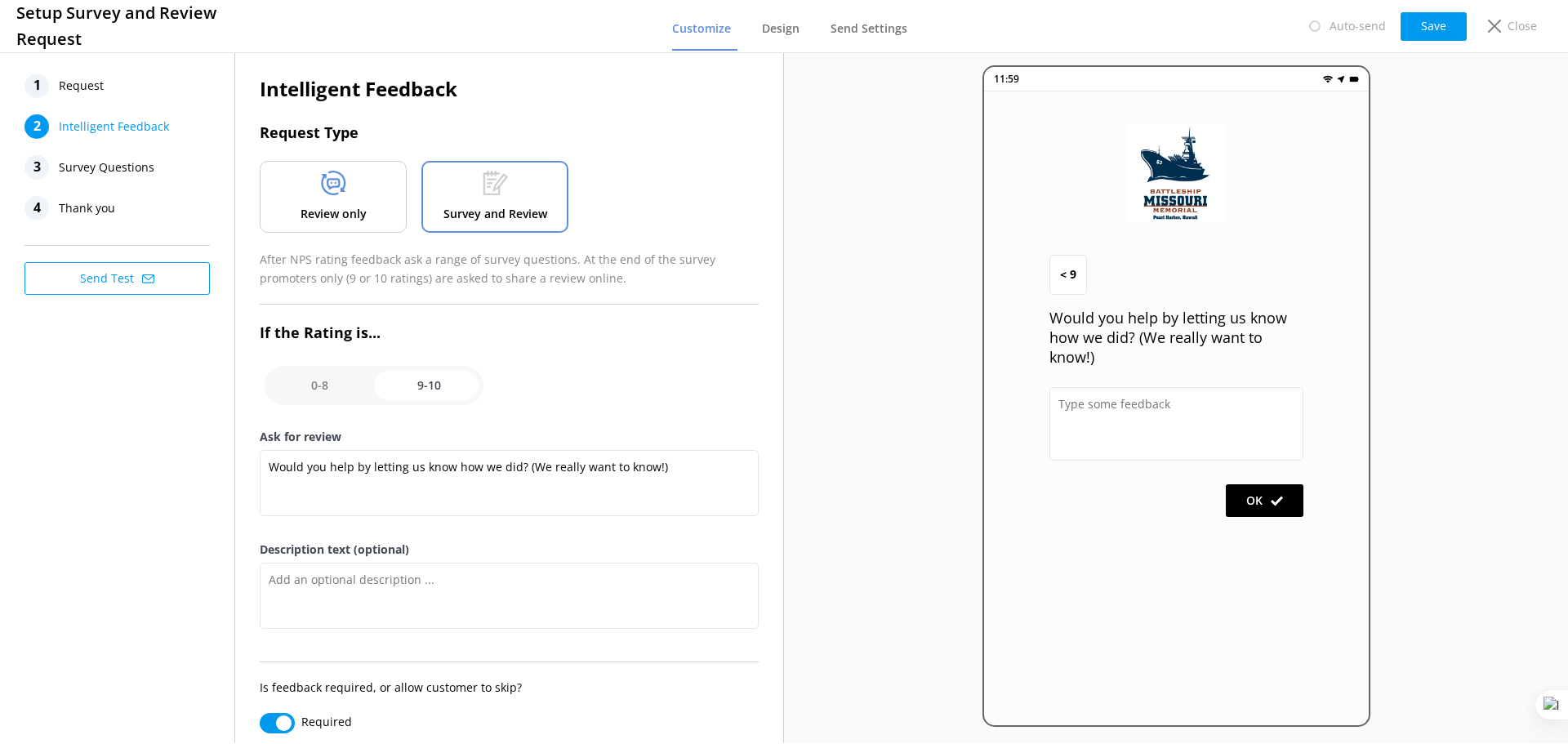 click on "Review only" at bounding box center (333, 214) 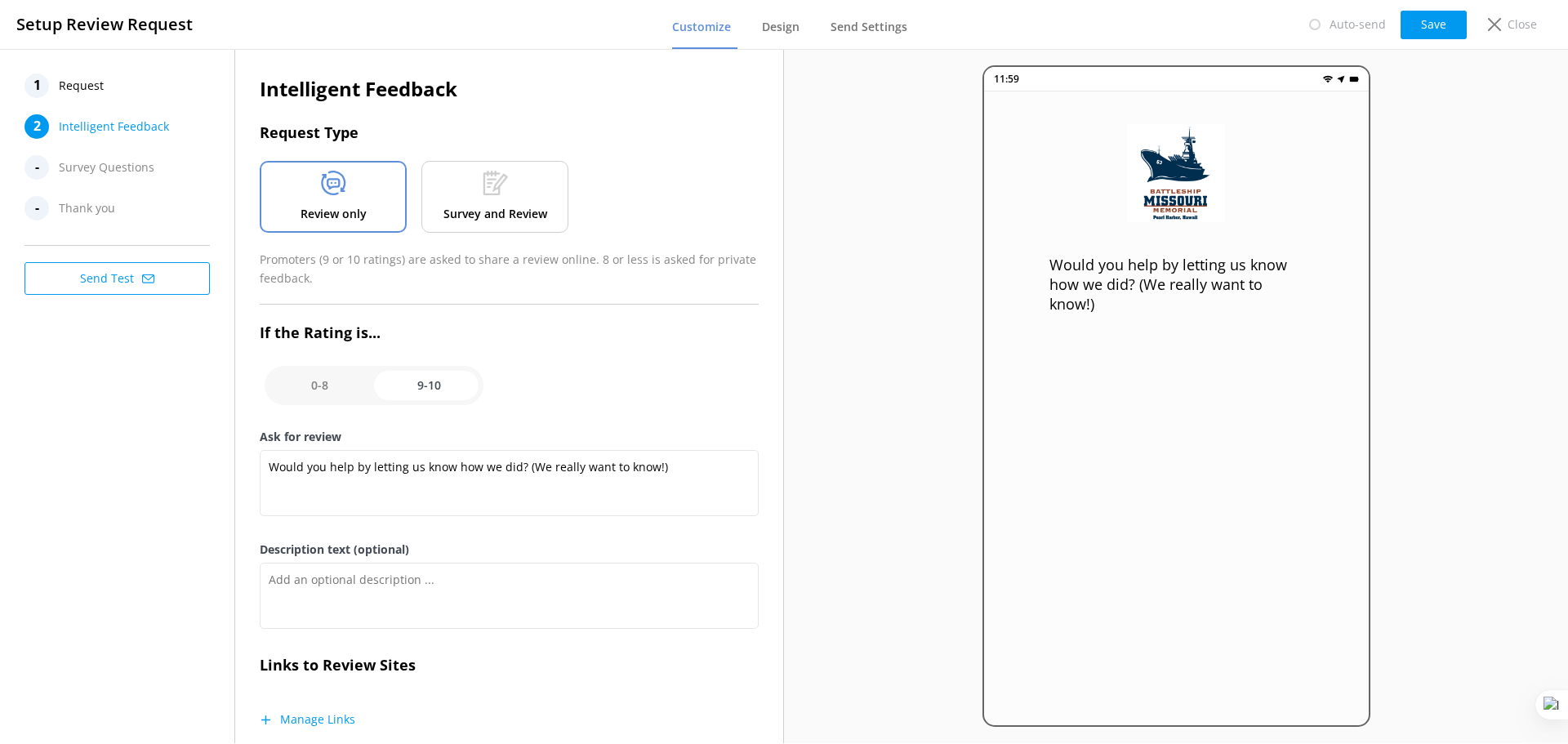 click on "Request" at bounding box center [81, 86] 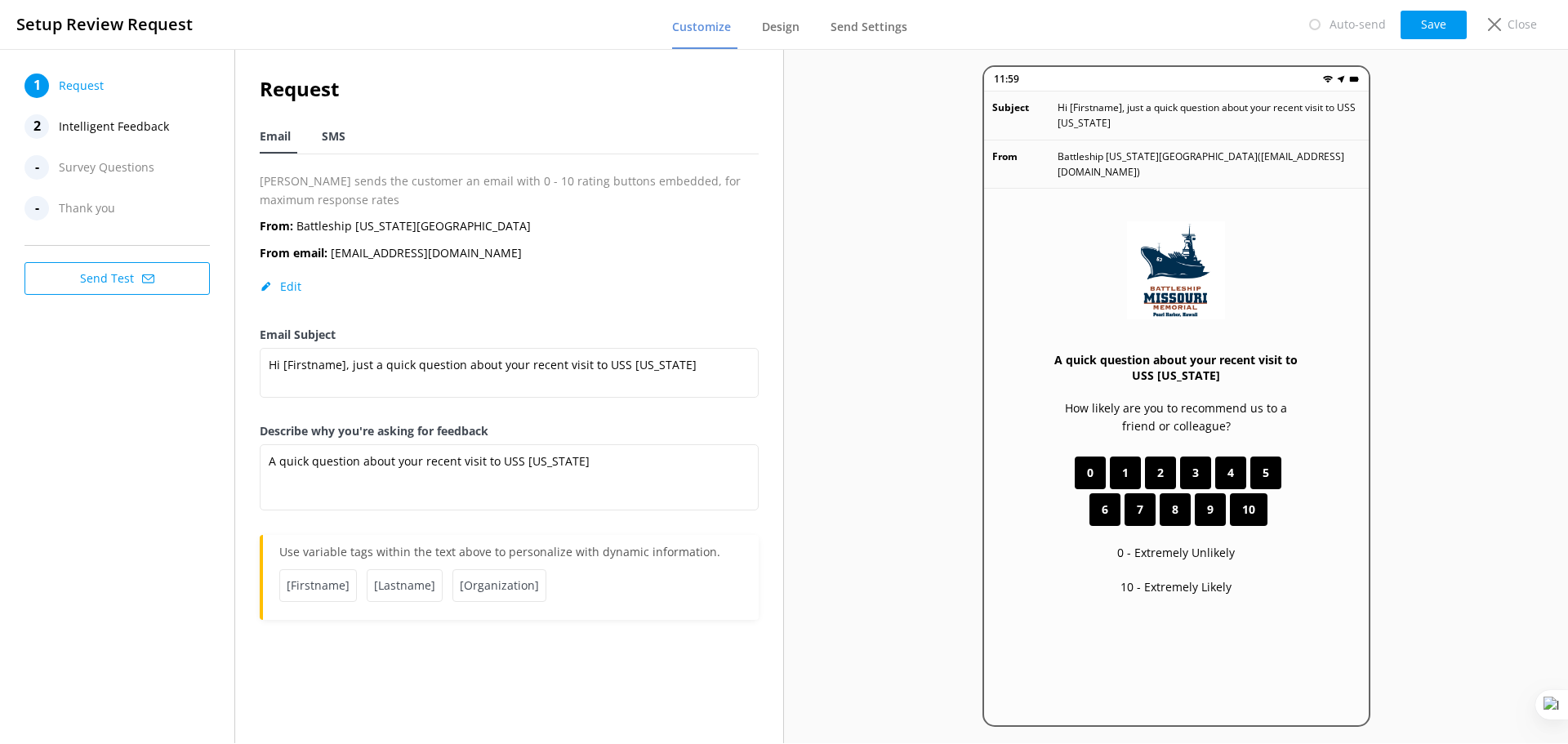 drag, startPoint x: 359, startPoint y: 135, endPoint x: 338, endPoint y: 131, distance: 21.377558 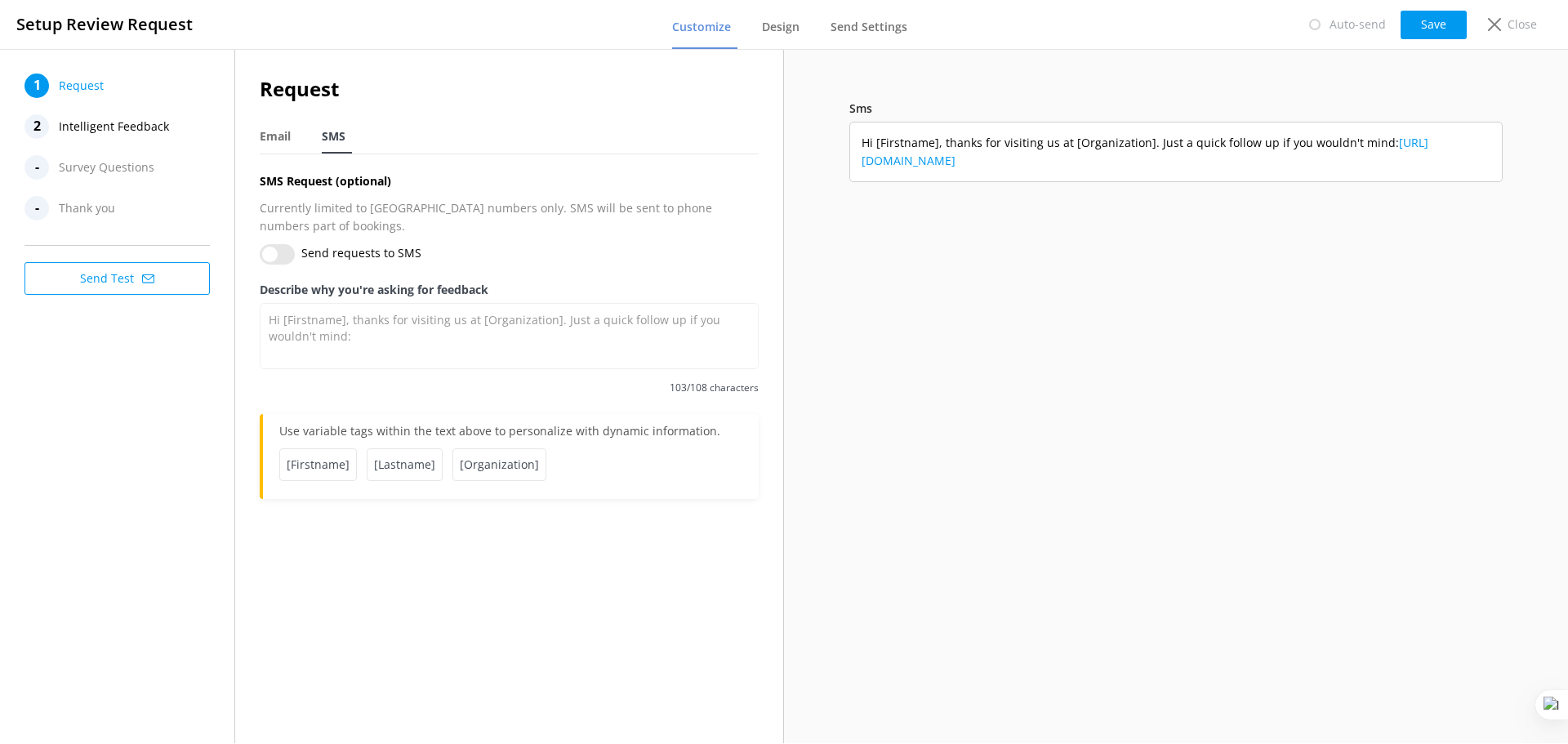 click on "Send requests to SMS" at bounding box center (277, 254) 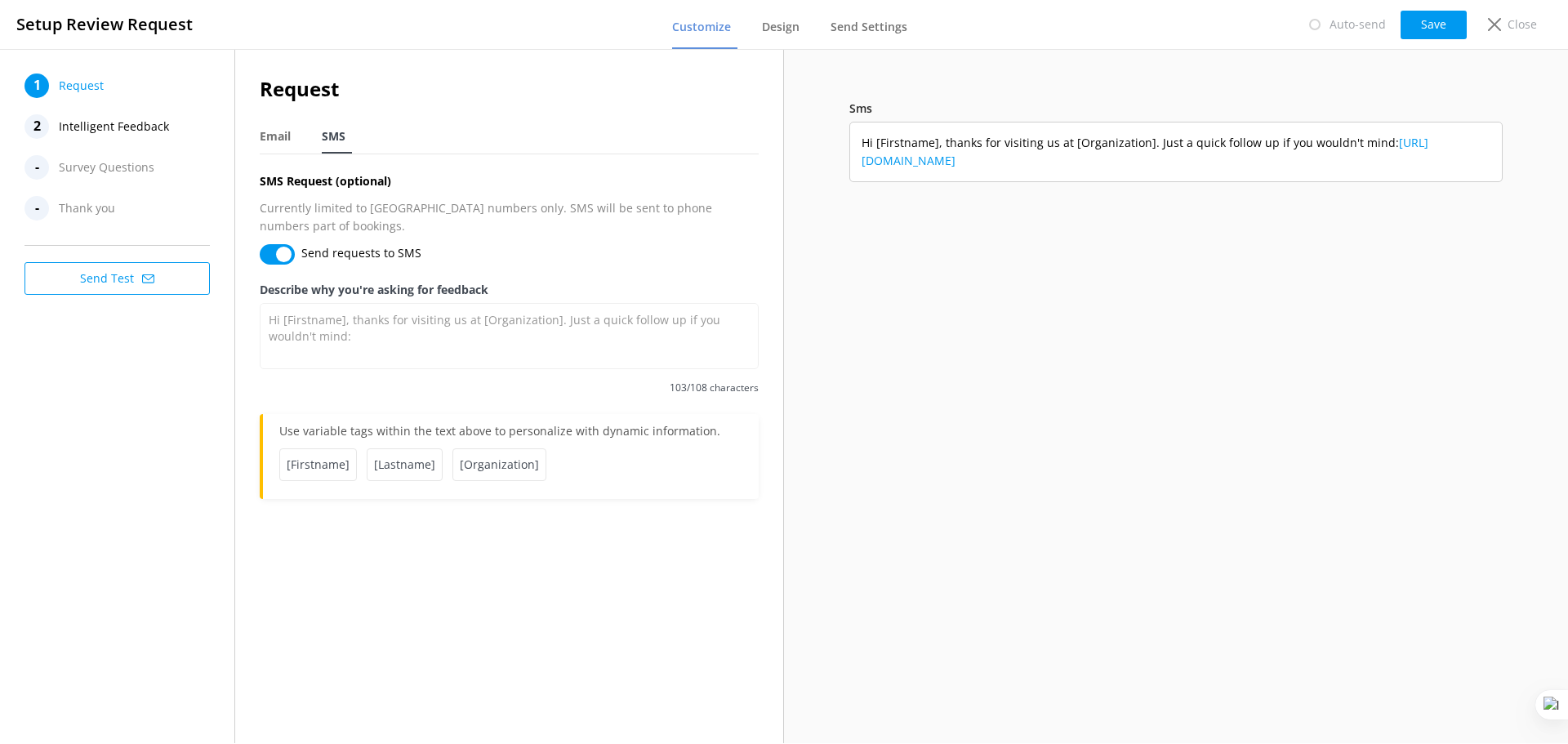 checkbox on "true" 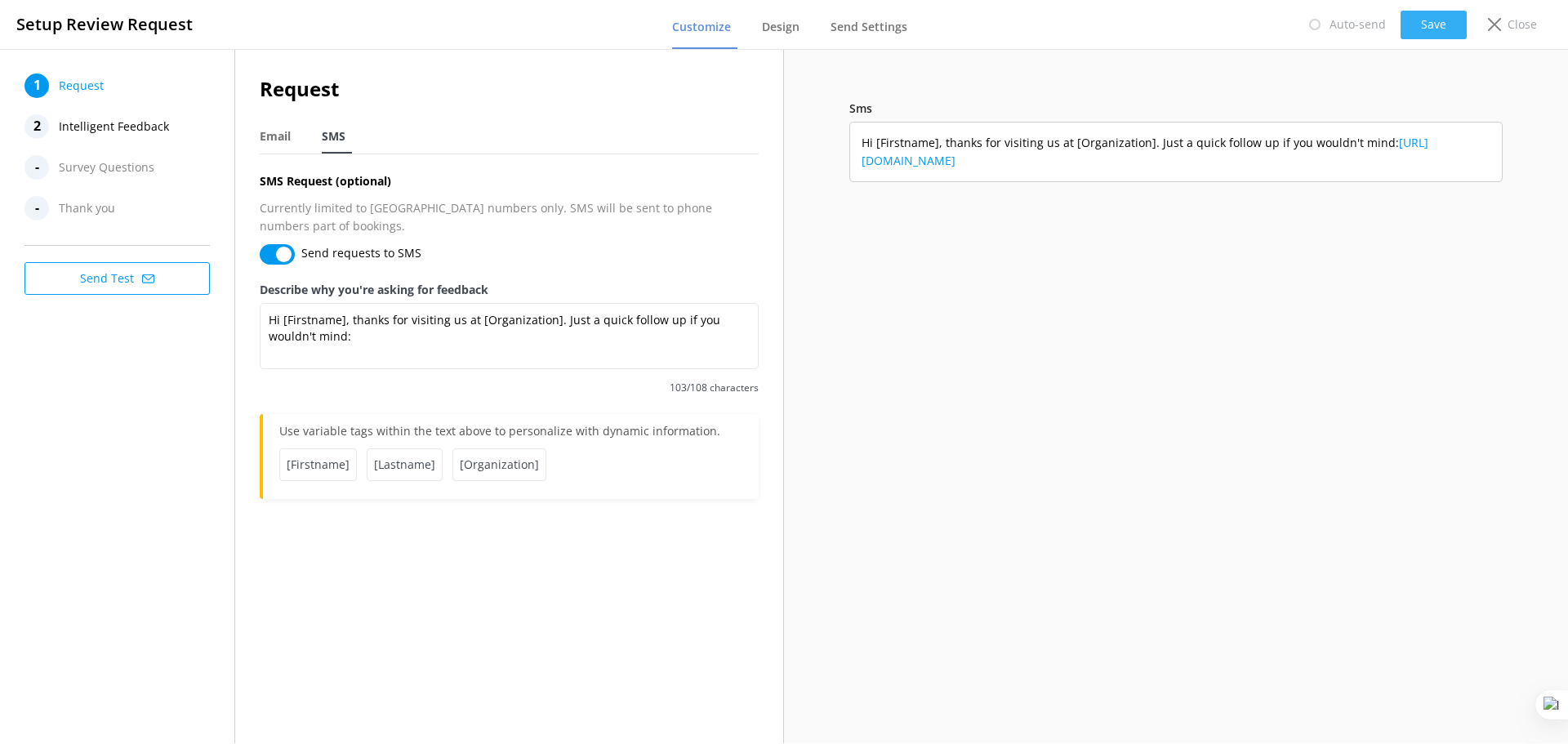 click on "Save" at bounding box center (1433, 25) 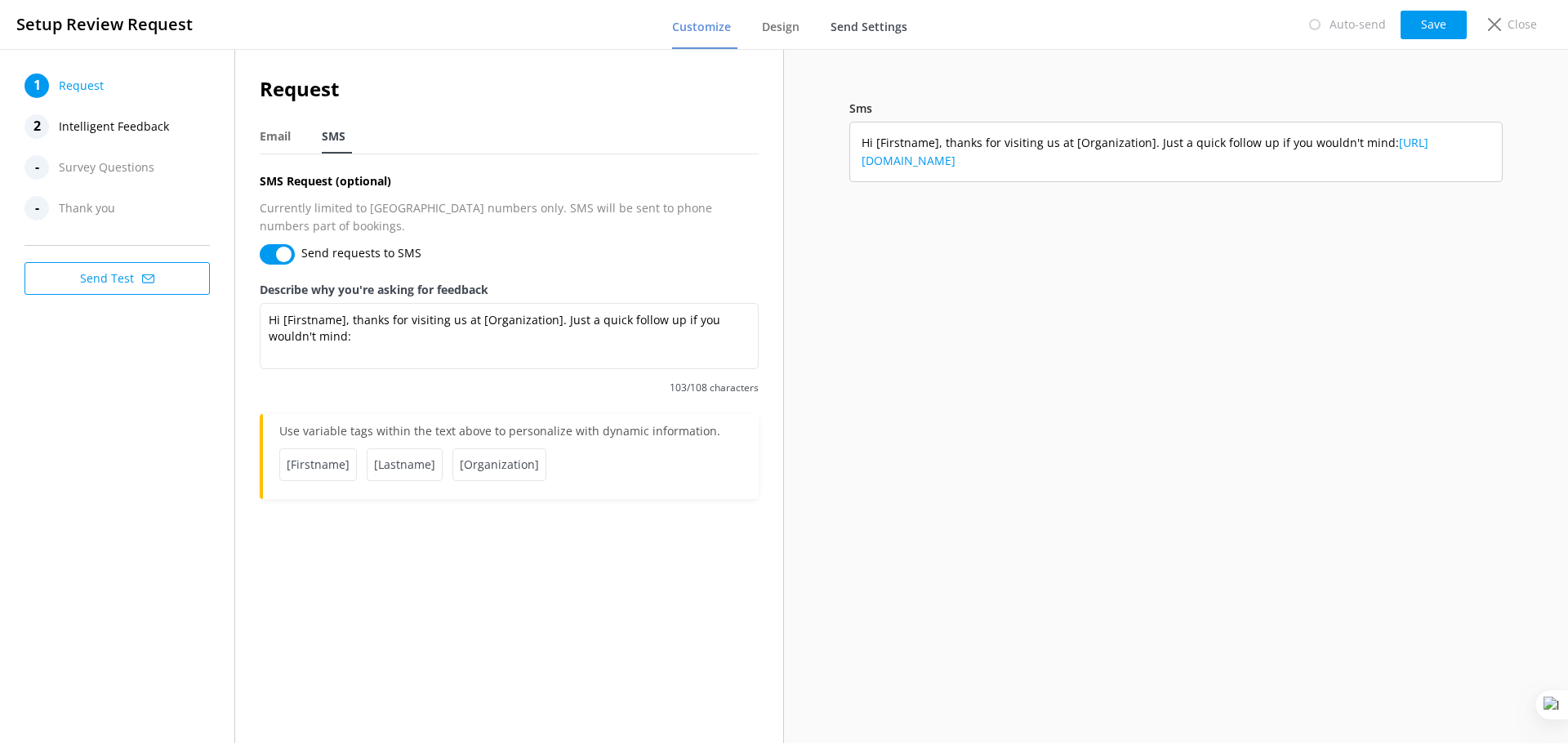 click on "Send Settings" at bounding box center (869, 27) 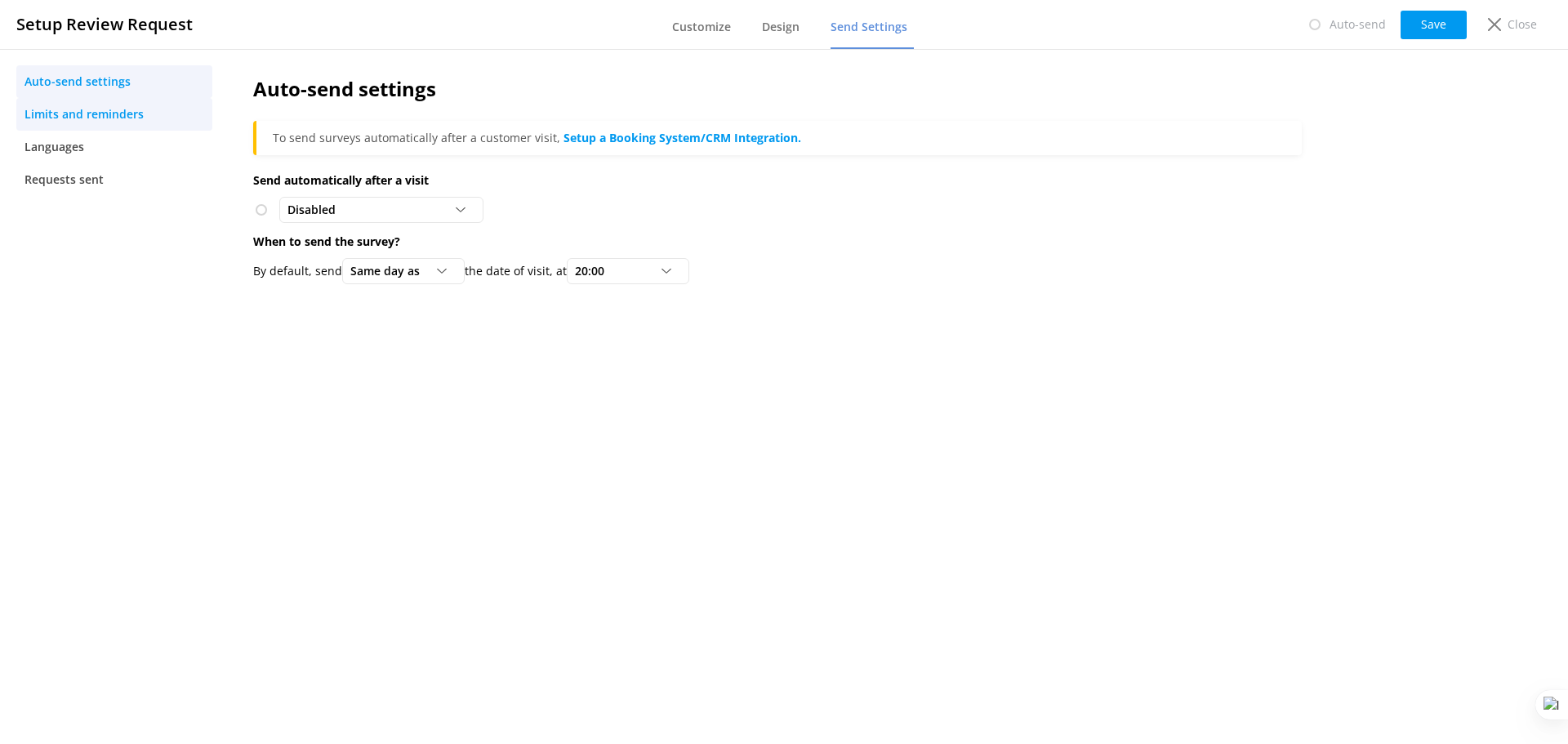 click on "Limits and reminders" at bounding box center [114, 114] 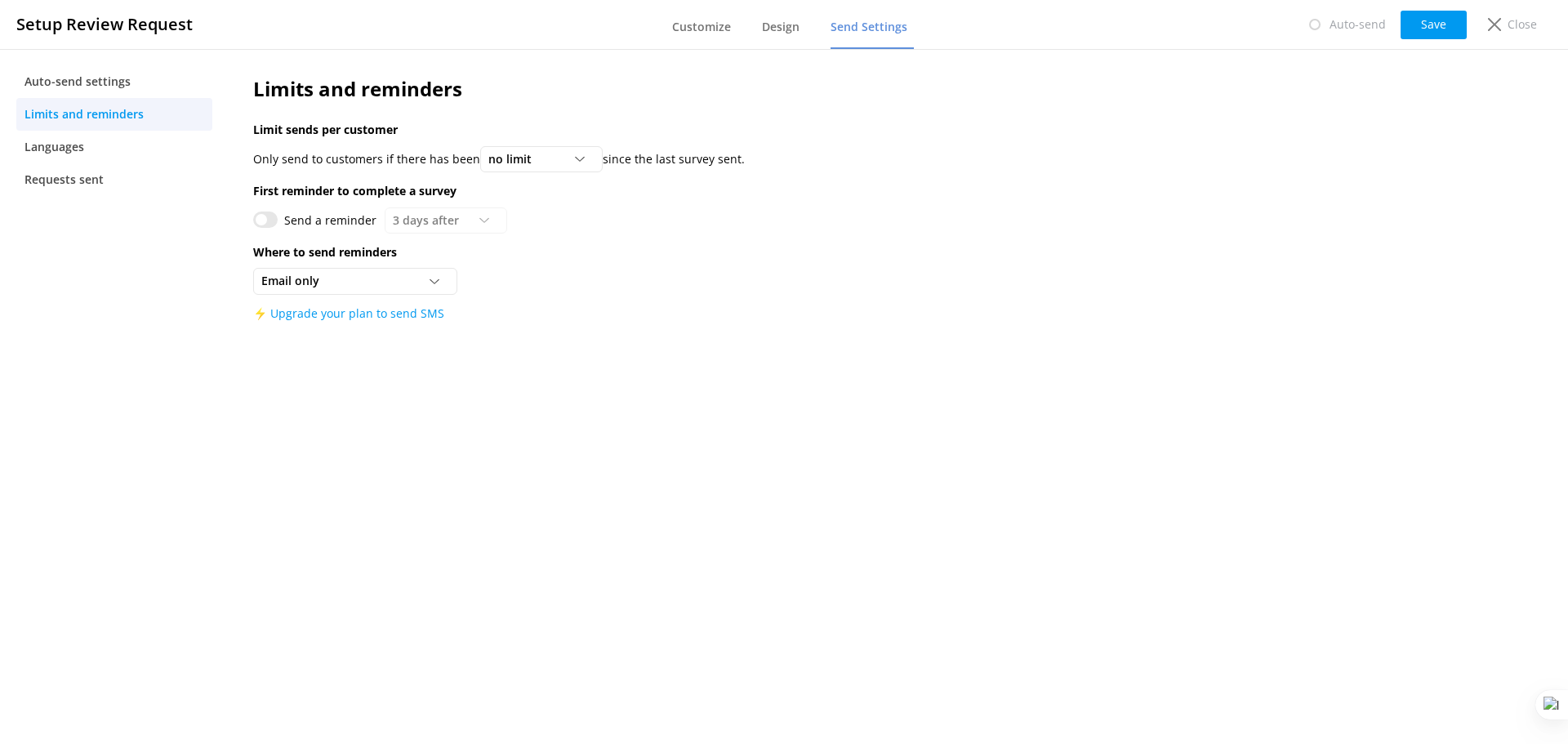 click on "Send a reminder" at bounding box center (265, 220) 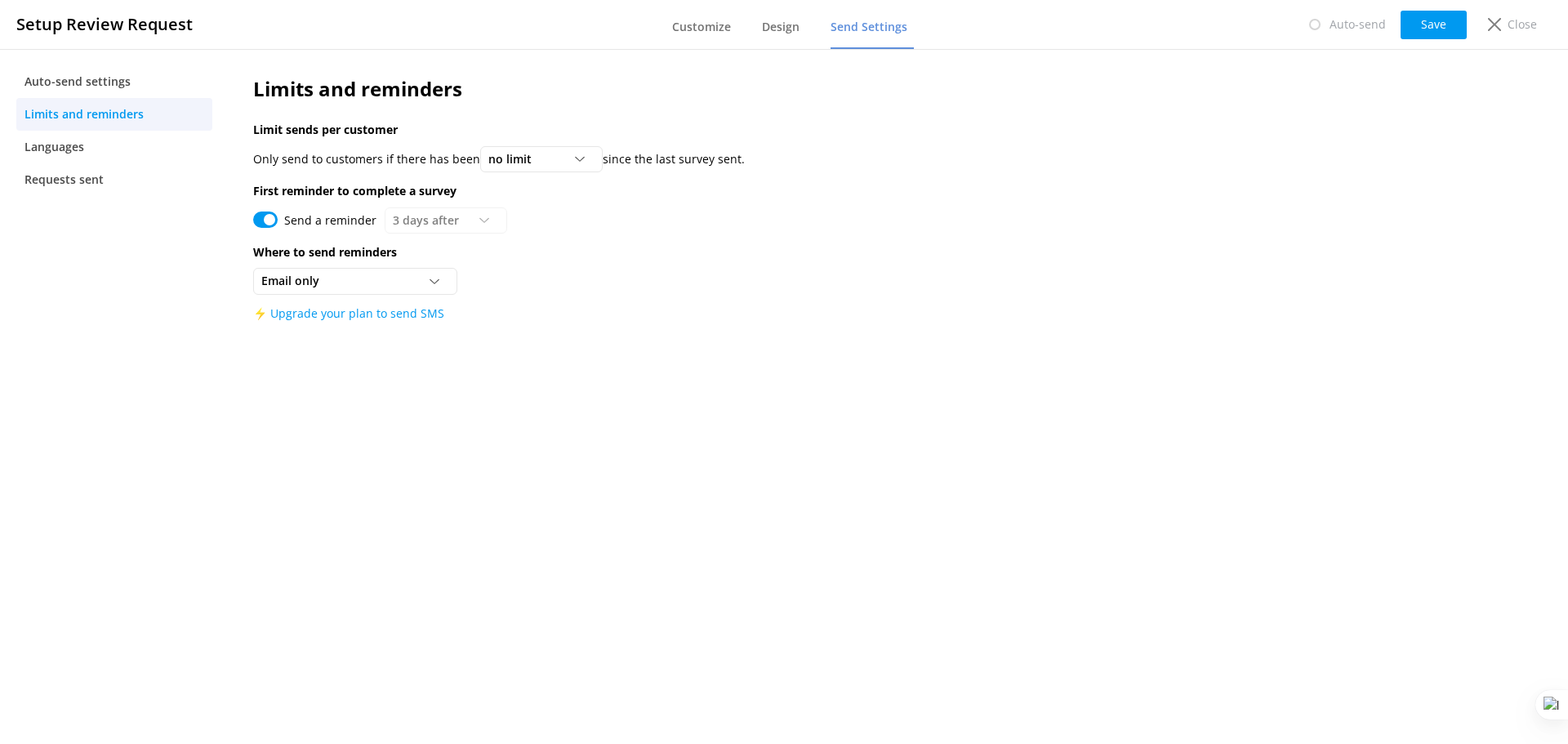 checkbox on "true" 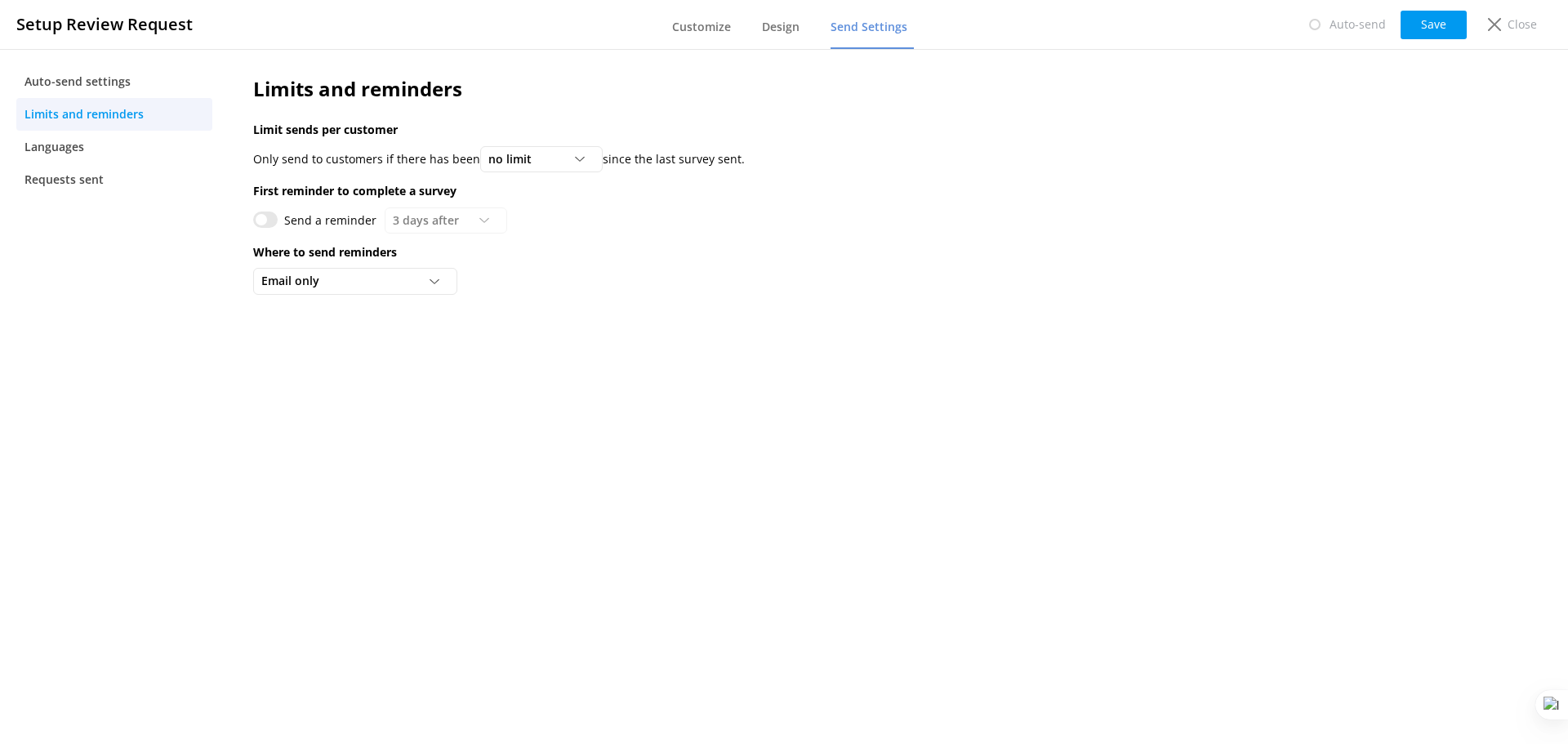 scroll, scrollTop: 0, scrollLeft: 0, axis: both 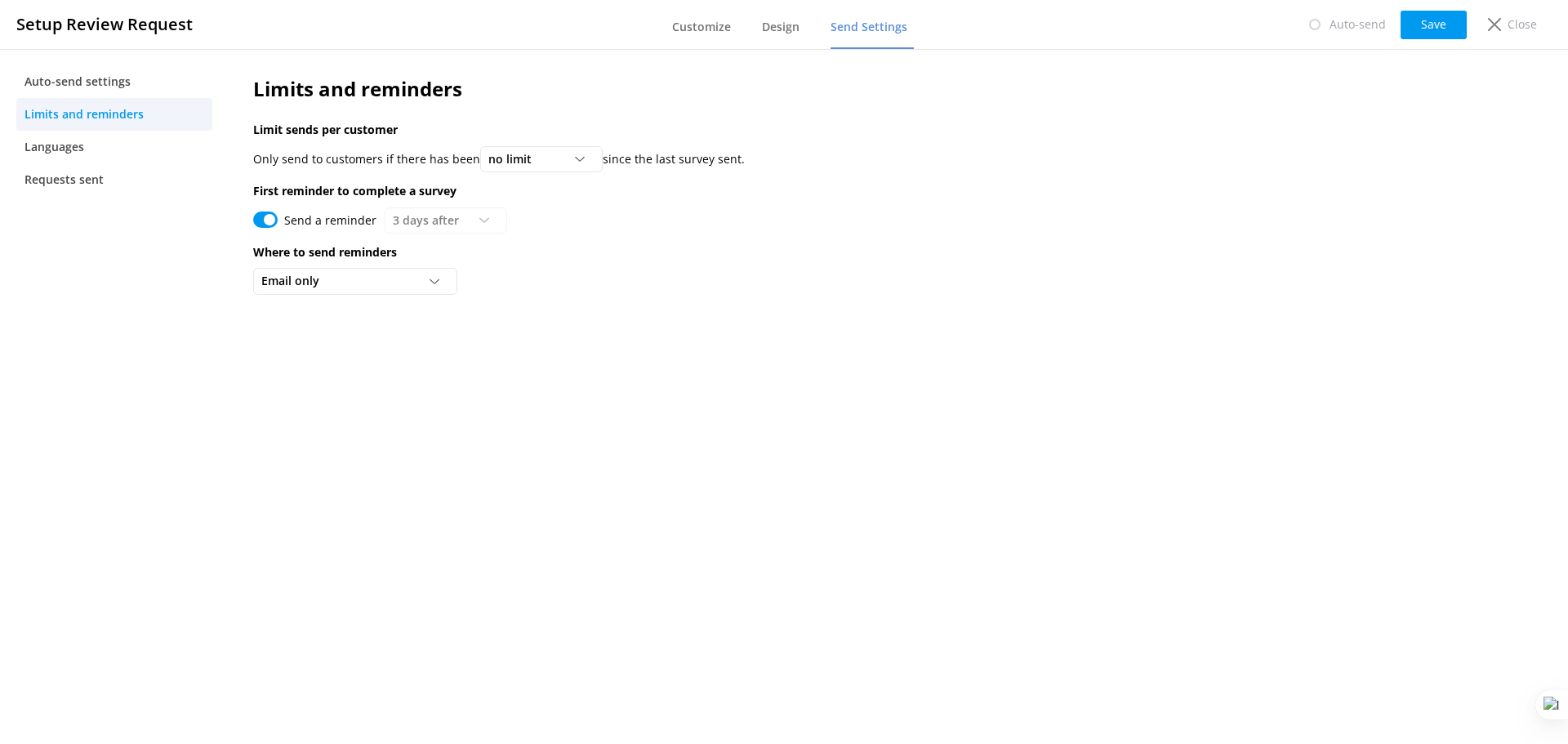 checkbox on "true" 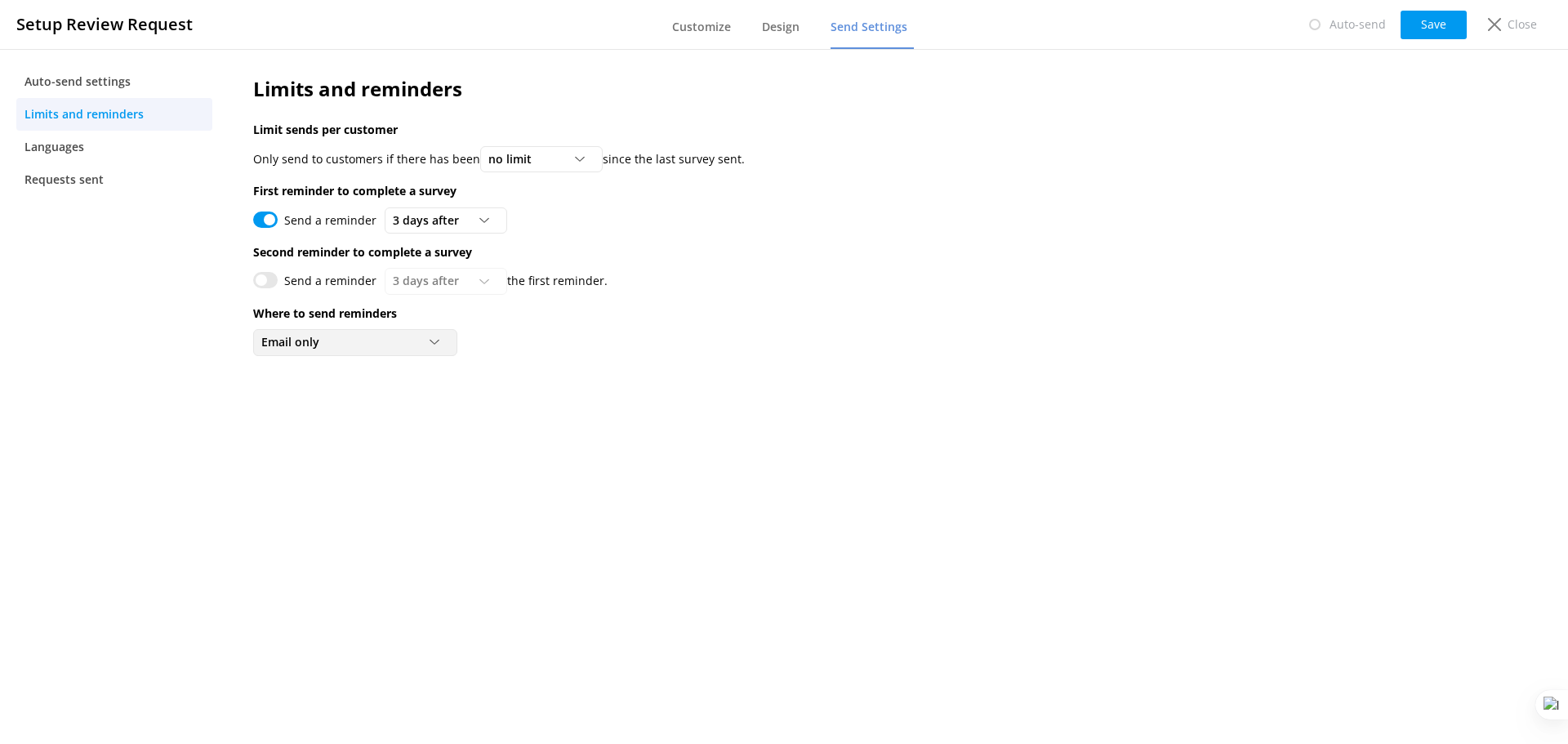 click on "Email only" at bounding box center (355, 342) 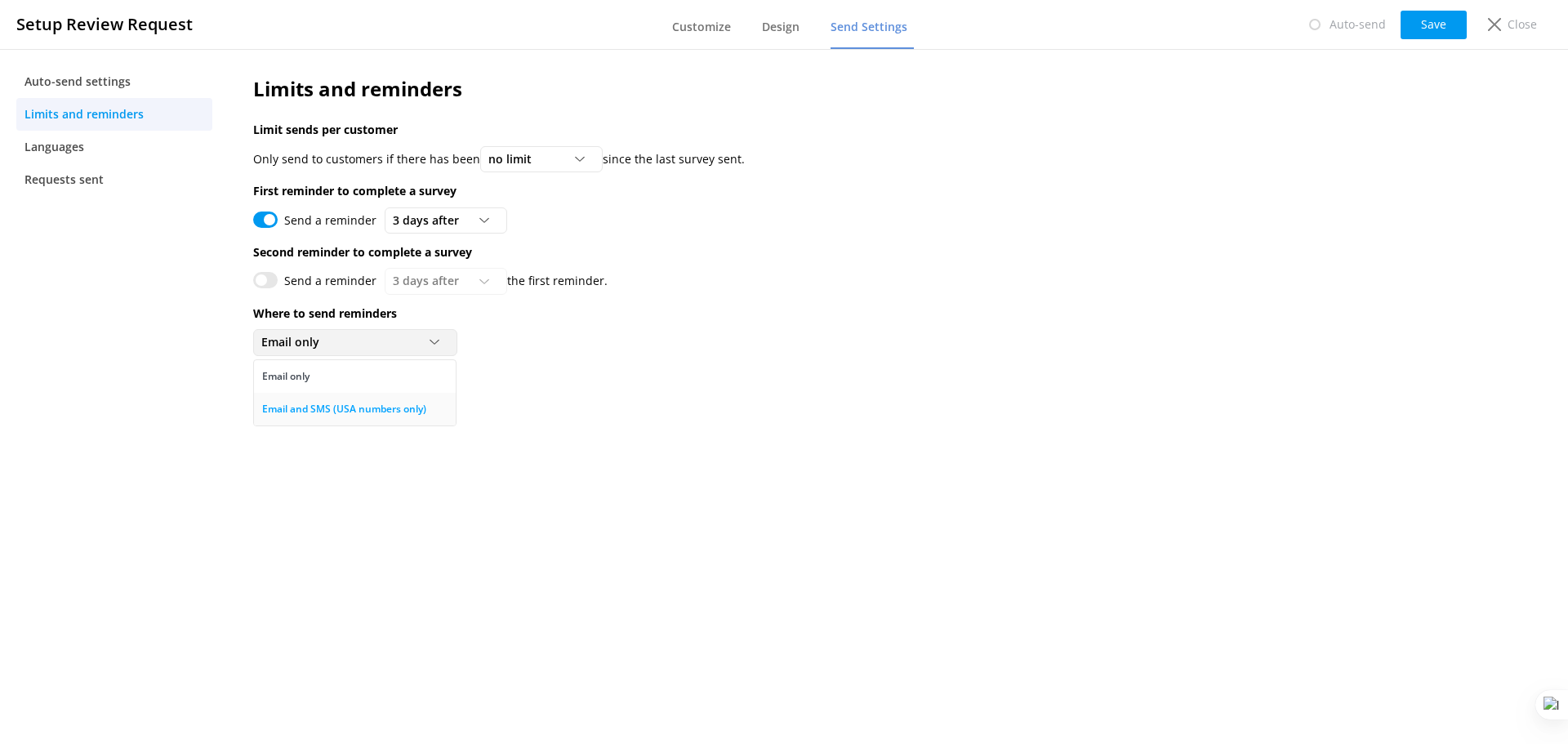 click on "Email and SMS (USA numbers only)" at bounding box center [354, 409] 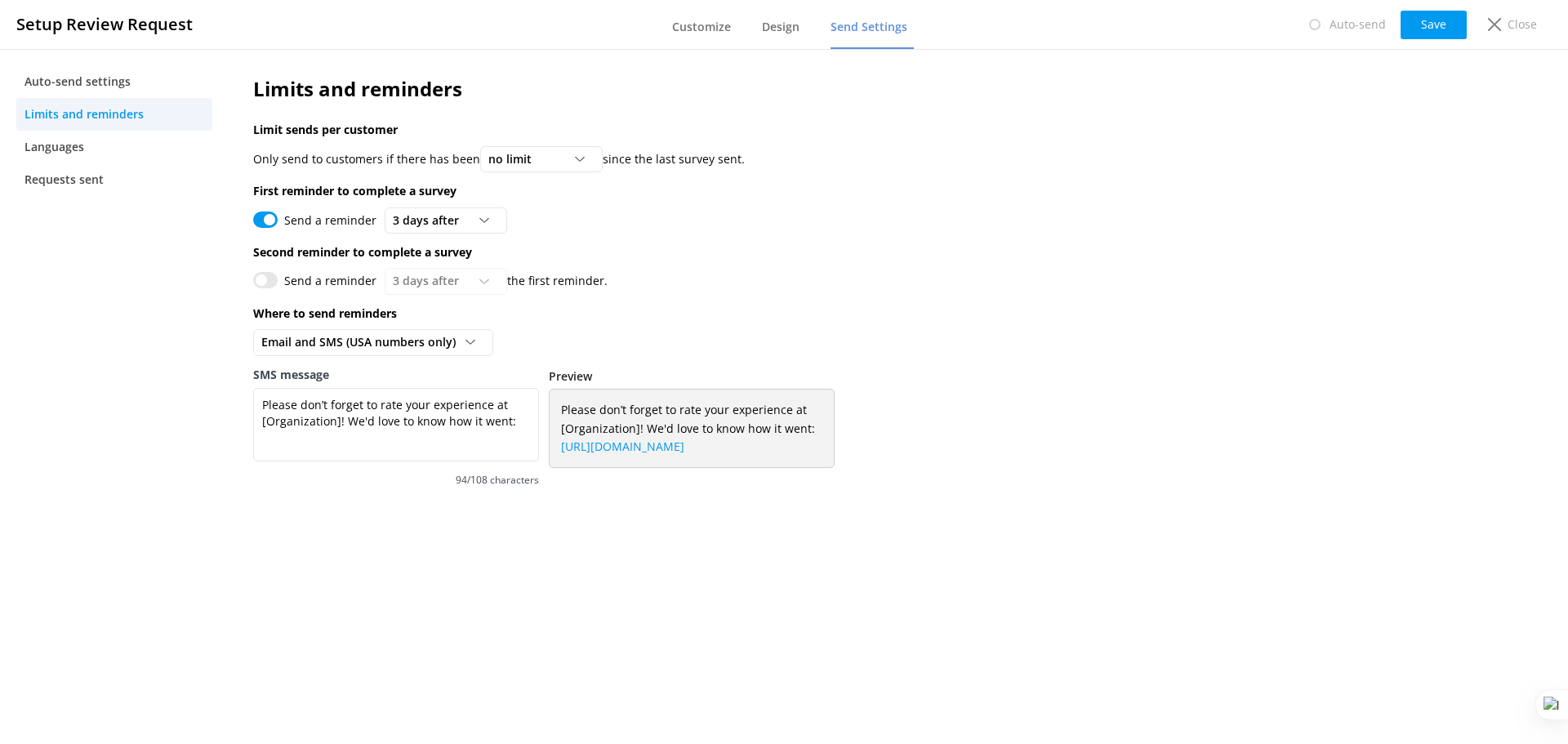 click on "Send a reminder" at bounding box center (265, 280) 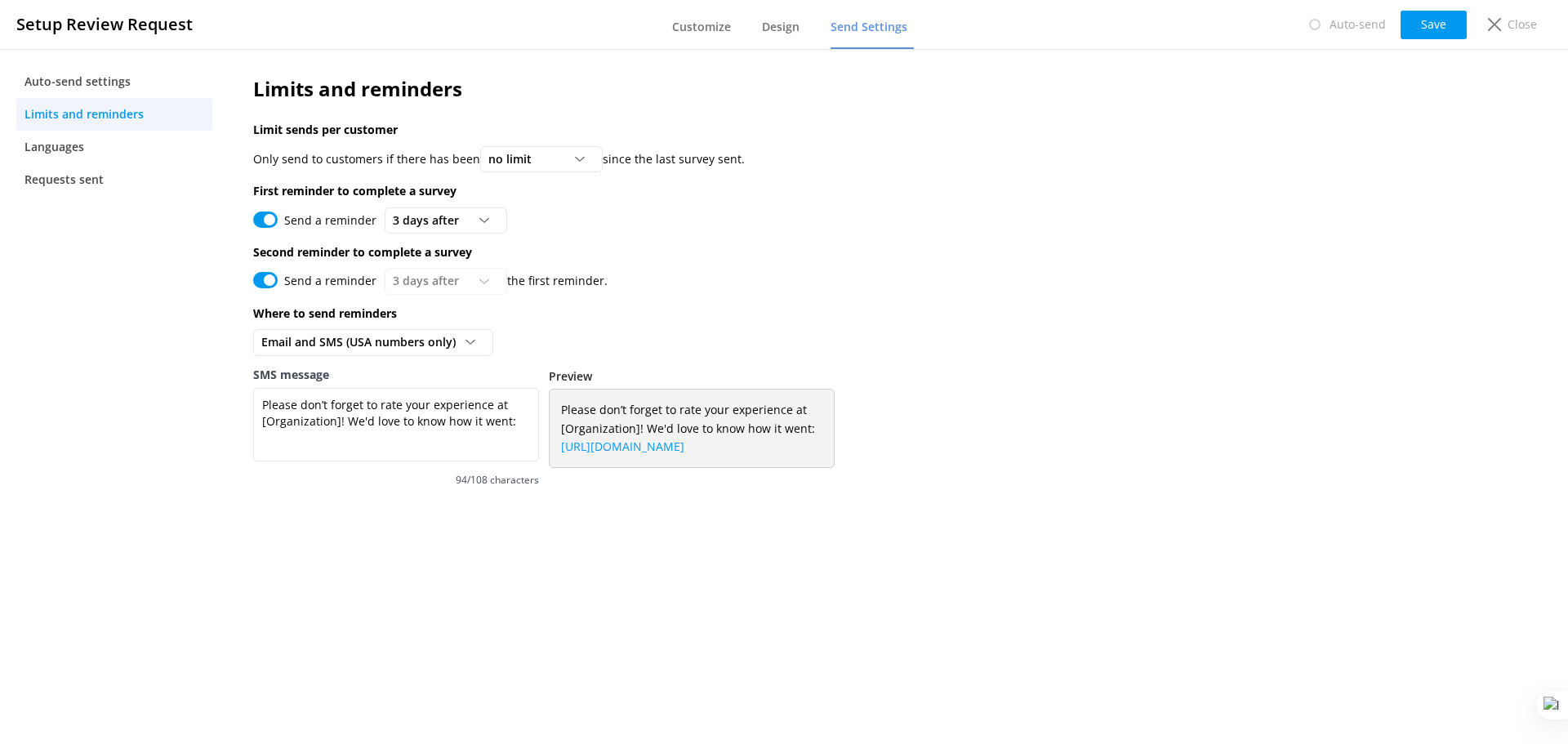 checkbox on "true" 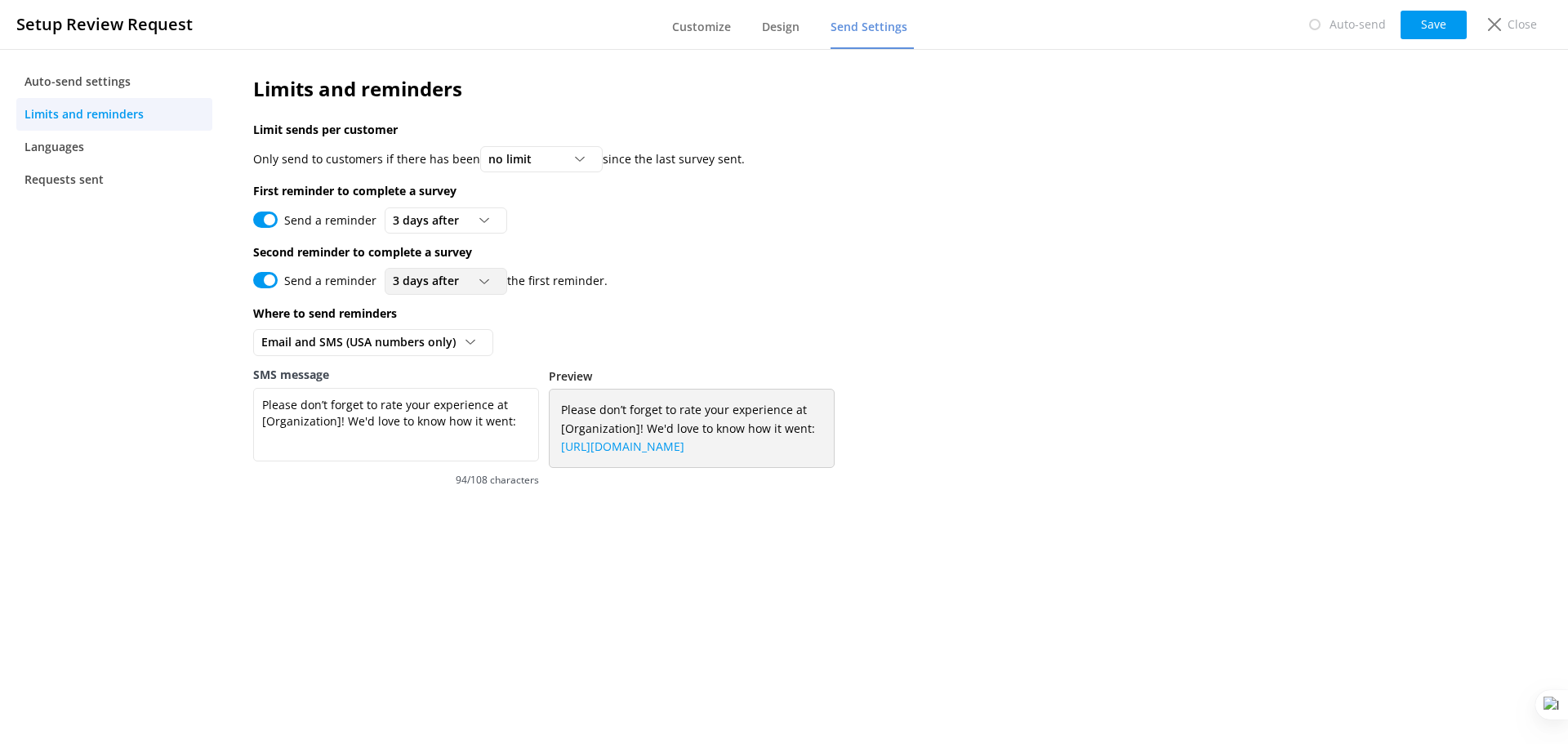 click on "3 days after" at bounding box center (430, 281) 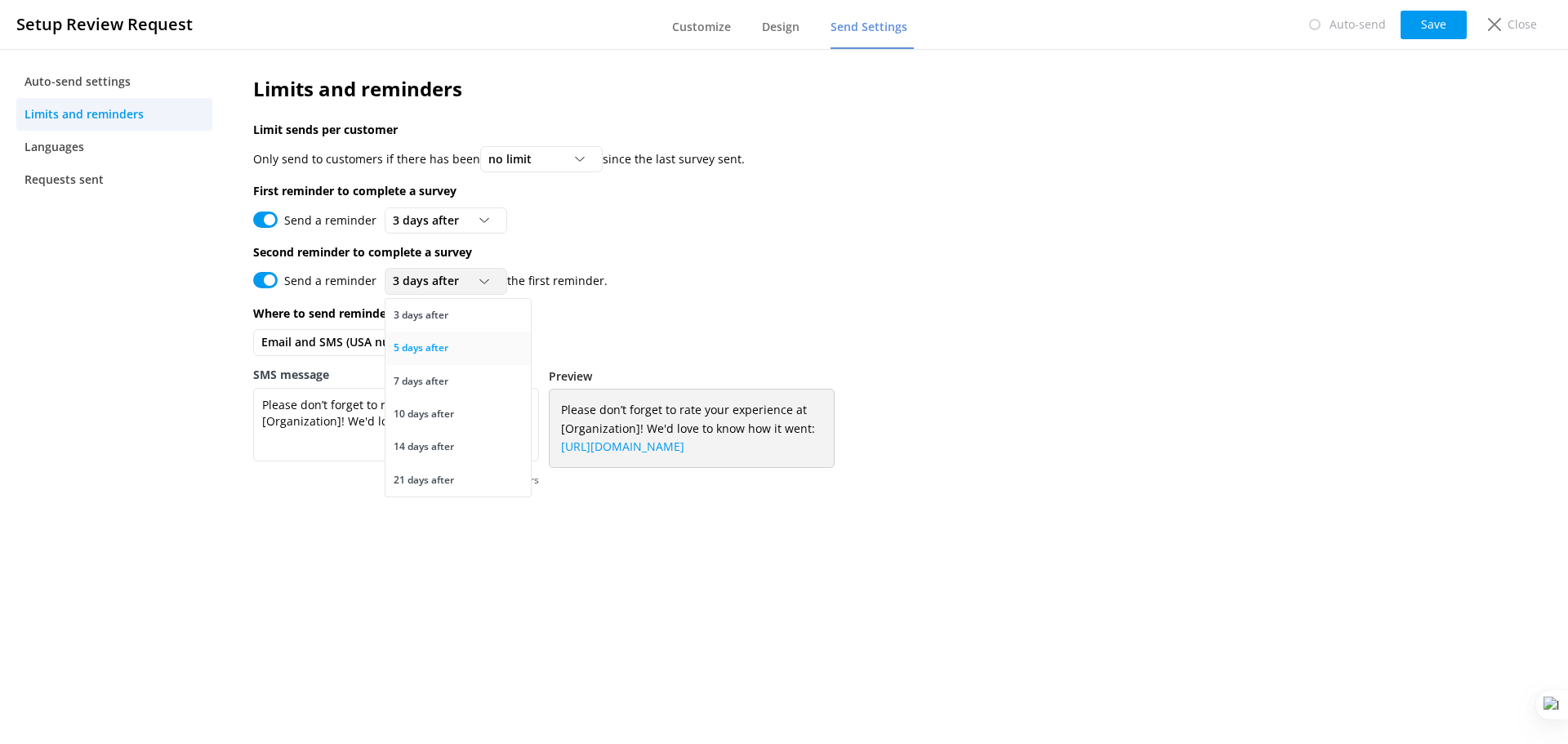 click on "5 days after" at bounding box center [421, 348] 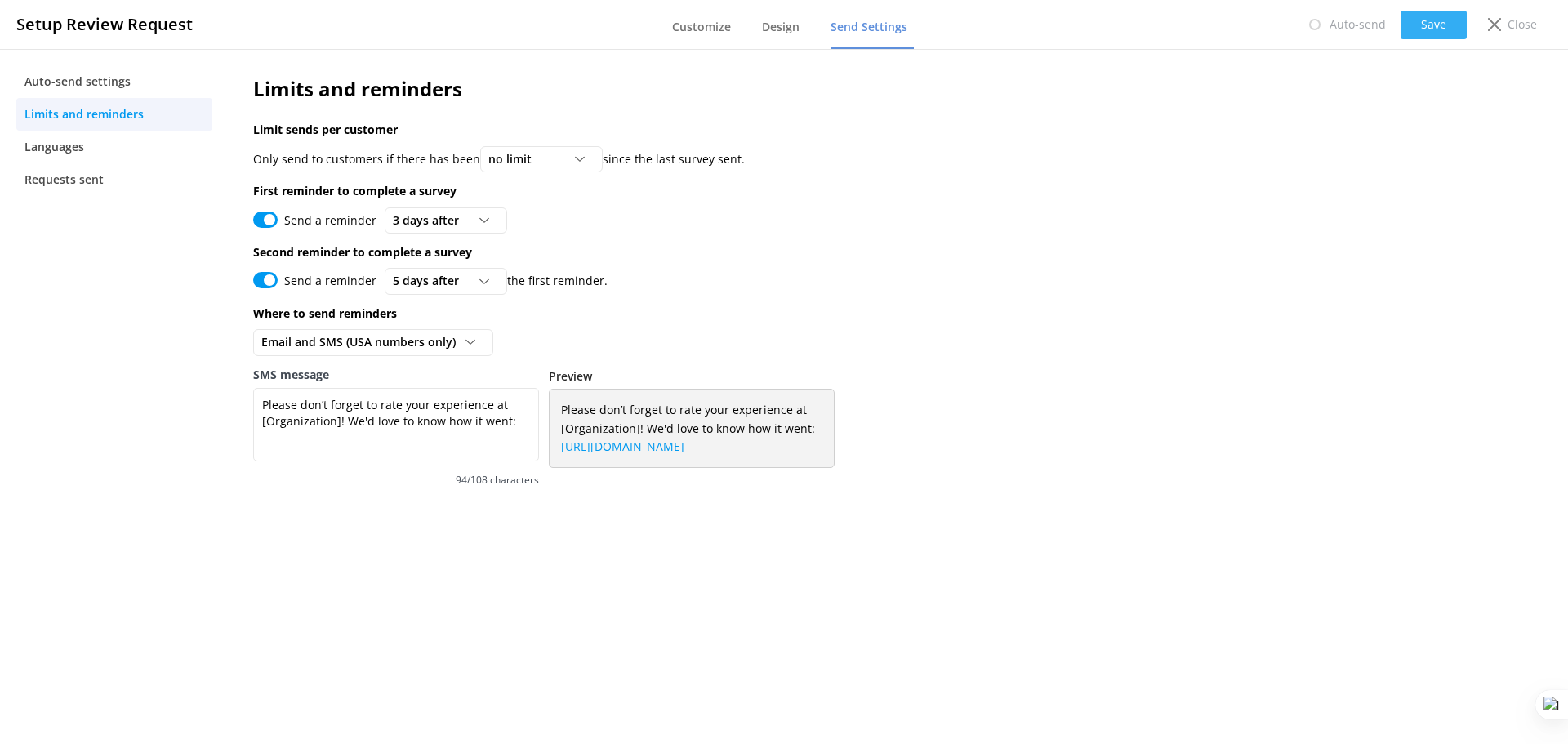 click on "Save" at bounding box center [1433, 25] 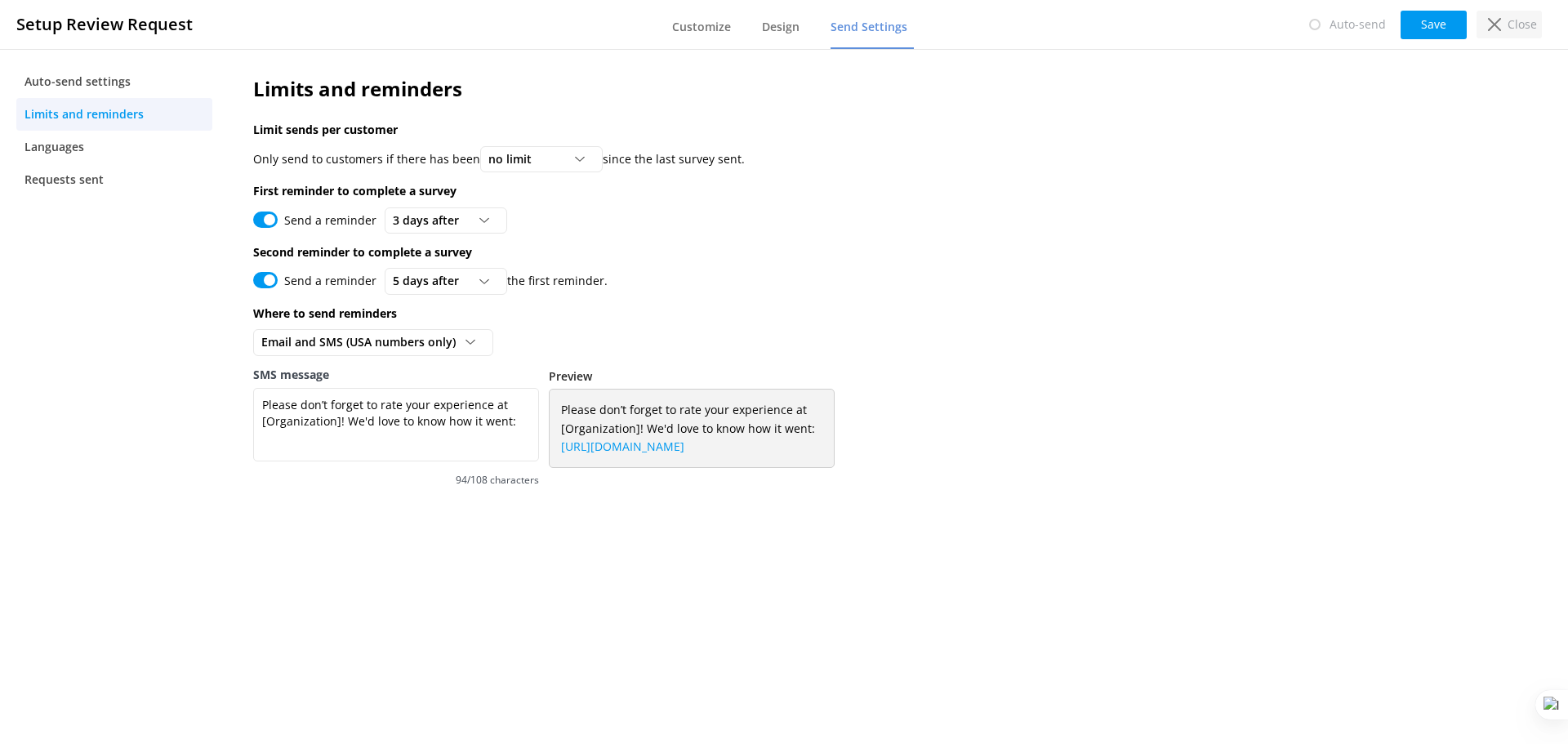 click on "Close" at bounding box center [1522, 25] 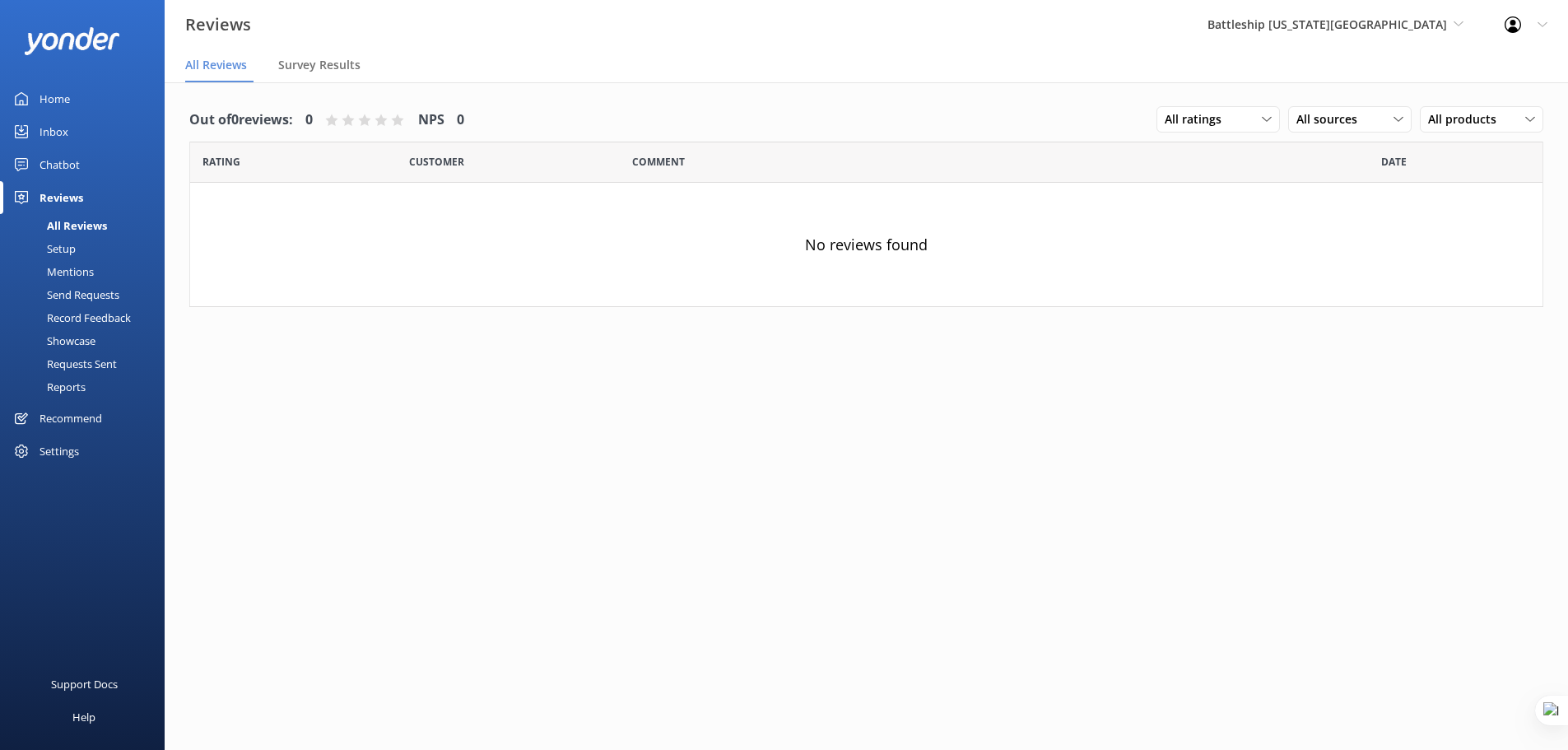 click on "Setup" at bounding box center (43, 249) 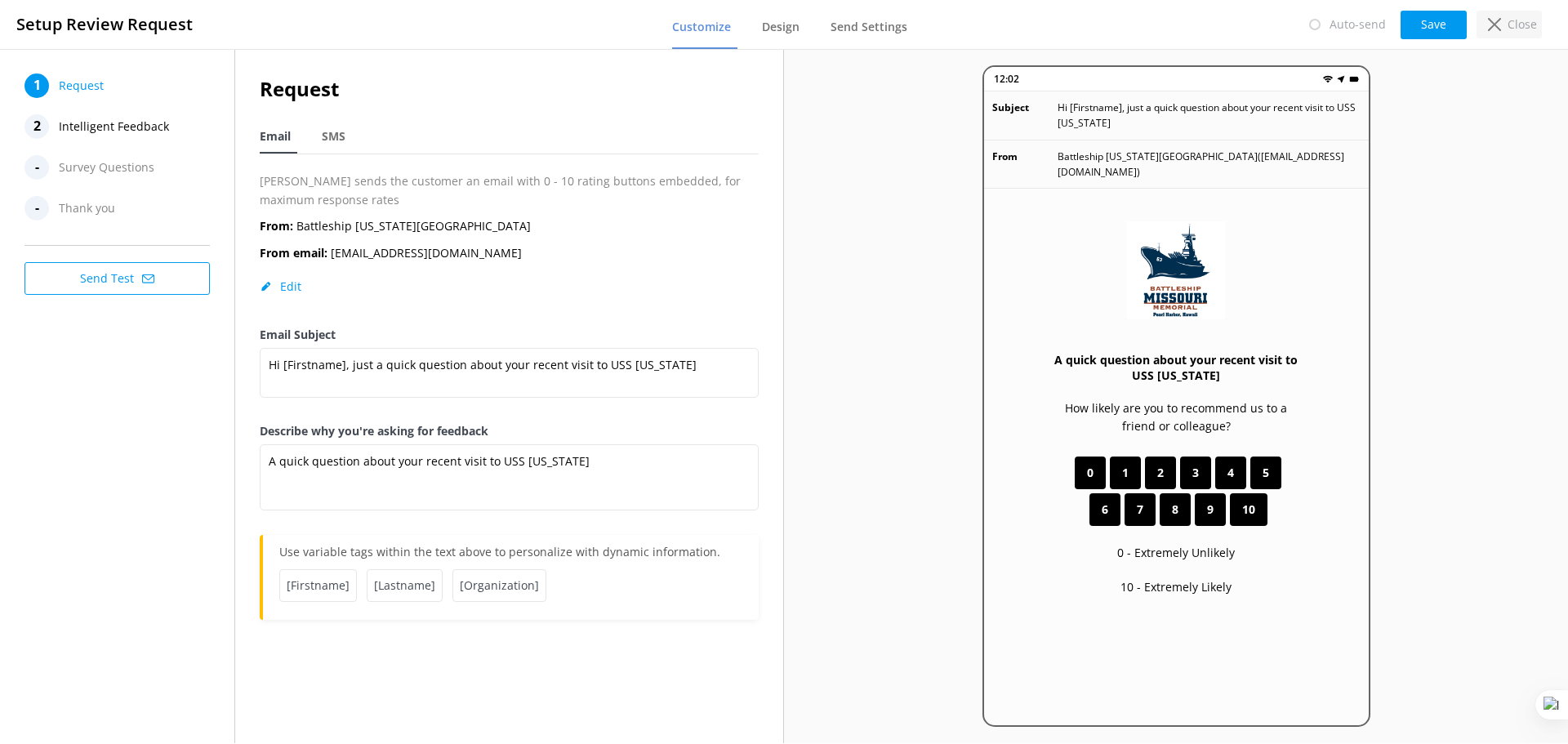 click on "Close" at bounding box center [1522, 25] 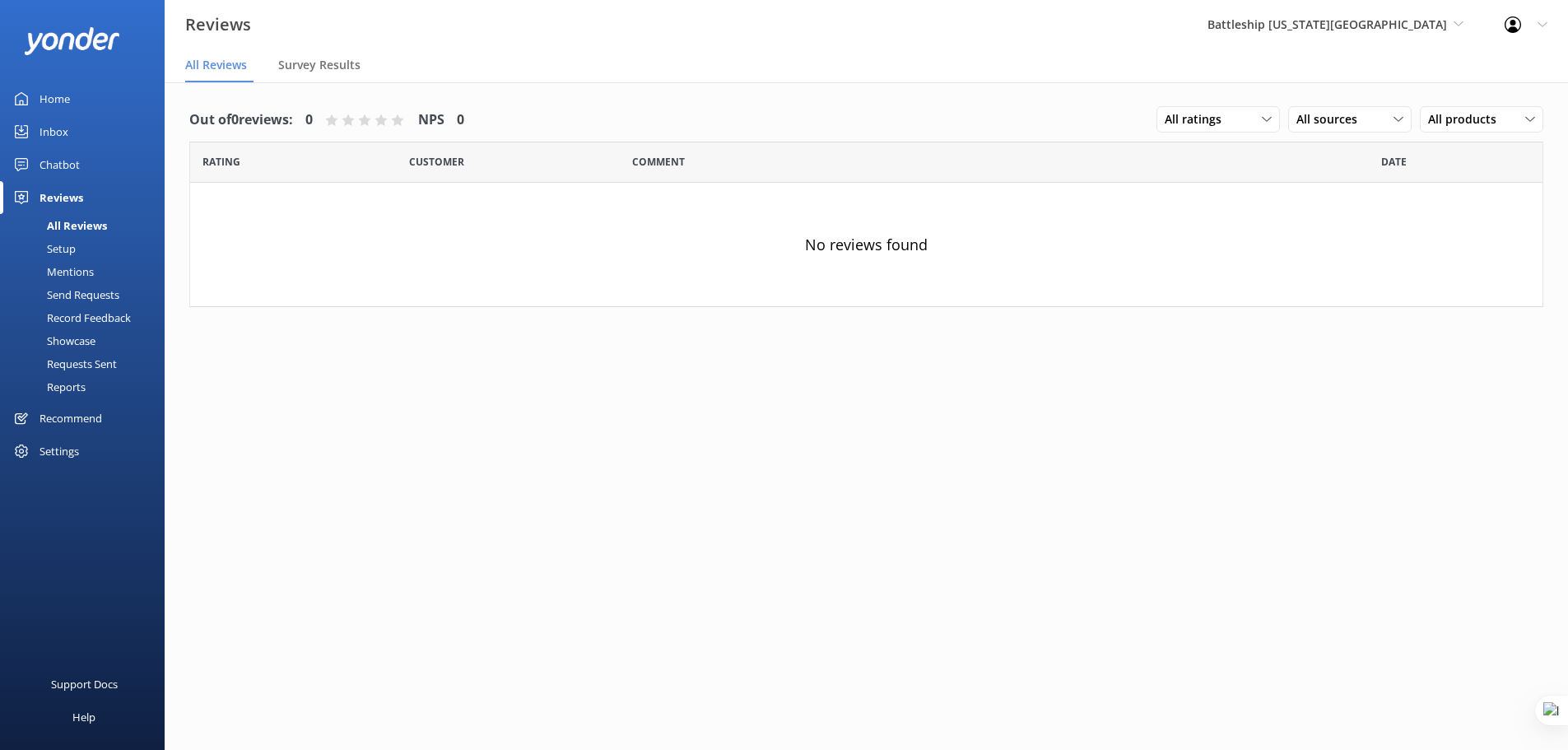 click on "Mentions" at bounding box center (52, 272) 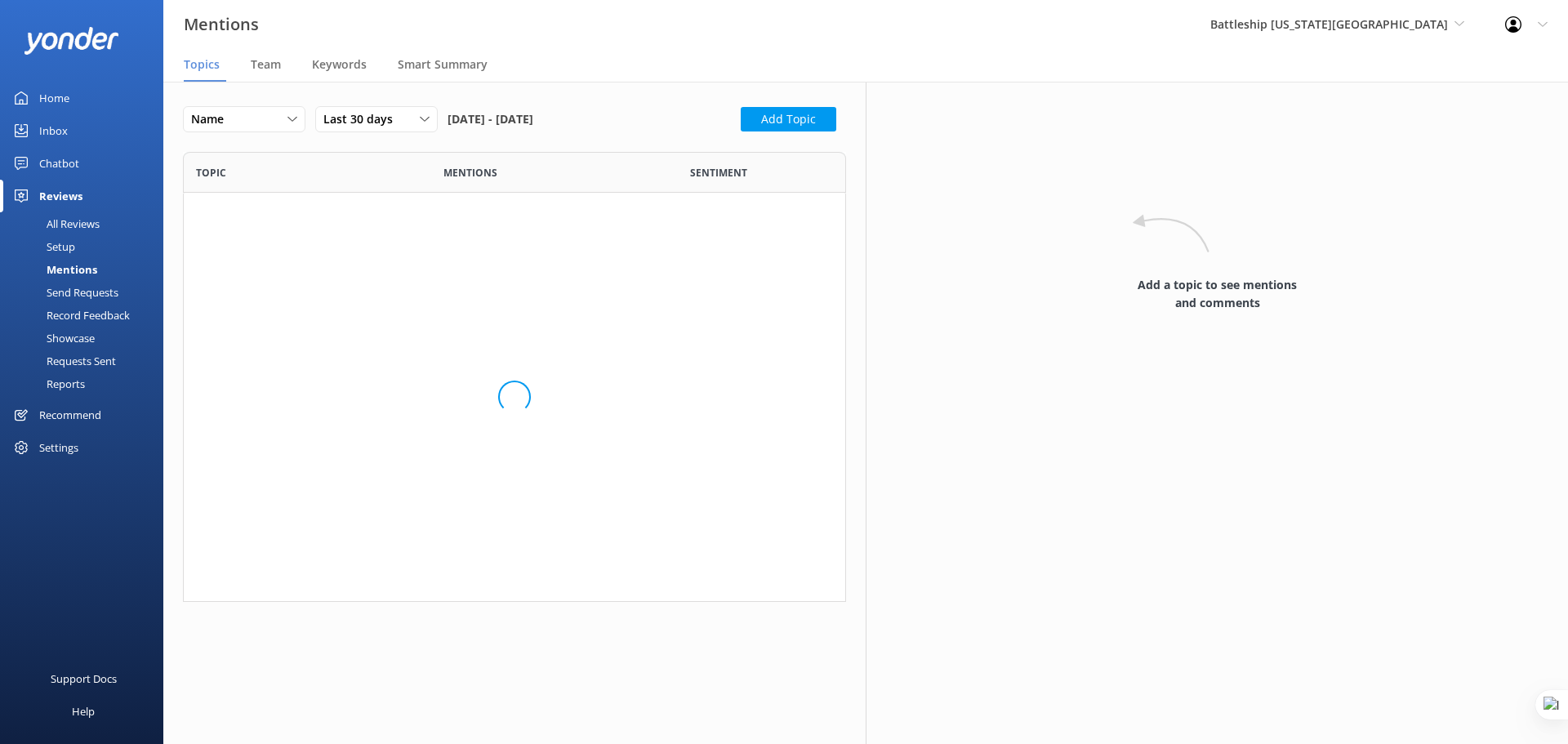 scroll, scrollTop: 13, scrollLeft: 13, axis: both 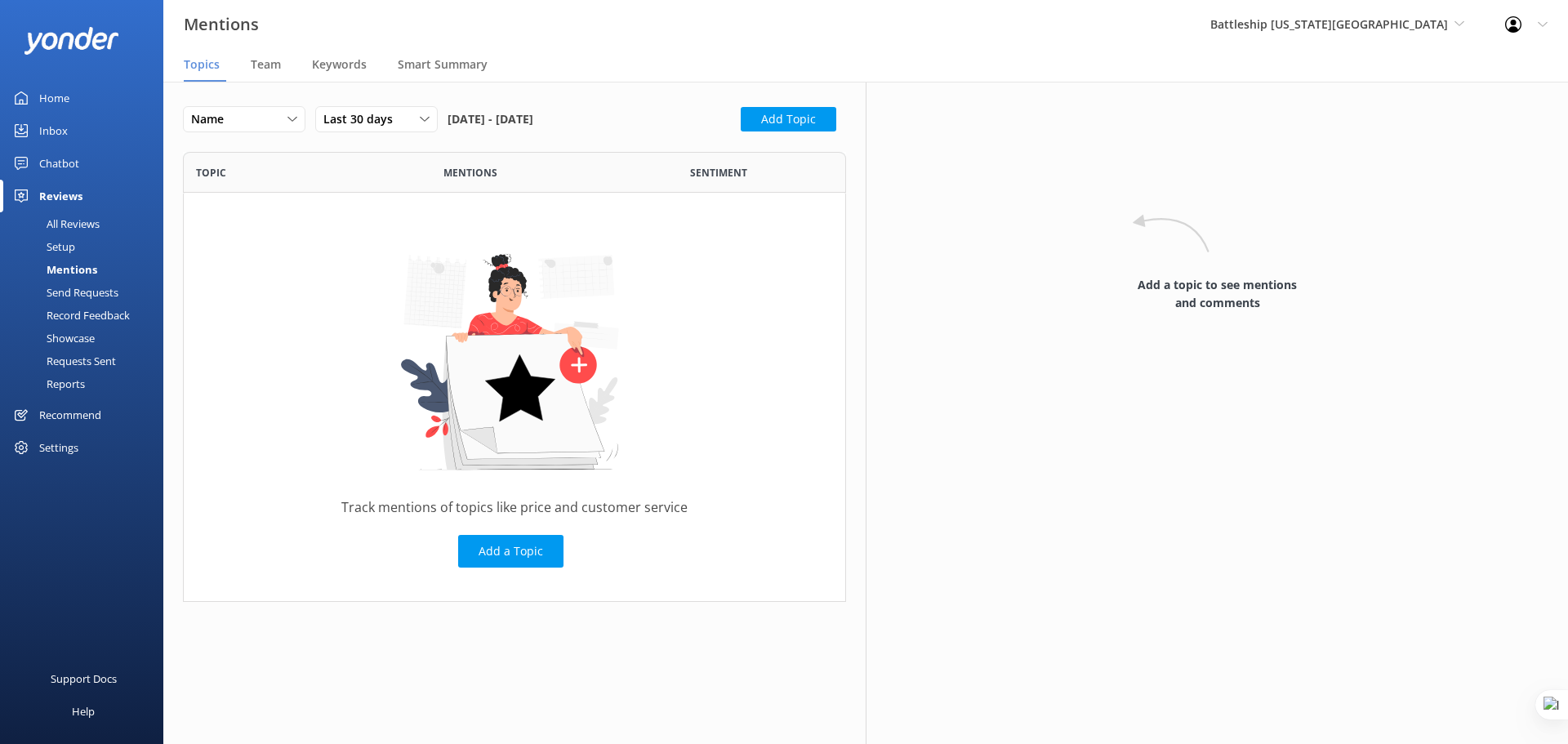 click on "Send Requests" at bounding box center (64, 292) 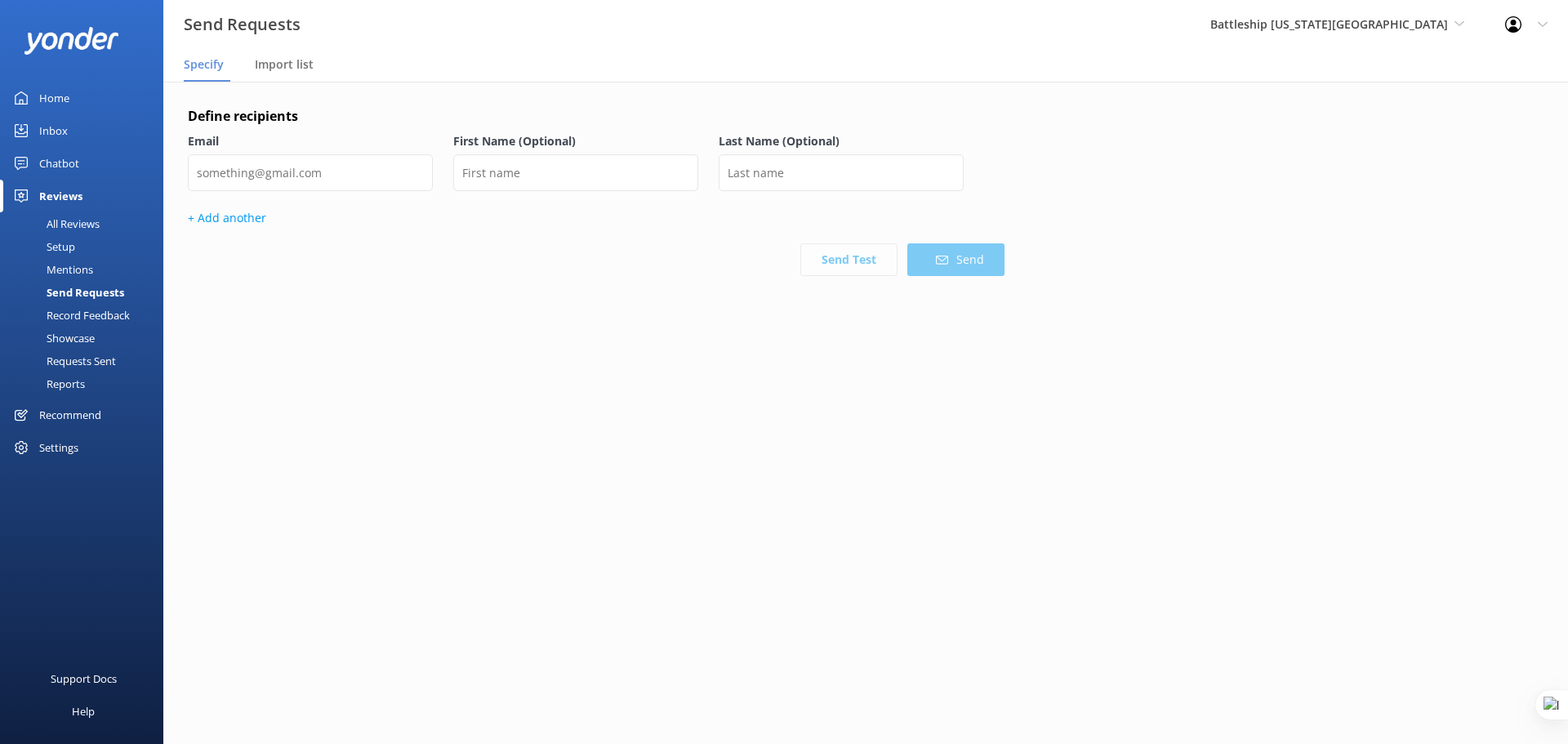 click on "Mentions" at bounding box center [51, 270] 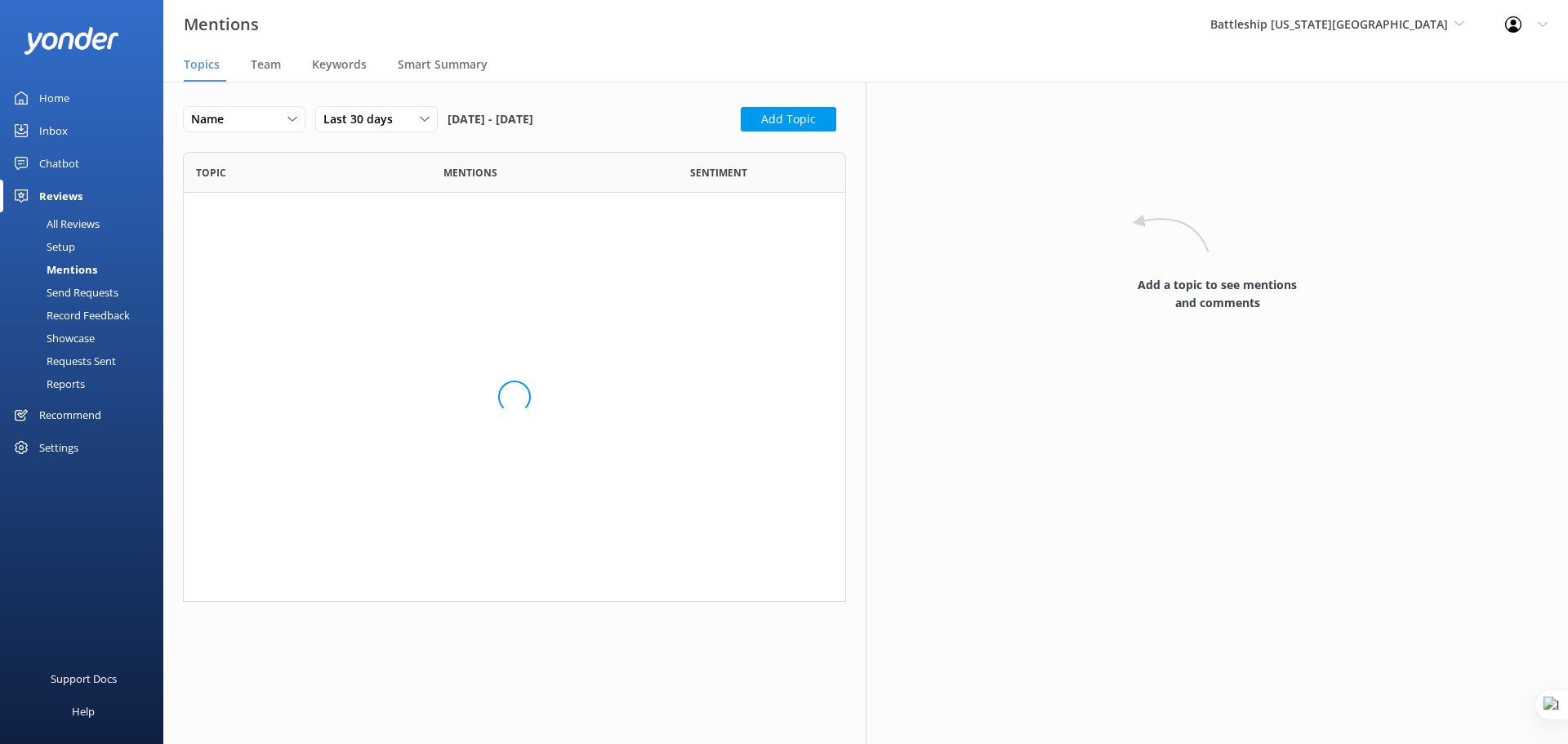 scroll, scrollTop: 13, scrollLeft: 13, axis: both 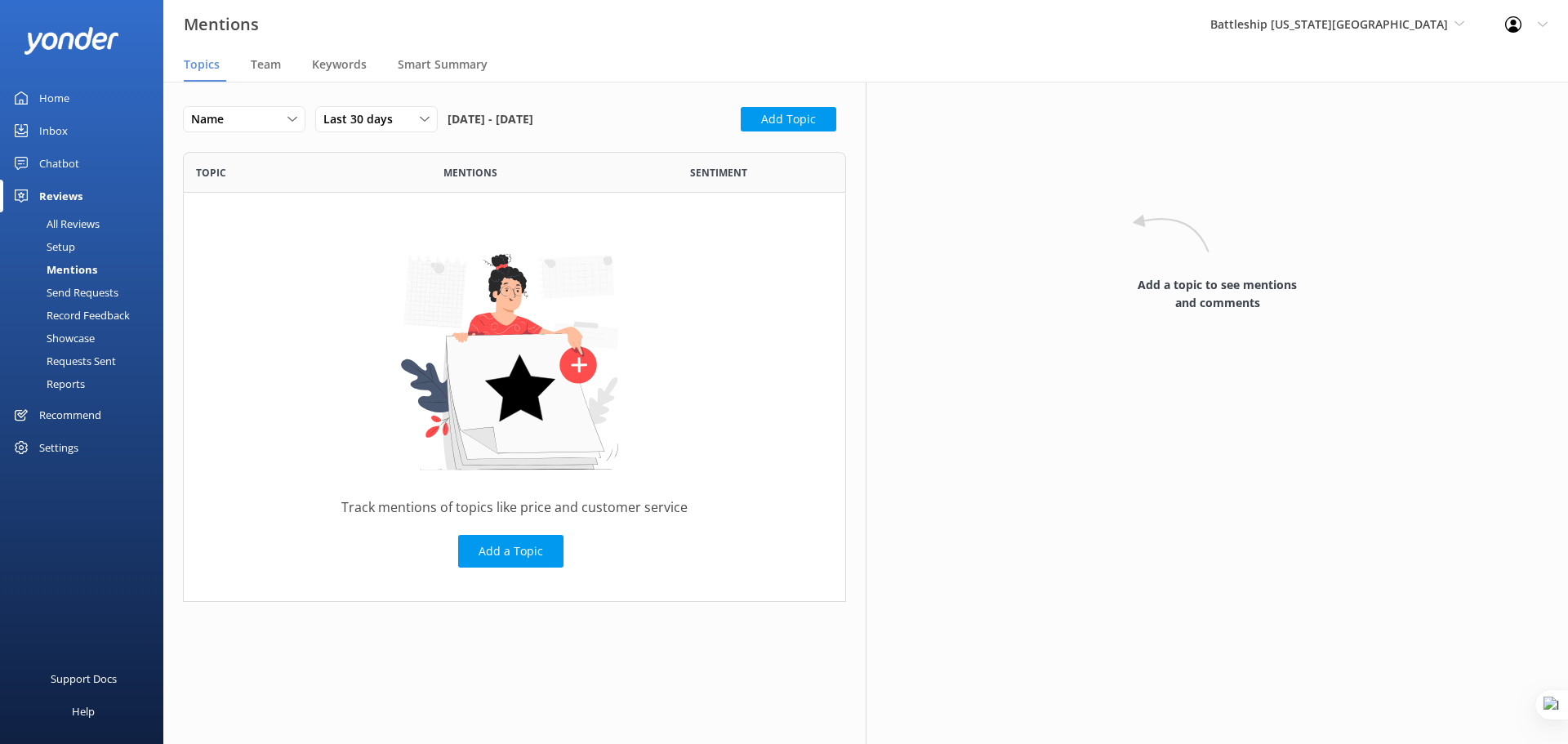 click on "All Reviews" at bounding box center [55, 224] 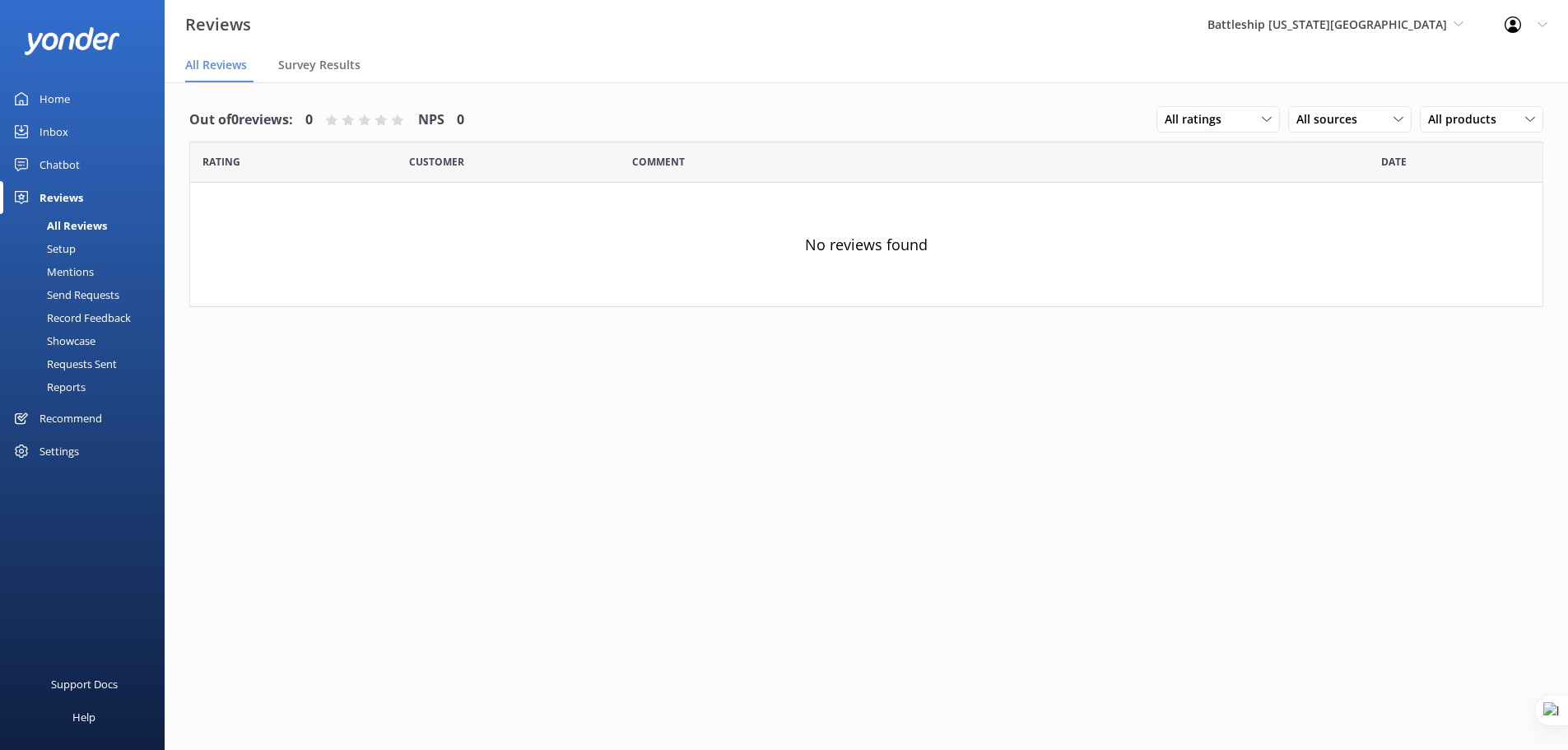 click on "Mentions" at bounding box center [52, 272] 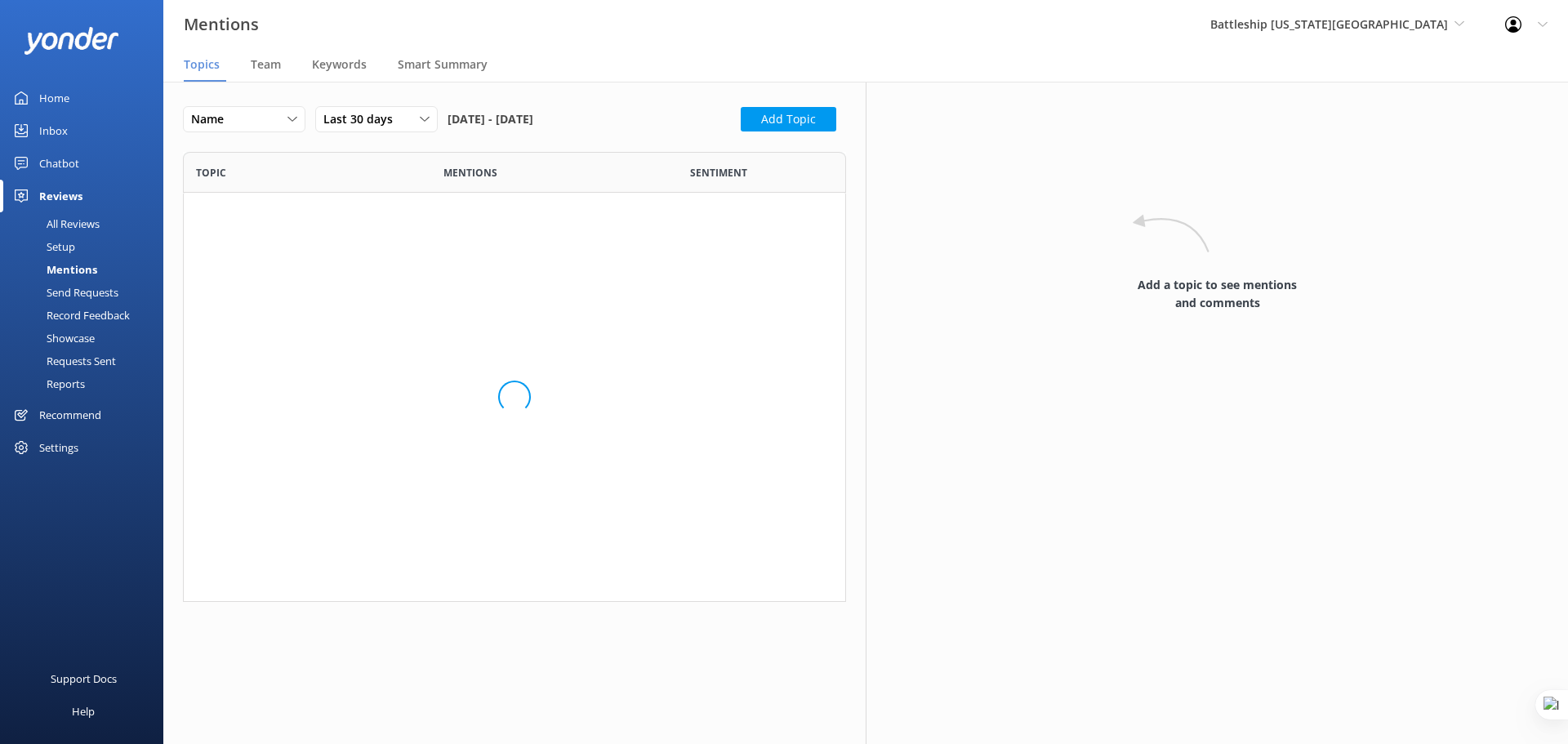 scroll, scrollTop: 13, scrollLeft: 13, axis: both 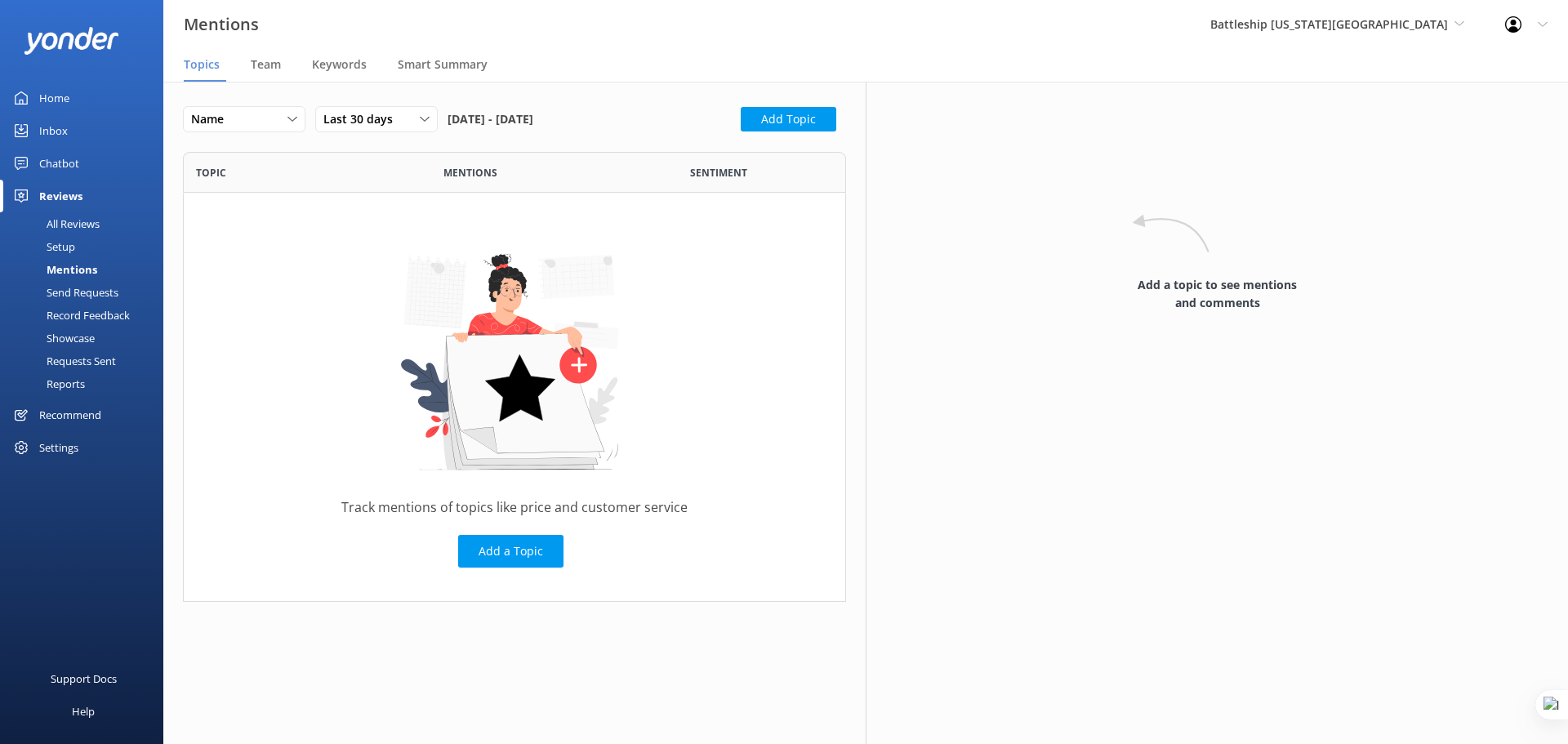 click on "Settings" at bounding box center [59, 448] 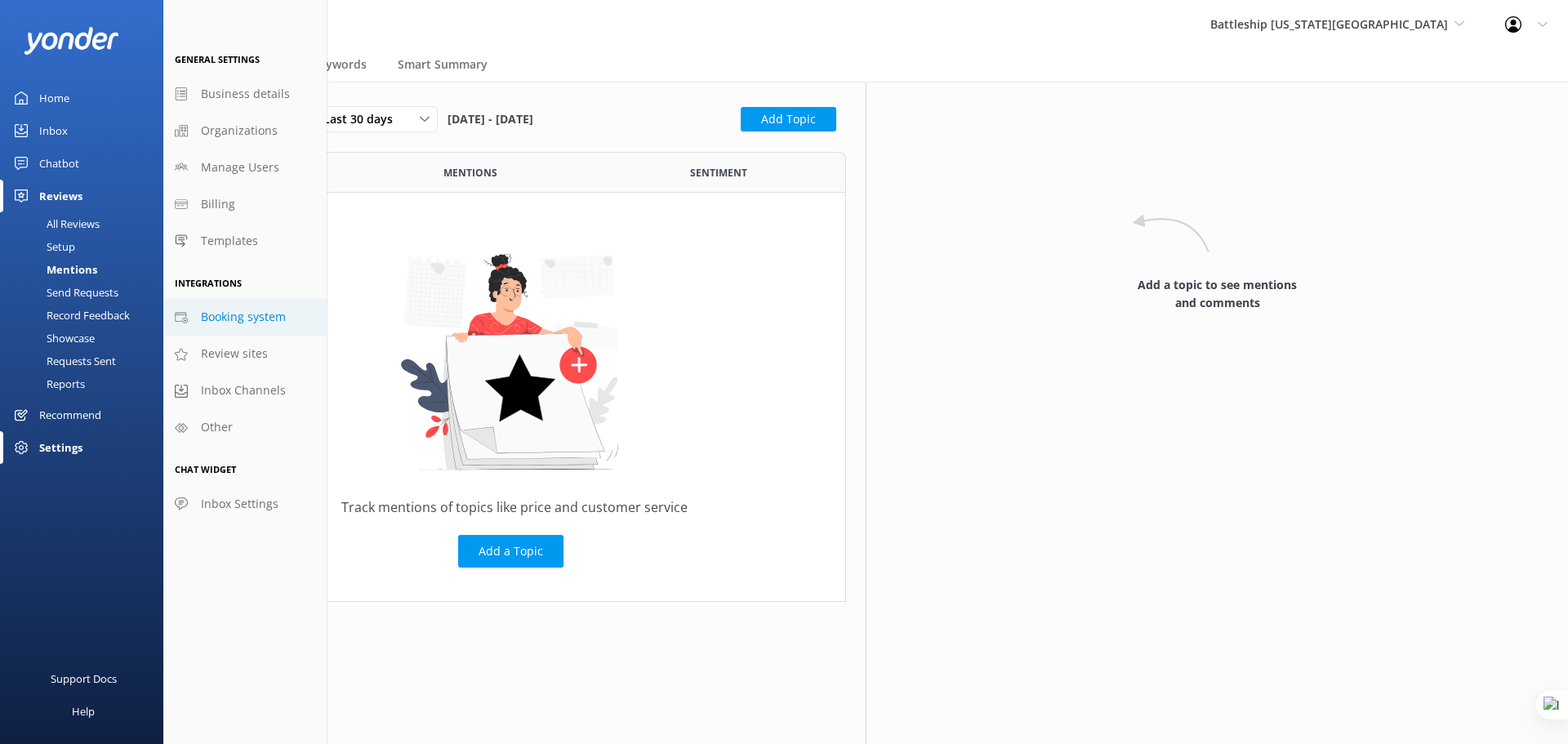 click on "Booking system" at bounding box center (243, 317) 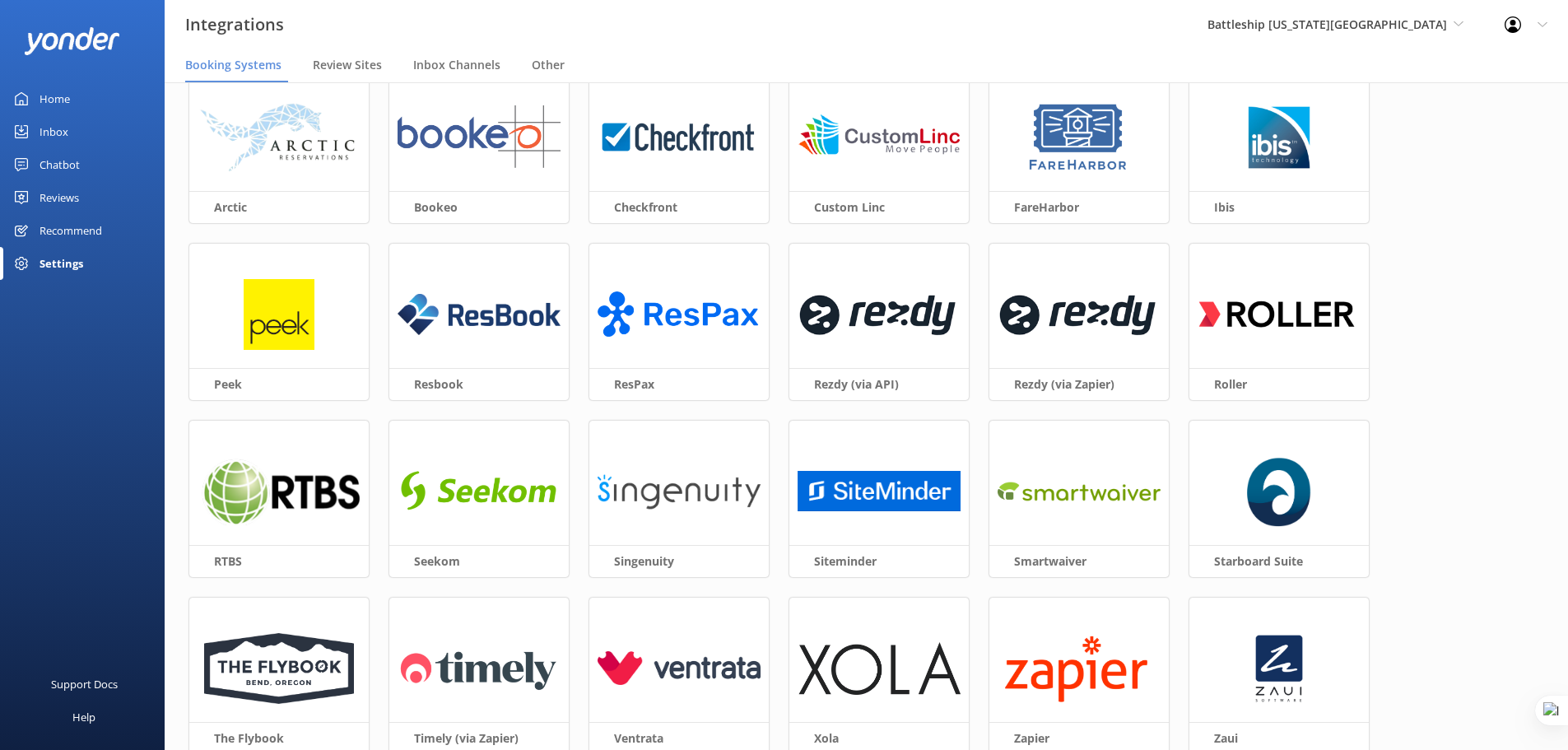 scroll, scrollTop: 80, scrollLeft: 0, axis: vertical 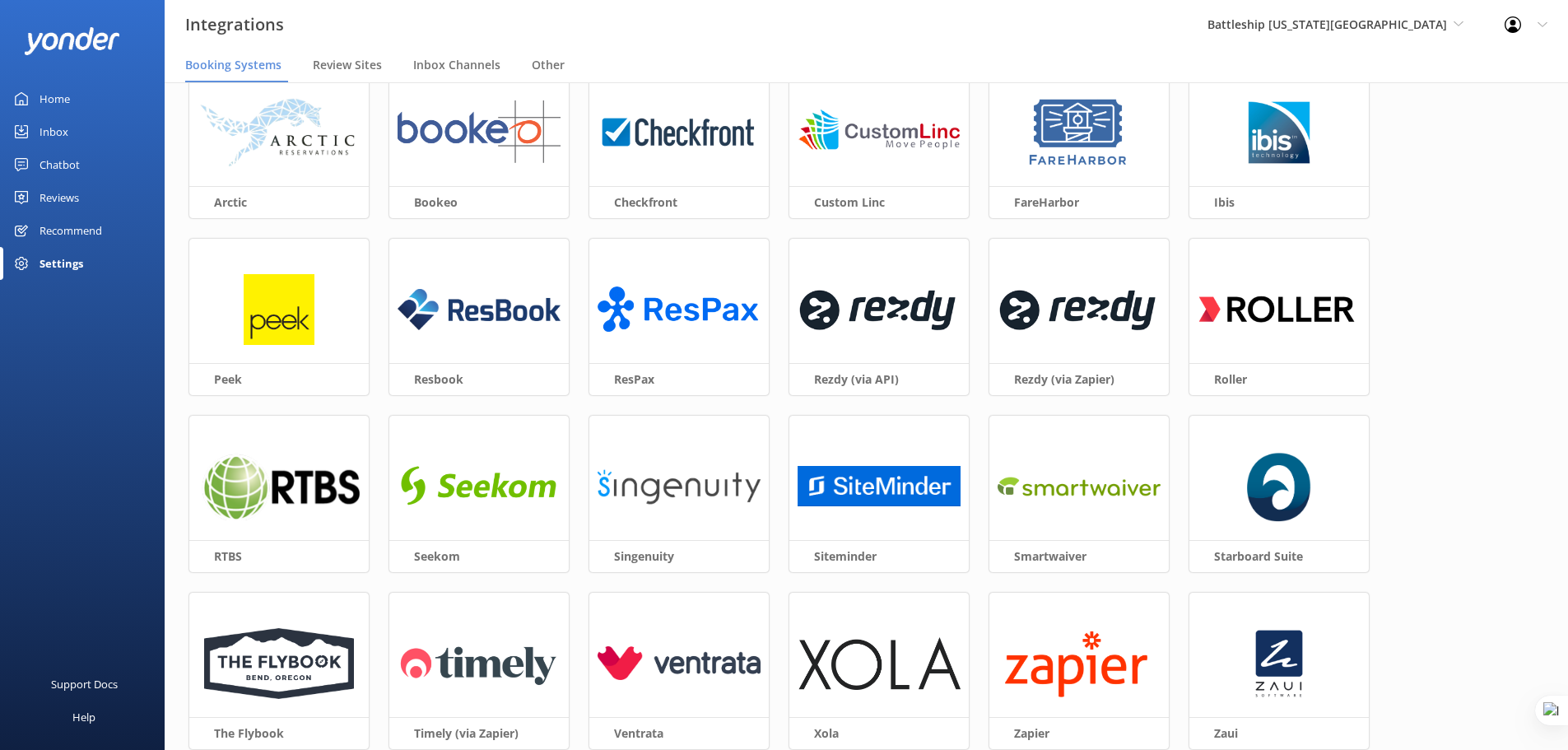 click on "Chatbot" at bounding box center (59, 165) 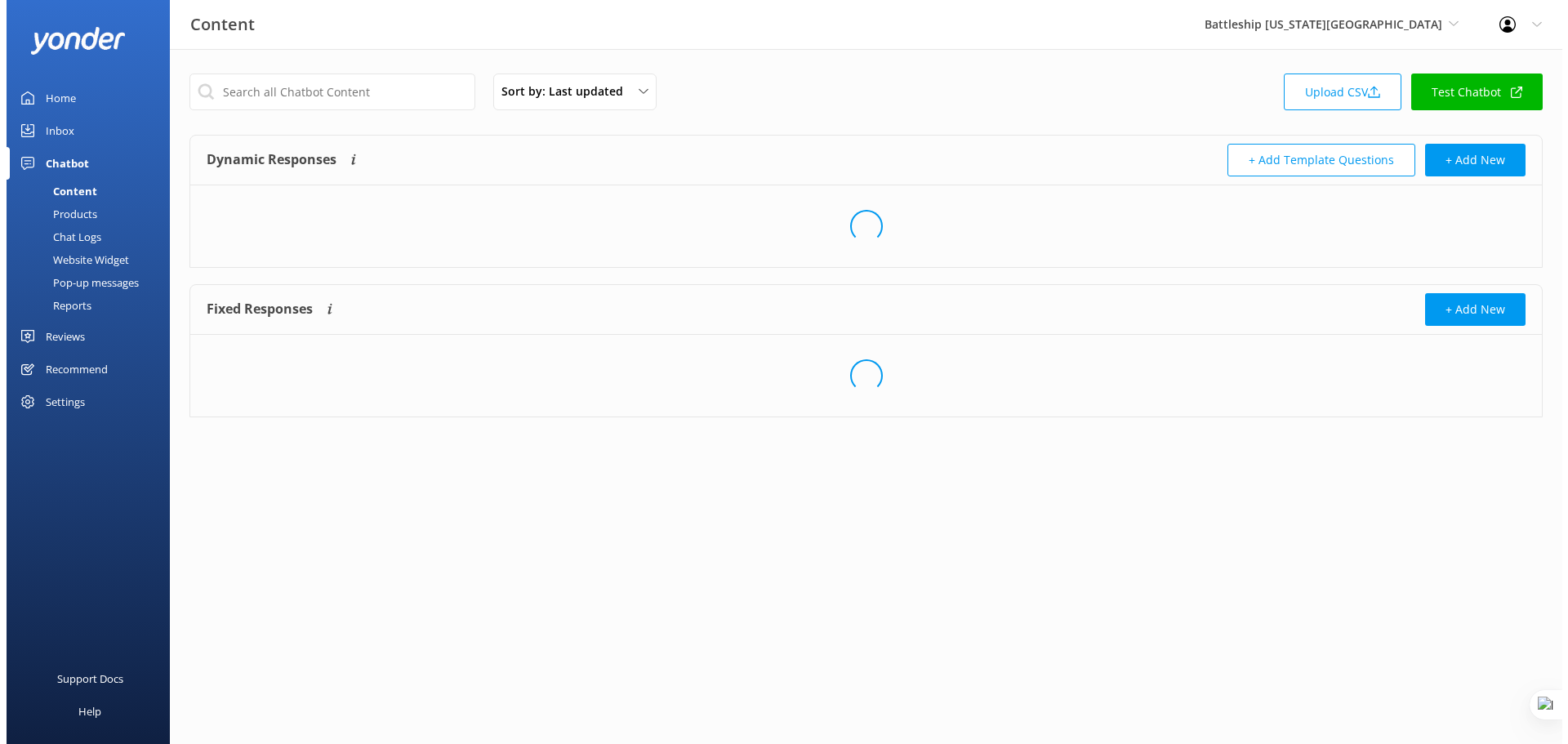 scroll, scrollTop: 0, scrollLeft: 0, axis: both 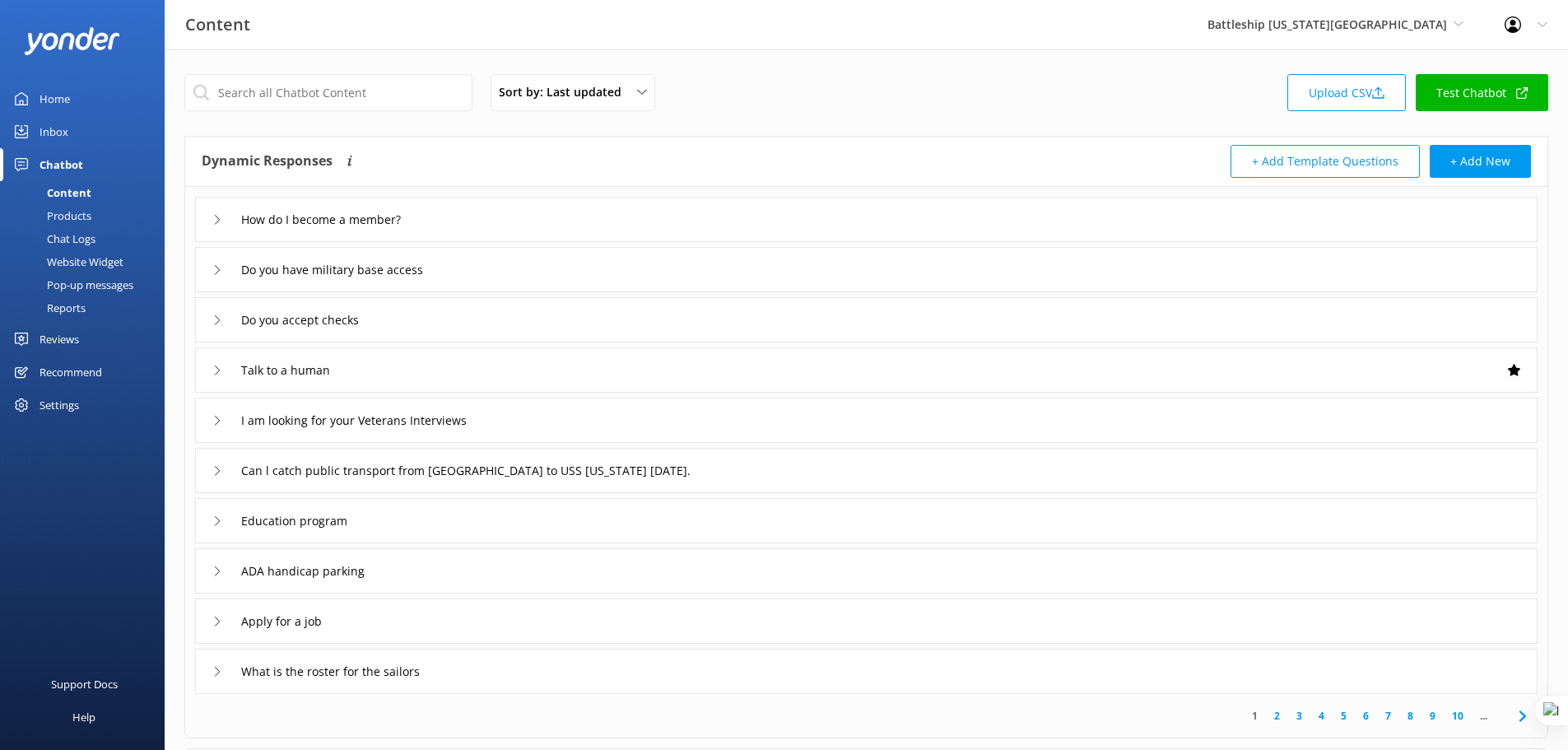 click on "Reviews" at bounding box center (59, 339) 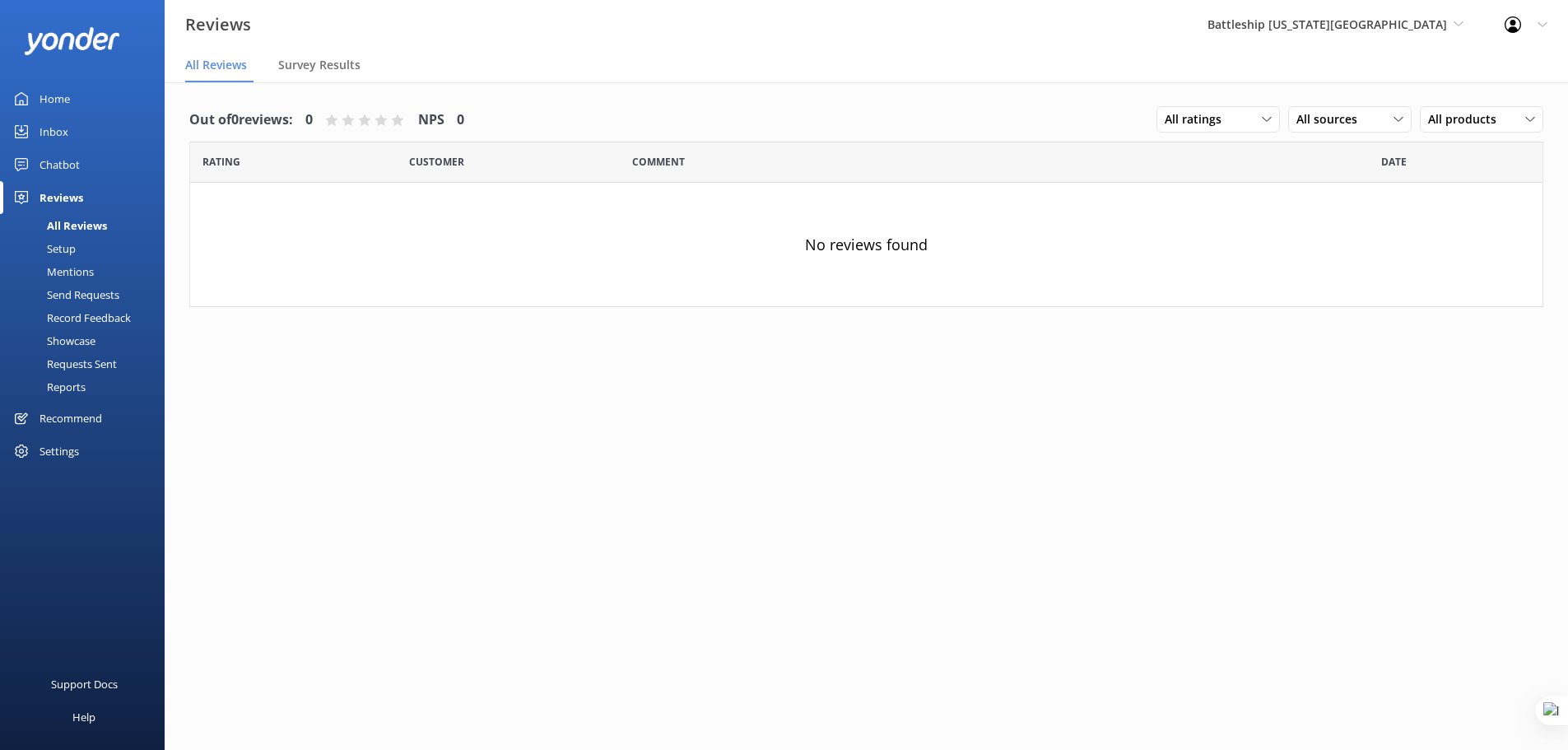 click on "Setup" at bounding box center [43, 249] 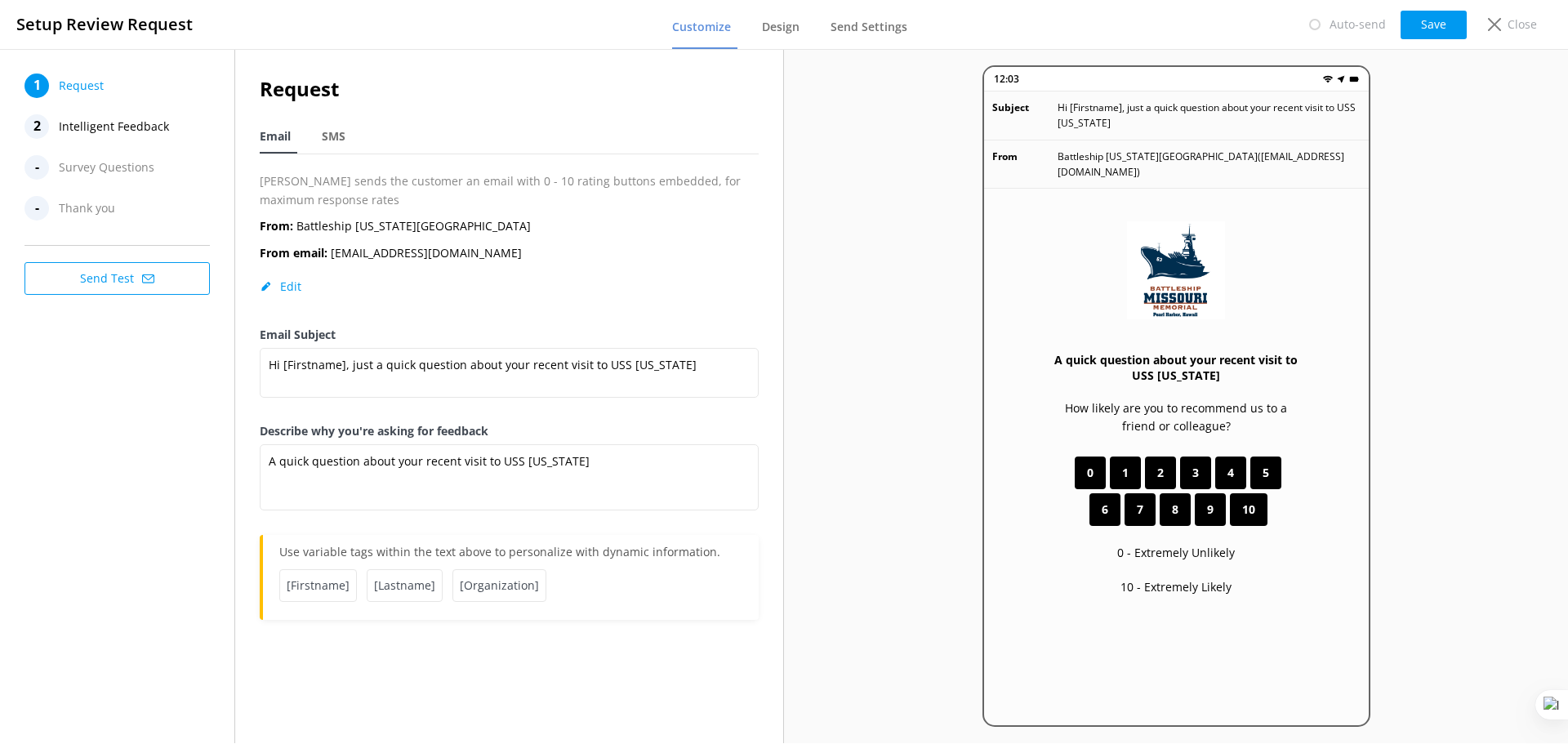 click on "Intelligent Feedback" at bounding box center (114, 127) 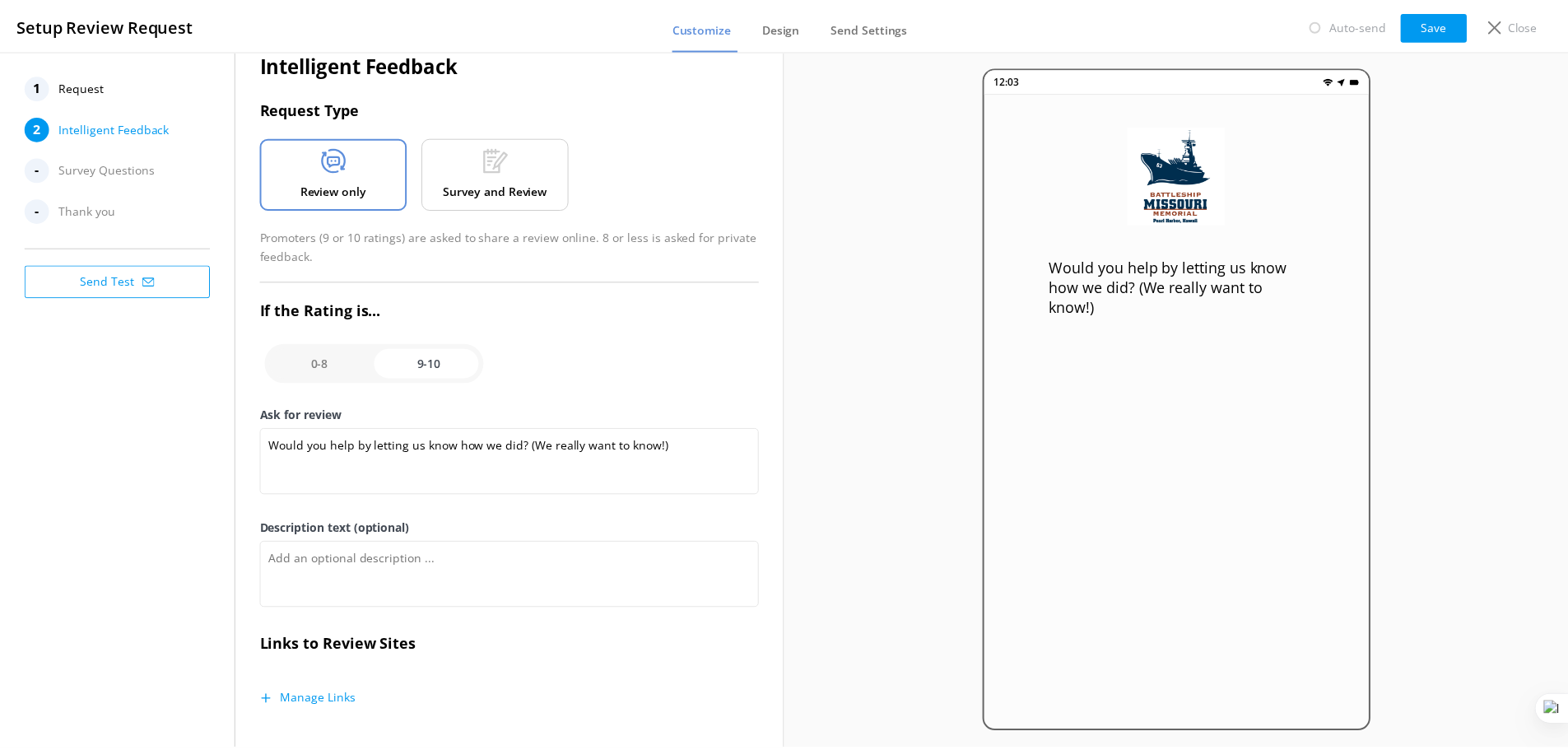 scroll, scrollTop: 0, scrollLeft: 0, axis: both 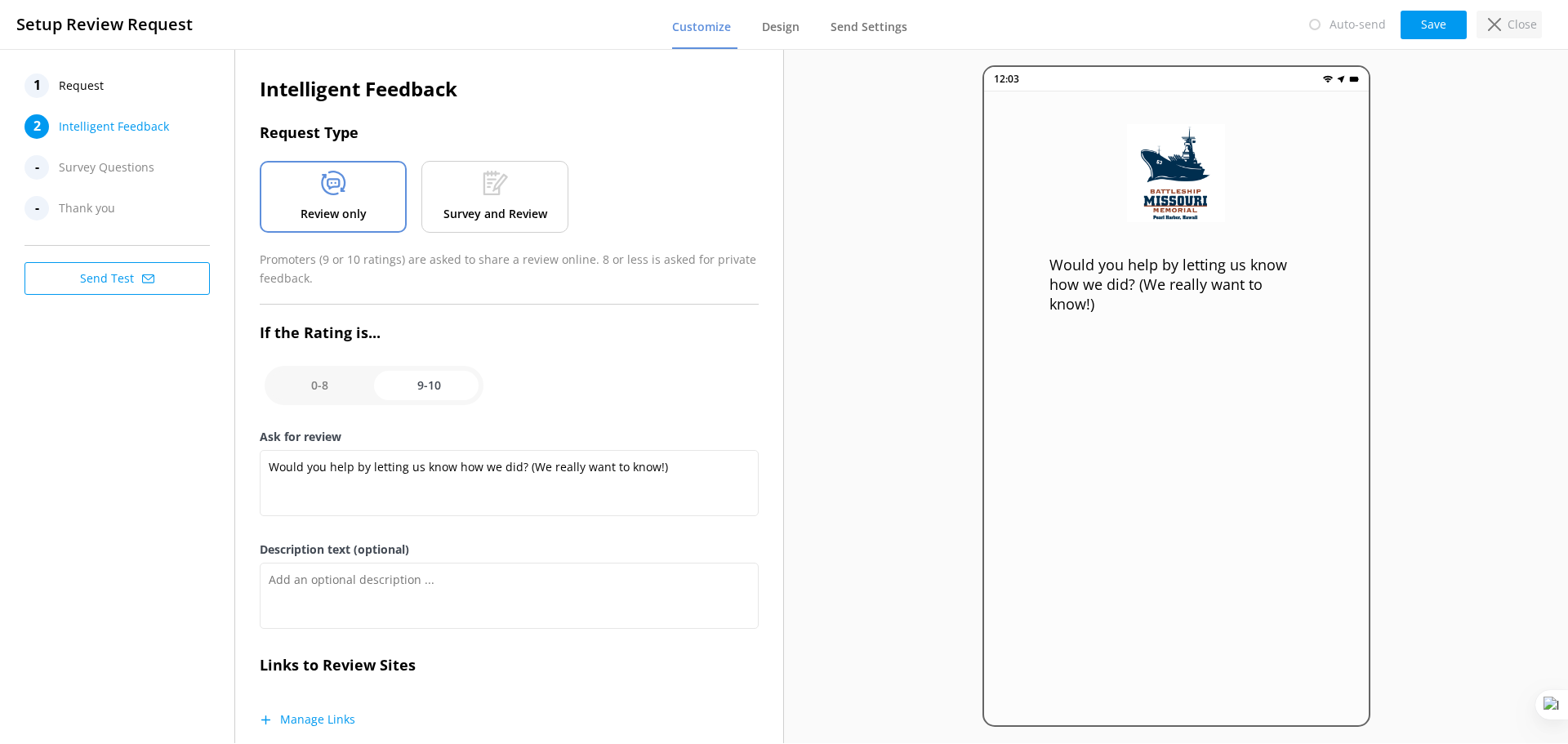 click 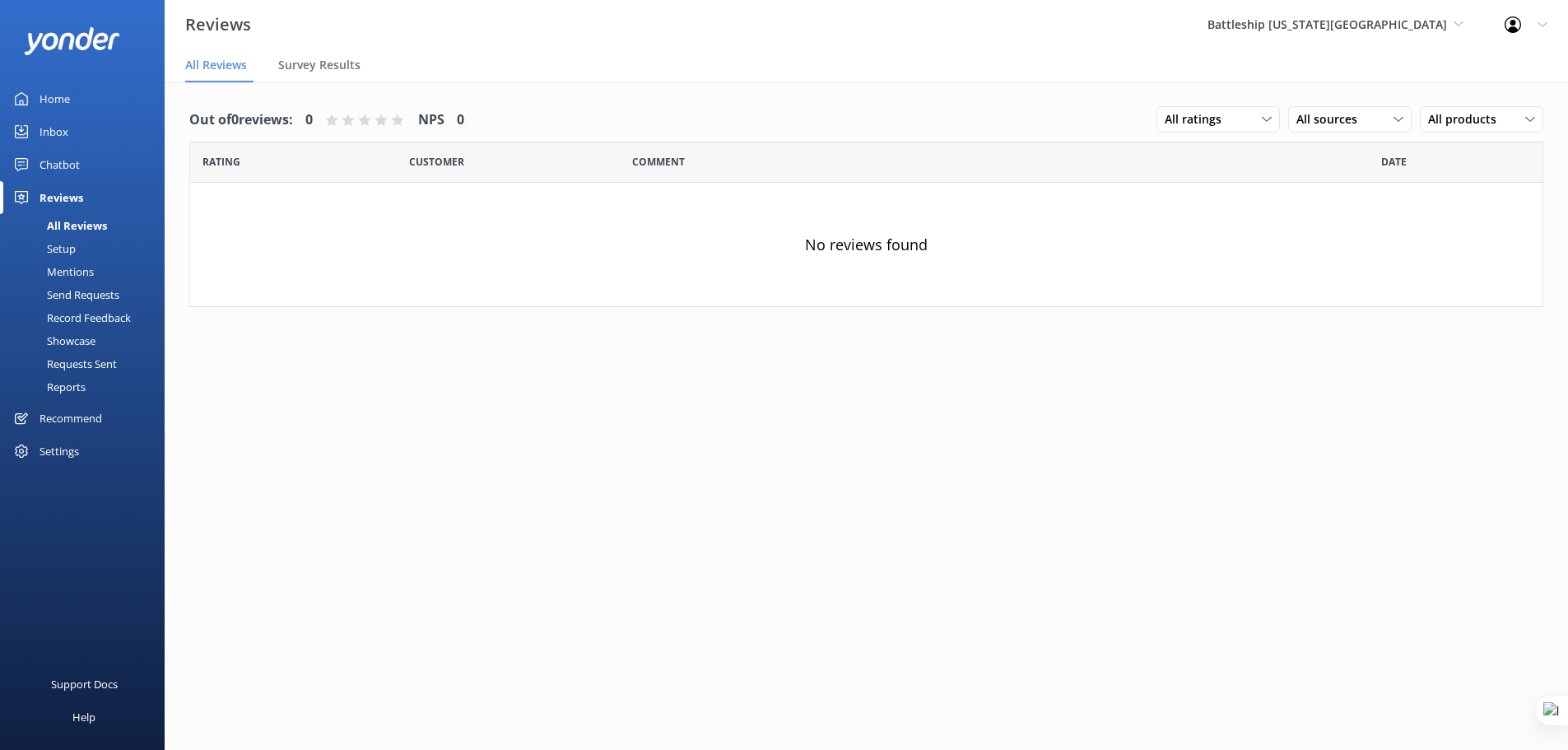 click on "Setup" at bounding box center [43, 249] 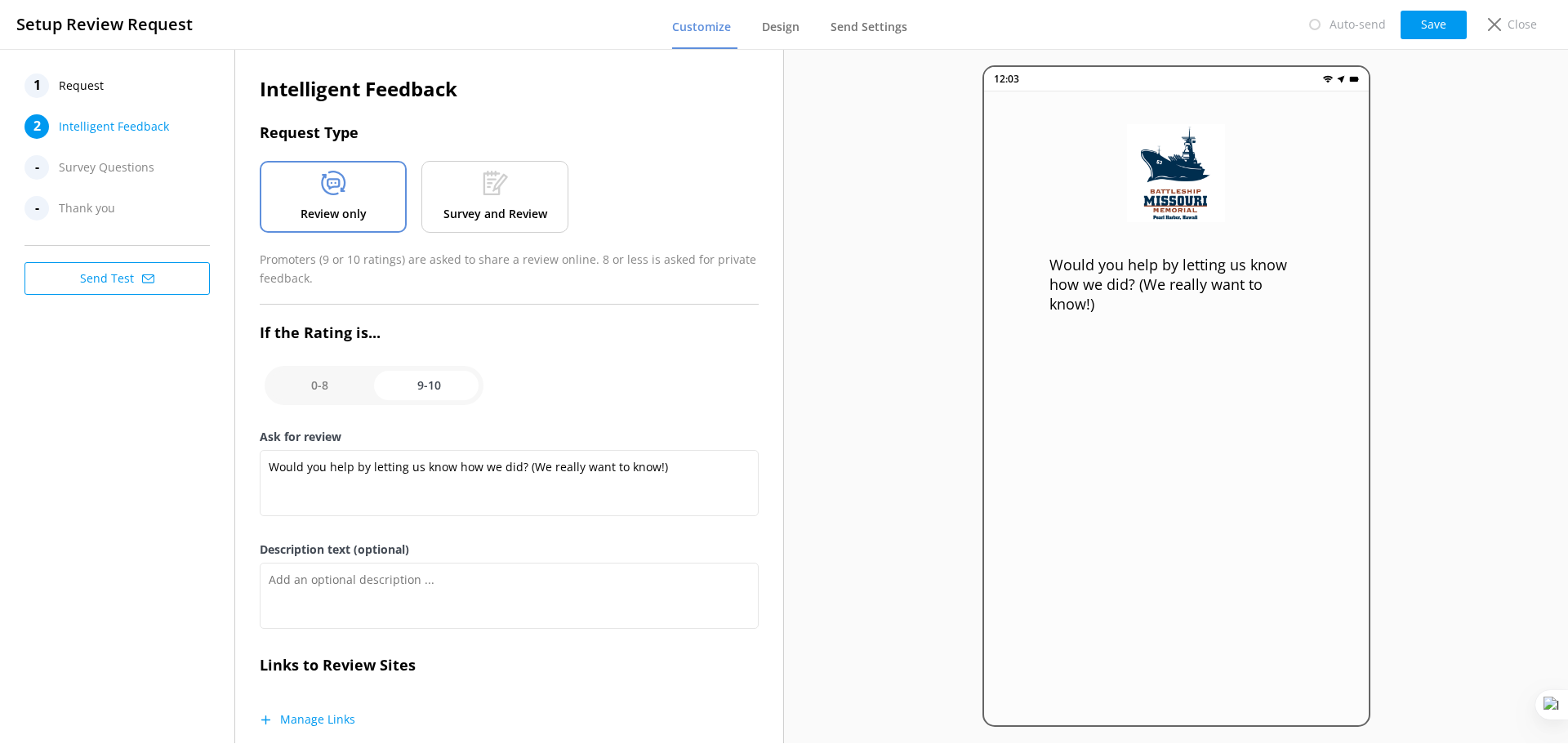 click on "Survey and Review" at bounding box center [495, 197] 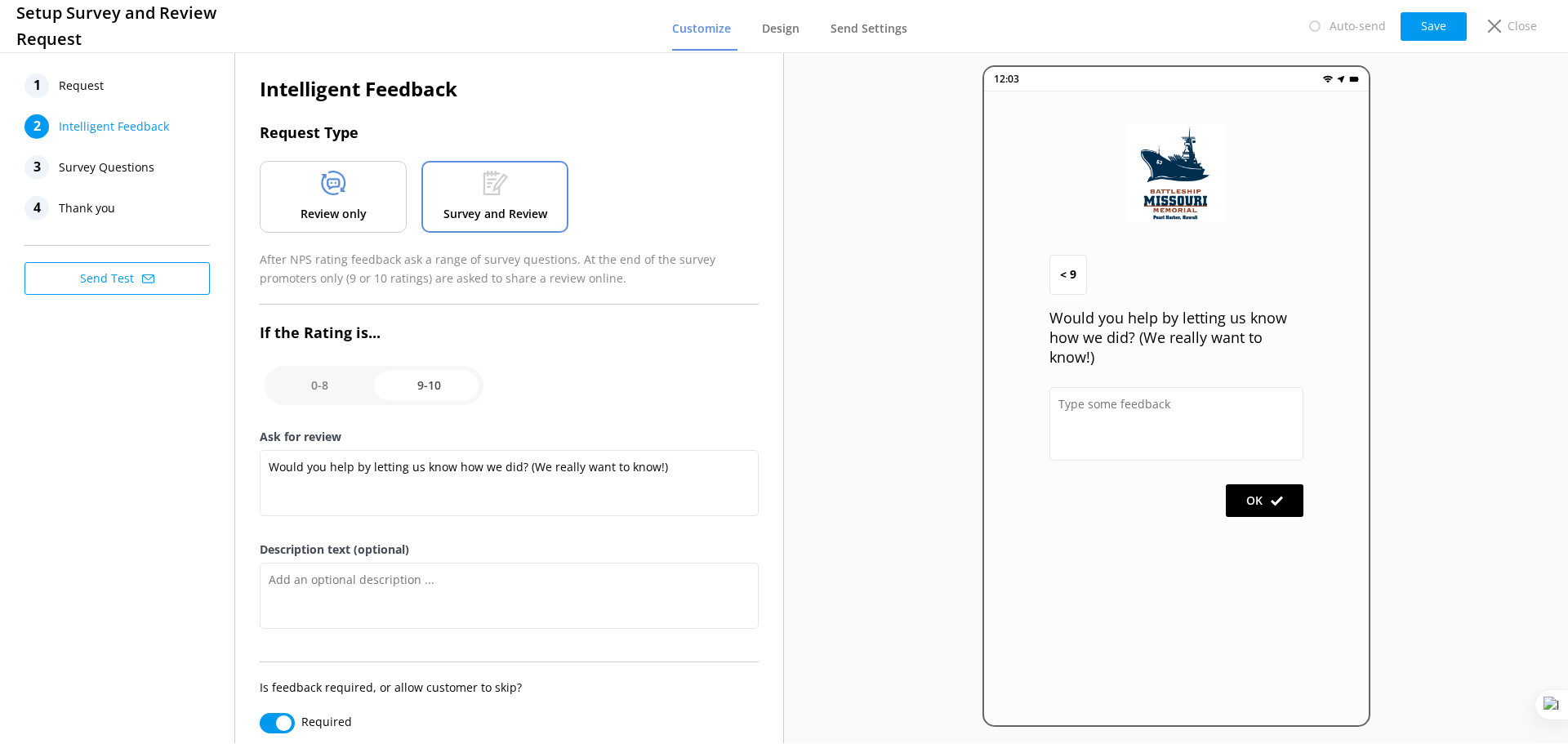 click on "Survey Questions" at bounding box center (106, 167) 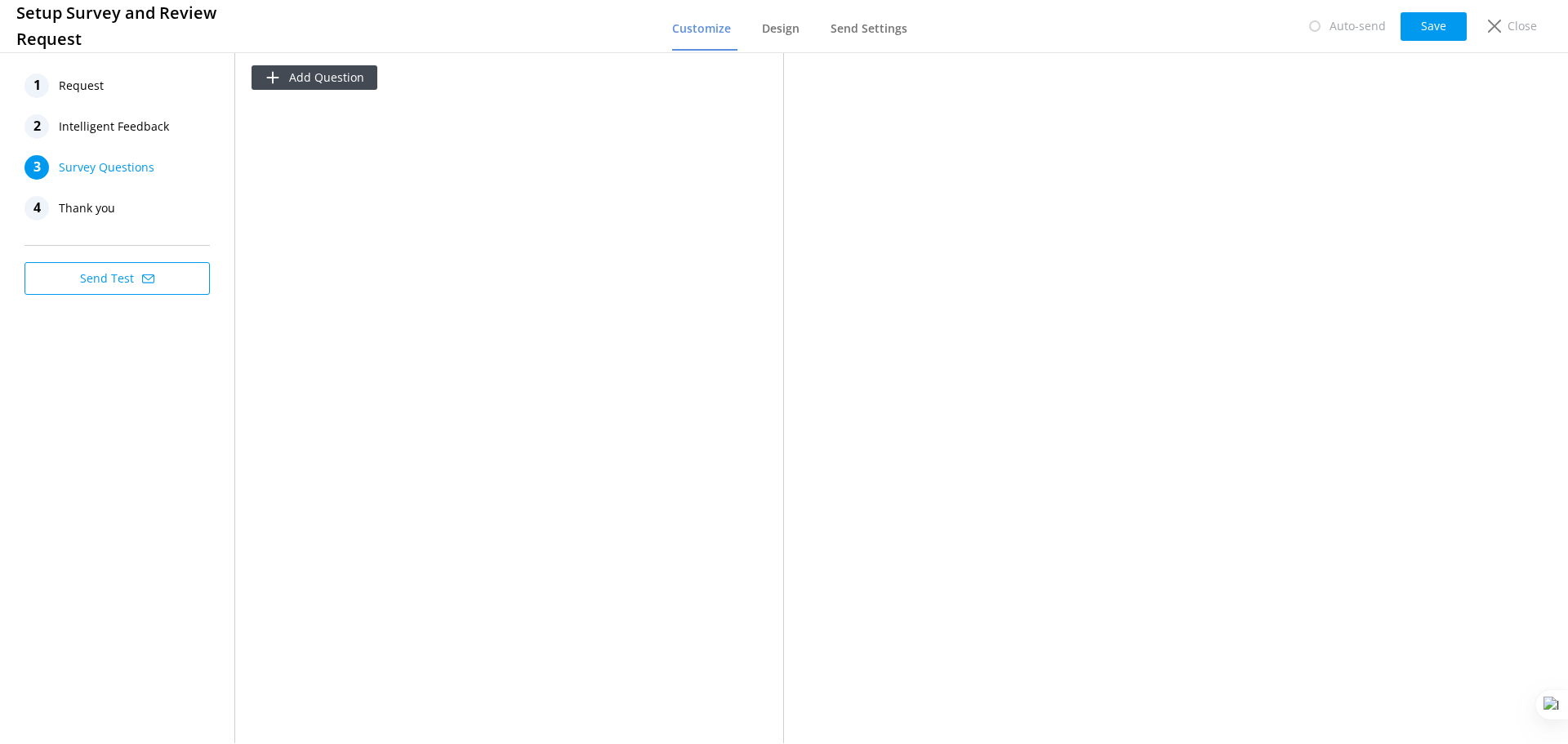 click on "Request" at bounding box center [81, 86] 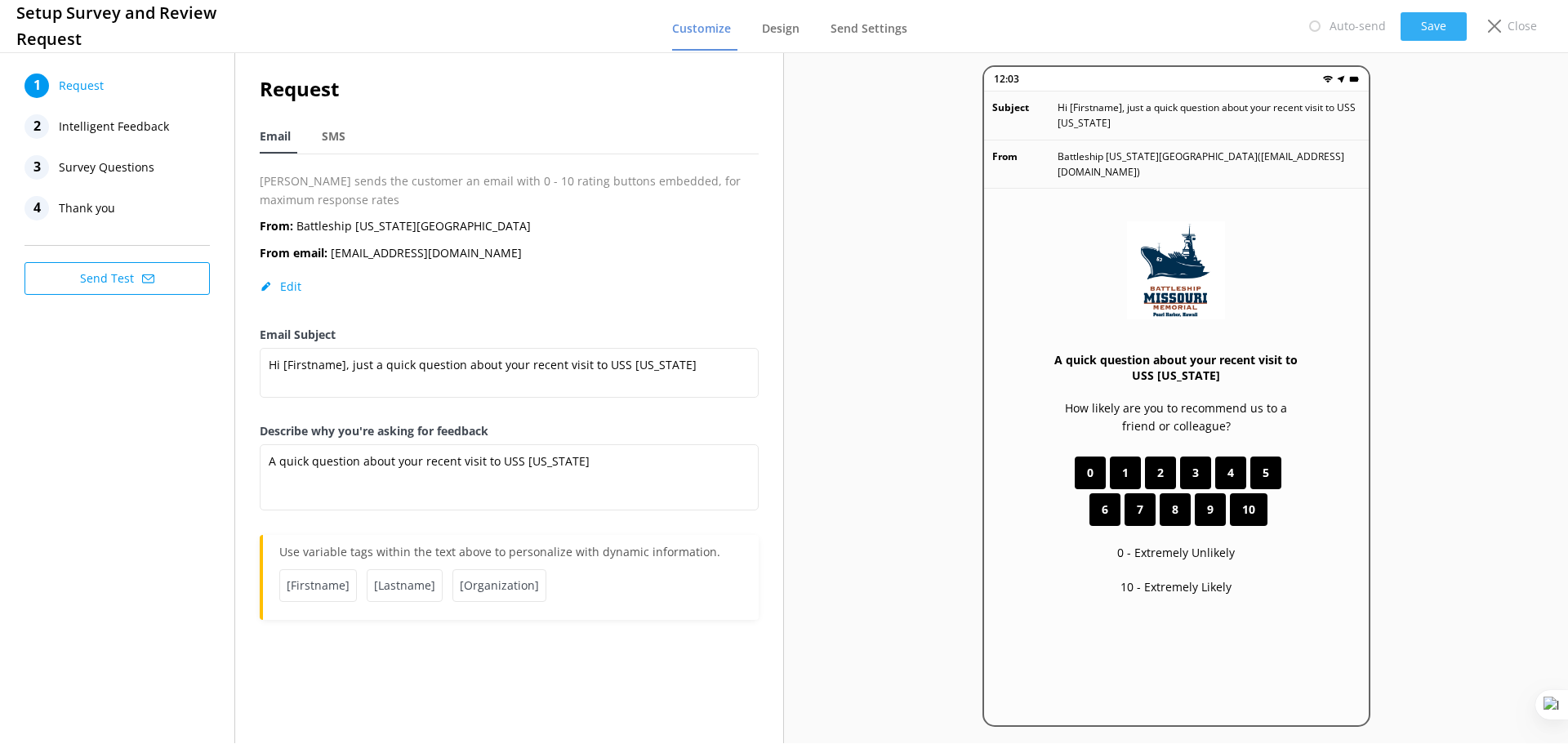 click on "Save" at bounding box center (1433, 26) 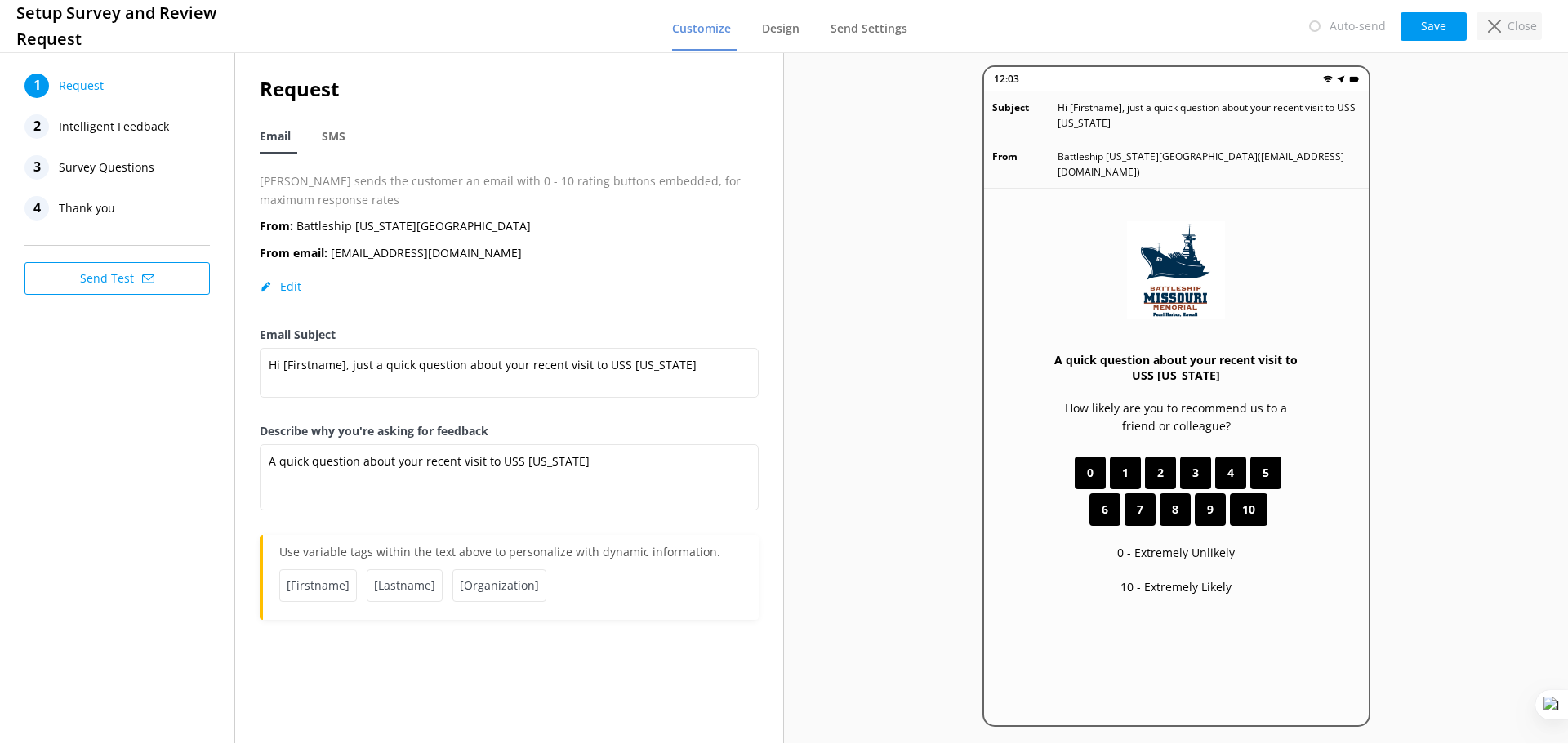 click on "Close" at bounding box center [1522, 26] 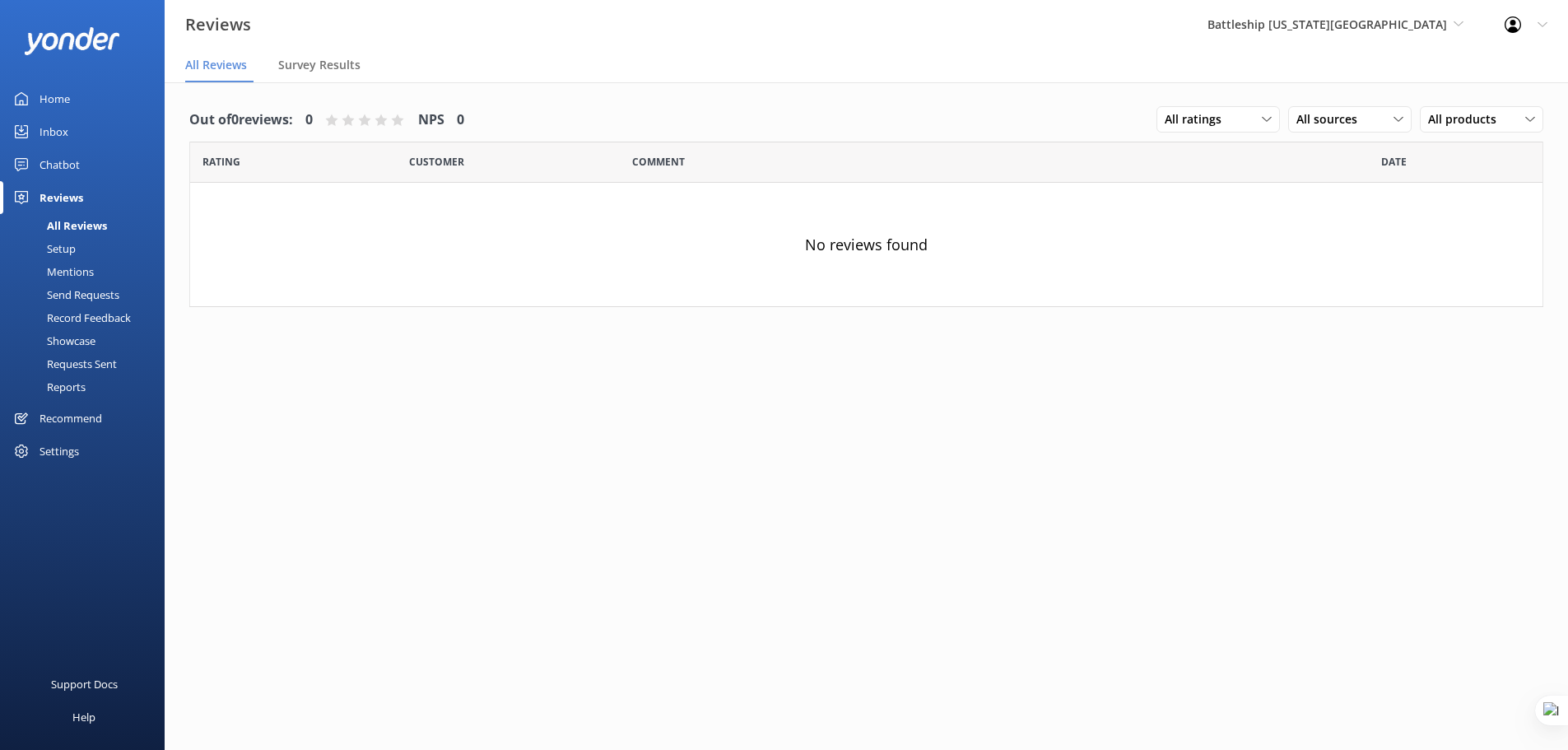 click on "Settings" at bounding box center [59, 451] 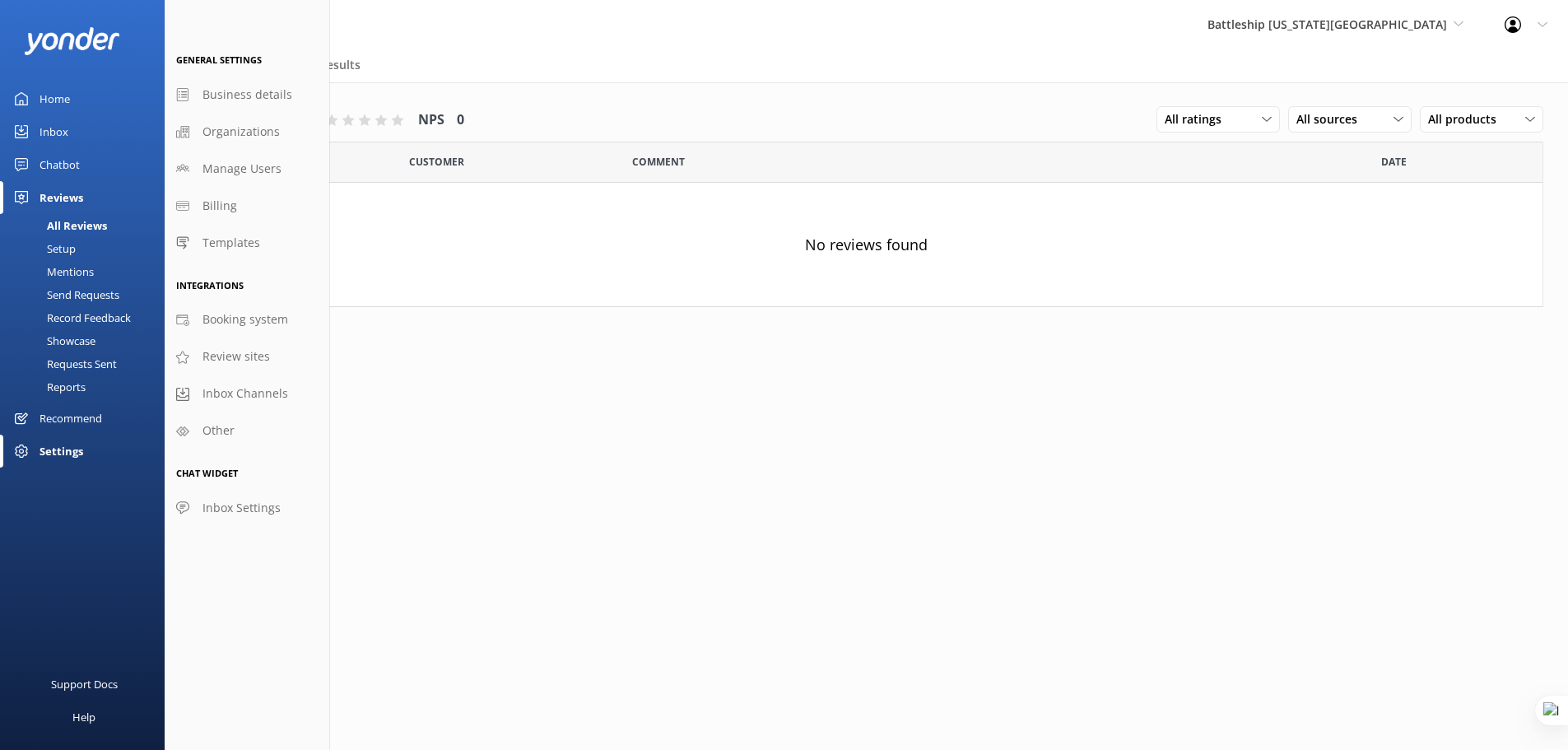 click on "Setup" at bounding box center [43, 249] 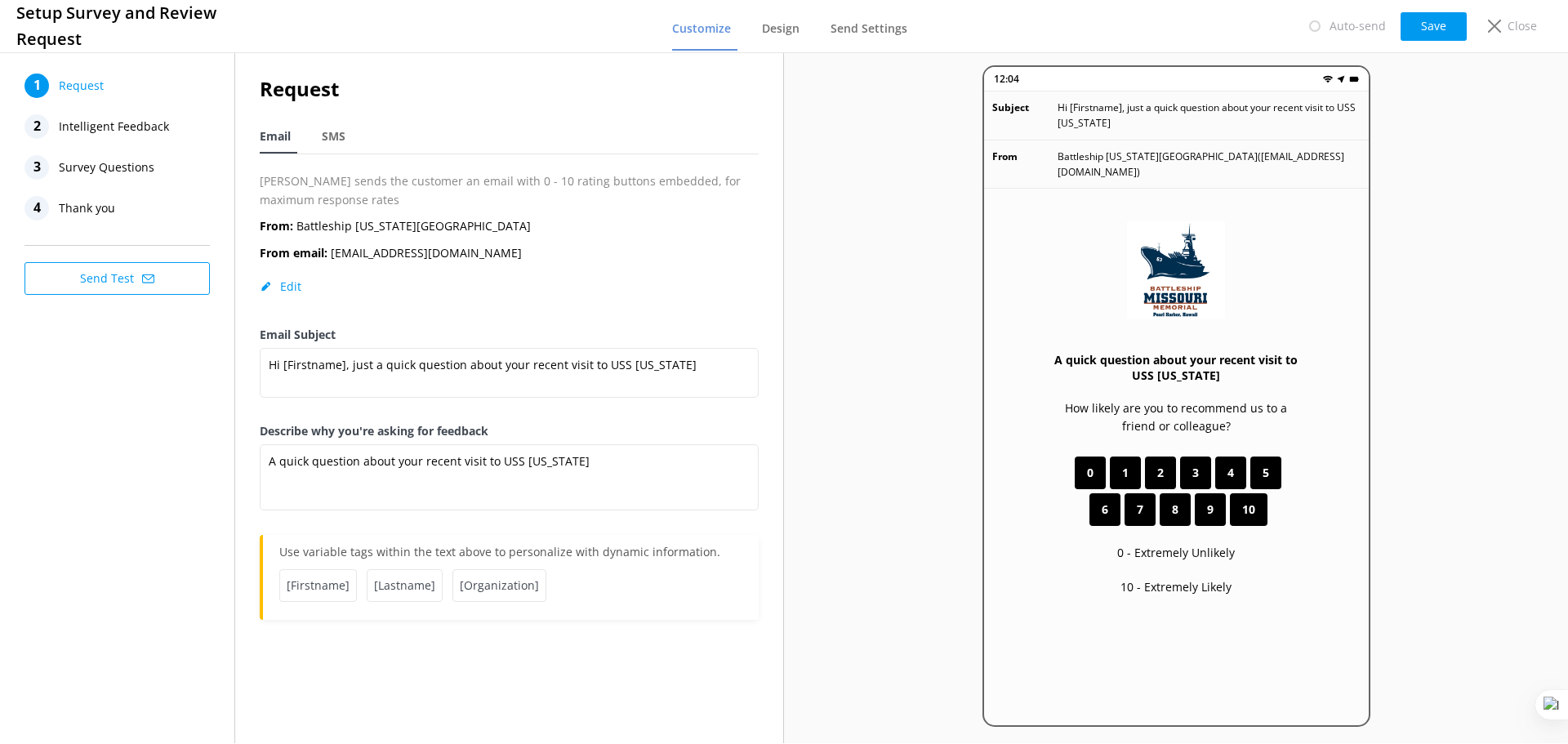 click on "Survey Questions" at bounding box center [106, 167] 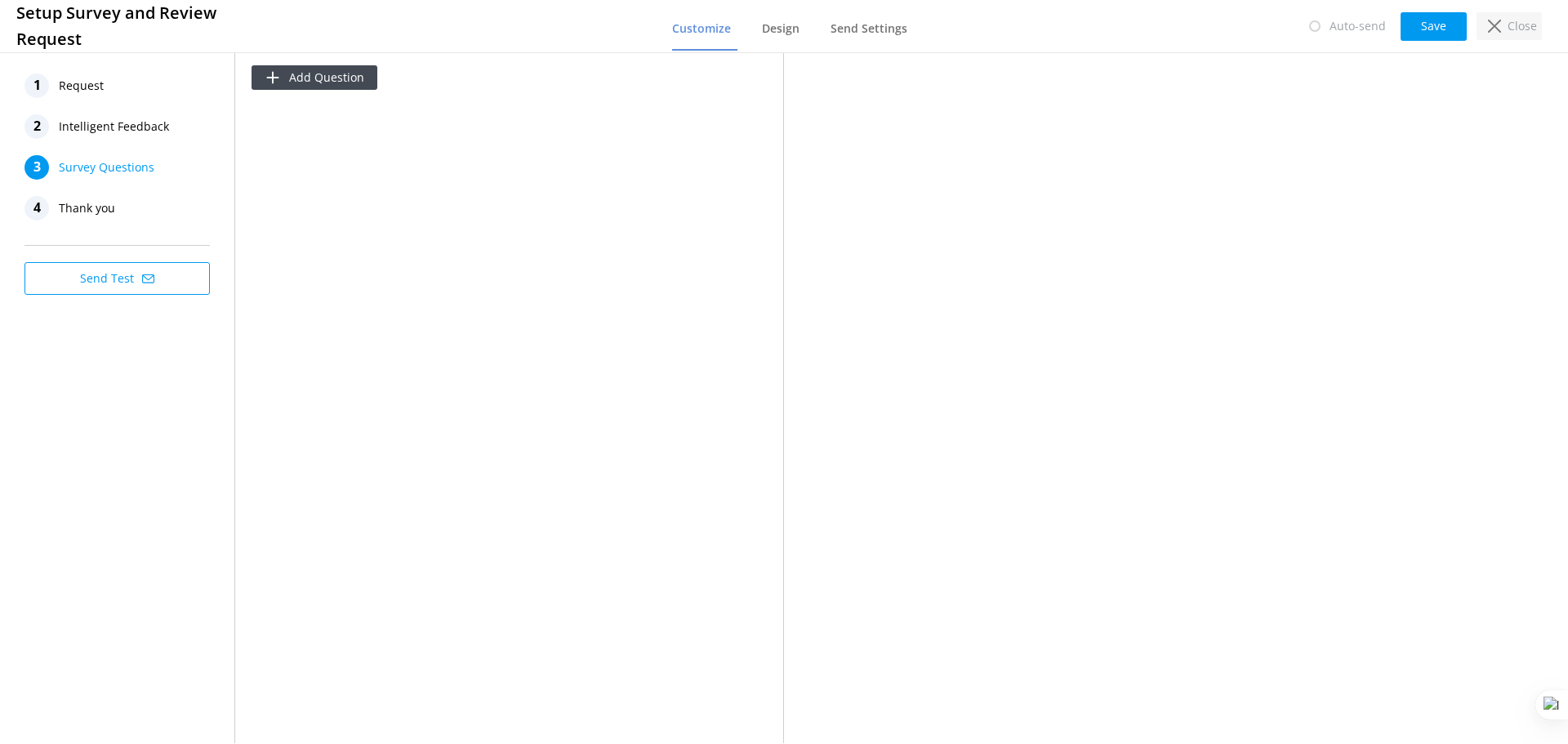 click on "Close" at bounding box center [1522, 26] 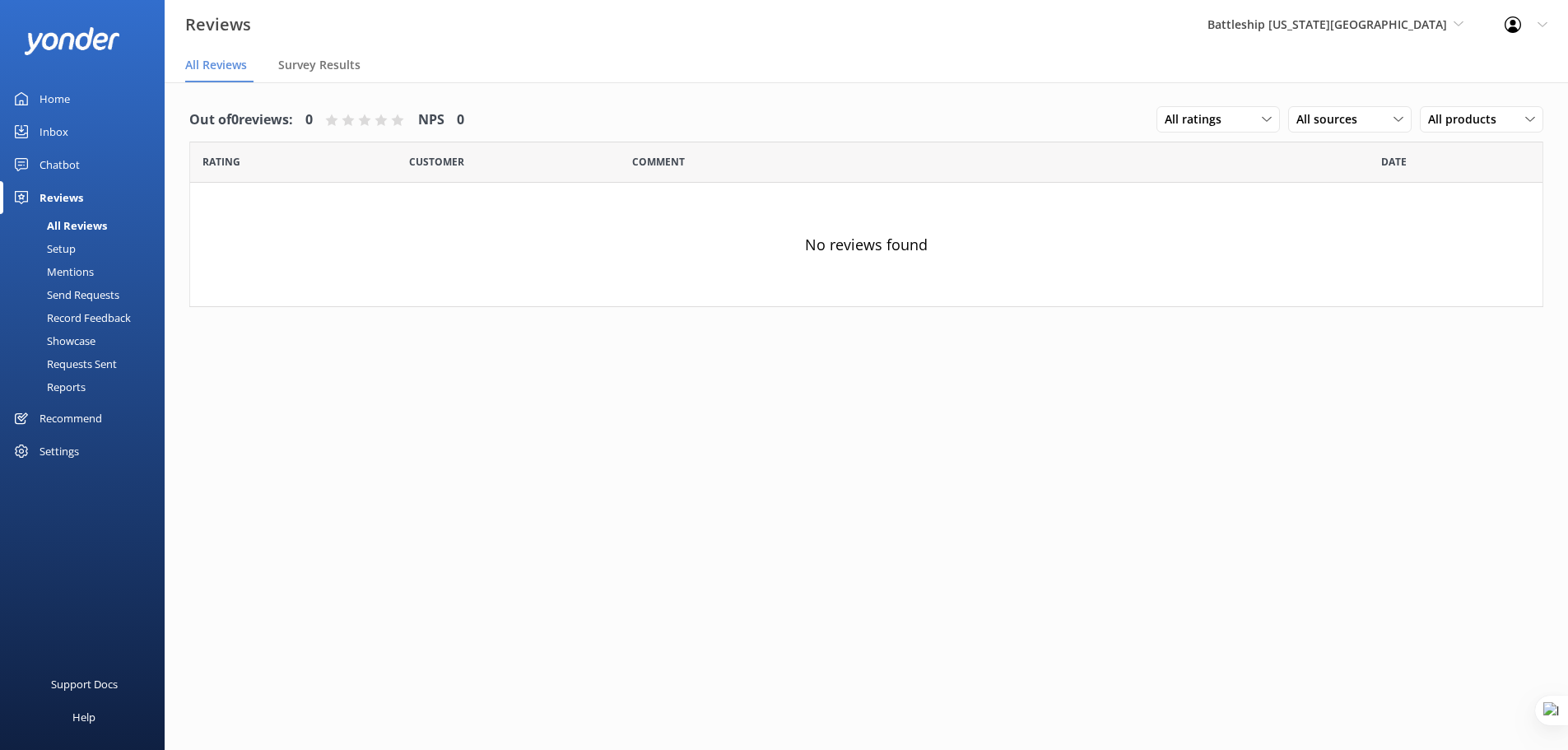 scroll, scrollTop: 0, scrollLeft: 0, axis: both 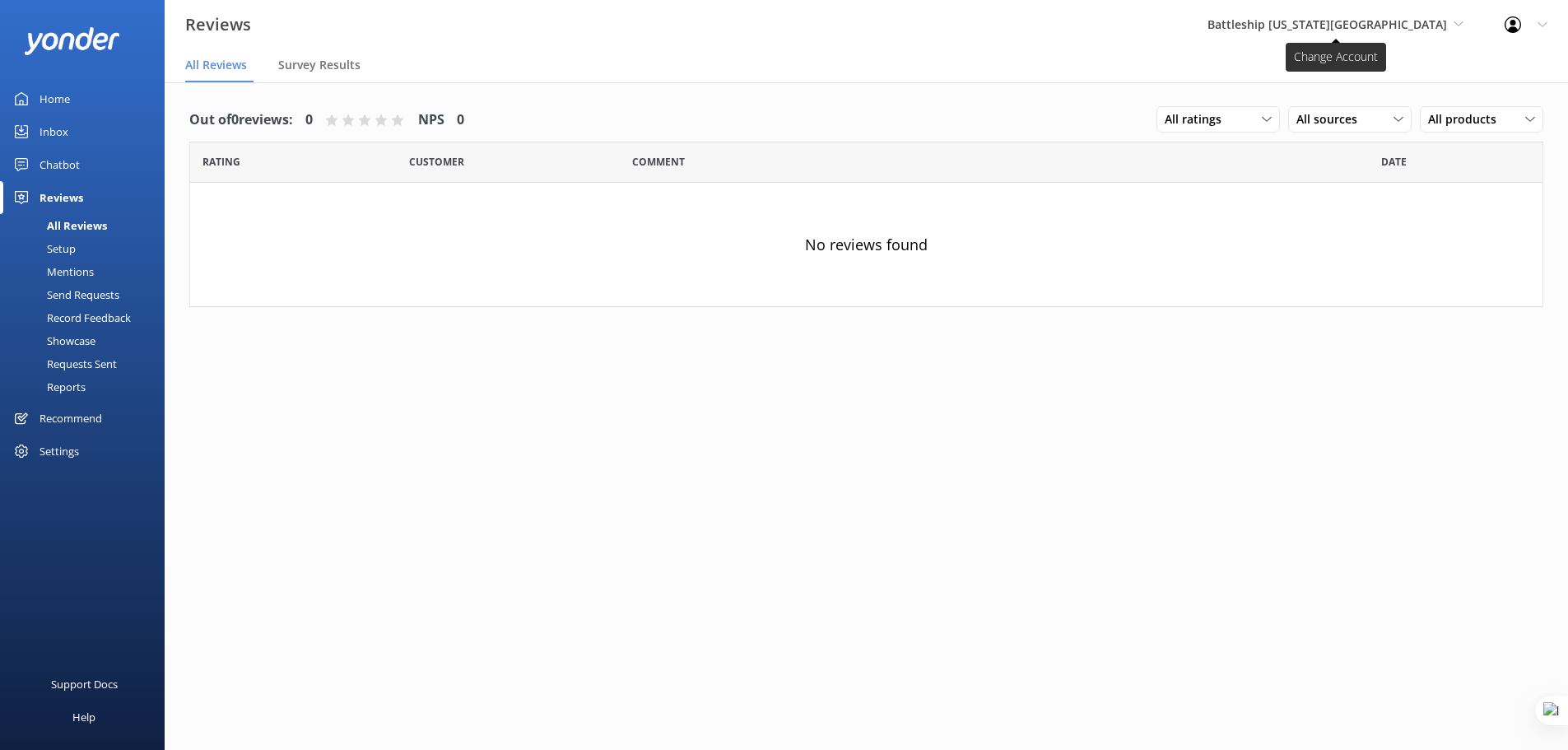 click on "Battleship [US_STATE][GEOGRAPHIC_DATA]" at bounding box center (1327, 24) 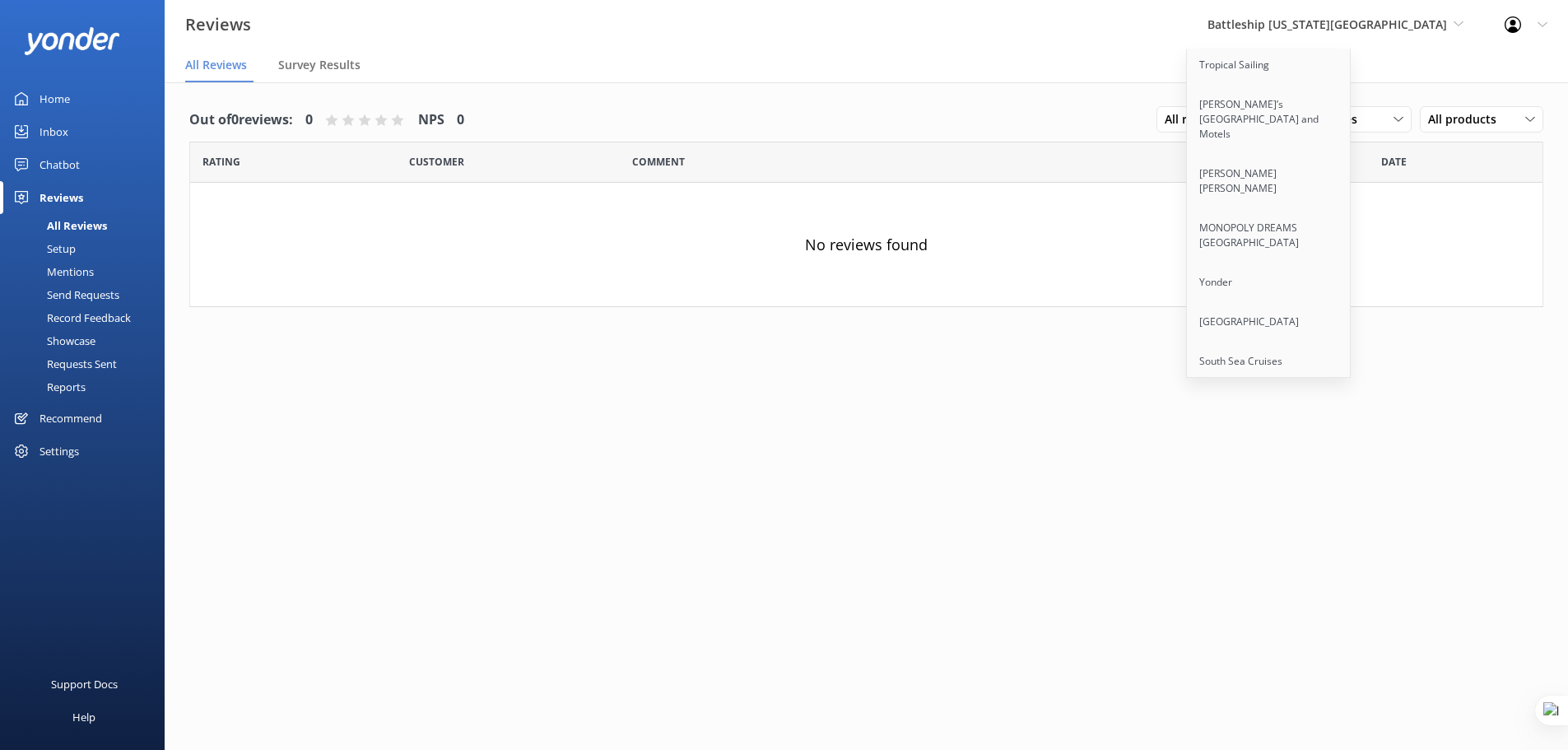 scroll, scrollTop: 10575, scrollLeft: 0, axis: vertical 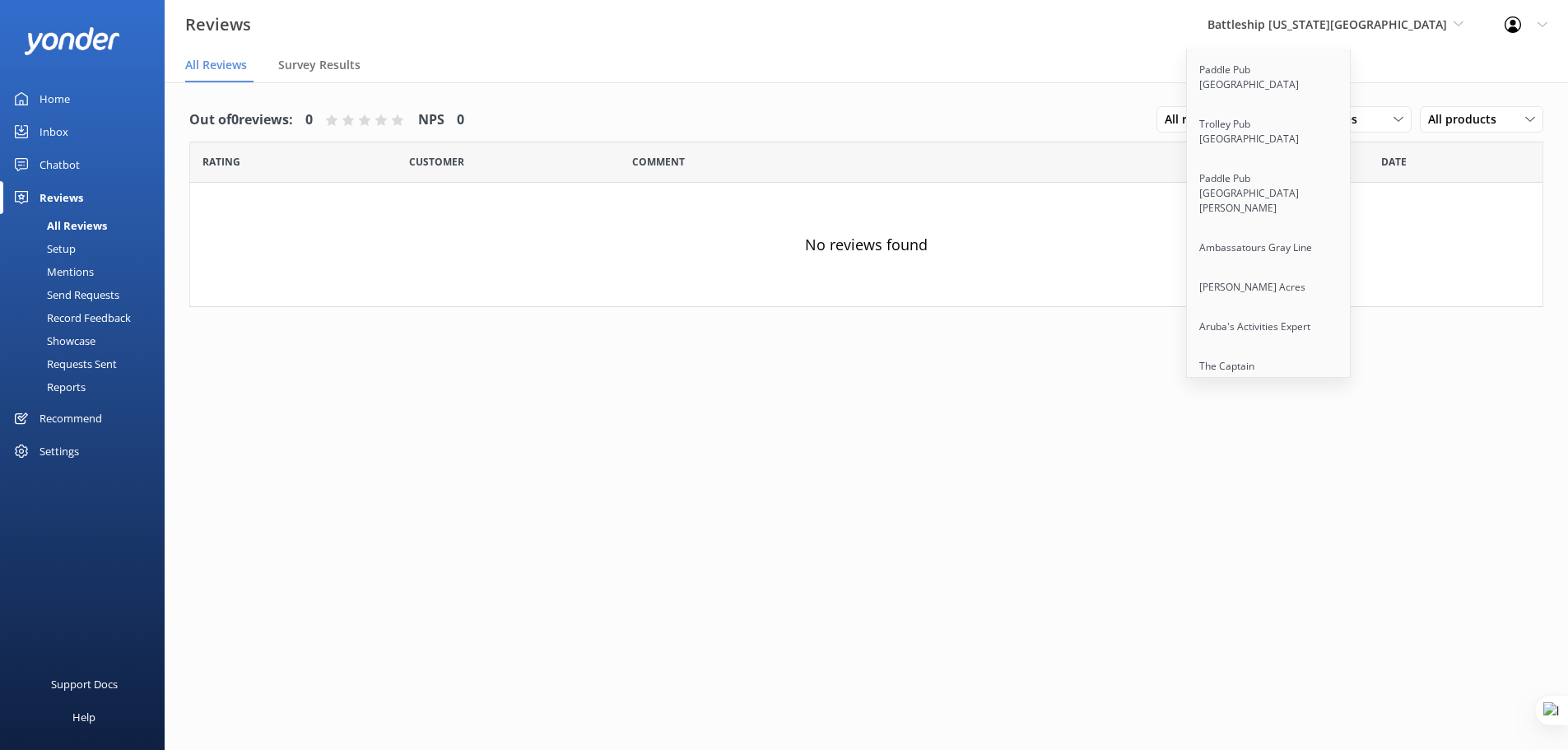 click on "Polynesian Adventure" at bounding box center [1269, 791] 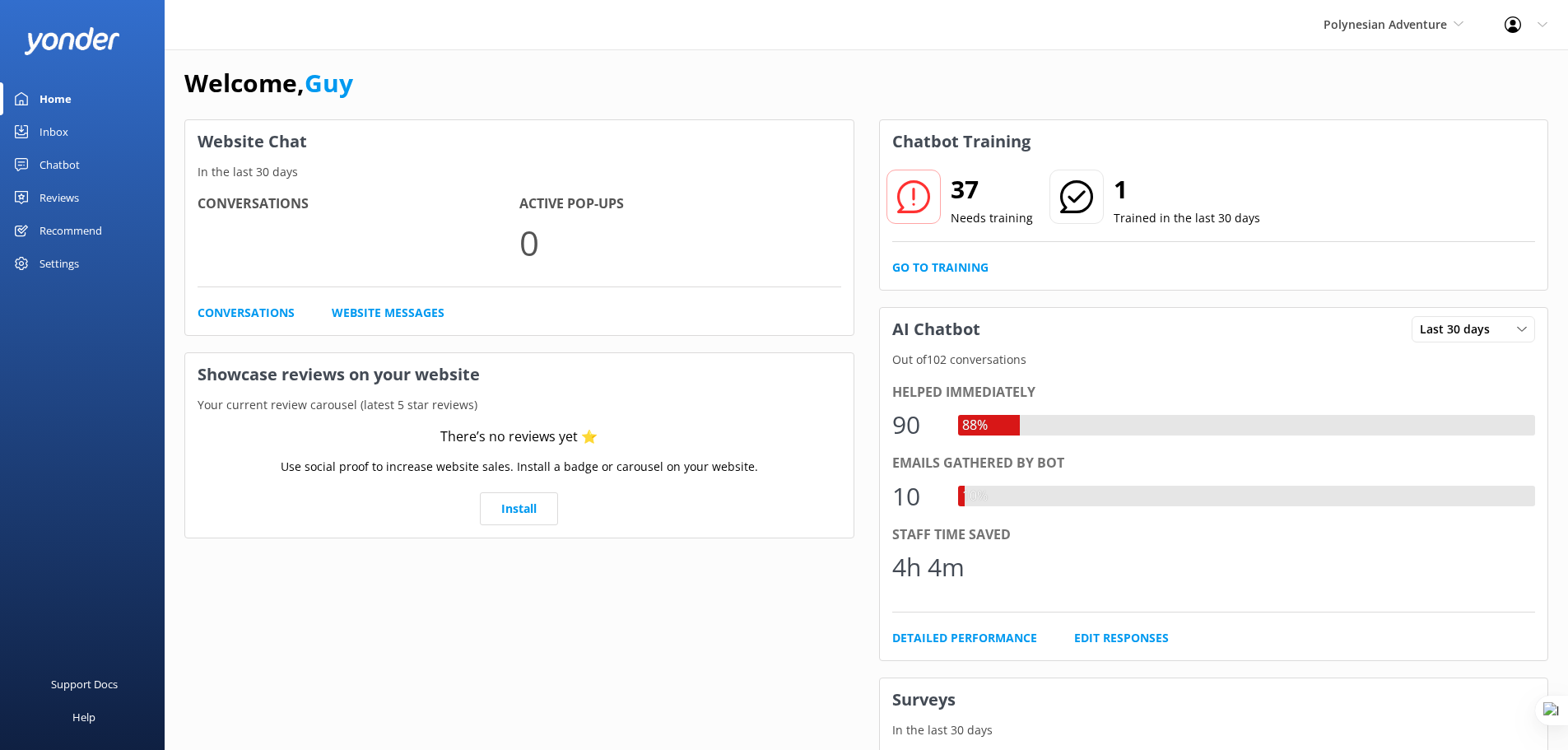 scroll, scrollTop: 21, scrollLeft: 0, axis: vertical 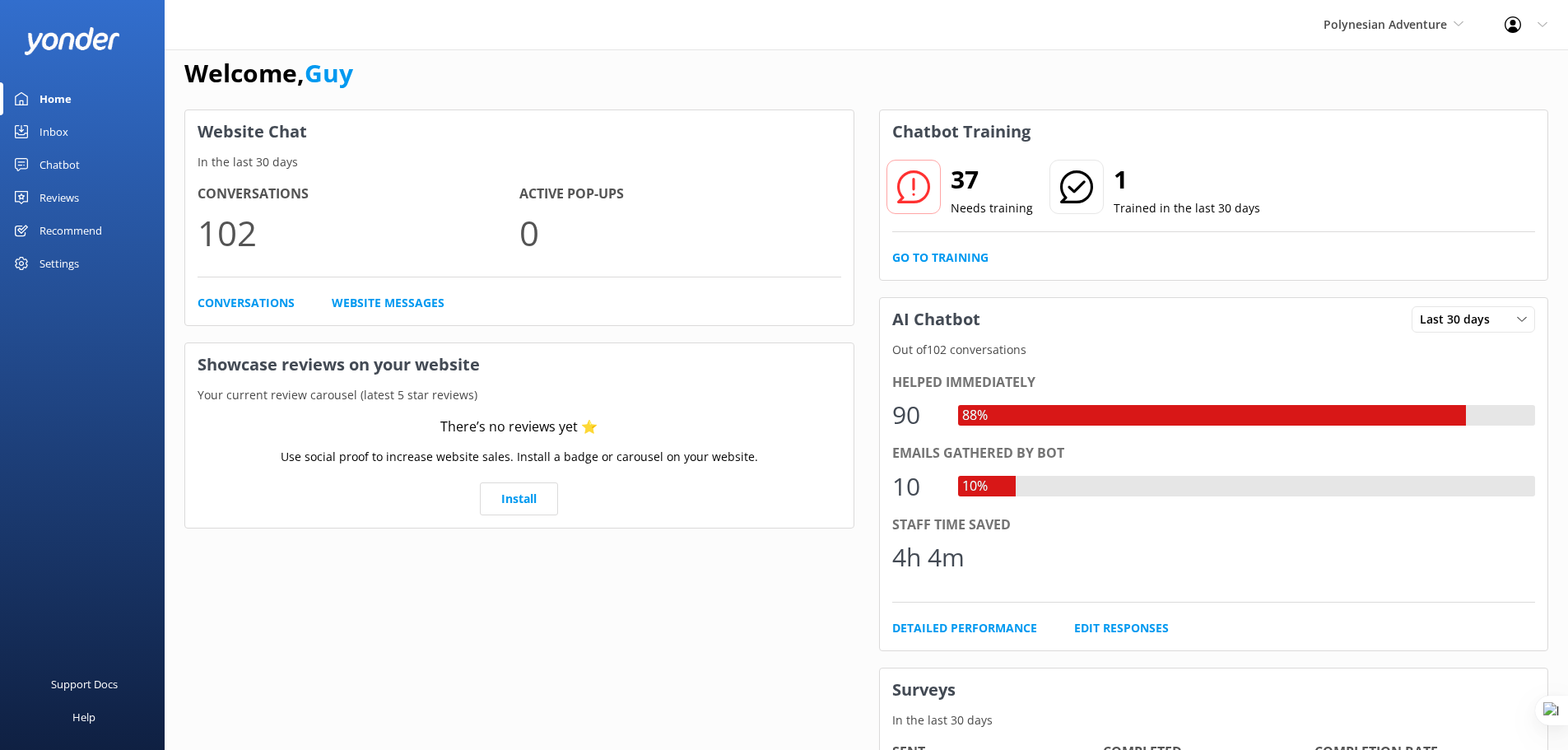 click on "Reviews" at bounding box center [59, 198] 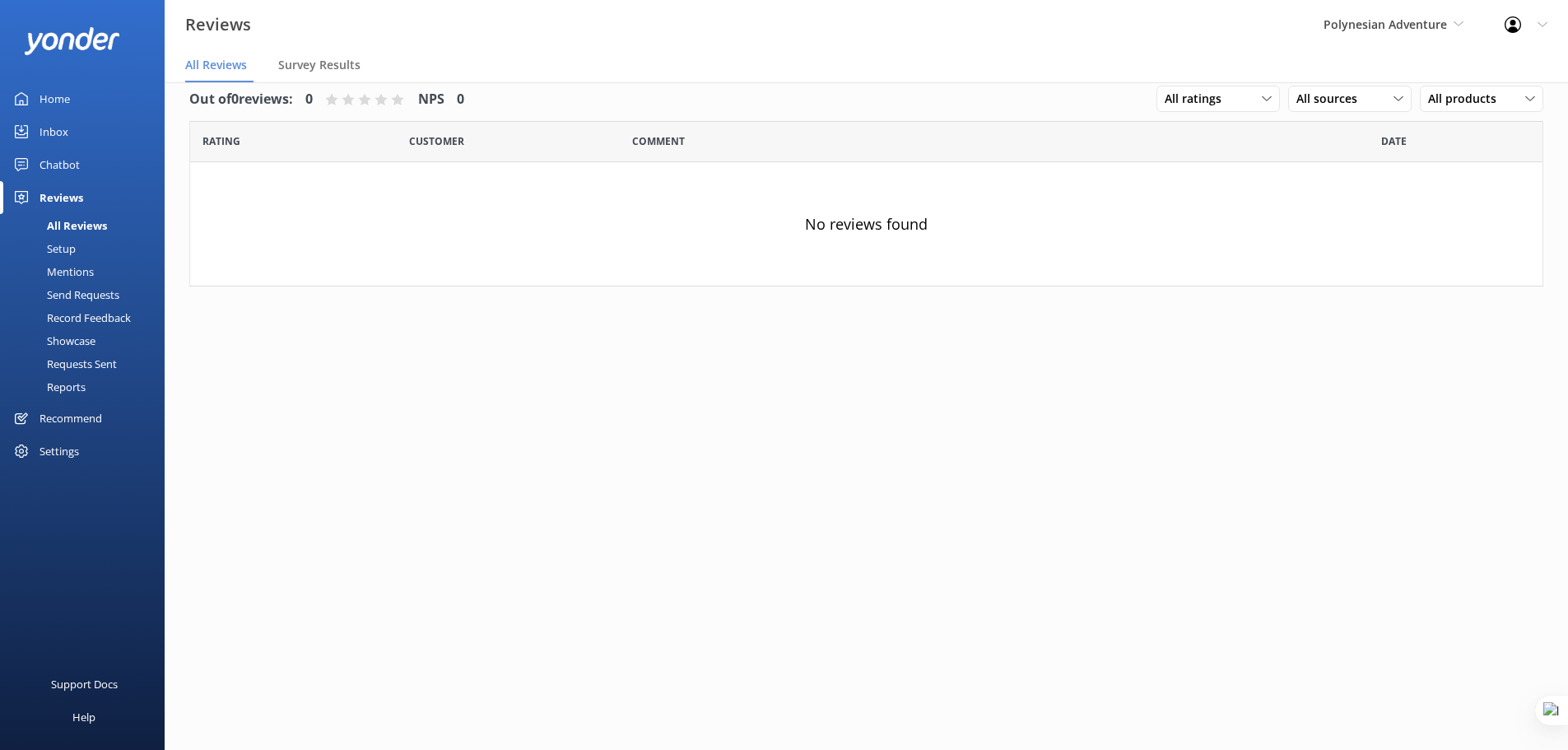 click on "Setup" at bounding box center (43, 249) 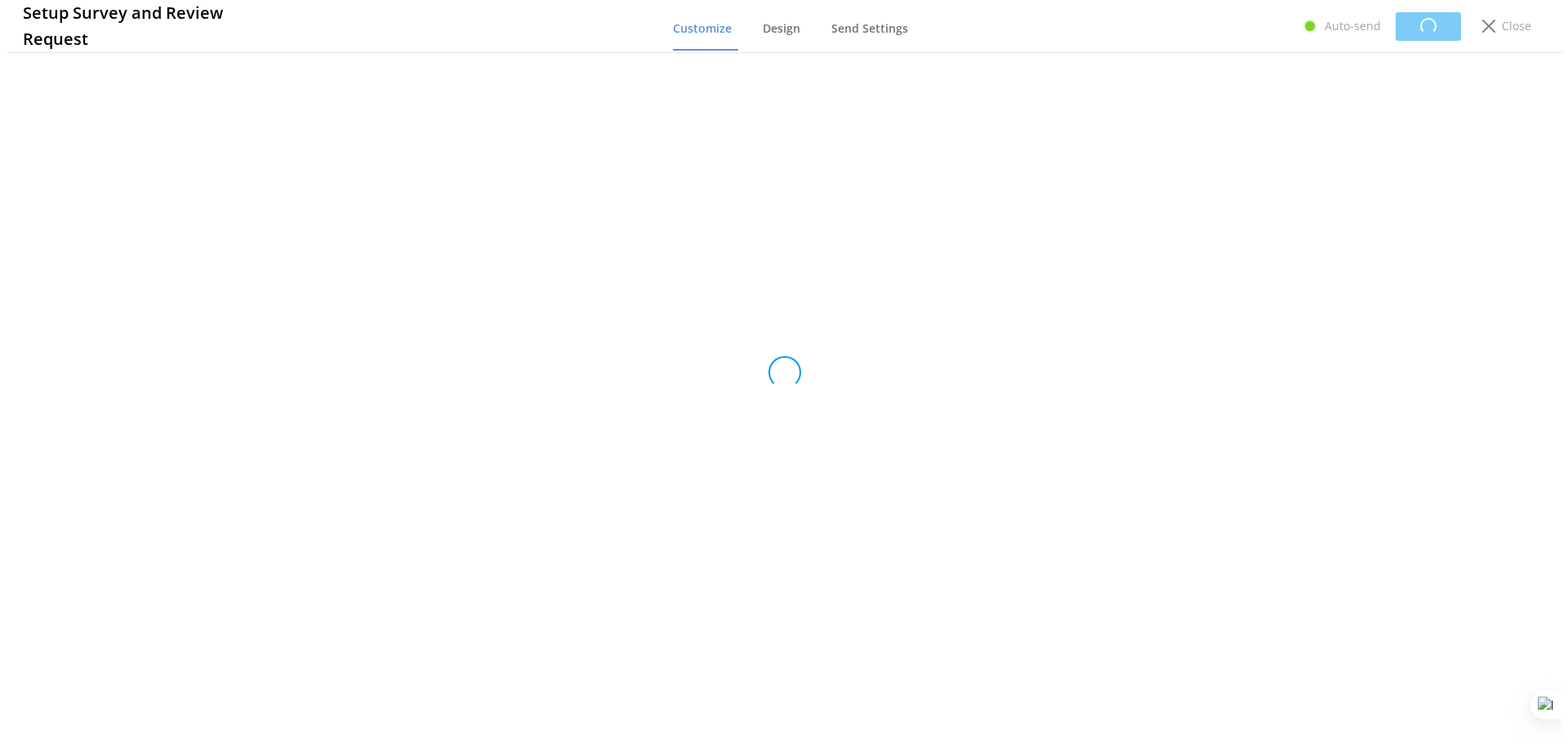 scroll, scrollTop: 0, scrollLeft: 0, axis: both 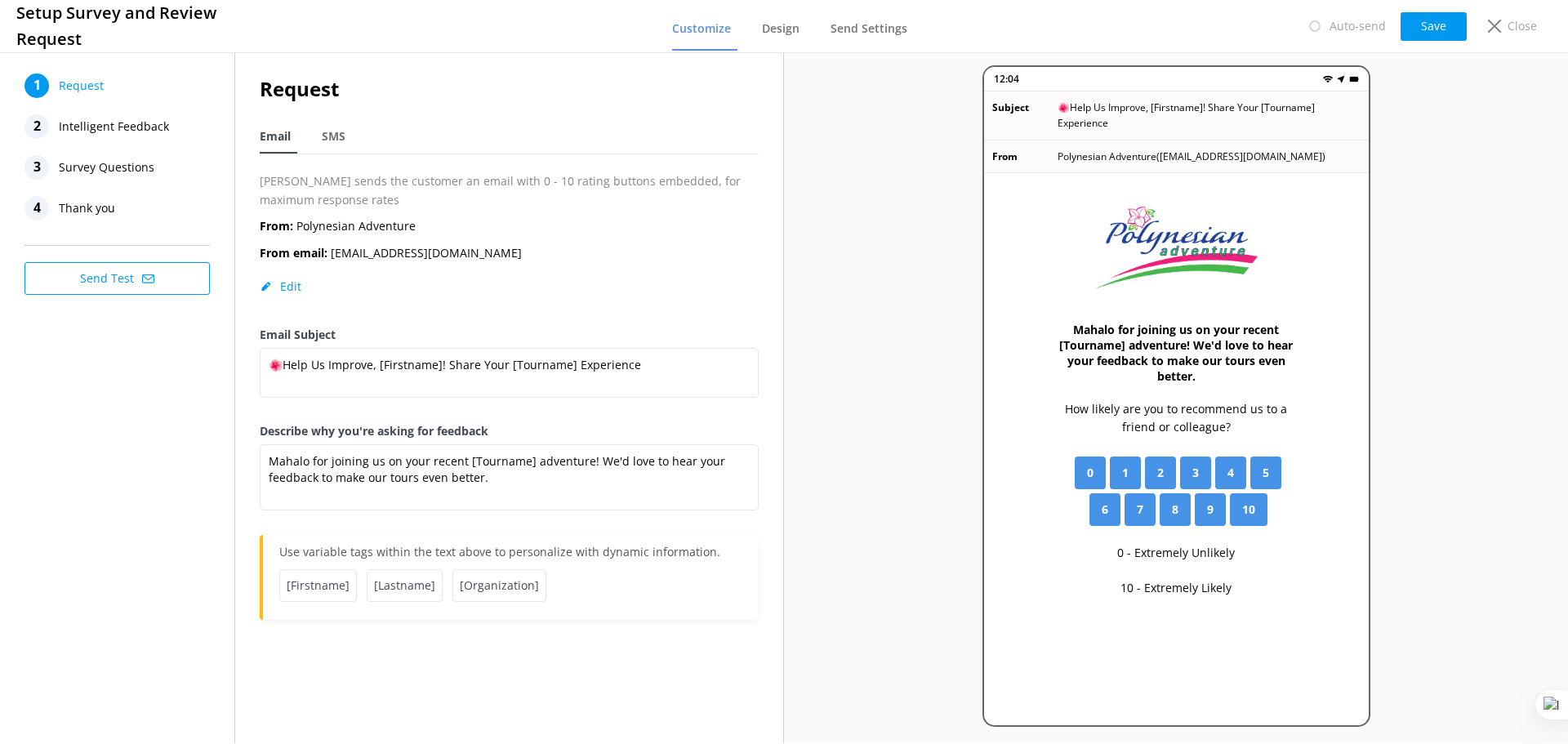 click on "Survey Questions" at bounding box center [106, 167] 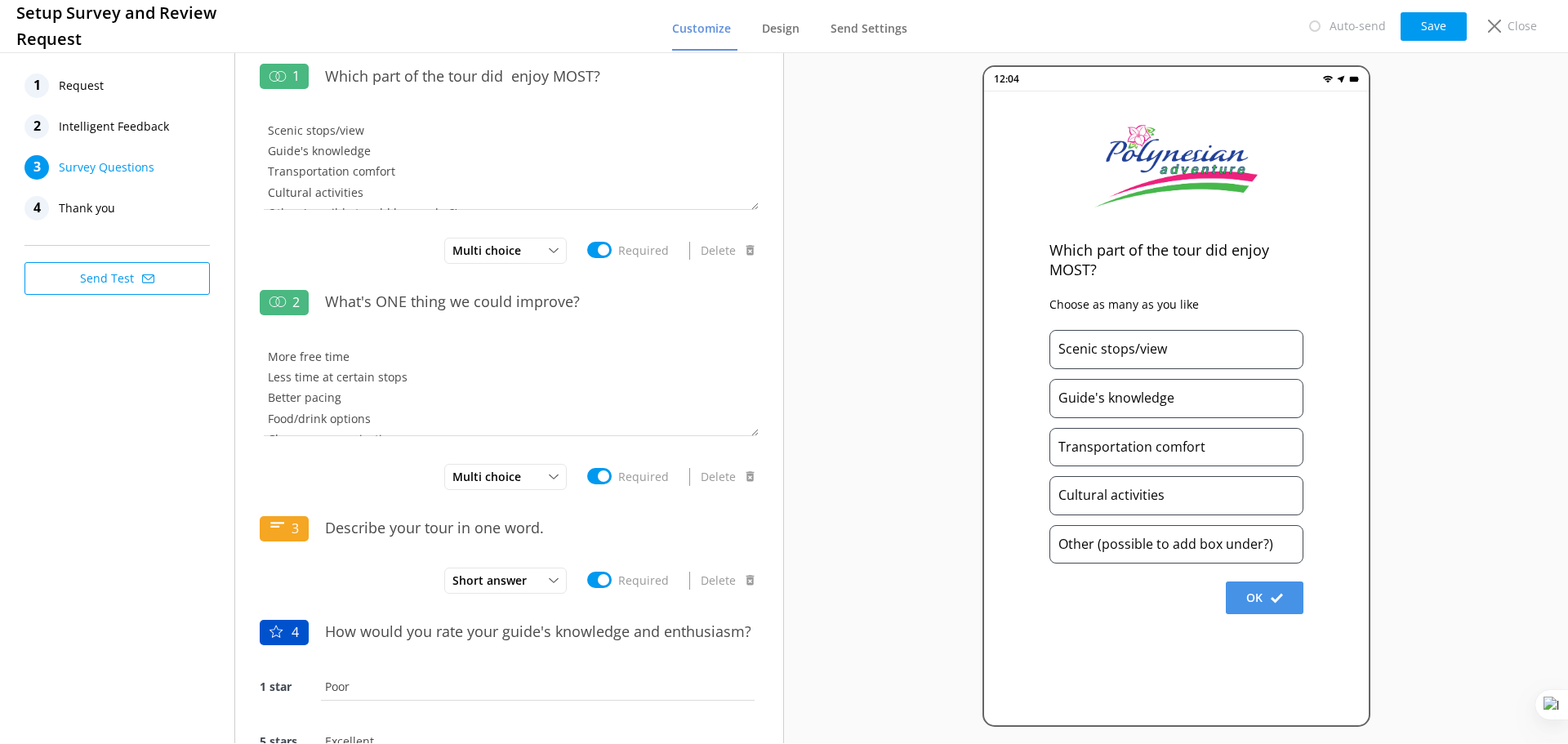 click on "Intelligent Feedback" at bounding box center (114, 127) 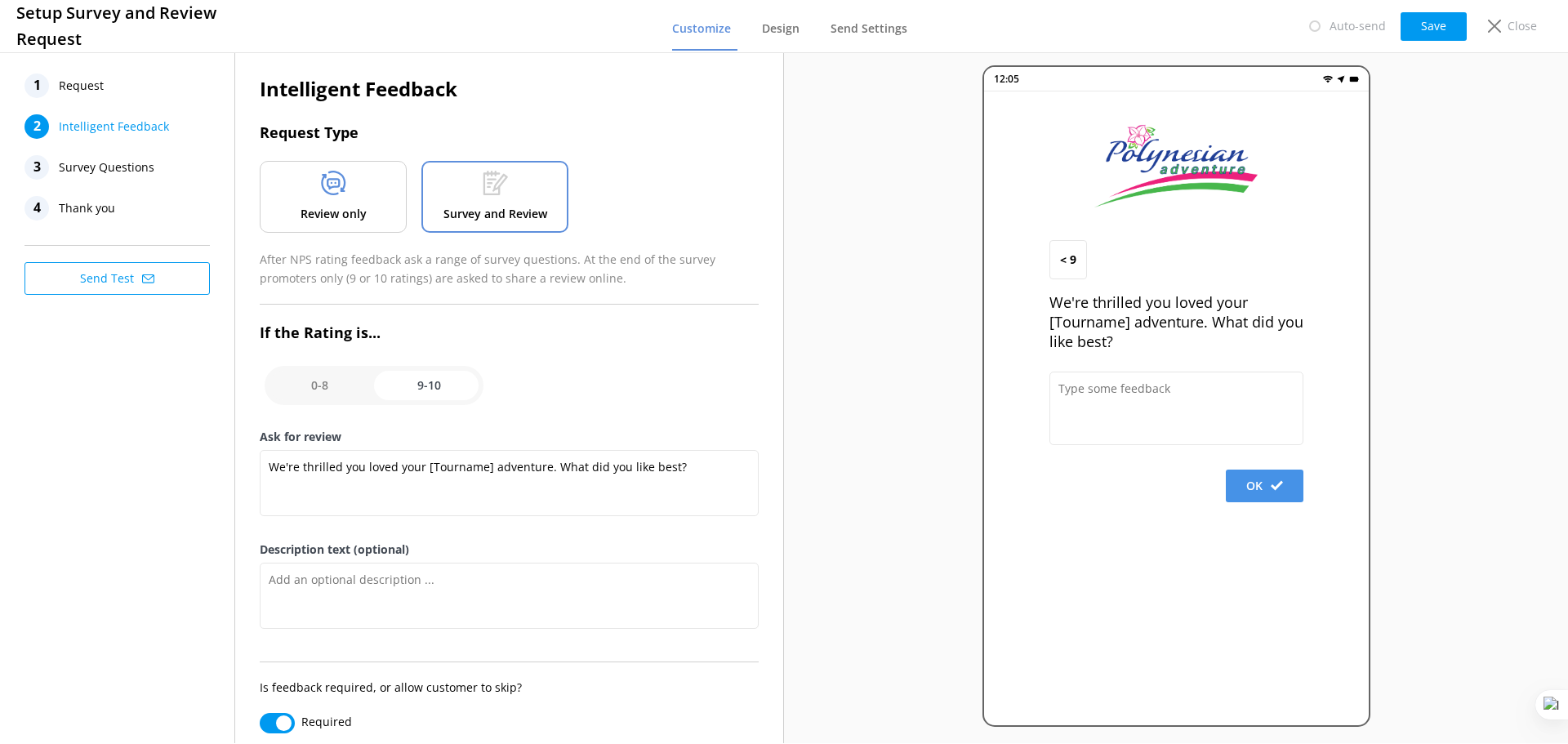 click at bounding box center [374, 385] 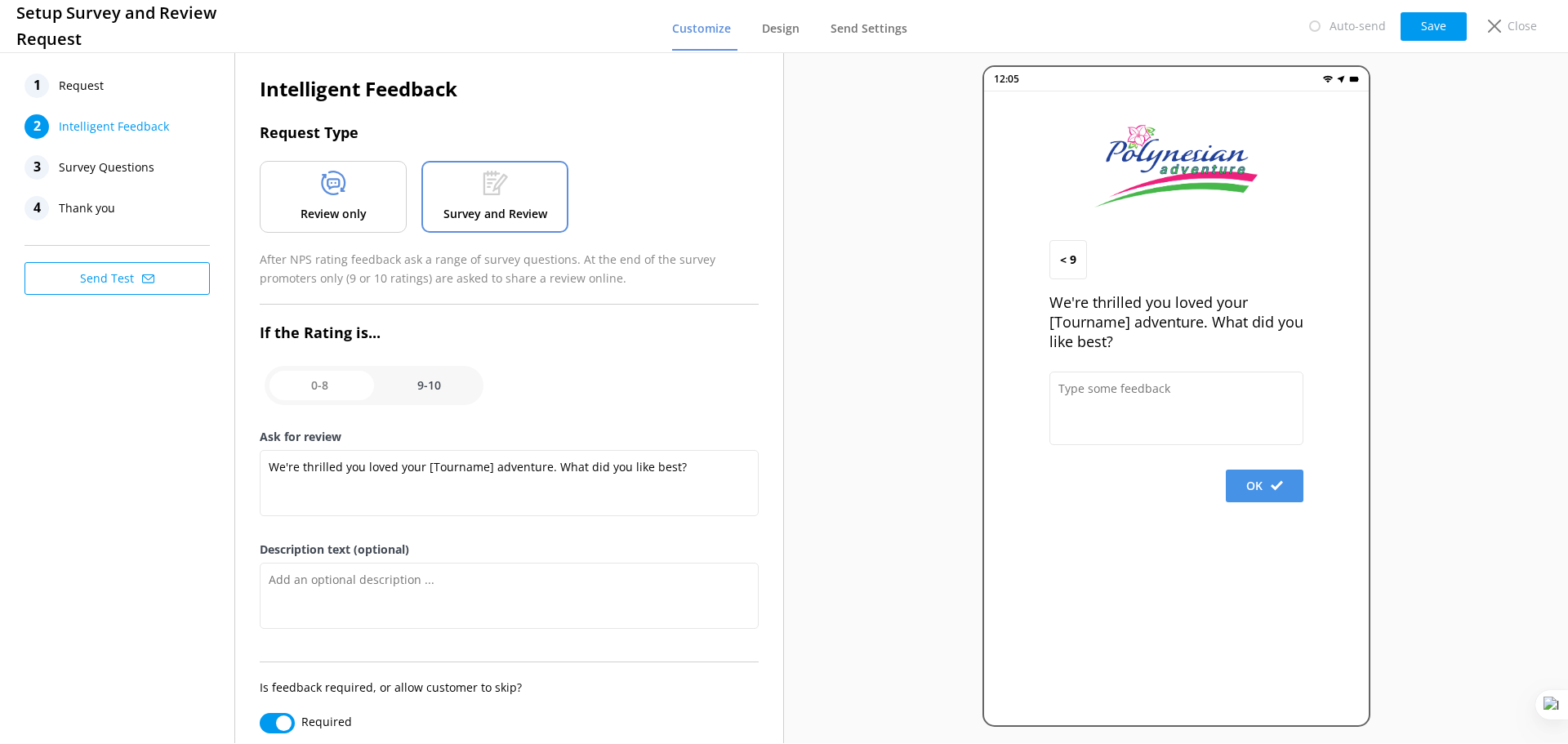 checkbox on "false" 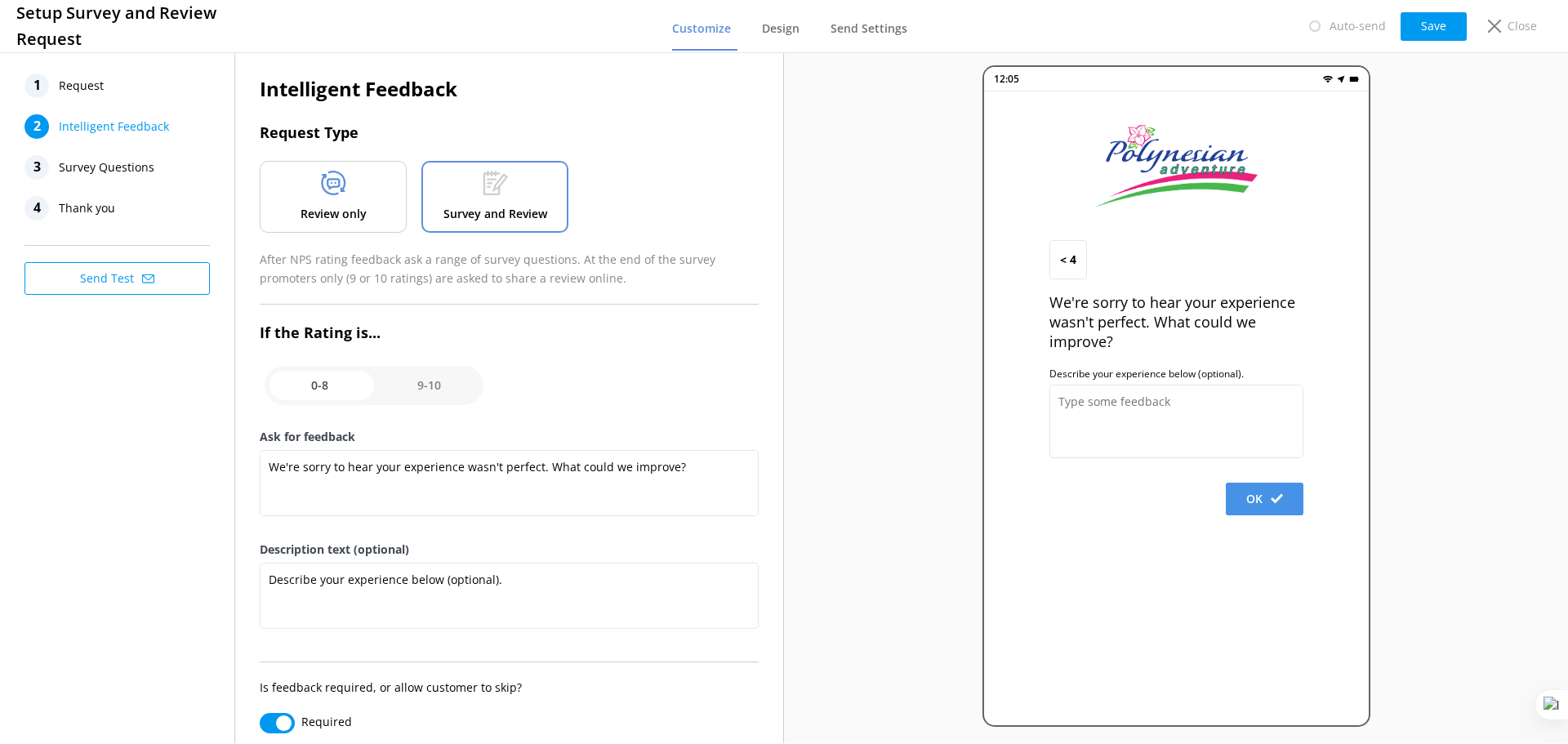 click at bounding box center (374, 385) 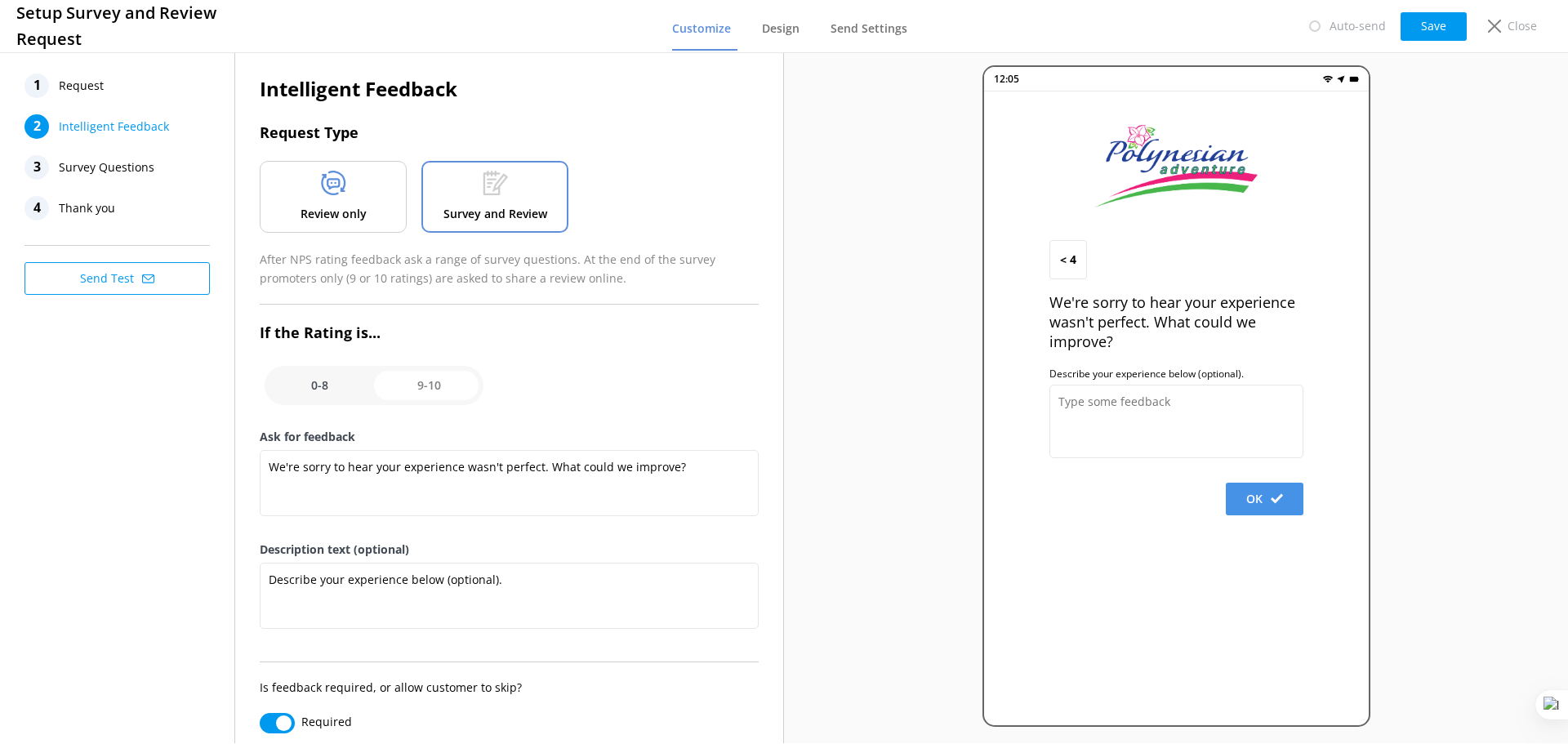 checkbox on "true" 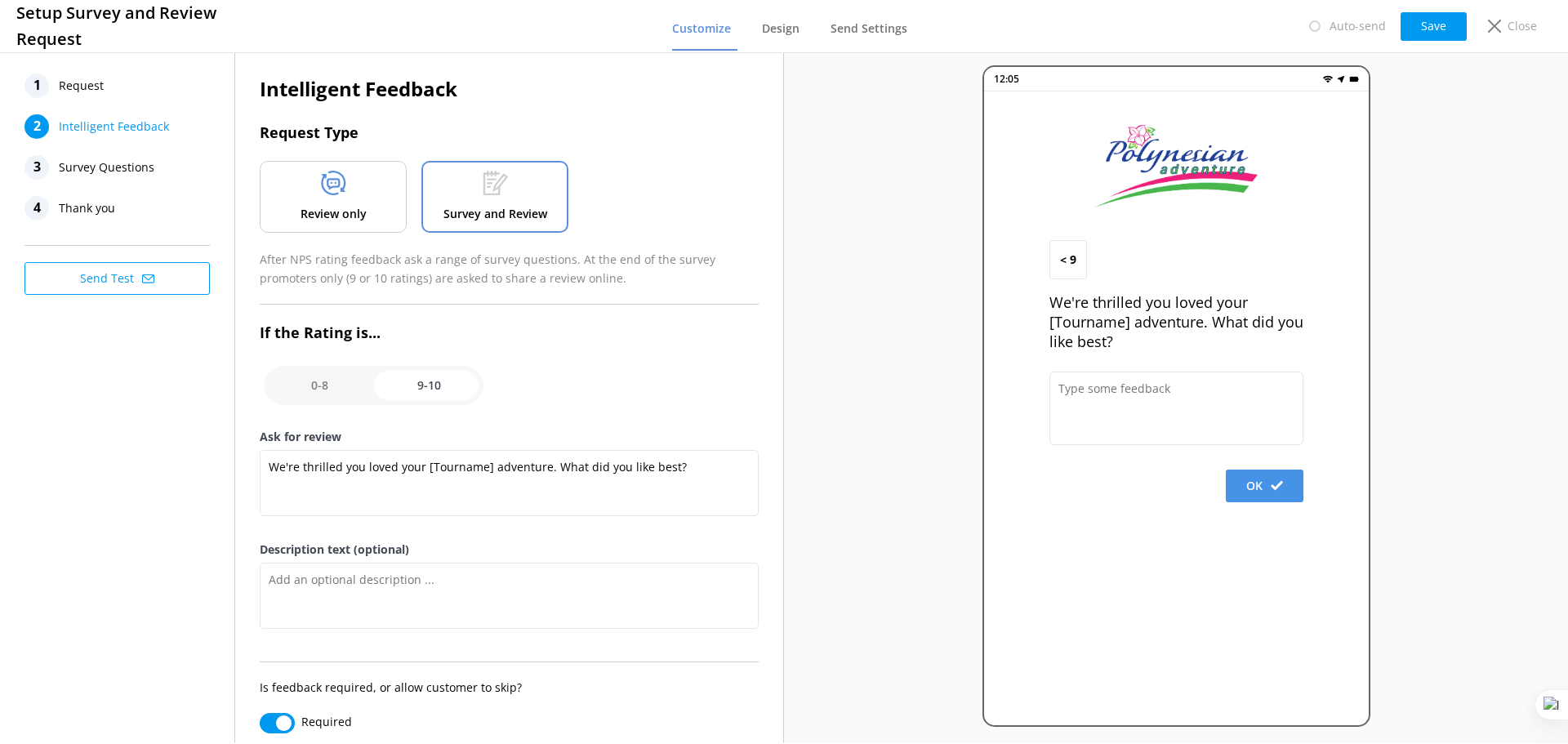 click on "Thank you" at bounding box center (87, 208) 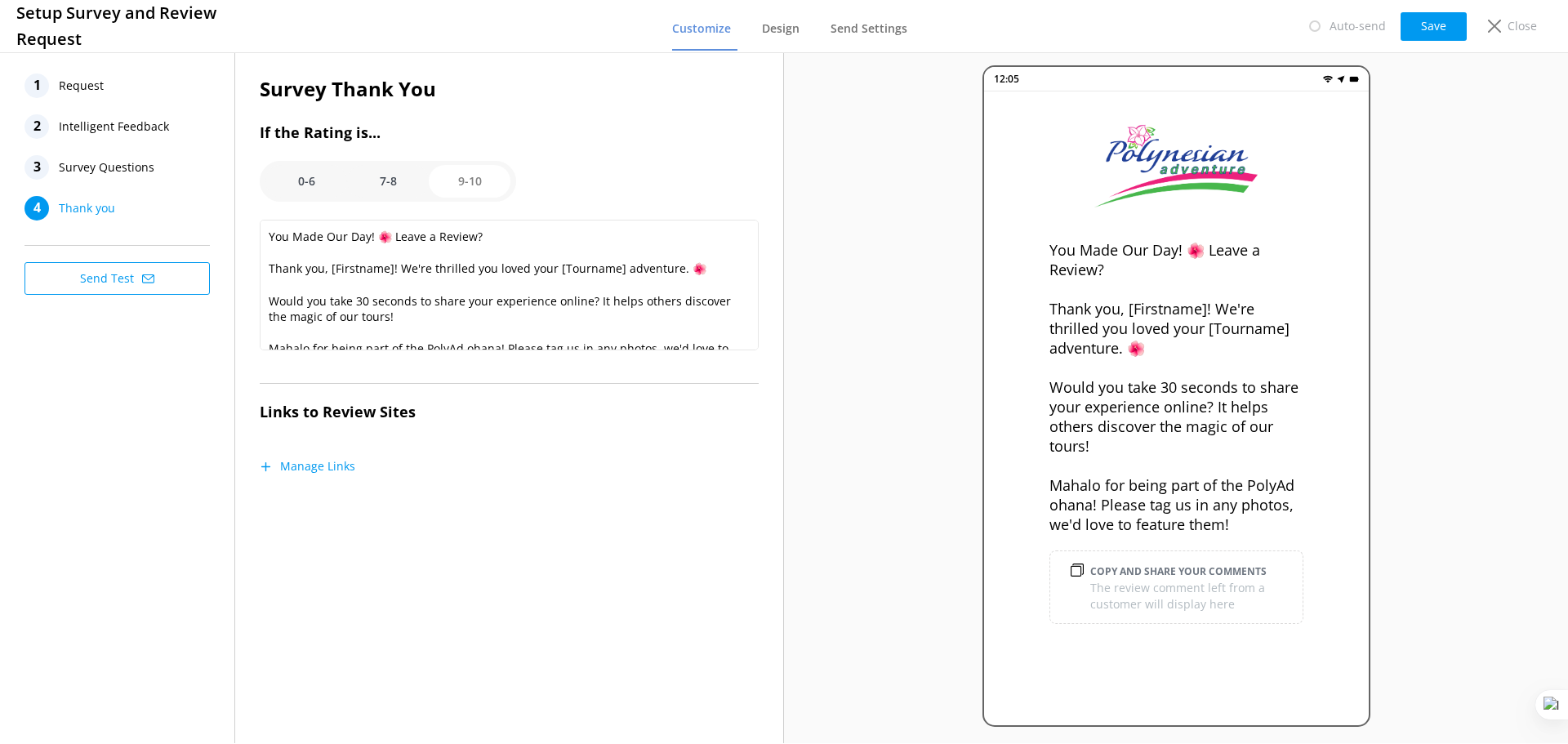 click on "Intelligent Feedback" at bounding box center (114, 127) 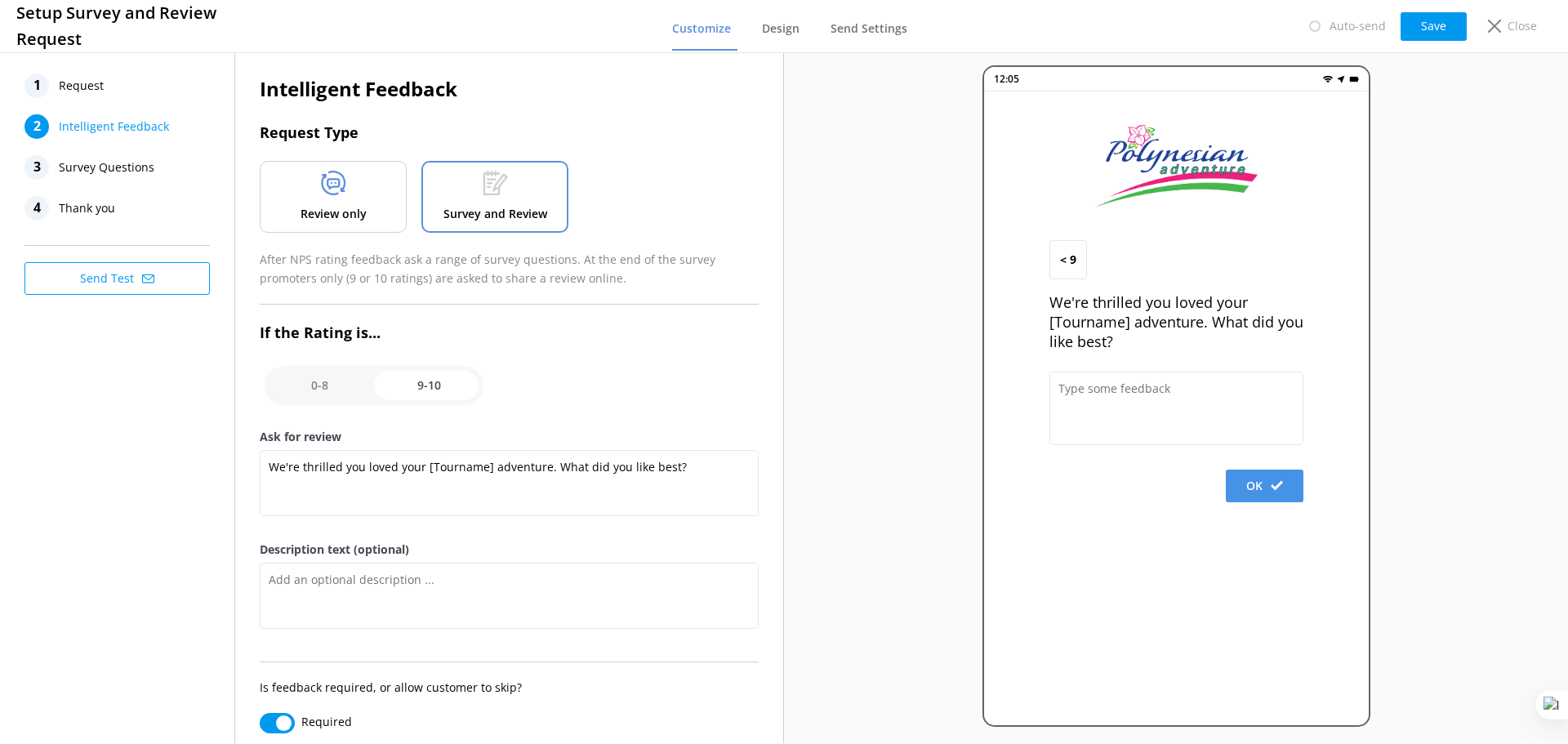 click on "Thank you" at bounding box center [87, 208] 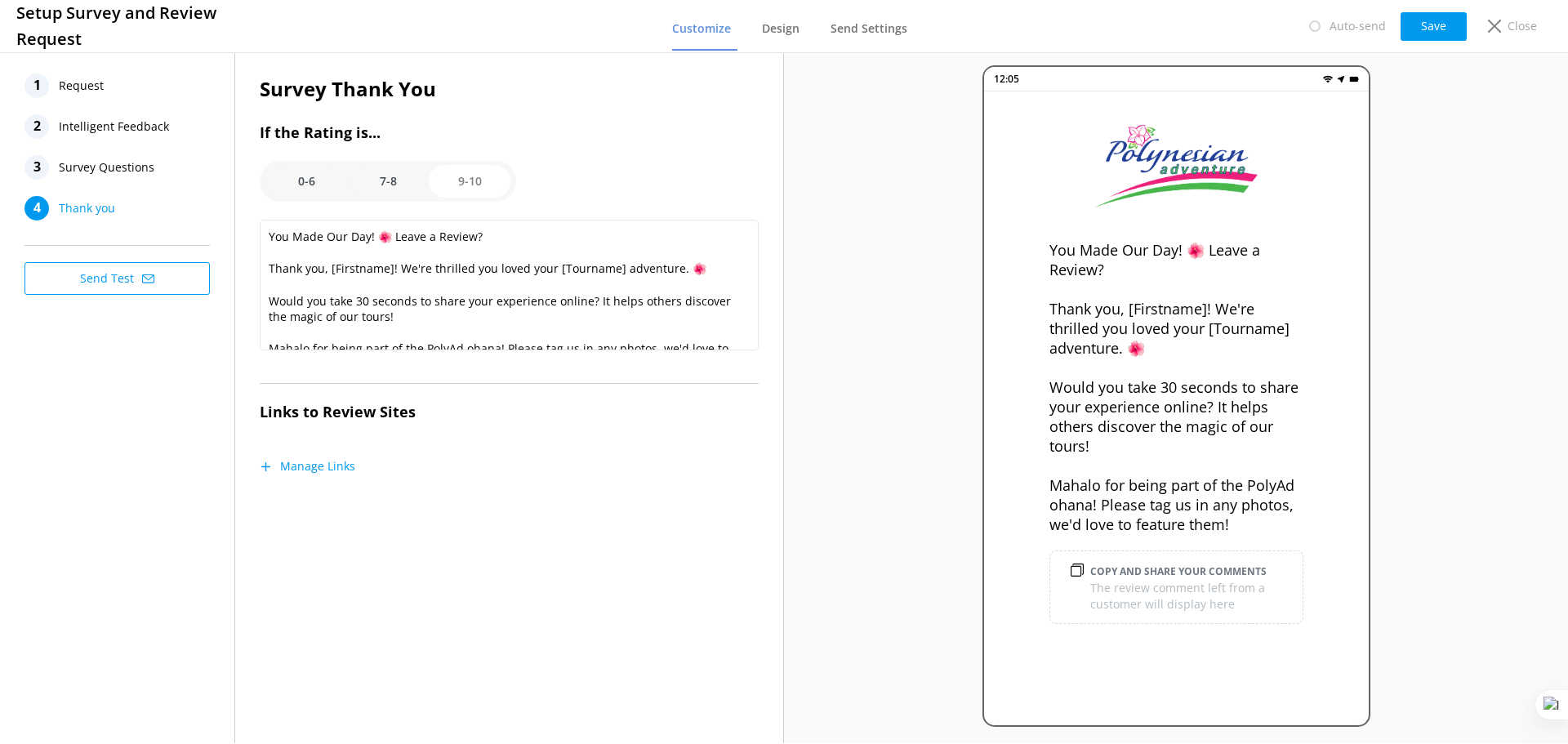 scroll, scrollTop: 20, scrollLeft: 0, axis: vertical 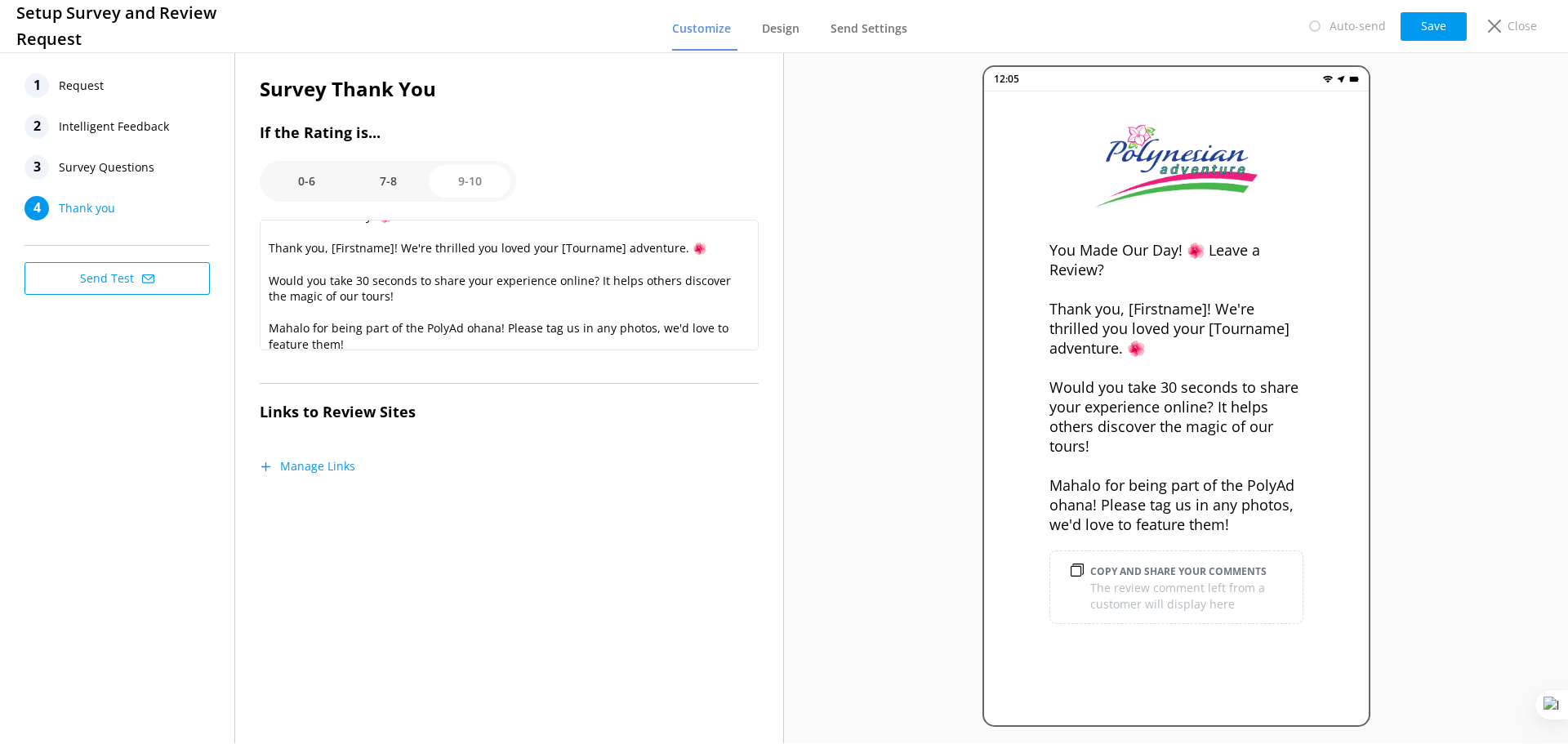 click on "7-8" at bounding box center (388, 181) 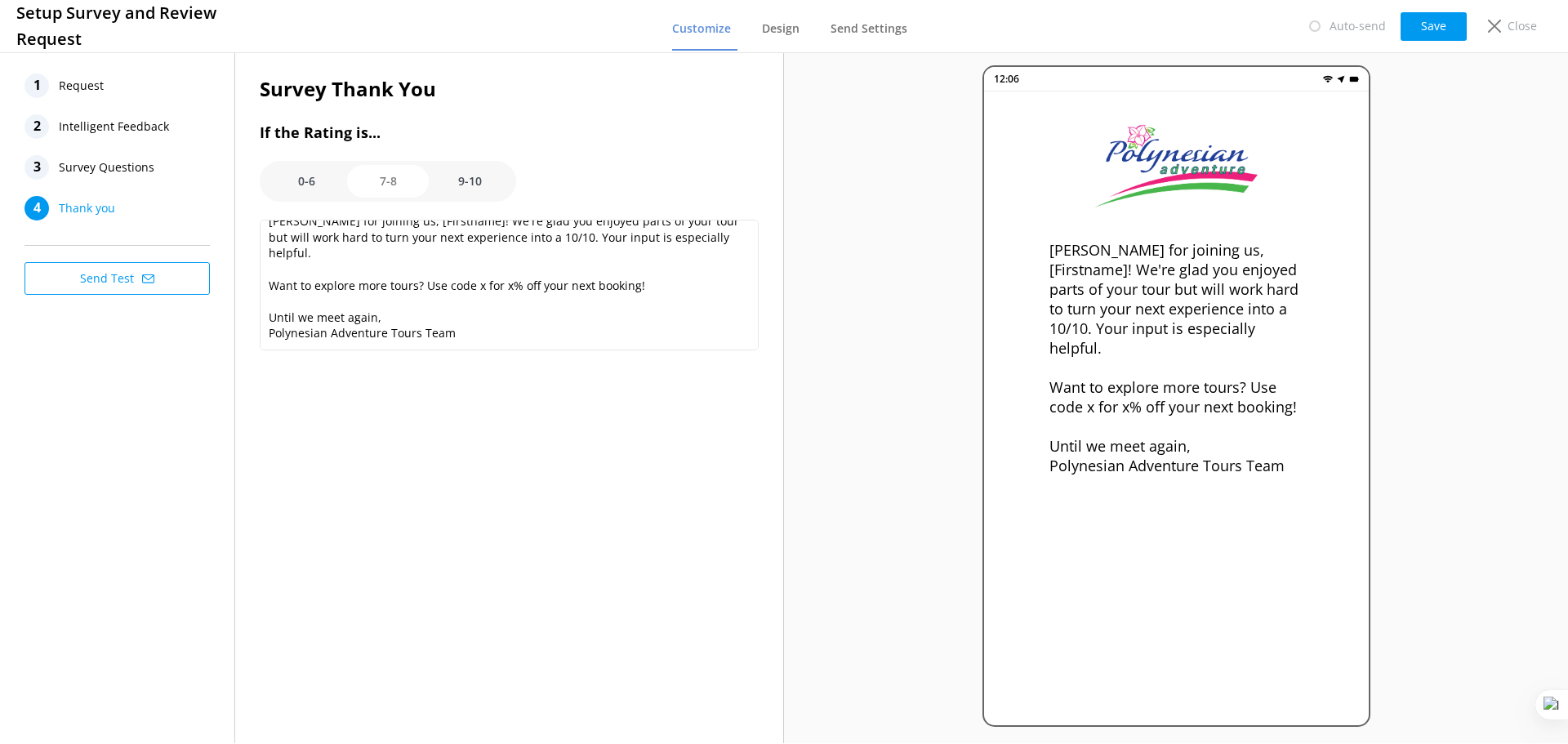 scroll, scrollTop: 0, scrollLeft: 0, axis: both 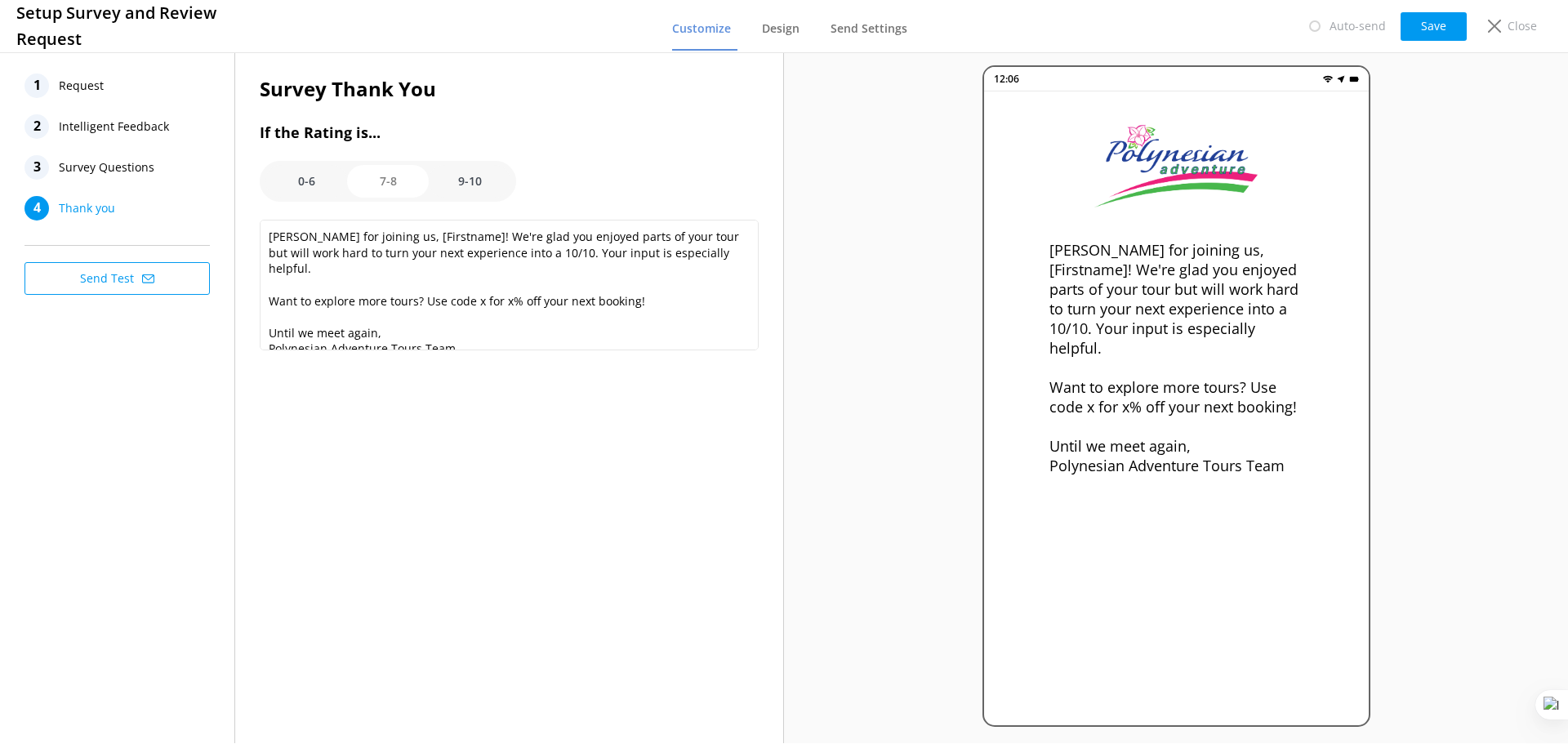 click on "0-6" at bounding box center (306, 181) 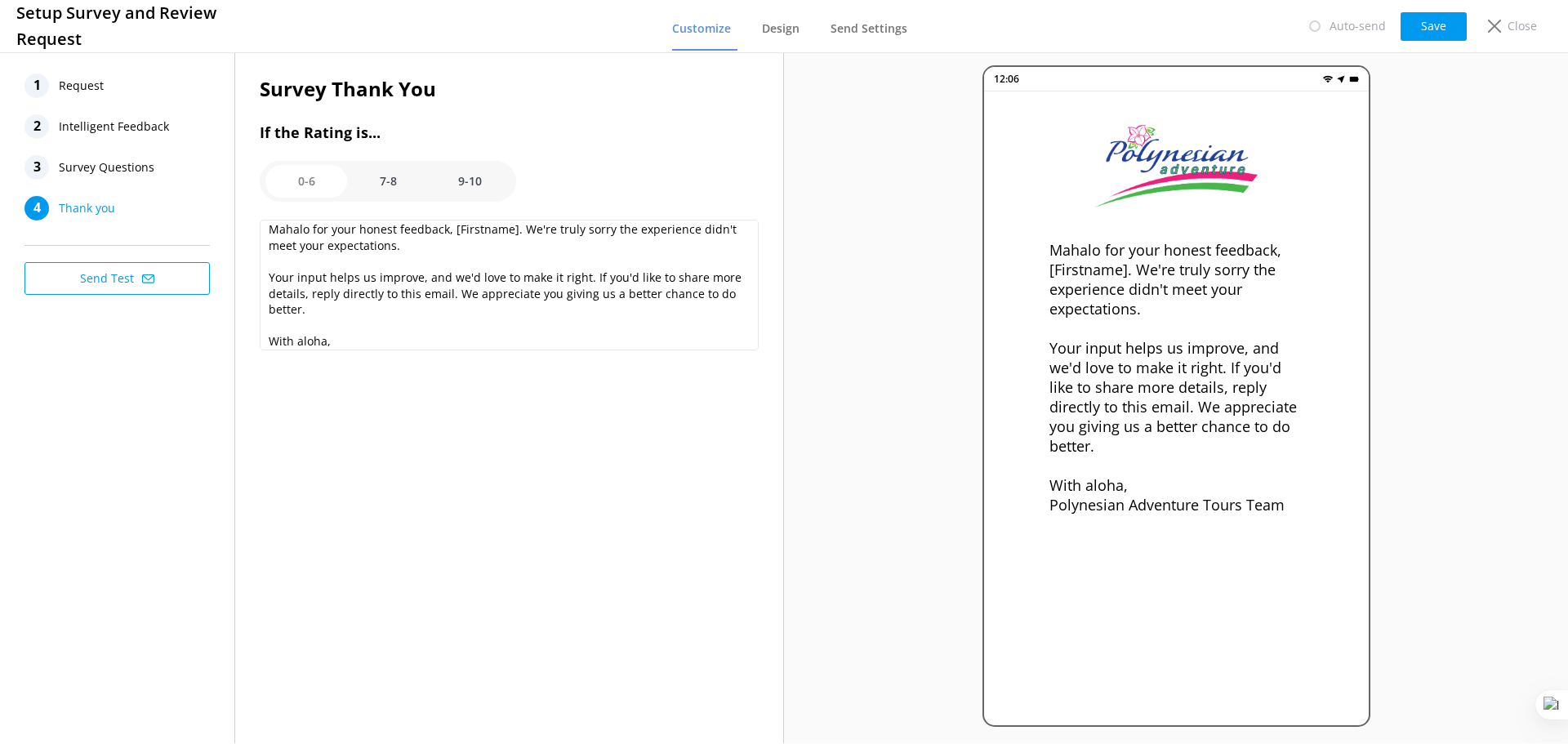 scroll, scrollTop: 0, scrollLeft: 0, axis: both 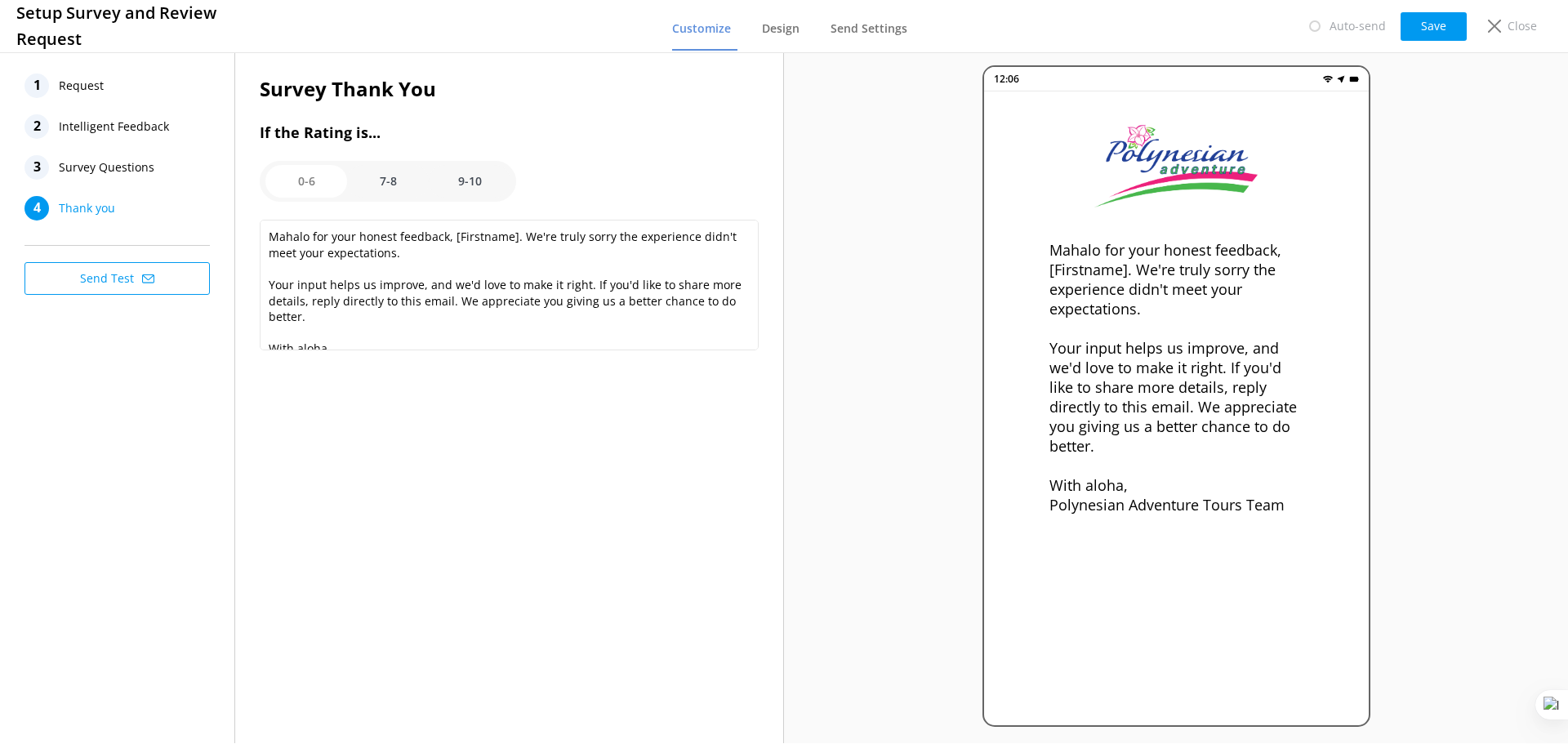 click on "7-8" at bounding box center [388, 181] 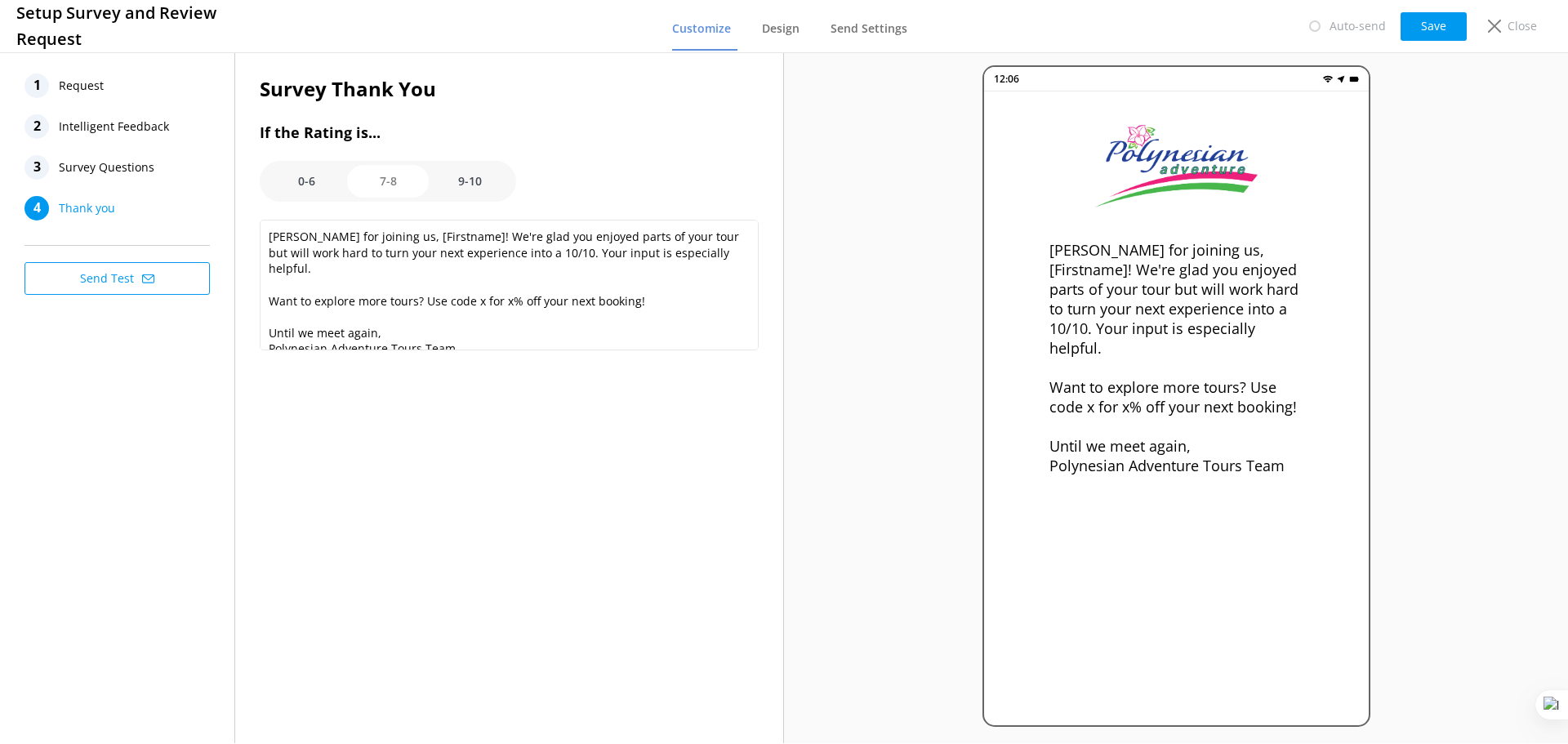 click on "9-10" at bounding box center [470, 181] 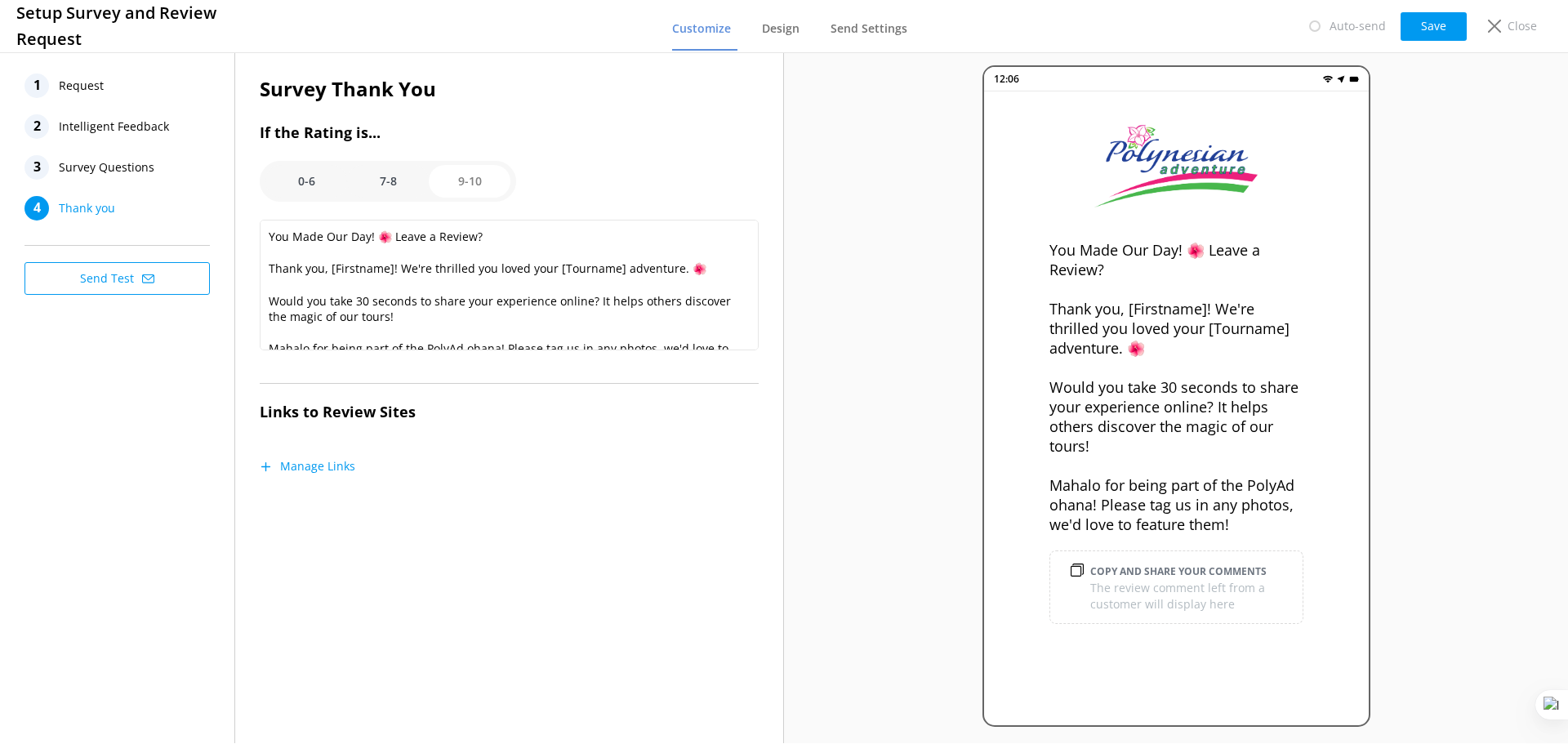 click on "Intelligent Feedback" at bounding box center (114, 127) 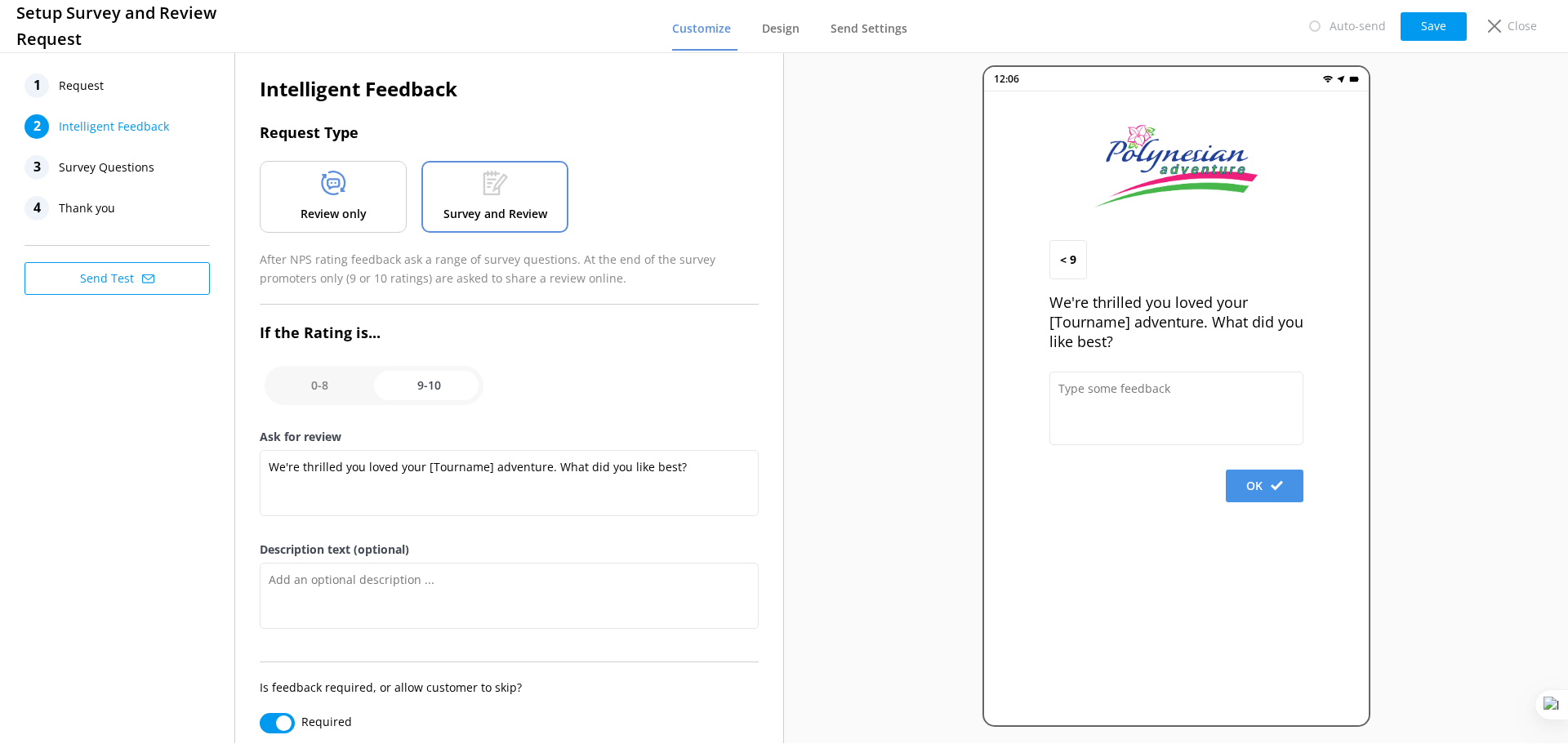 click on "Review only" at bounding box center (333, 197) 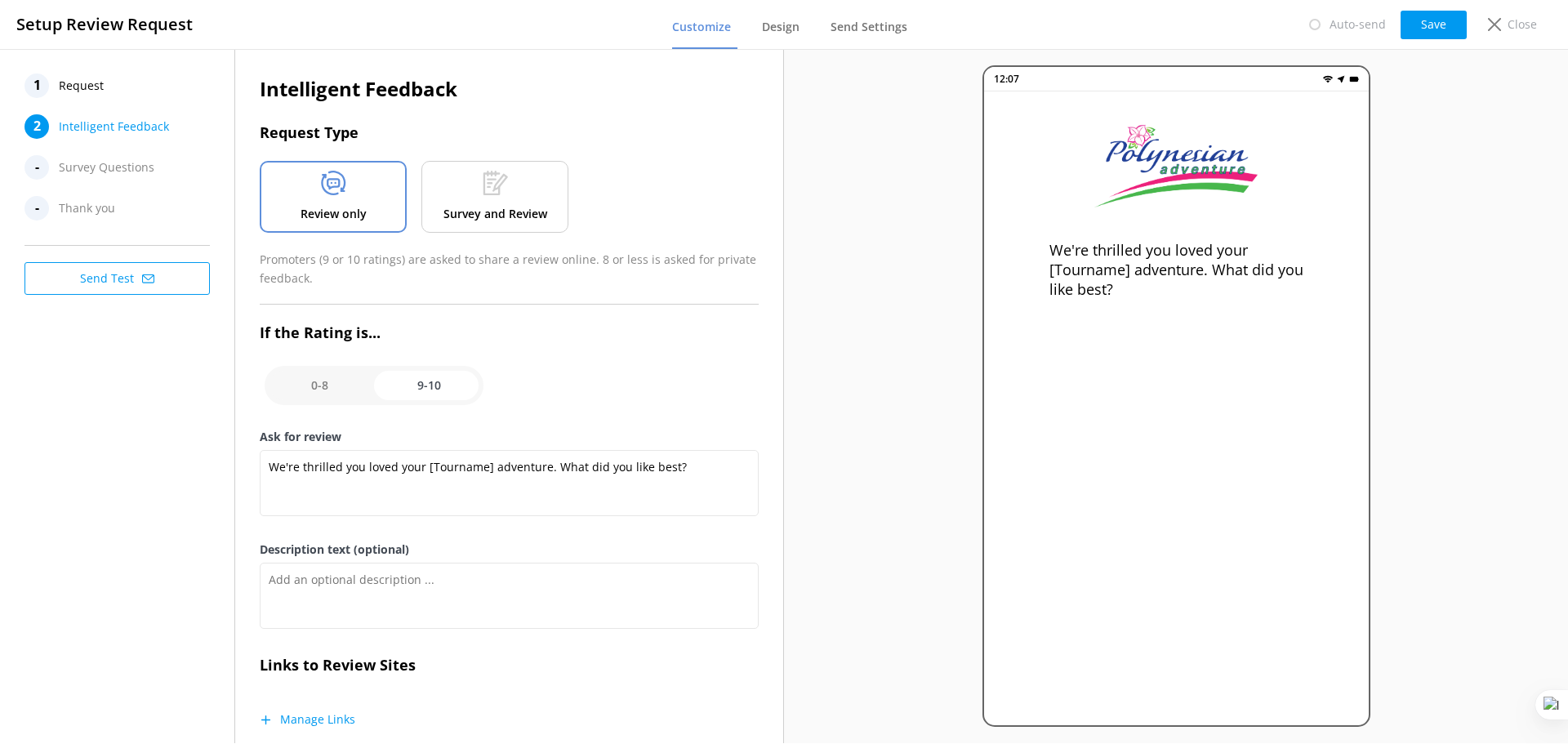 click on "Survey and Review" at bounding box center [495, 214] 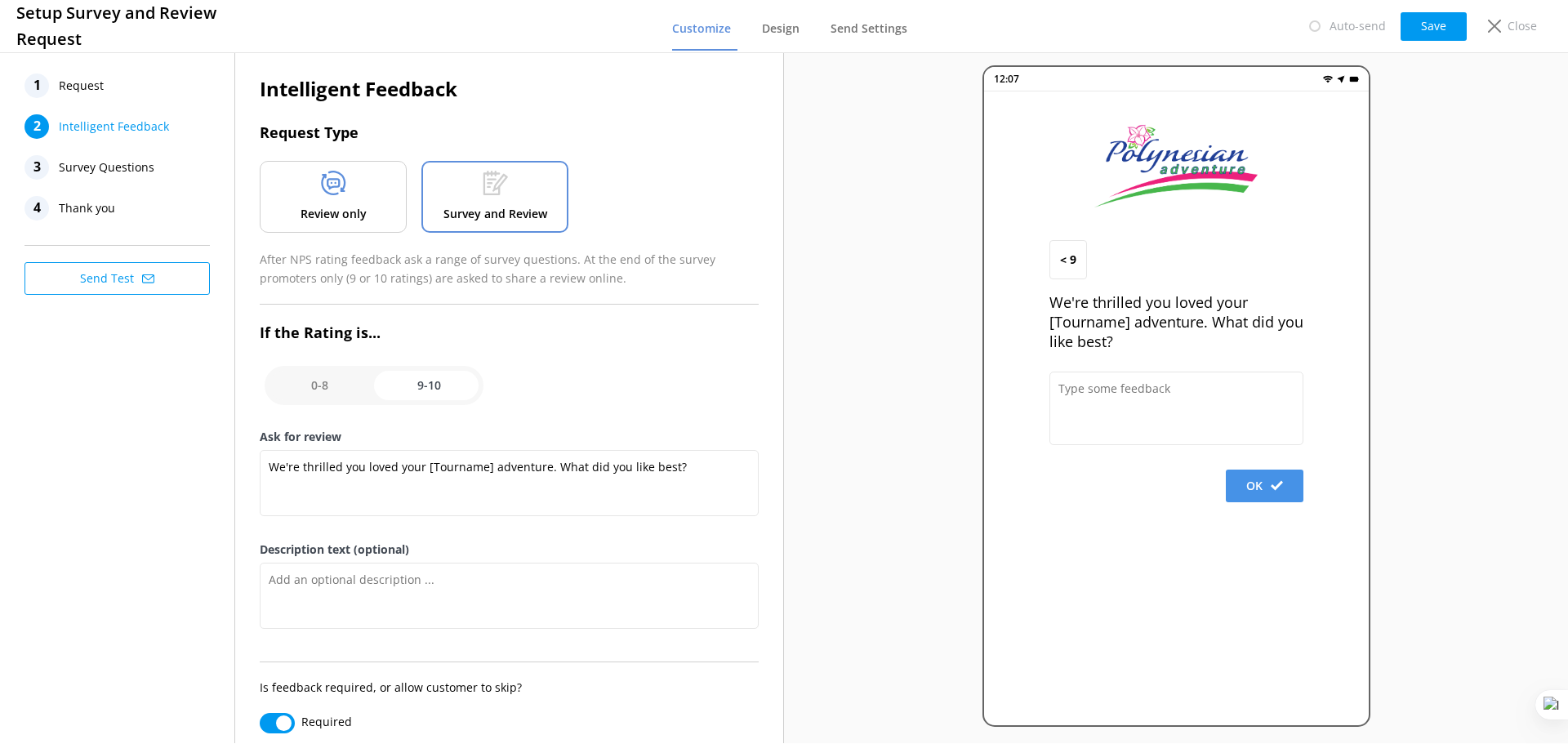 click on "Request" at bounding box center [81, 86] 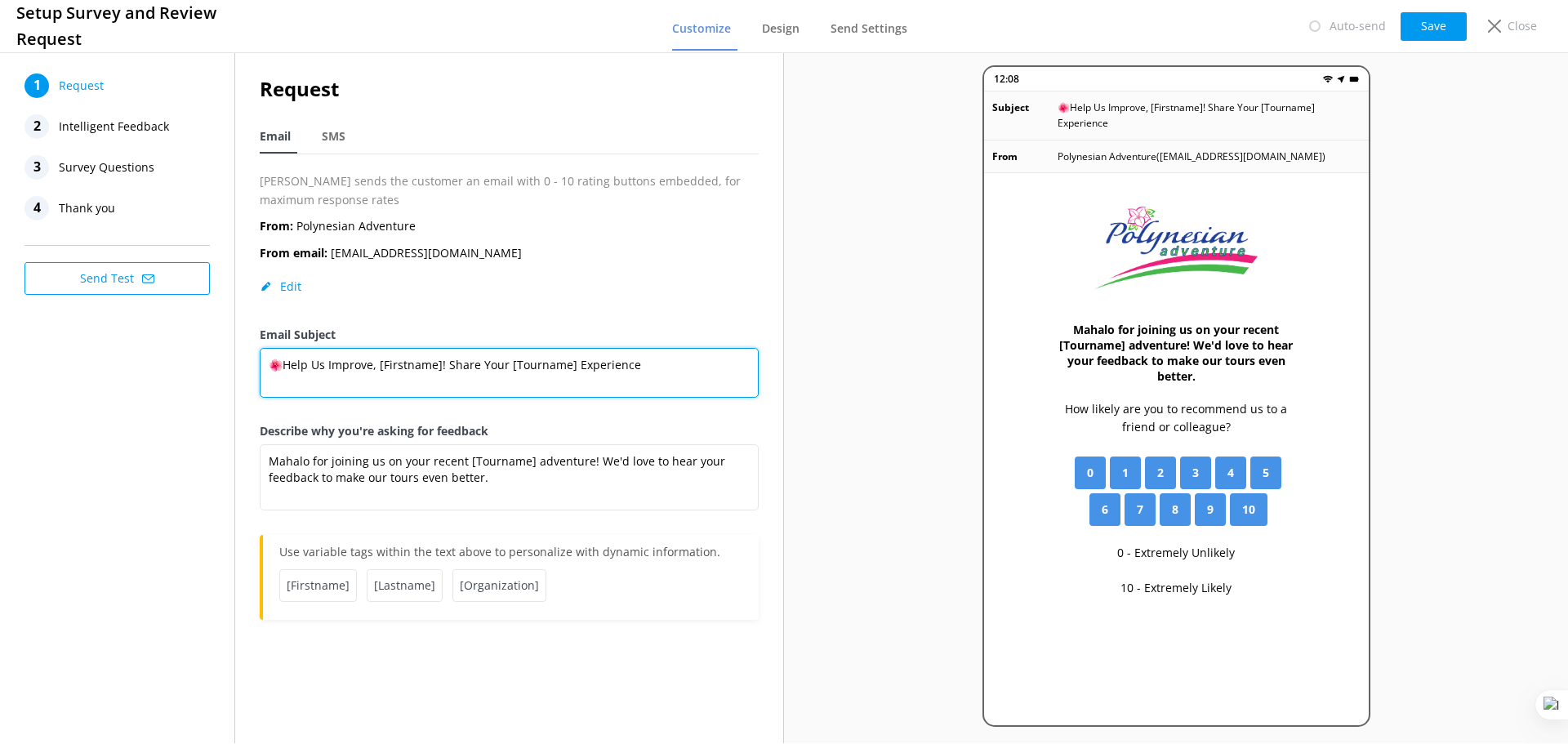 drag, startPoint x: 575, startPoint y: 360, endPoint x: 508, endPoint y: 363, distance: 67.06713 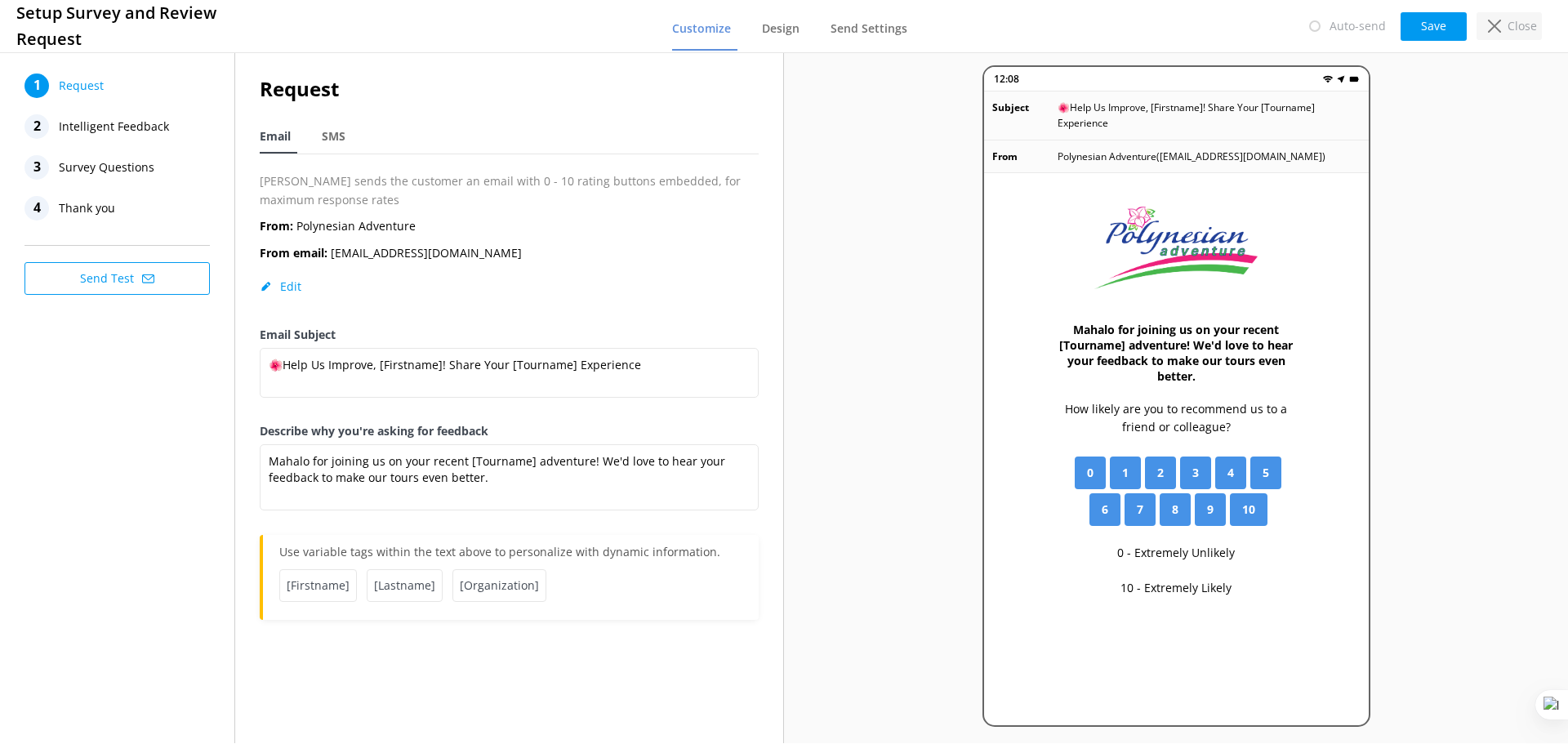click on "Close" at bounding box center (1522, 26) 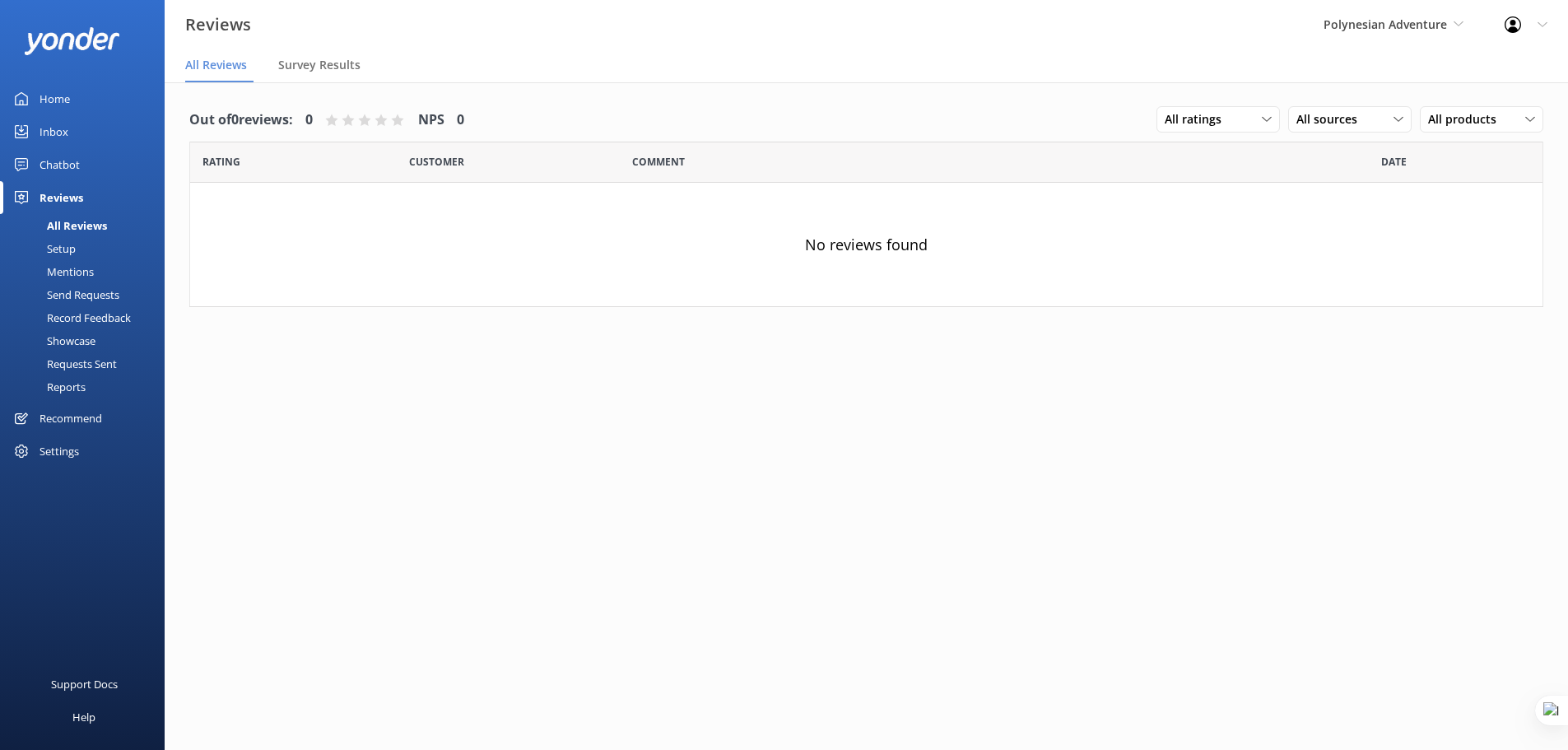 click on "Settings" at bounding box center [59, 451] 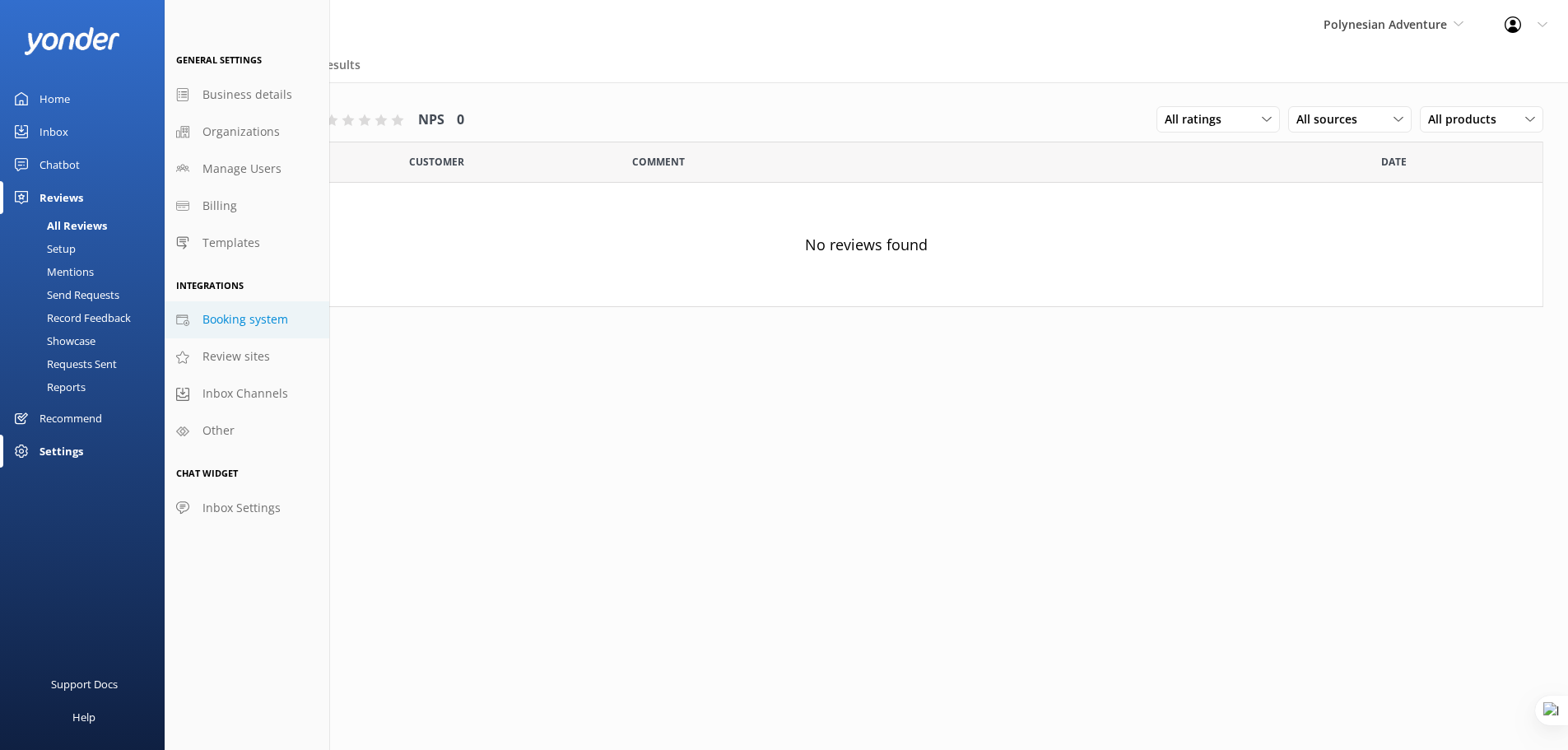 click on "Booking system" at bounding box center [245, 319] 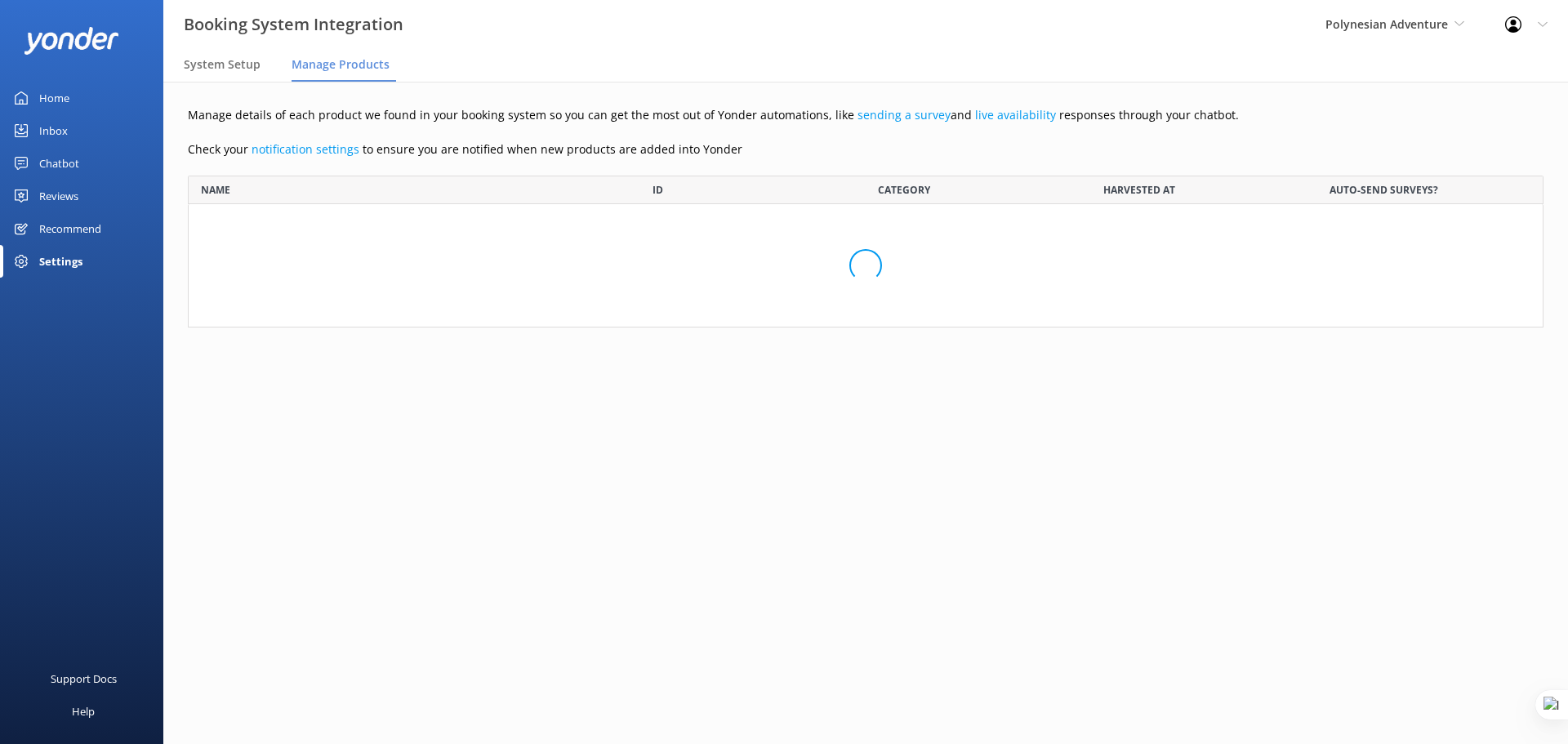 scroll, scrollTop: 13, scrollLeft: 13, axis: both 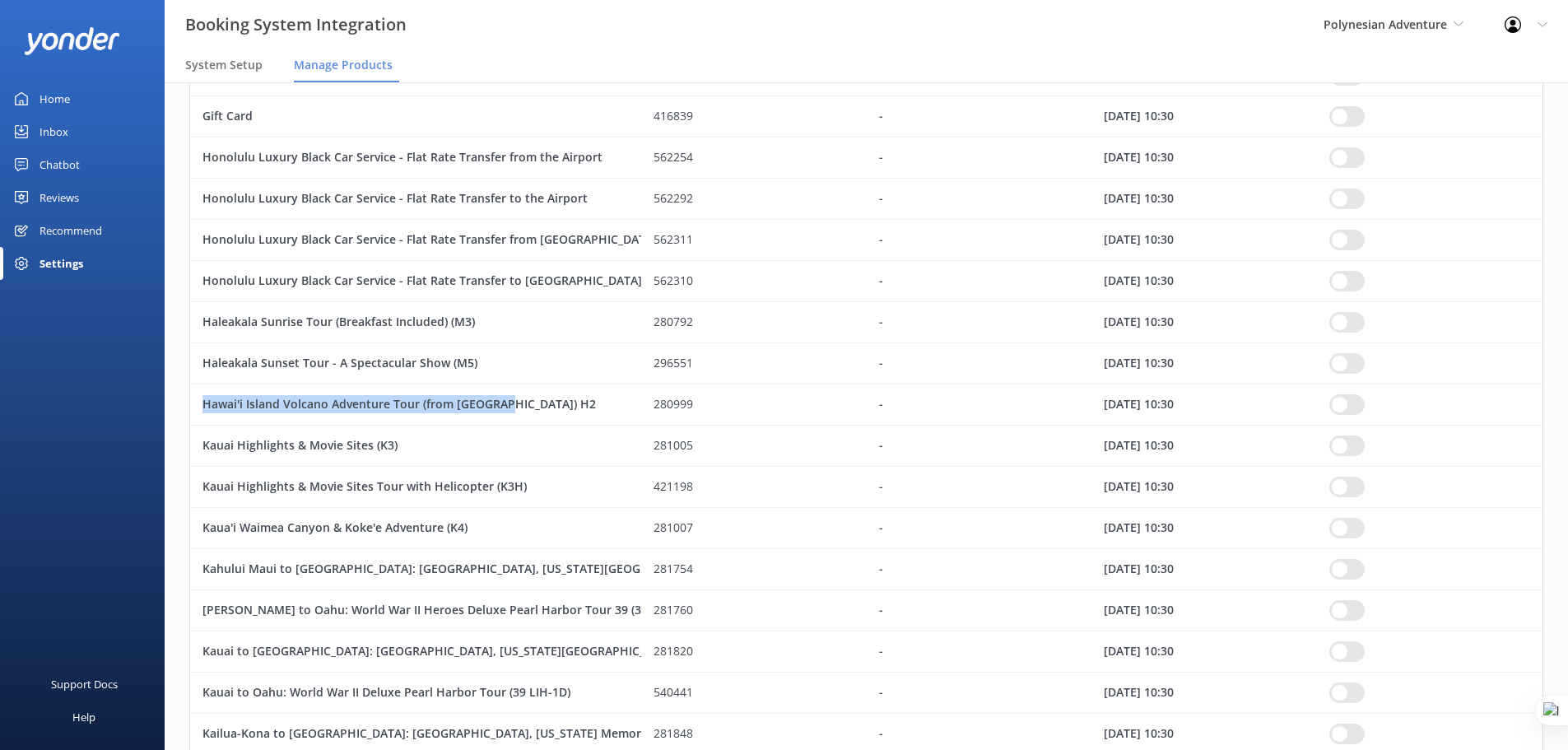drag, startPoint x: 205, startPoint y: 407, endPoint x: 505, endPoint y: 408, distance: 300.00167 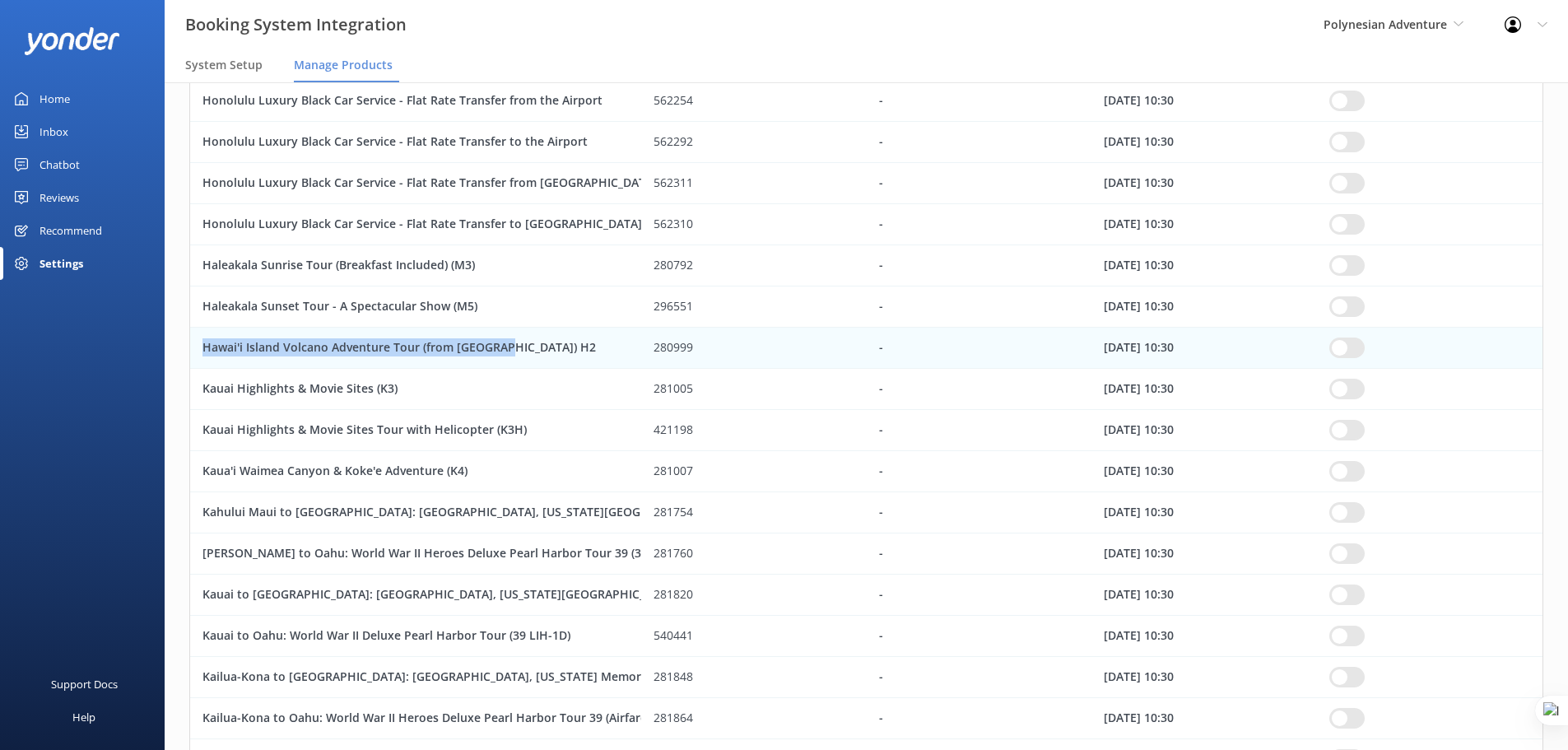 scroll, scrollTop: 370, scrollLeft: 0, axis: vertical 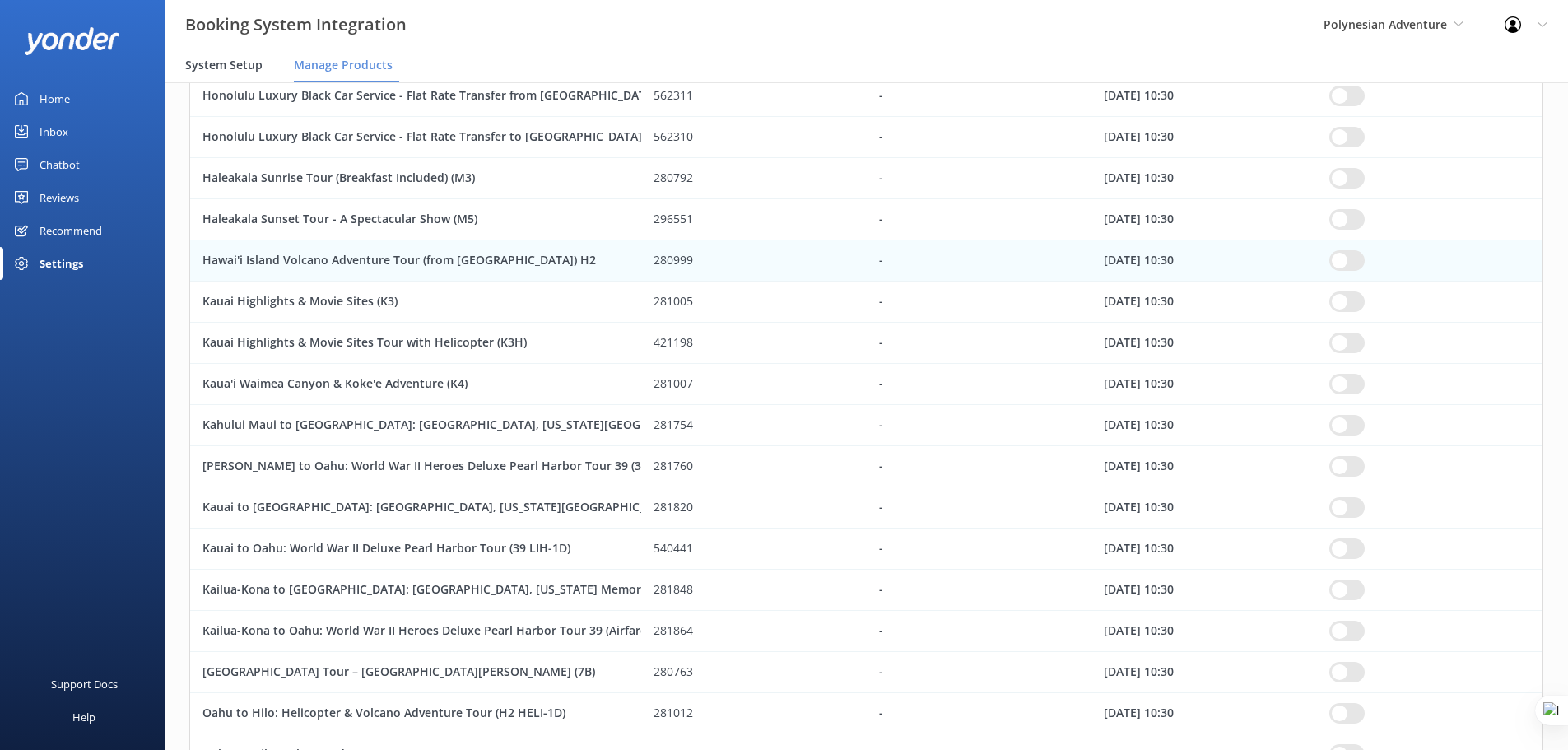 click on "System Setup" at bounding box center (224, 65) 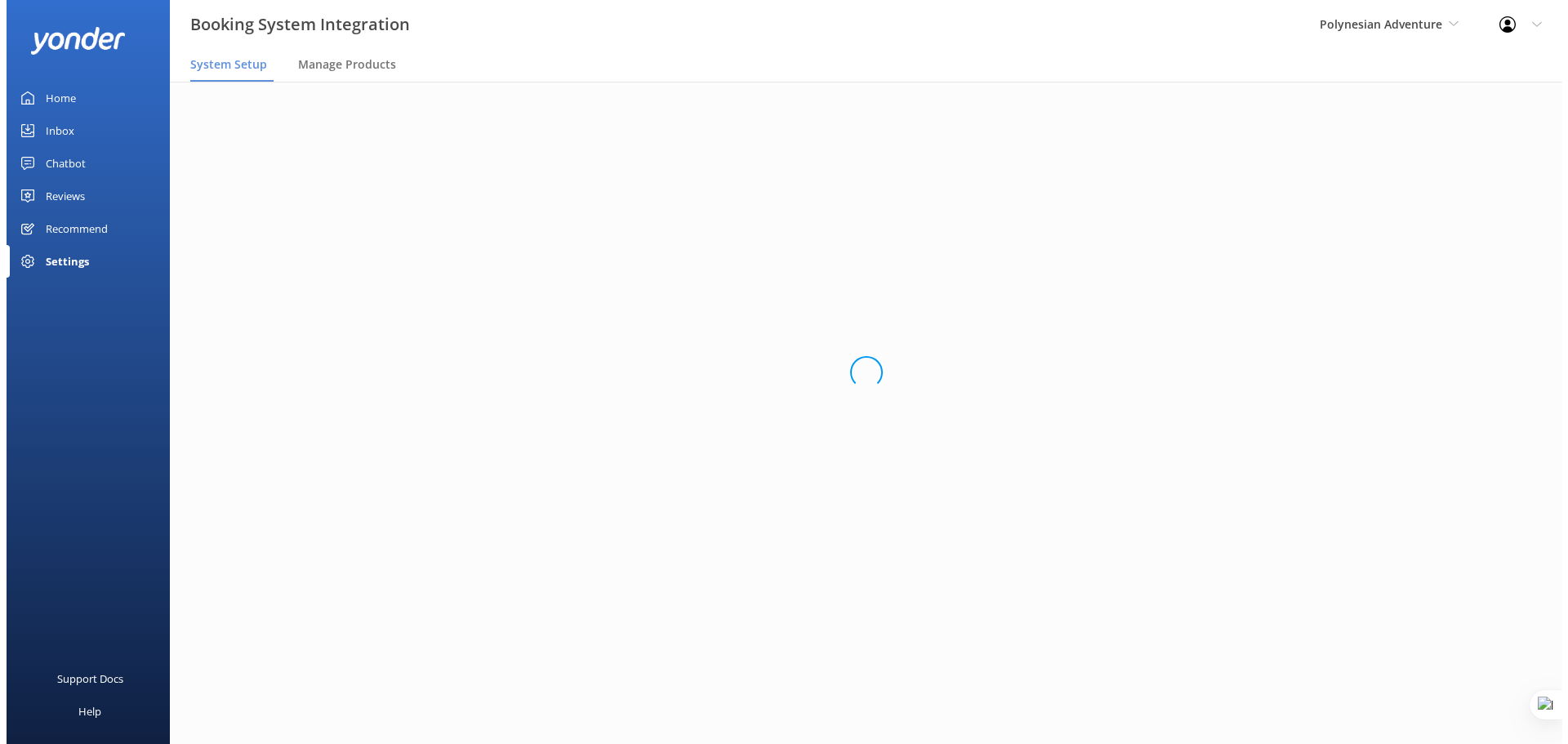 scroll, scrollTop: 0, scrollLeft: 0, axis: both 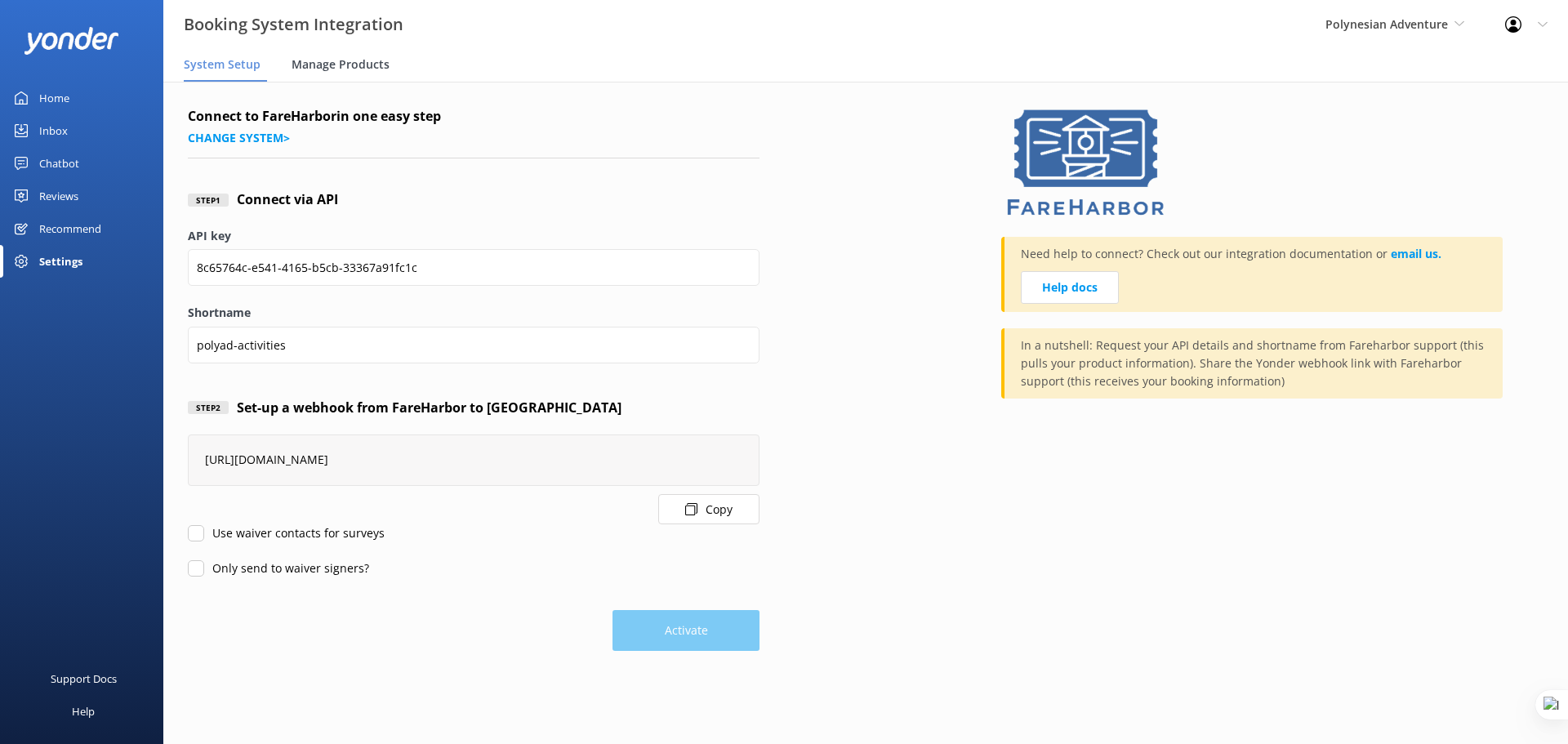 click on "Manage Products" at bounding box center [341, 65] 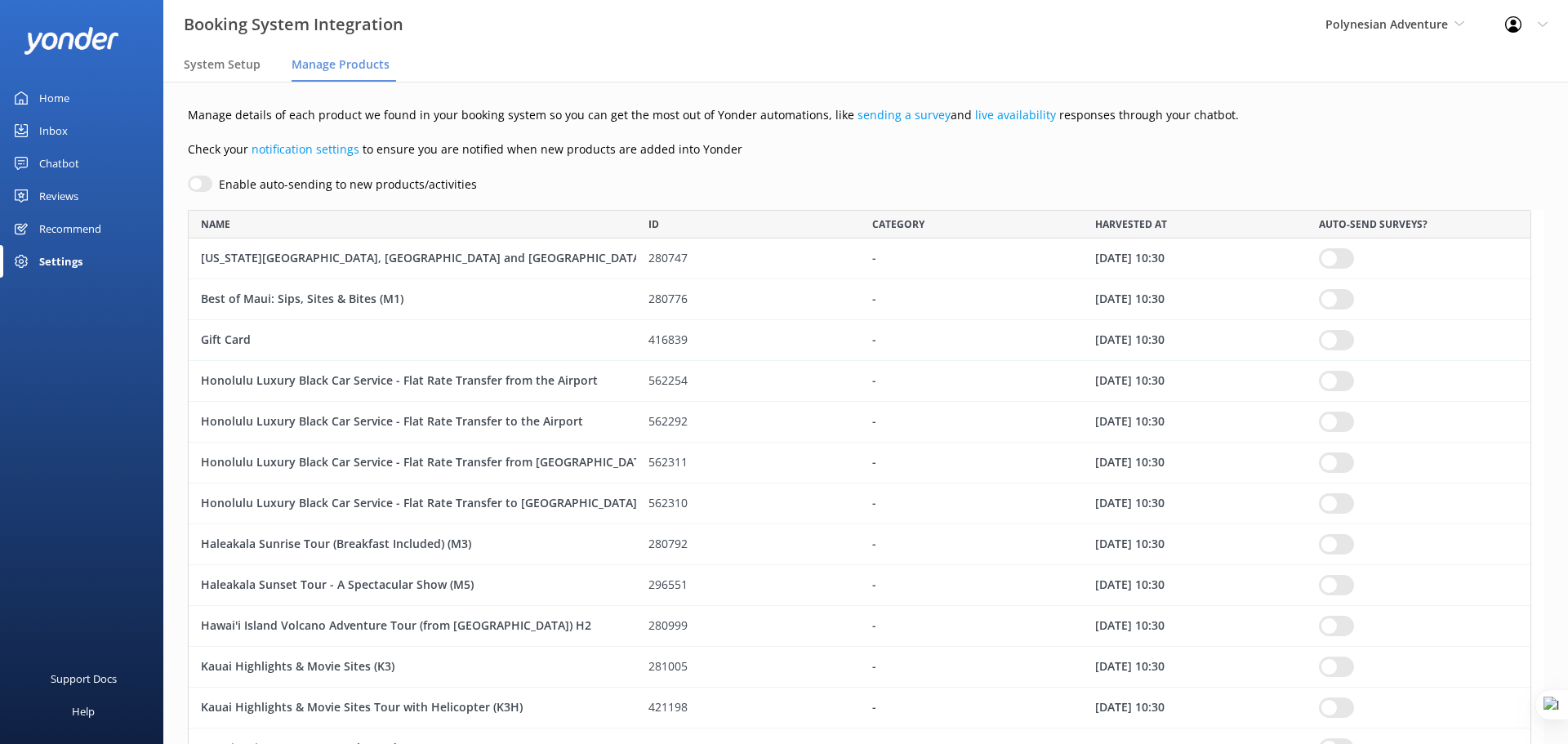 scroll, scrollTop: 13, scrollLeft: 13, axis: both 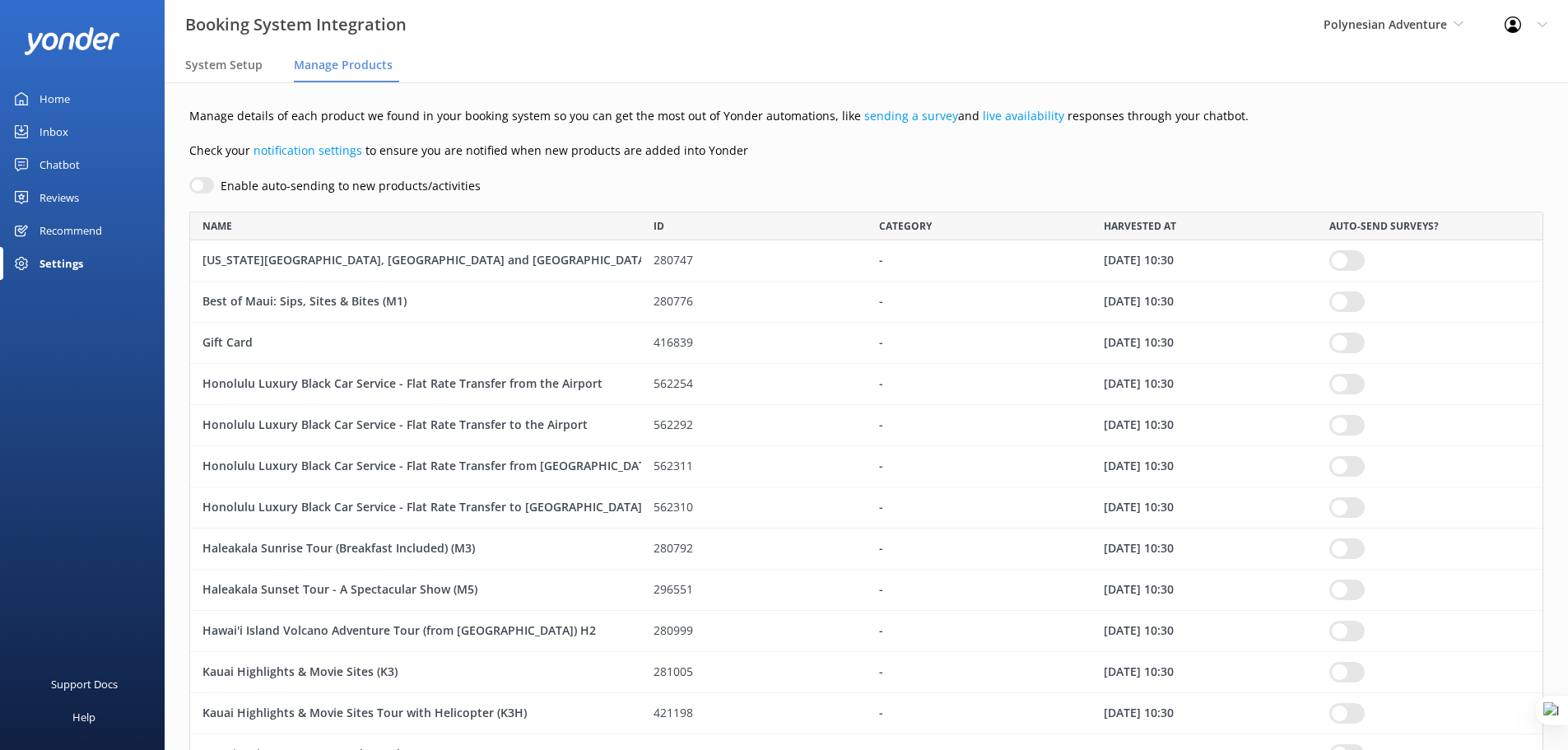 click on "Reviews" at bounding box center (59, 198) 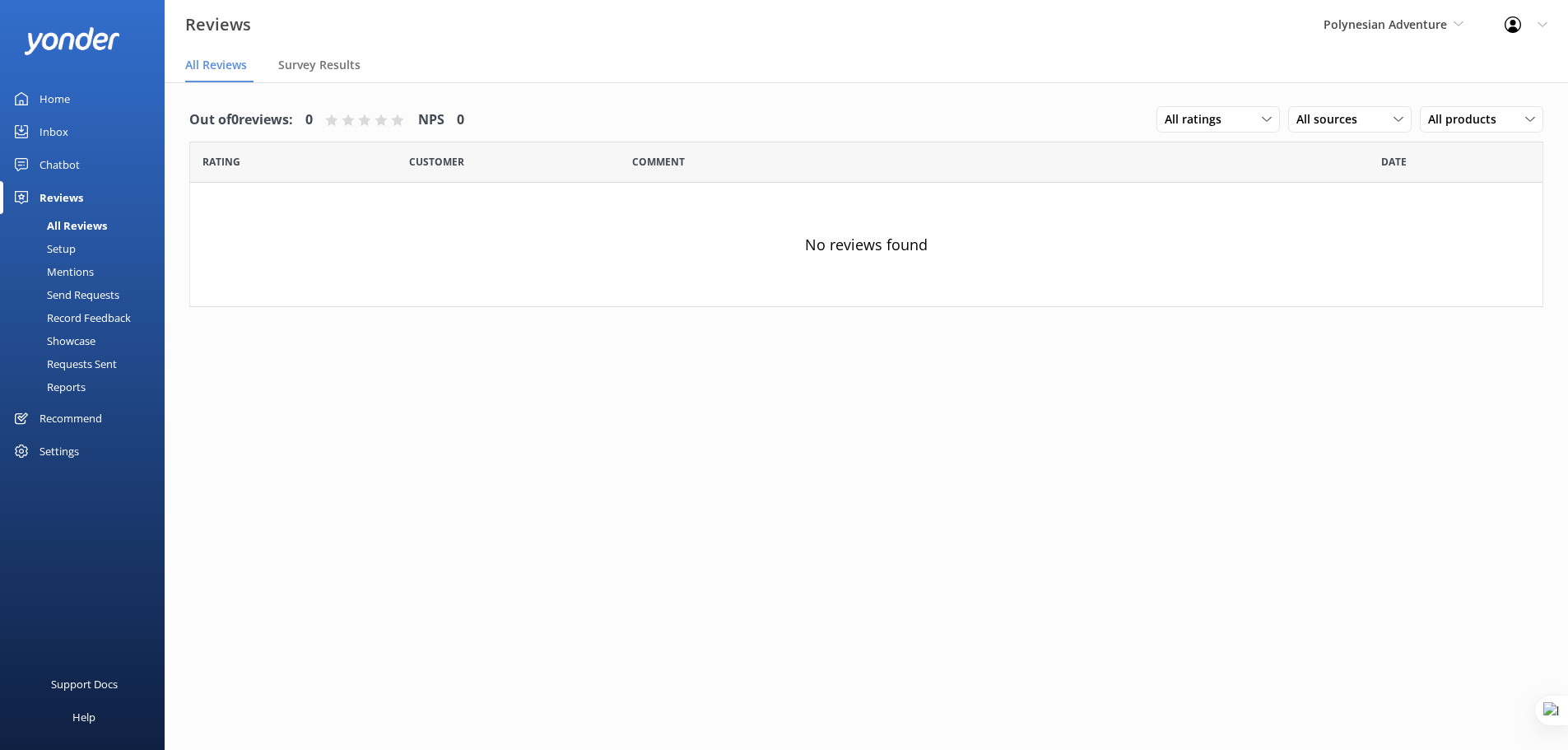 click on "Setup" at bounding box center (43, 249) 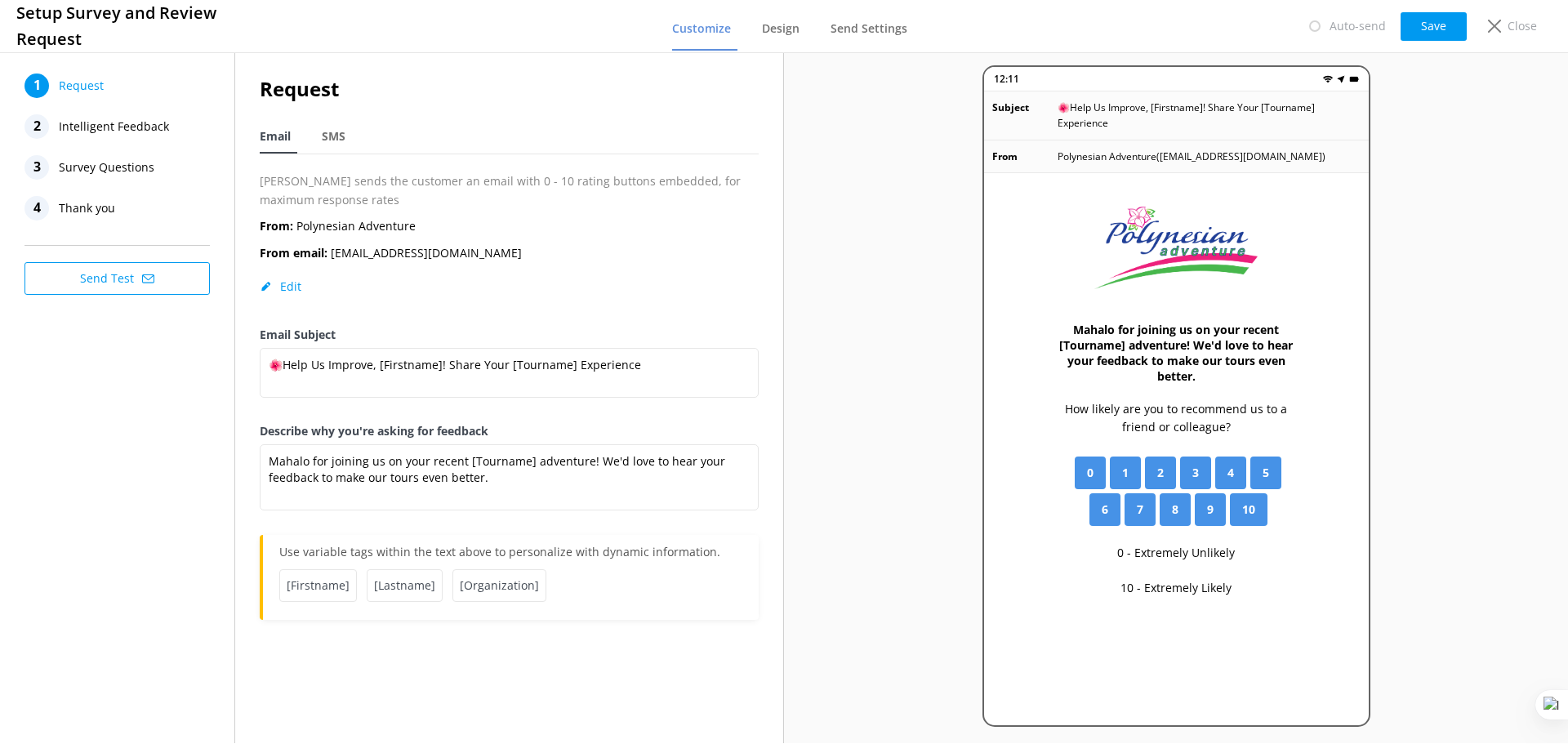 click on "Intelligent Feedback" at bounding box center (114, 127) 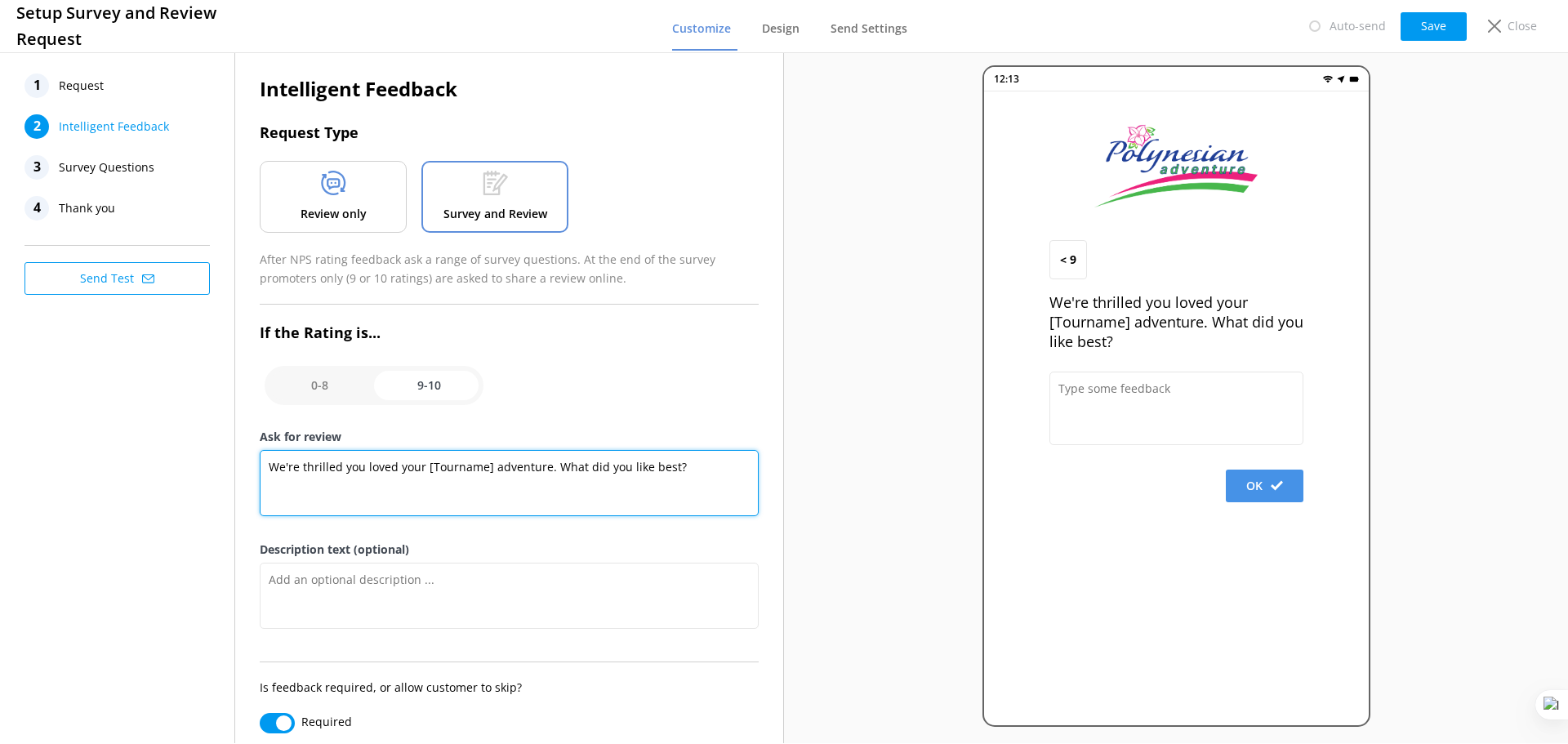 drag, startPoint x: 485, startPoint y: 468, endPoint x: 428, endPoint y: 466, distance: 57.035077 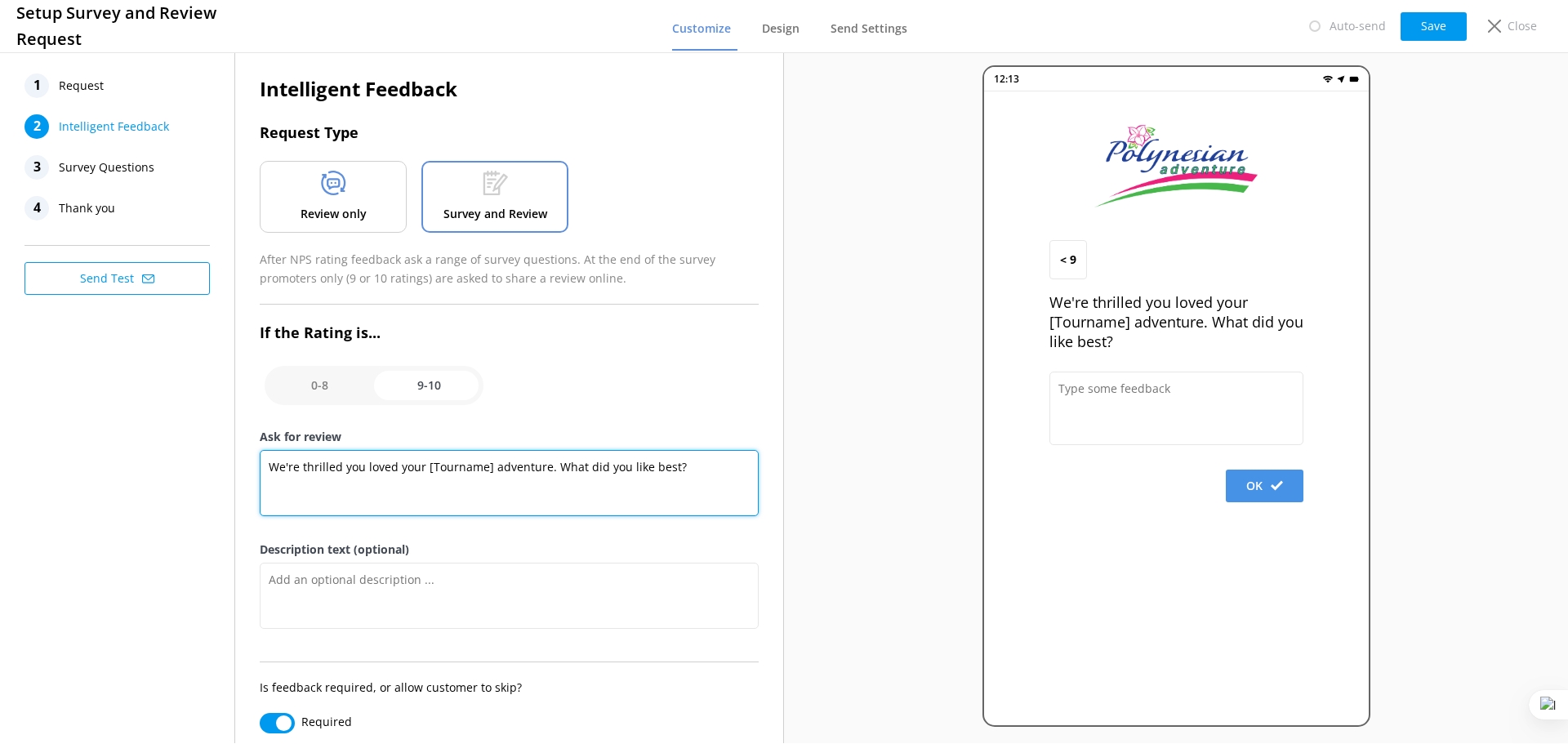 click on "We're thrilled you loved your [Tourname] adventure. What did you like best?" at bounding box center (509, 483) 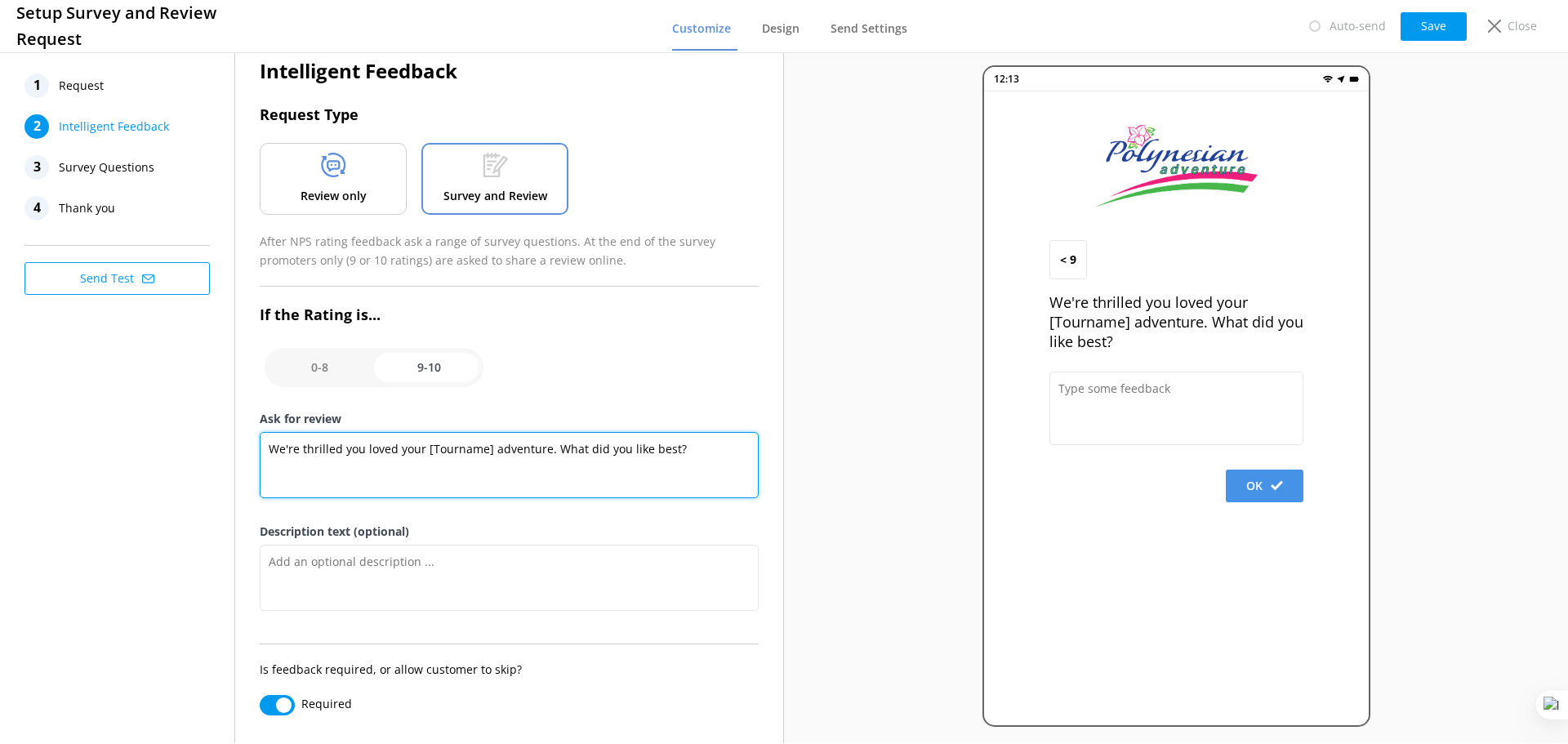 scroll, scrollTop: 20, scrollLeft: 0, axis: vertical 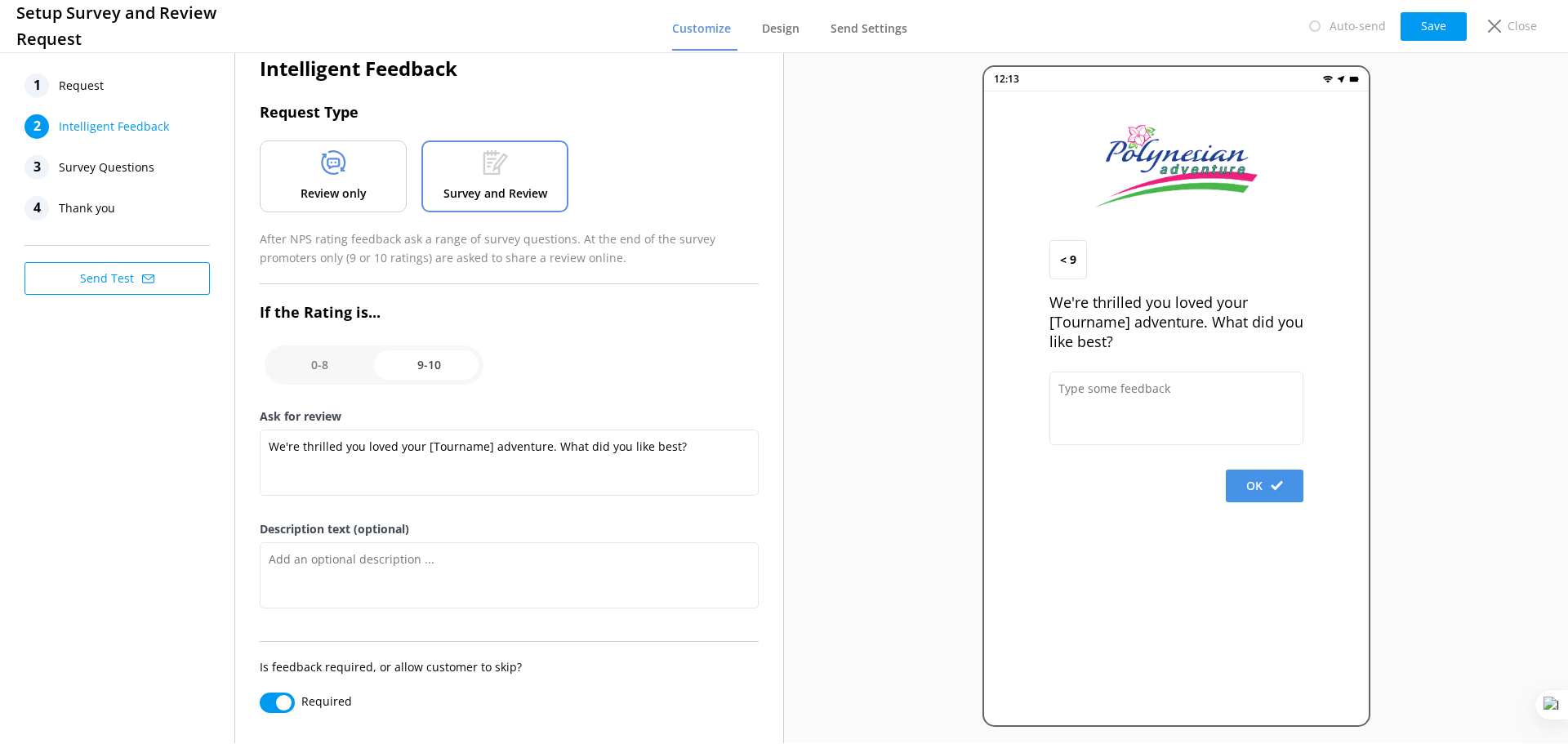 click on "Survey Questions" at bounding box center [106, 167] 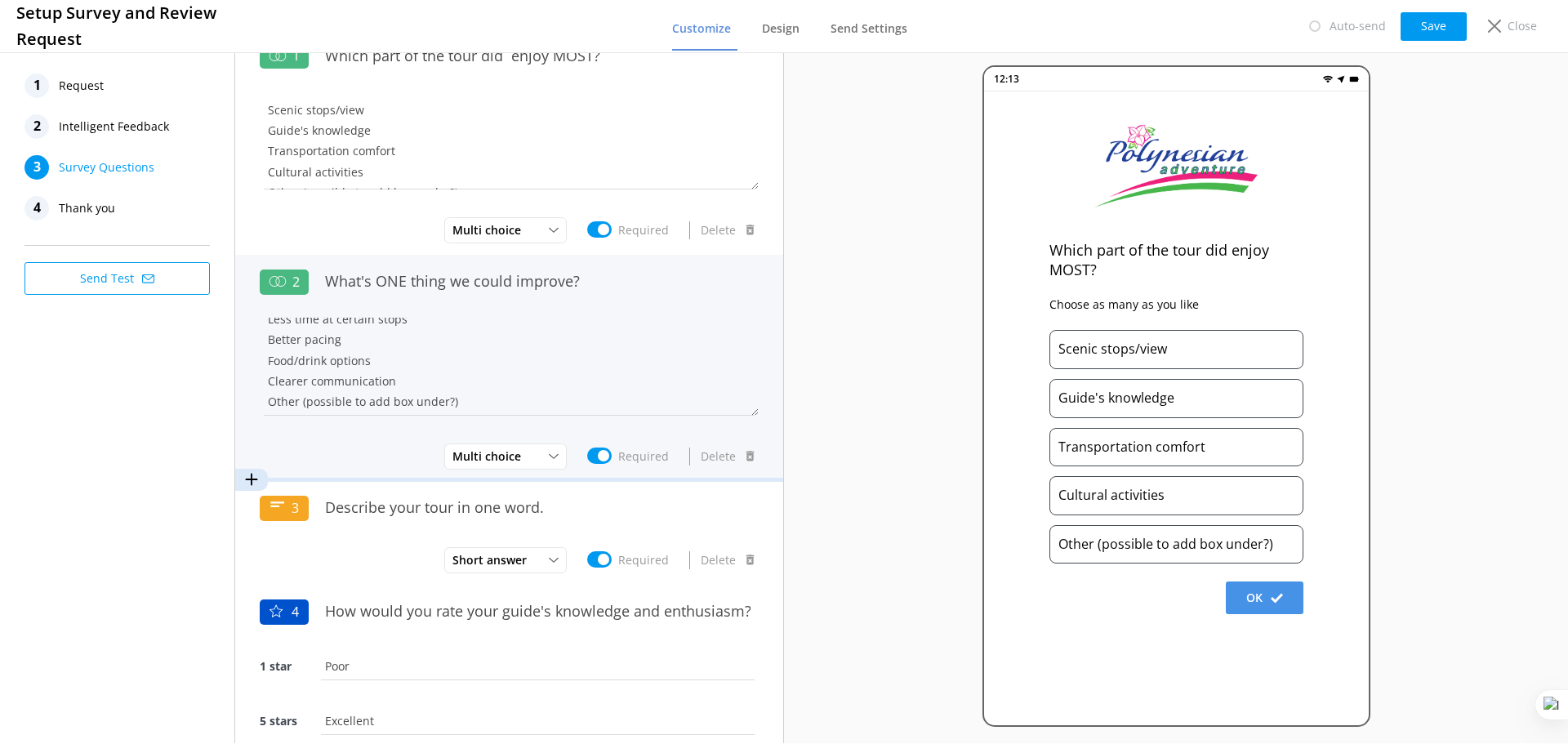 scroll, scrollTop: 42, scrollLeft: 0, axis: vertical 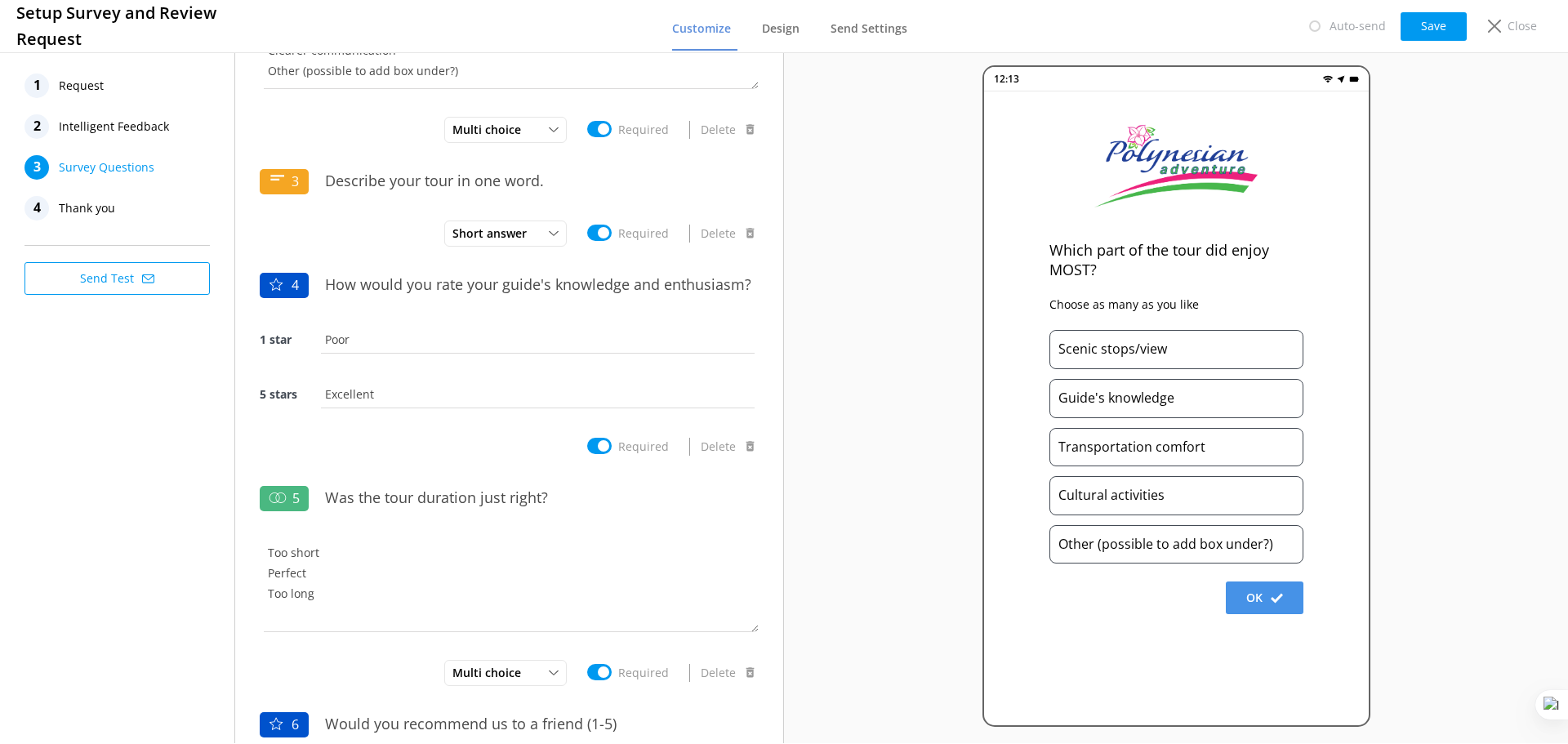 click on "Thank you" at bounding box center [87, 208] 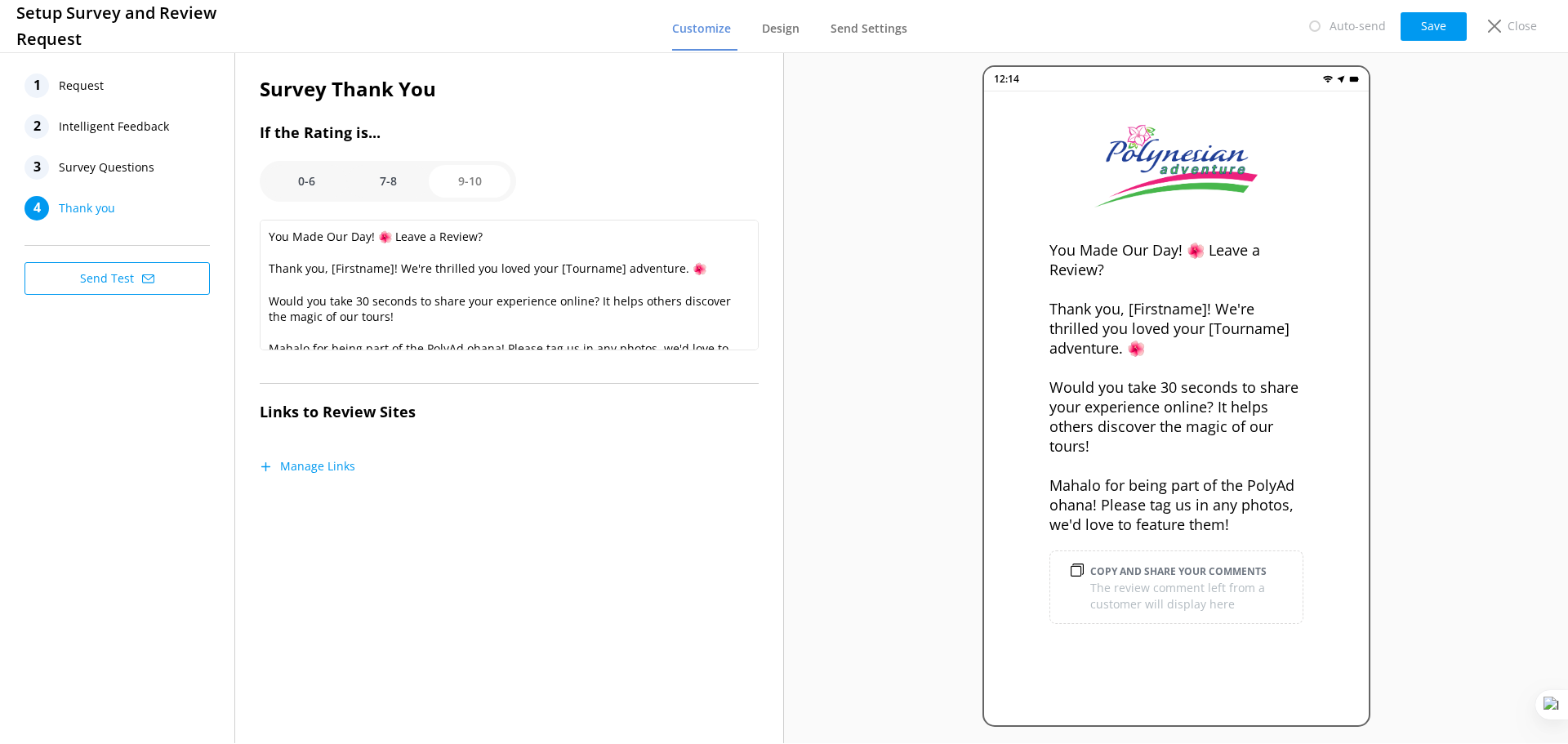 scroll, scrollTop: 0, scrollLeft: 0, axis: both 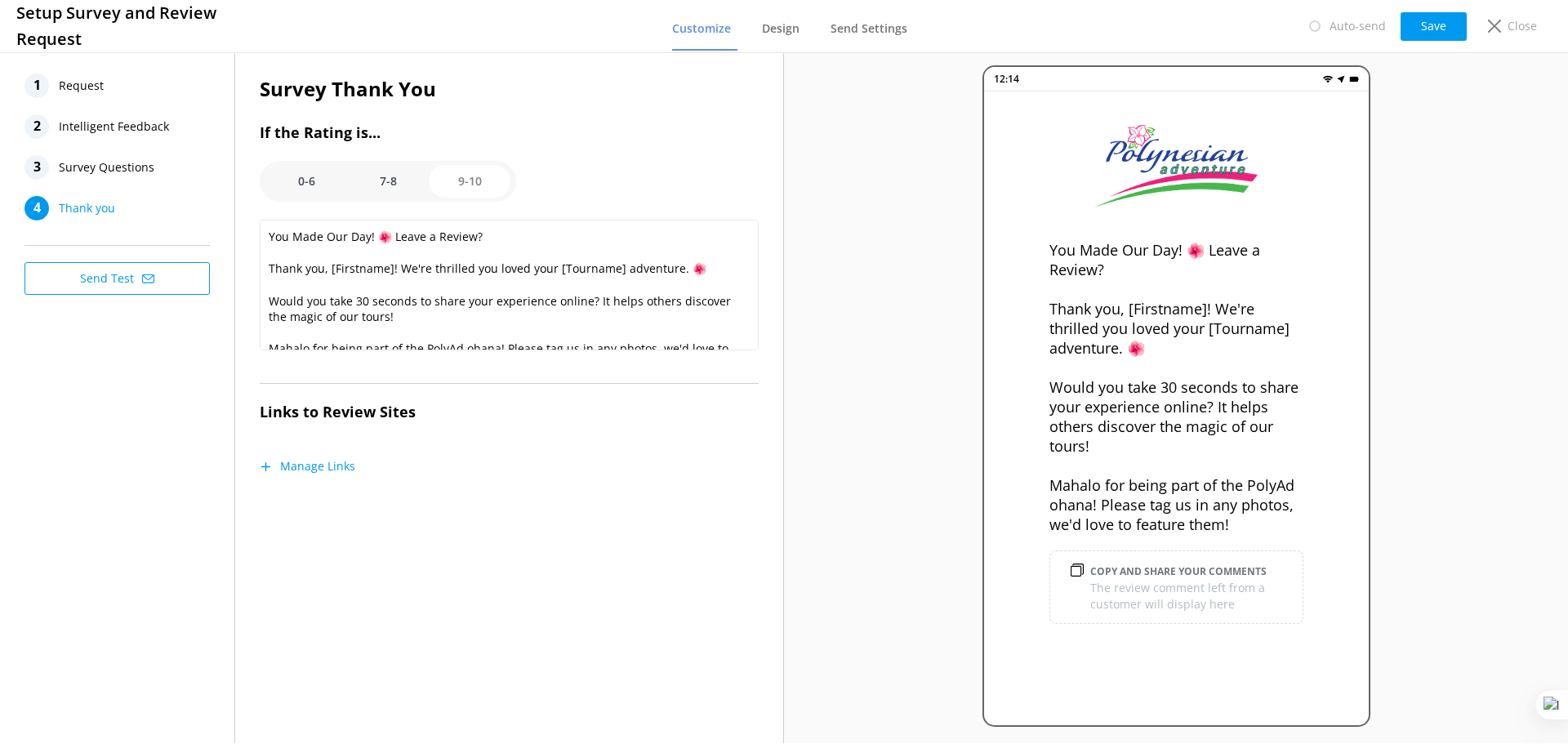 click on "Manage Links" at bounding box center (307, 466) 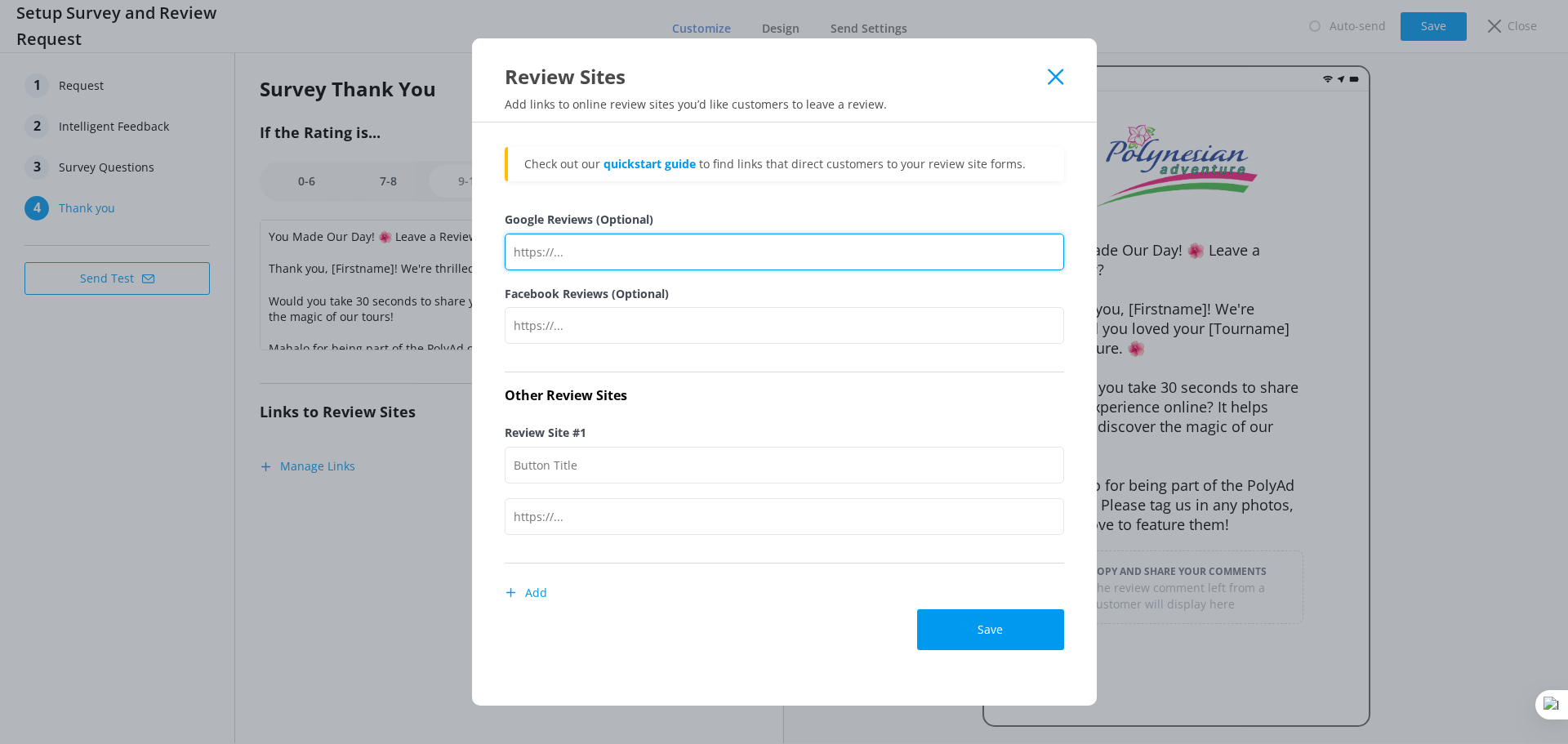 click on "Google Reviews (Optional)" at bounding box center [784, 252] 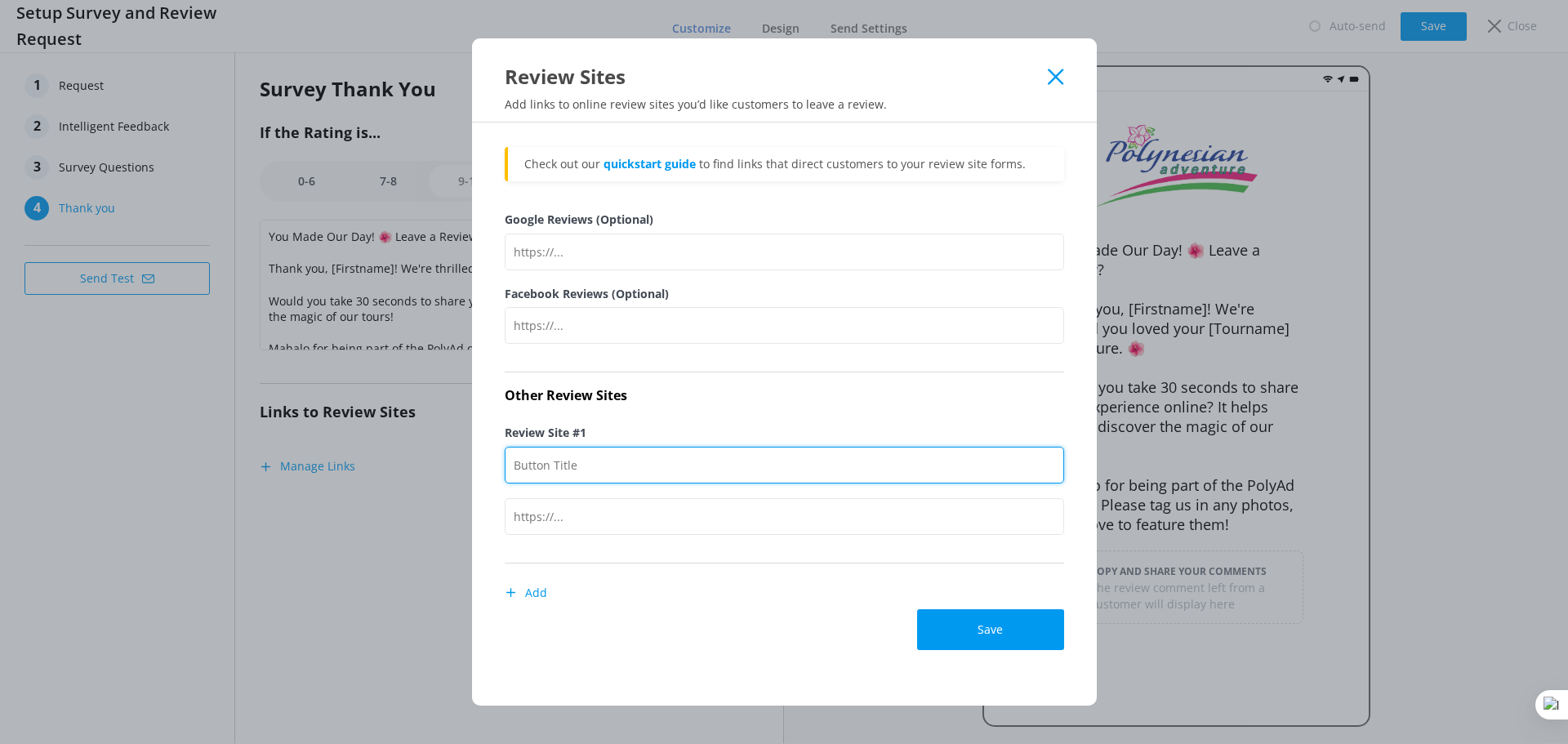 click on "Review Site #1" at bounding box center (784, 465) 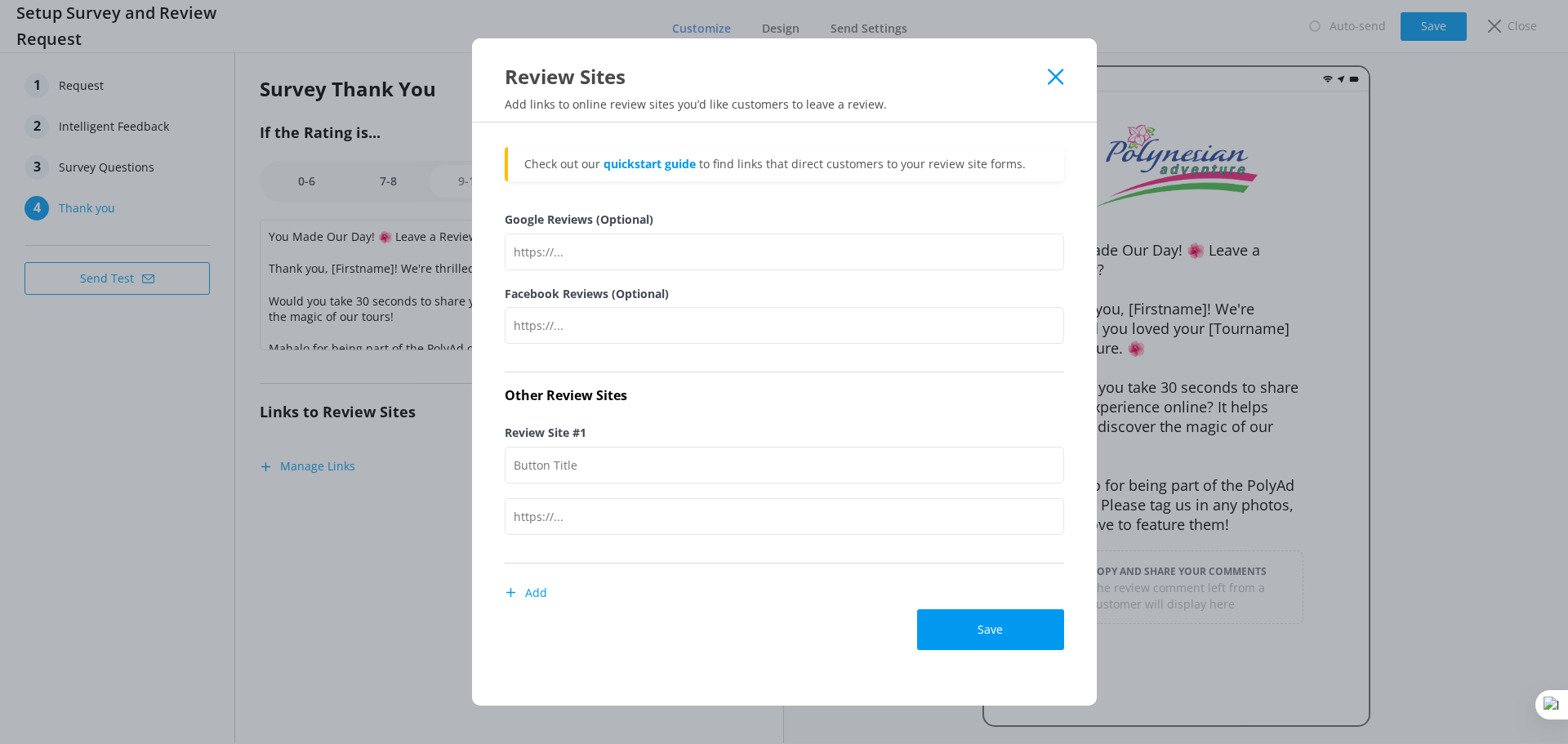click on "Facebook Reviews (Optional)" at bounding box center [784, 294] 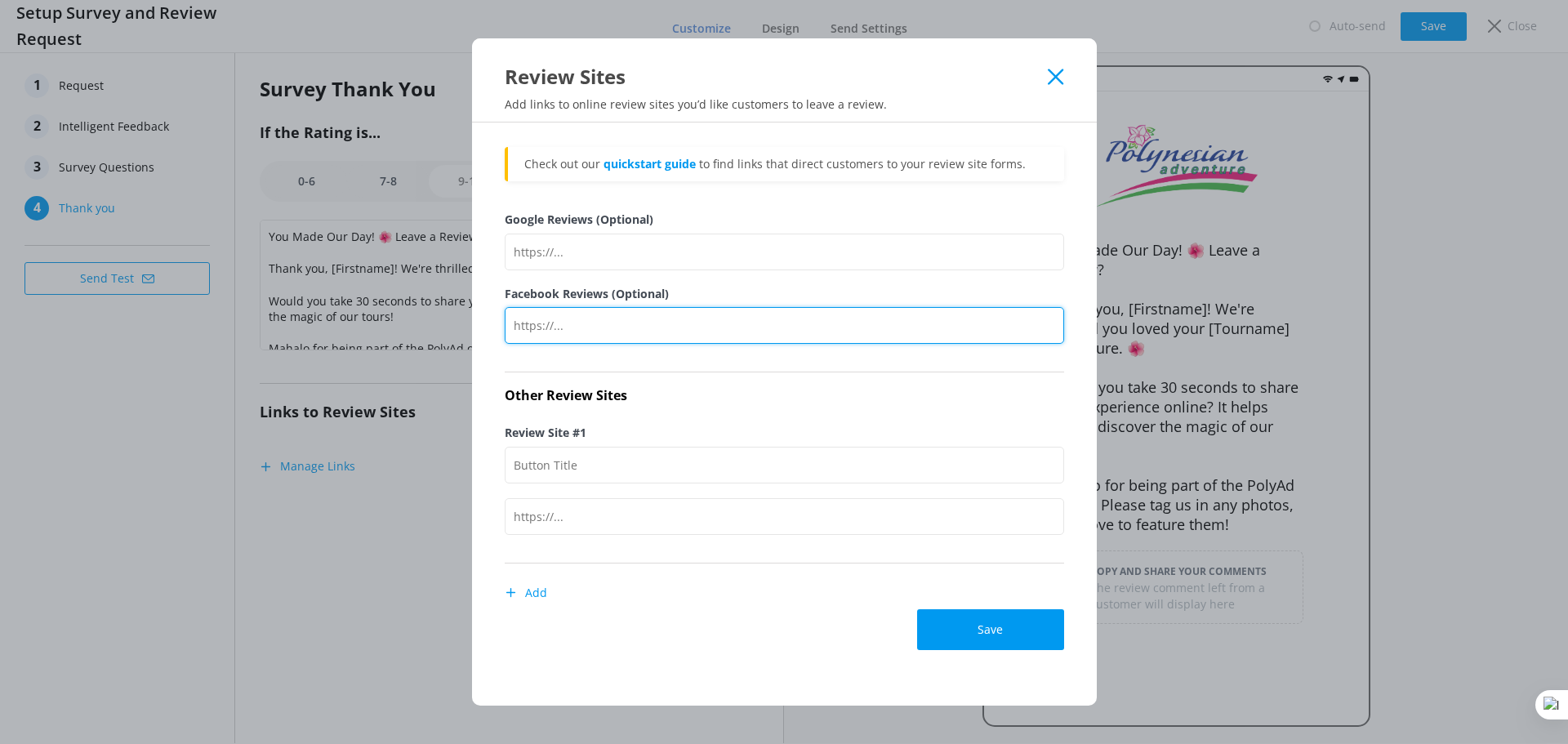 click on "Facebook Reviews (Optional)" at bounding box center [784, 325] 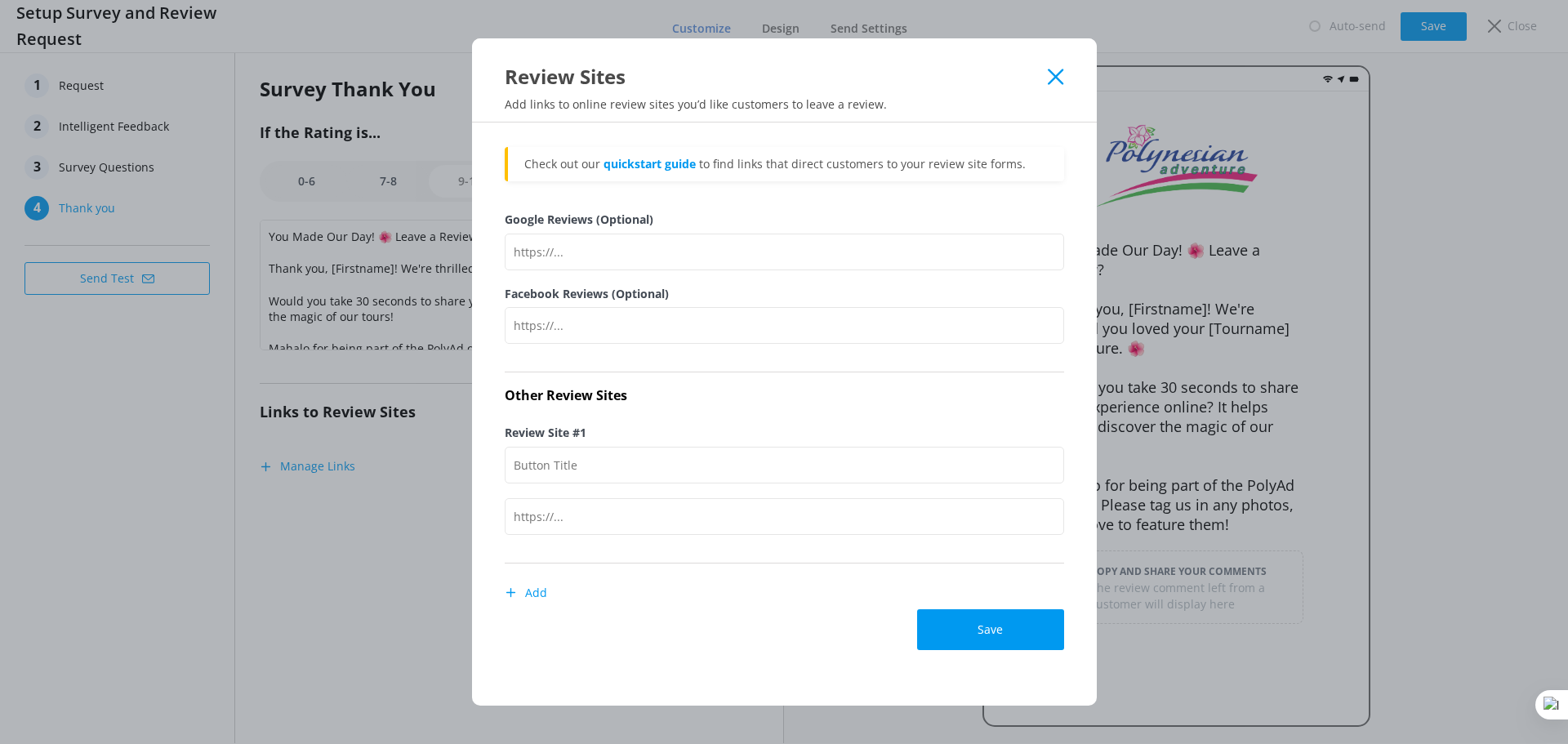 click 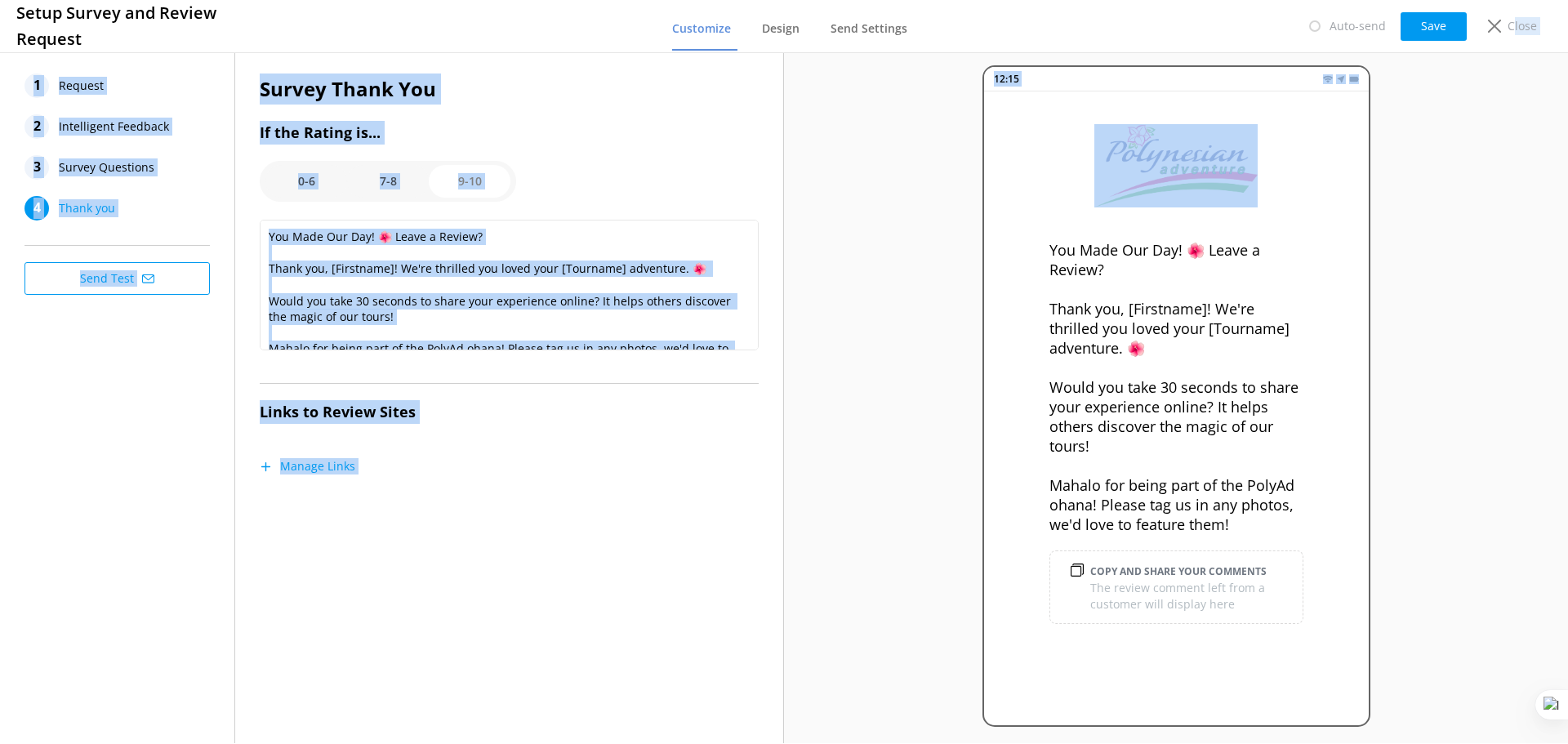 drag, startPoint x: 1513, startPoint y: 25, endPoint x: 1481, endPoint y: 222, distance: 199.58206 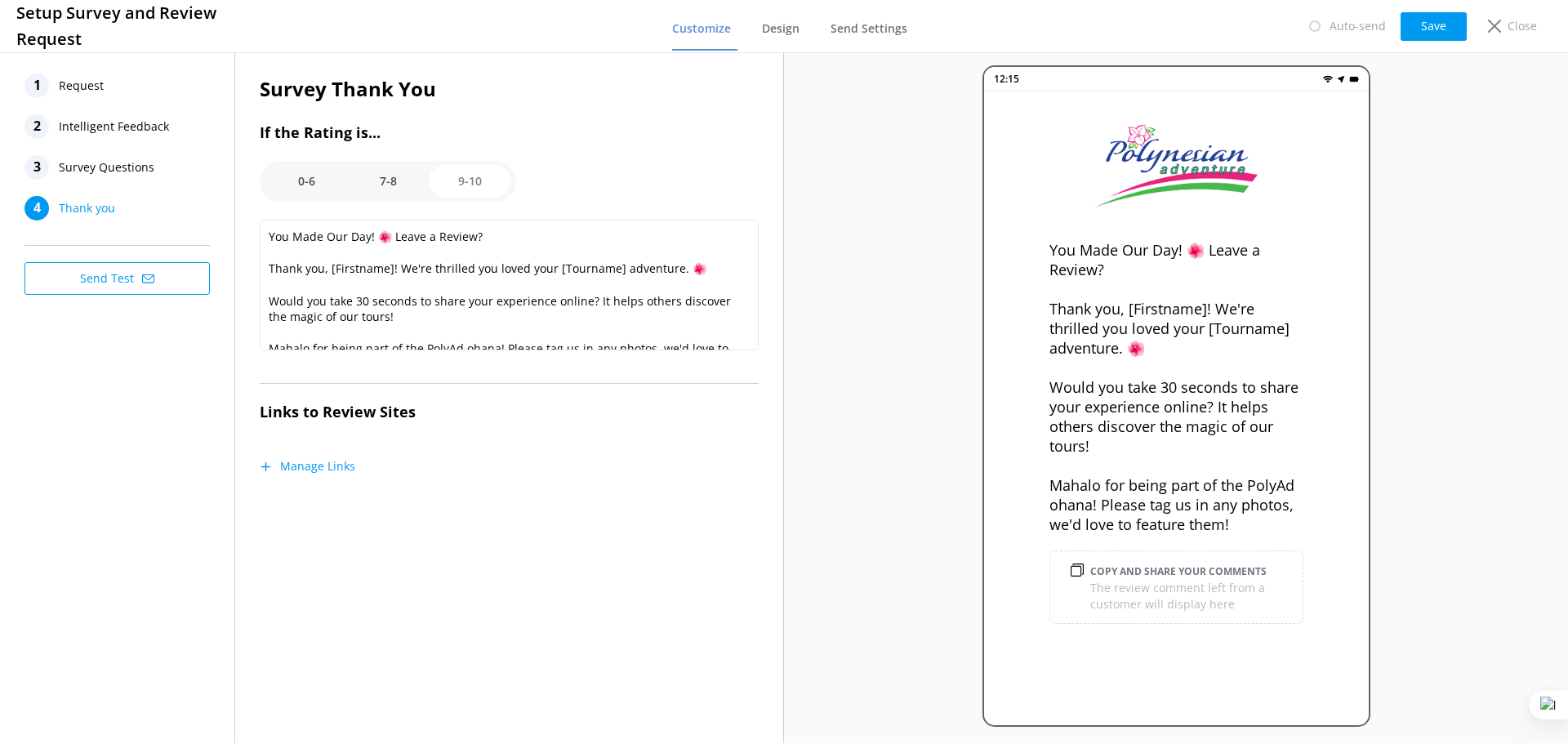 click on "12:15 You Made Our Day! 🌺 Leave a Review?
Thank you, [Firstname]! We're thrilled you loved your [Tourname] adventure. 🌺
Would you take 30 seconds to share your experience online? It helps others discover the magic of our tours!
Mahalo for being part of the PolyAd ohana! Please tag us in any photos, we'd love to feature them! Copy and share your comments The review comment left from a customer will display here" at bounding box center [1176, 396] 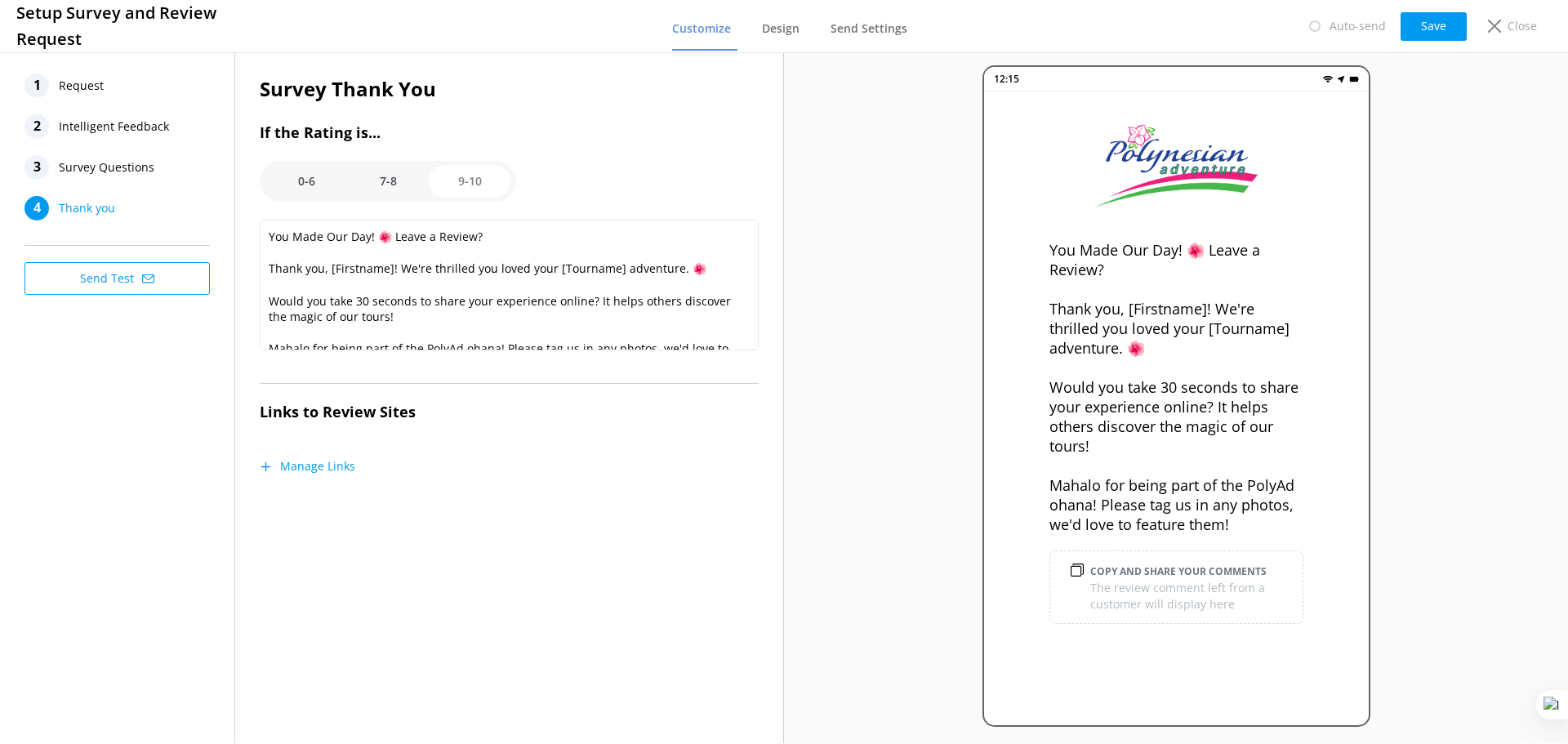 click on "Thank you" at bounding box center [87, 208] 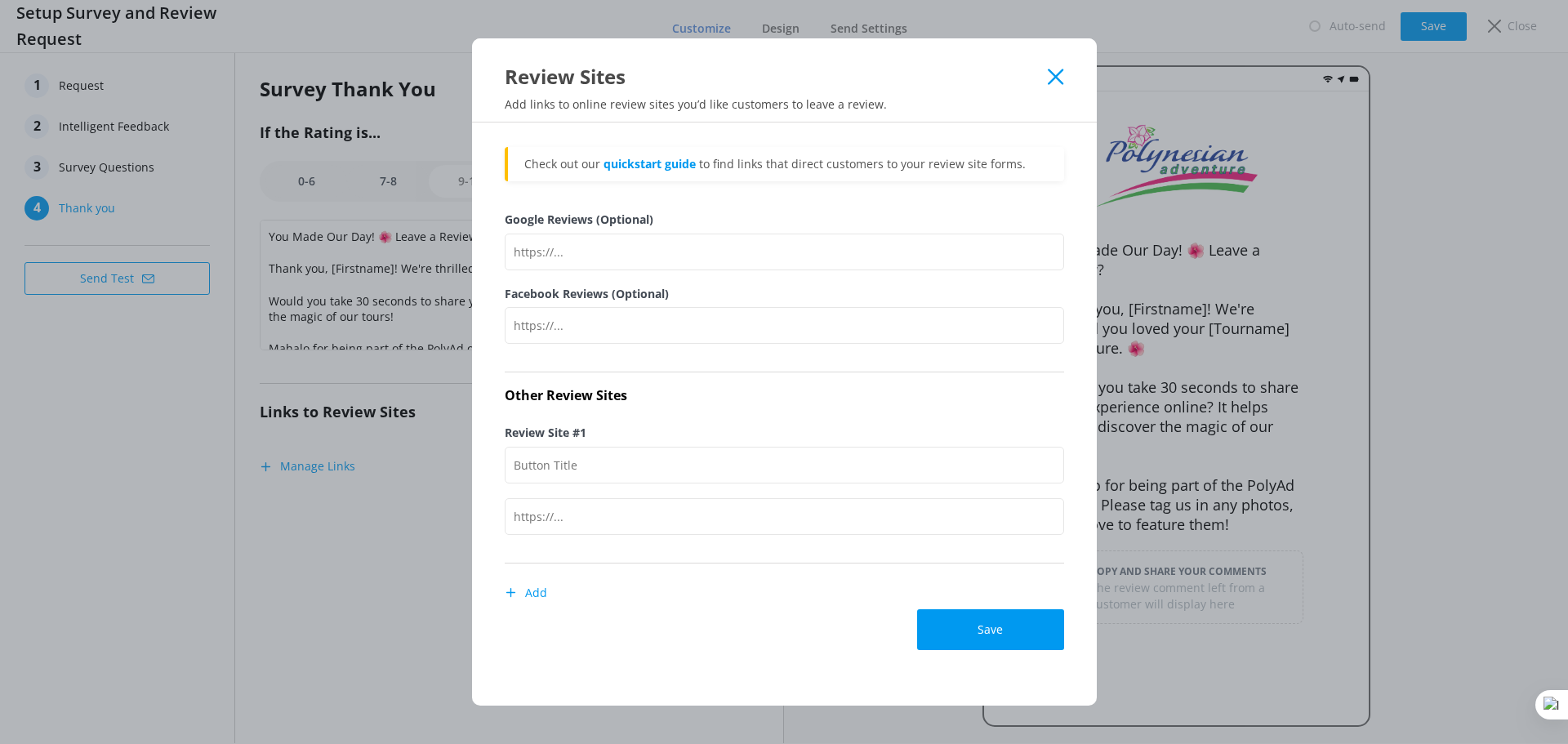 click 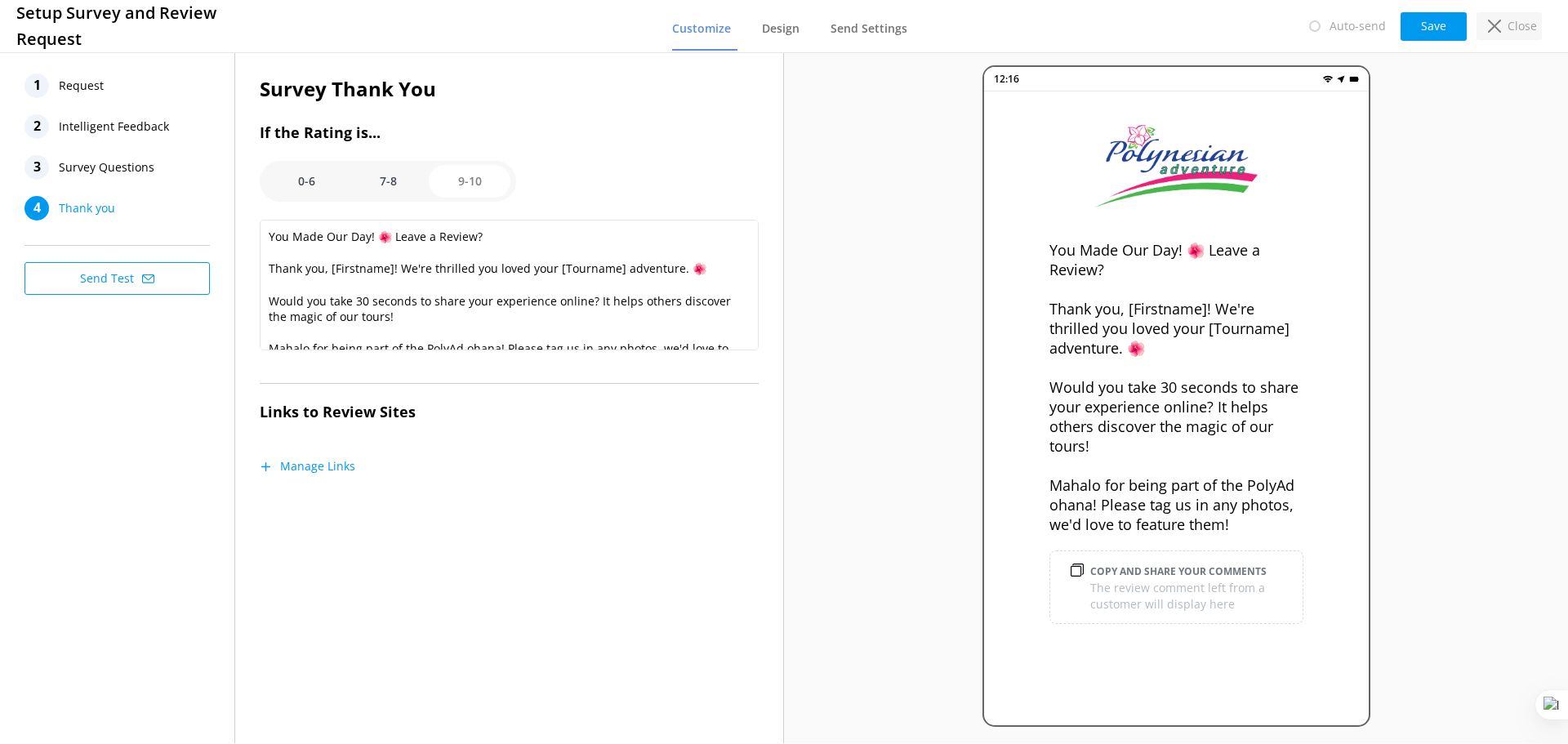 click on "Close" at bounding box center [1522, 26] 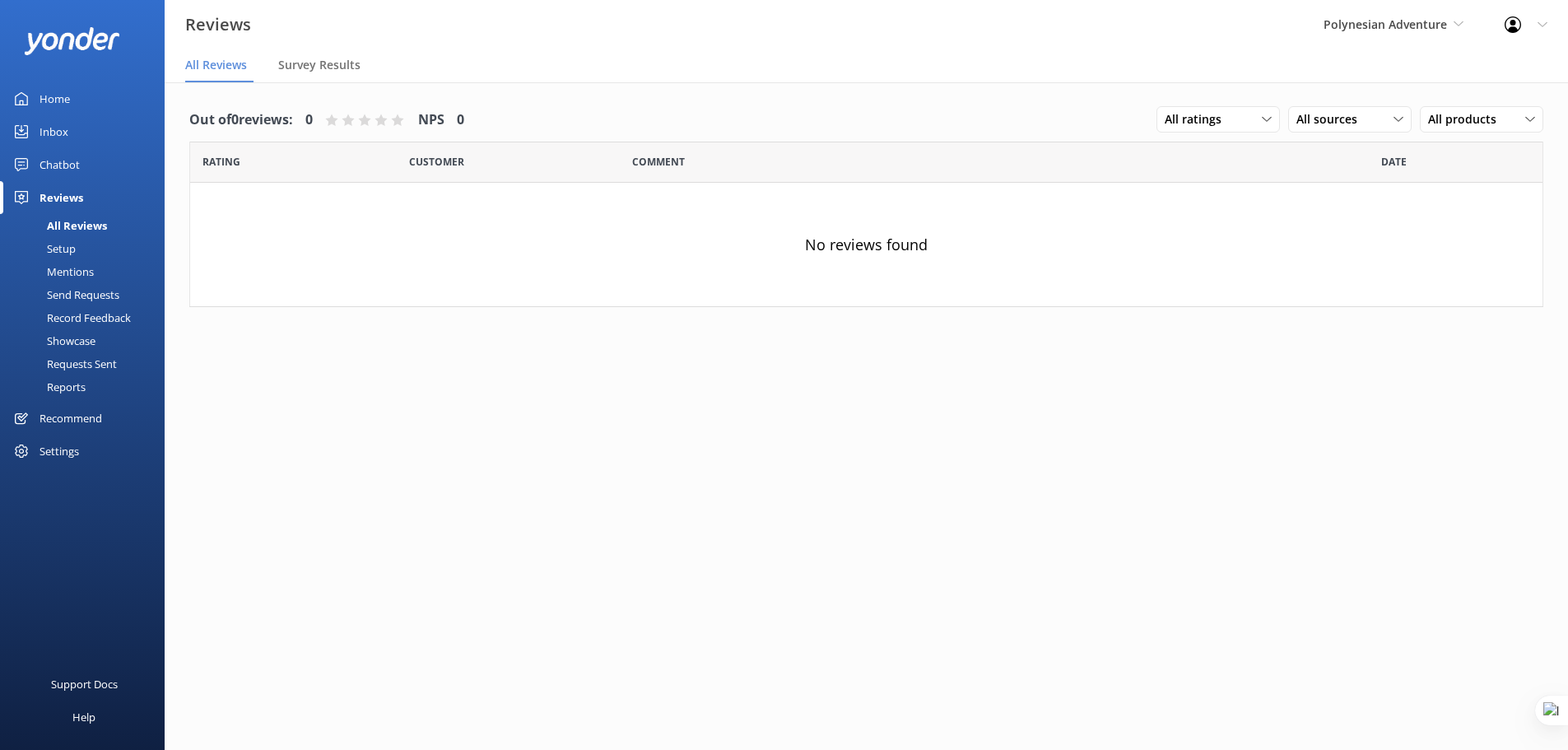click on "Settings" at bounding box center (59, 451) 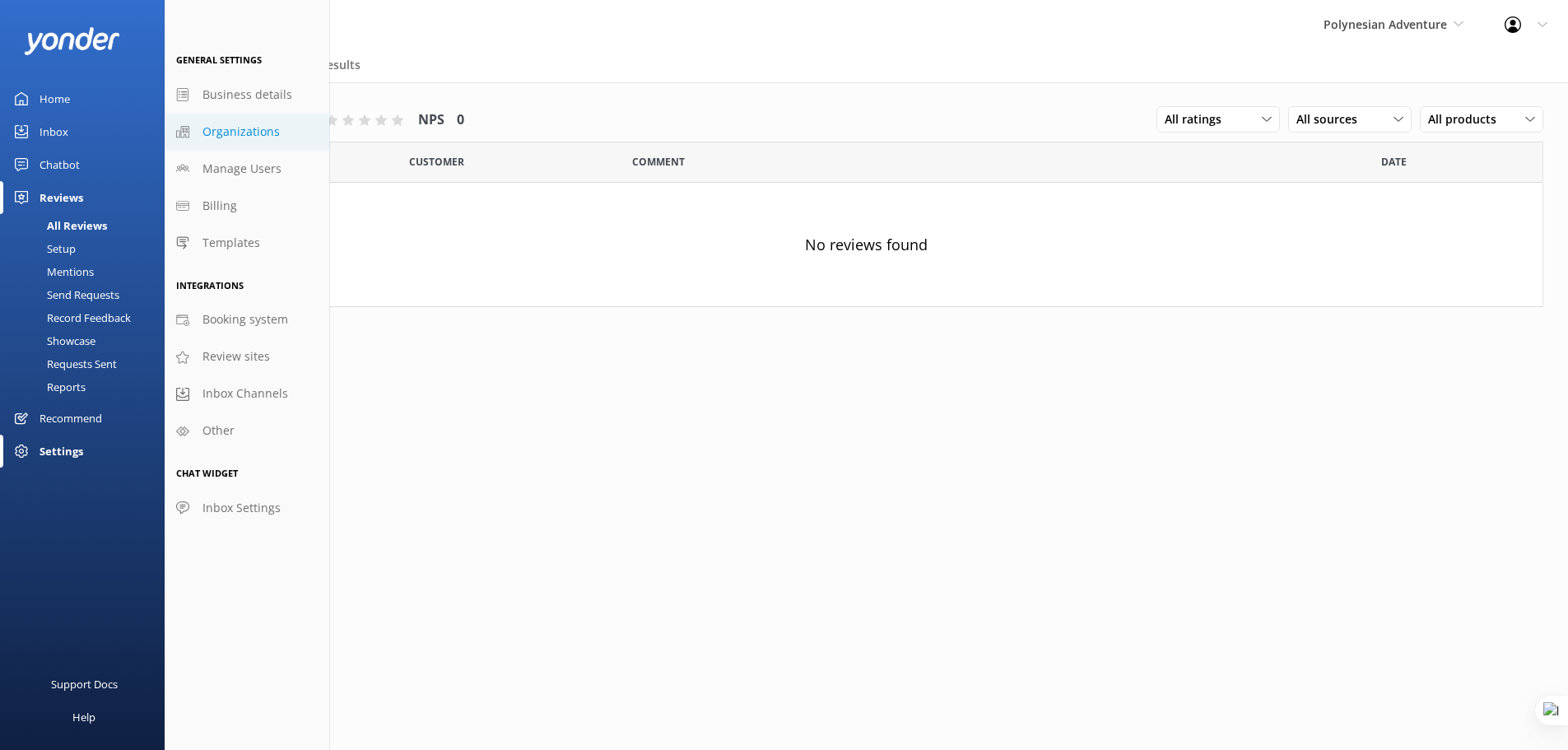 click on "Organizations" at bounding box center (241, 132) 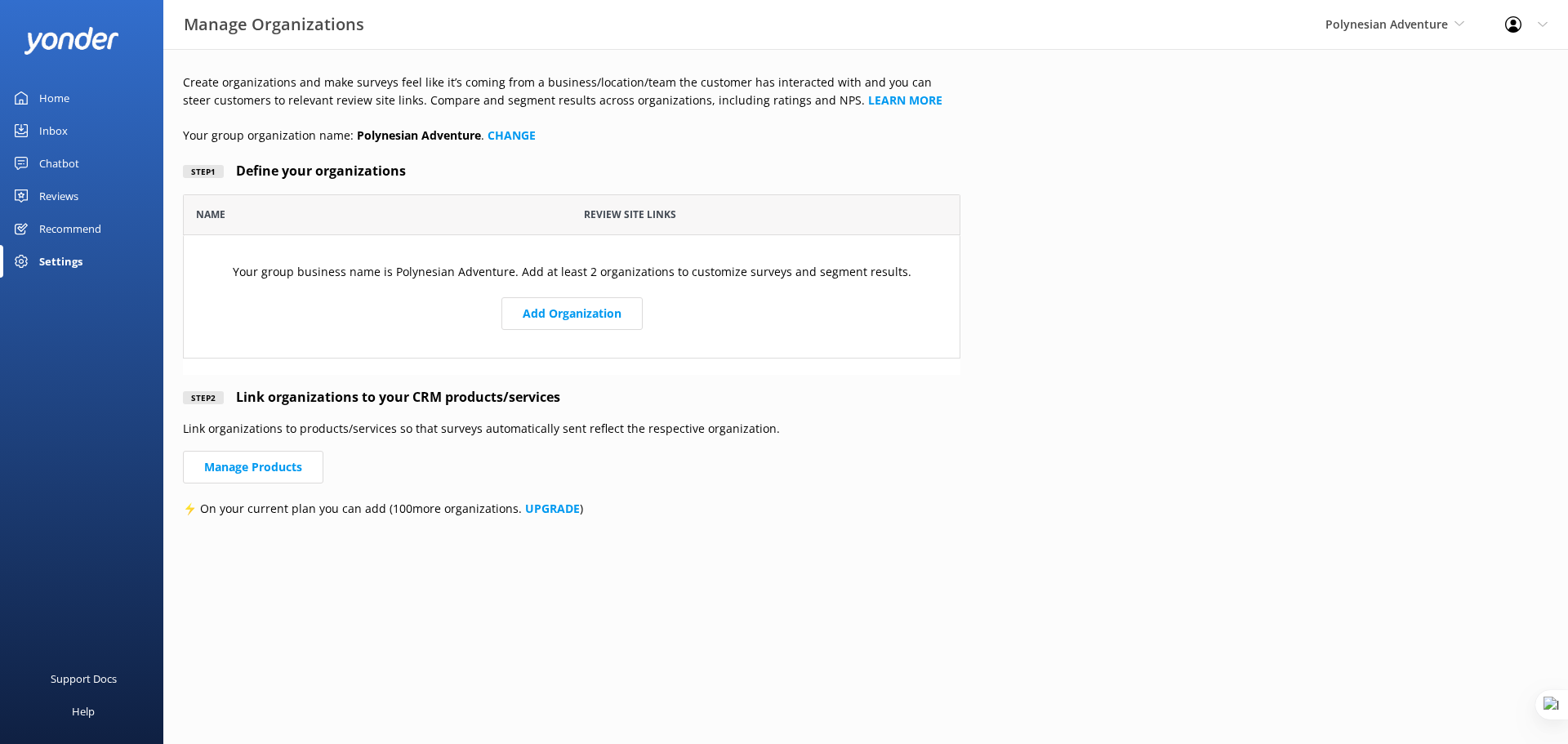 scroll, scrollTop: 13, scrollLeft: 13, axis: both 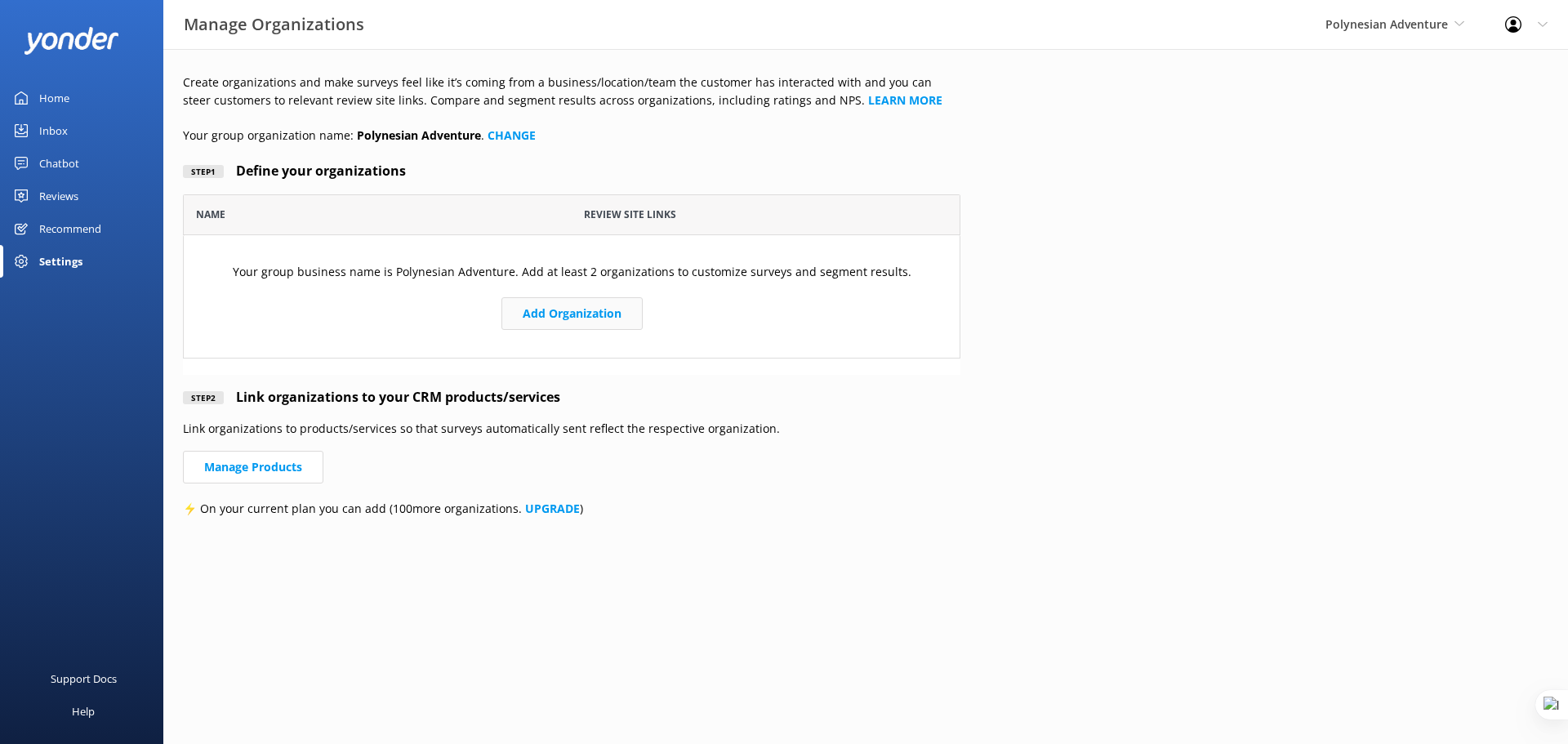 click on "Add Organization" at bounding box center [572, 314] 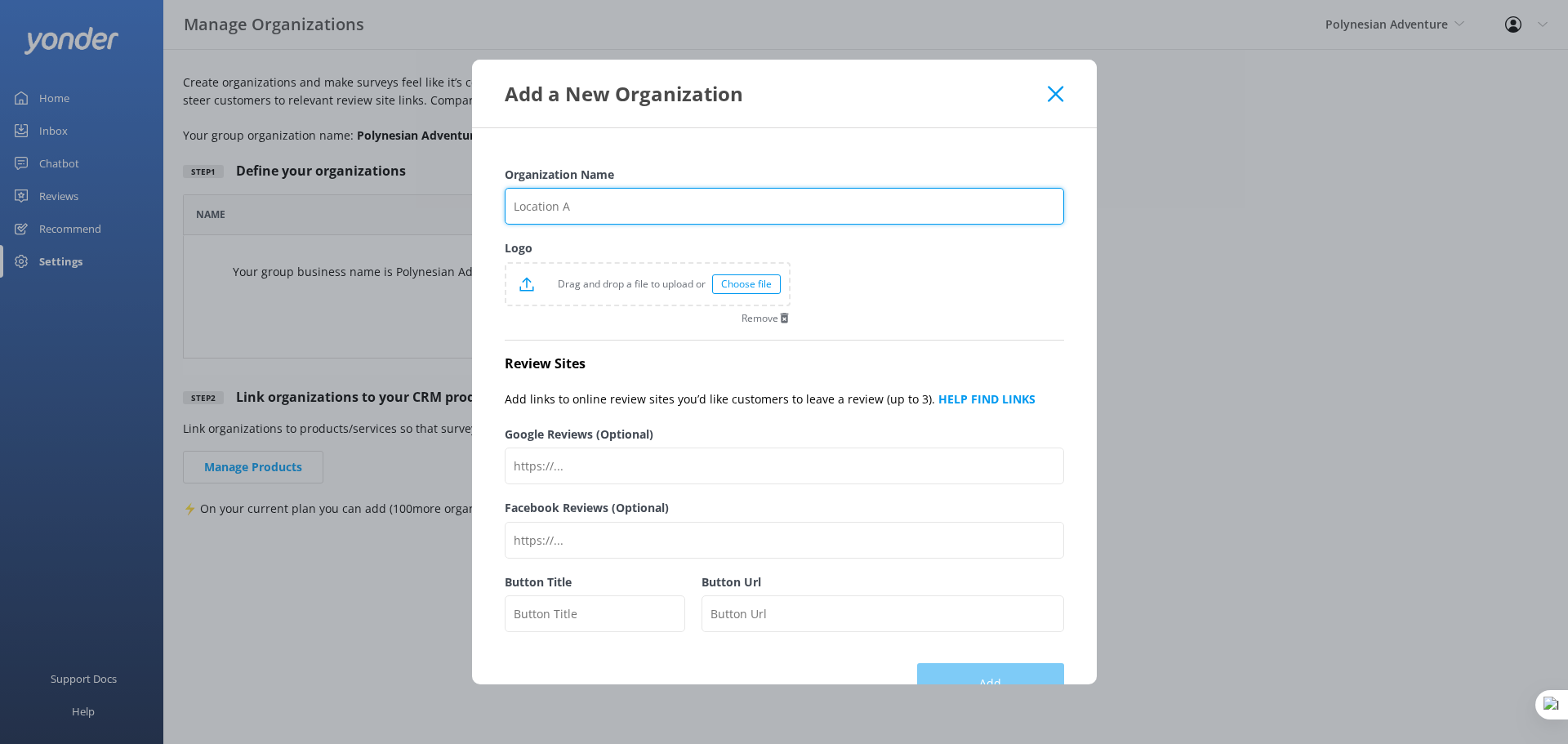 click on "Organization Name" at bounding box center (784, 206) 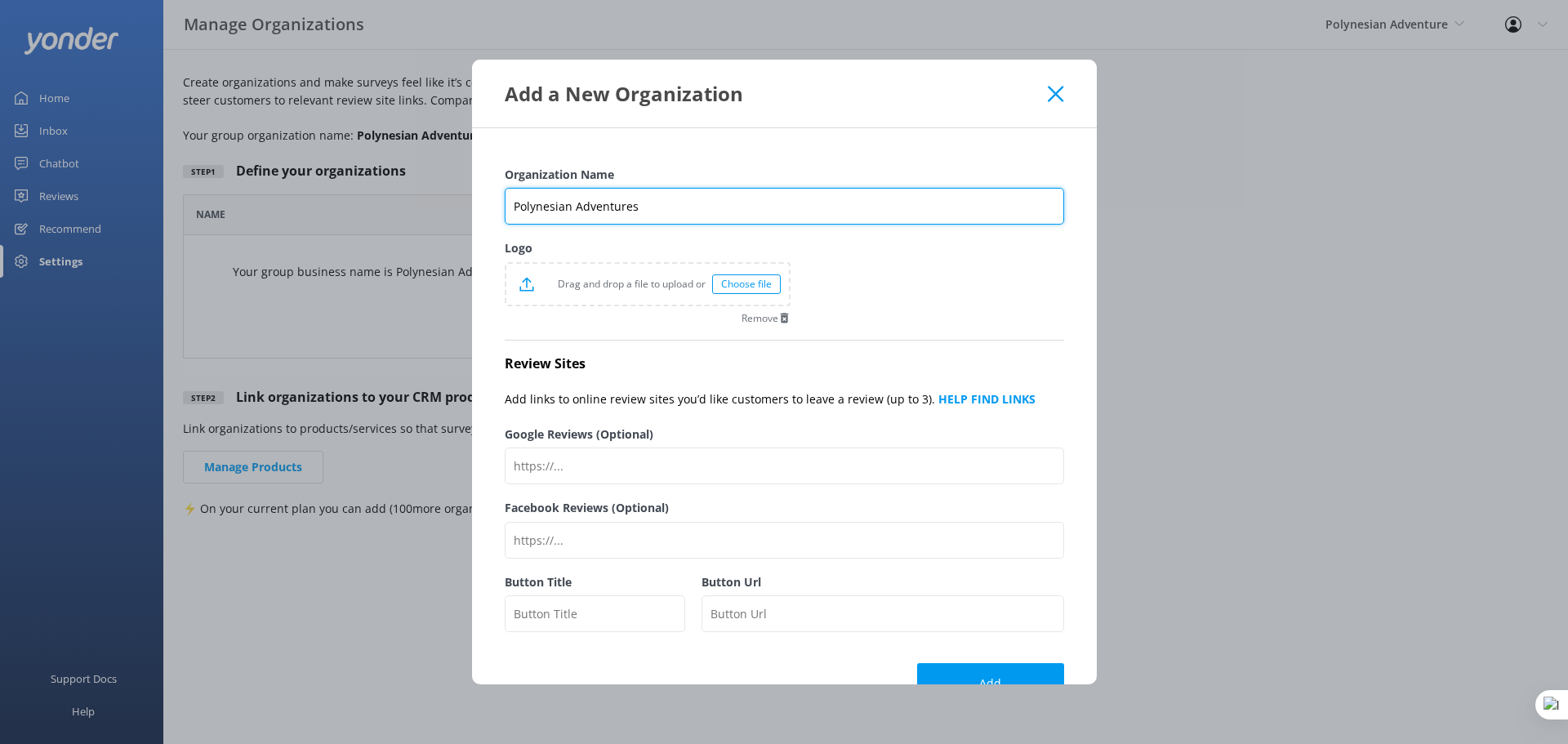 type on "Polynesian Adventures" 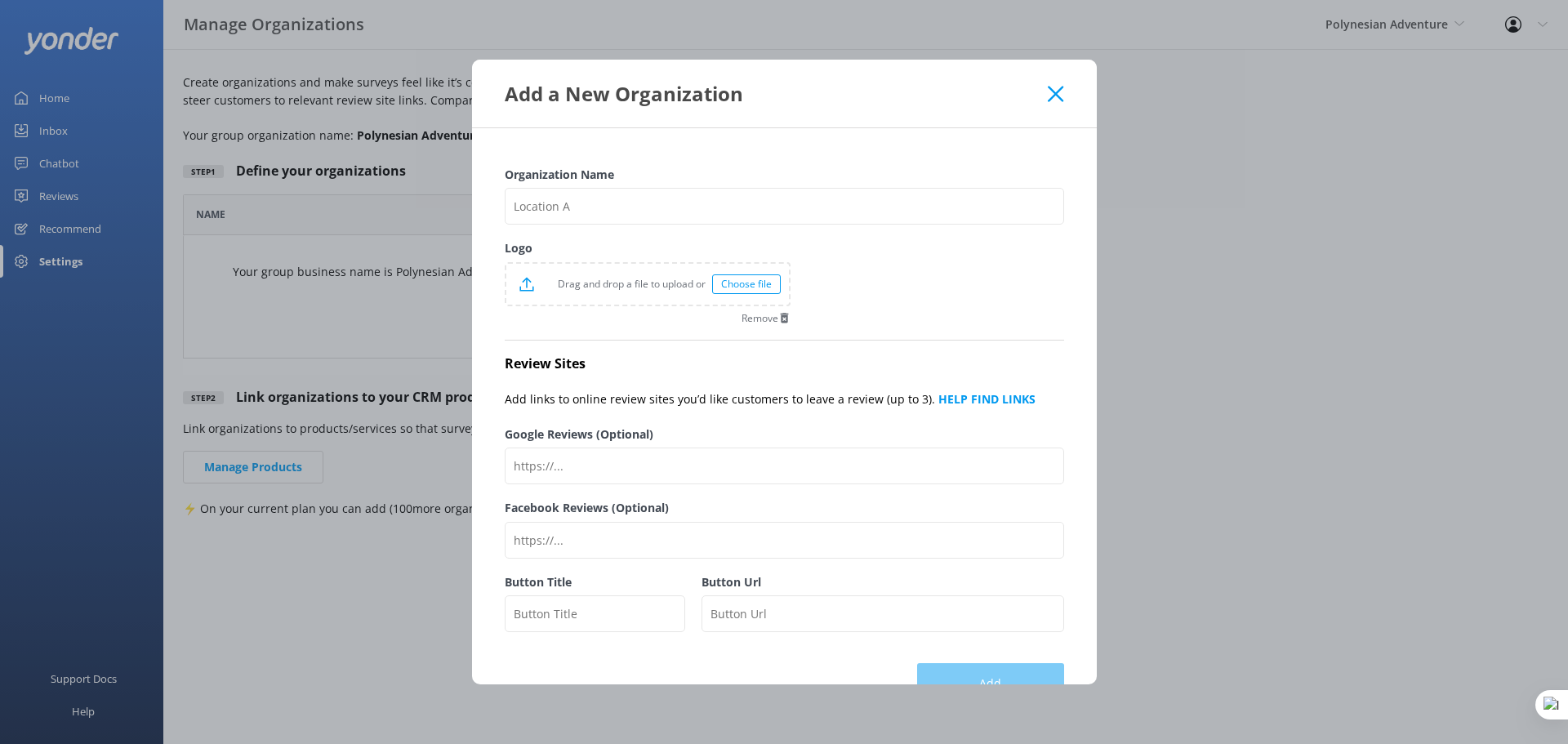 scroll, scrollTop: 0, scrollLeft: 0, axis: both 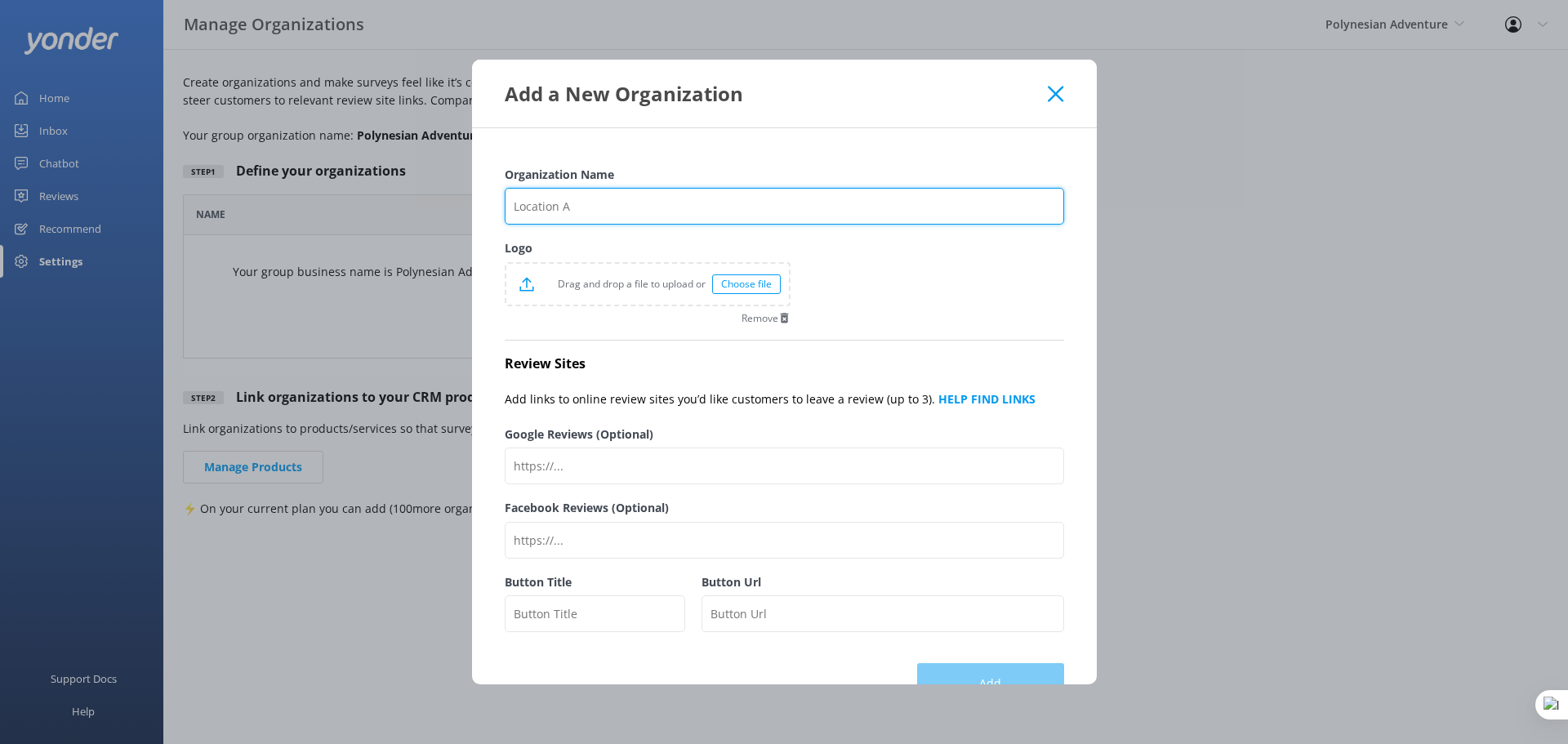 click on "Organization Name" at bounding box center (784, 206) 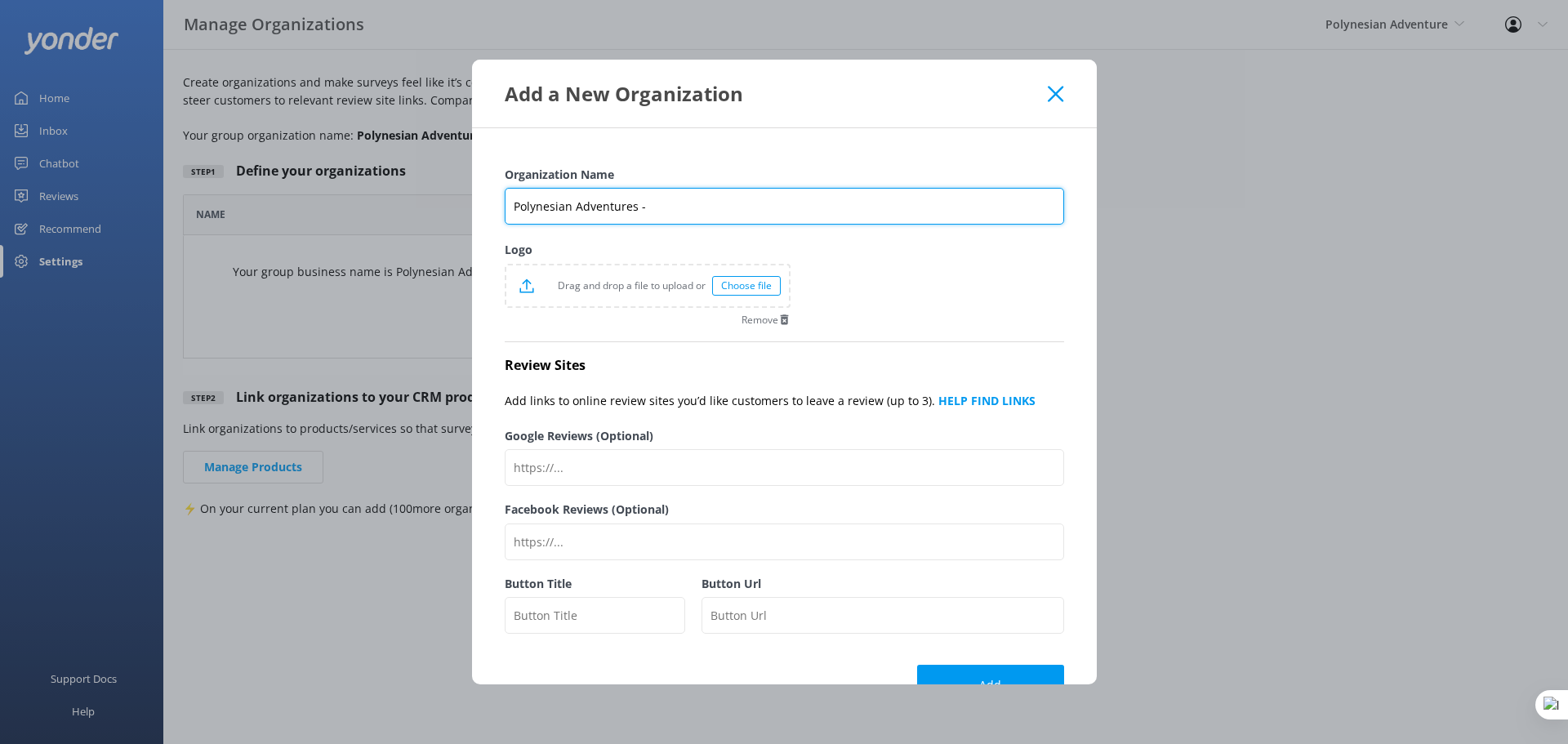 type on "Polynesian Adventures -" 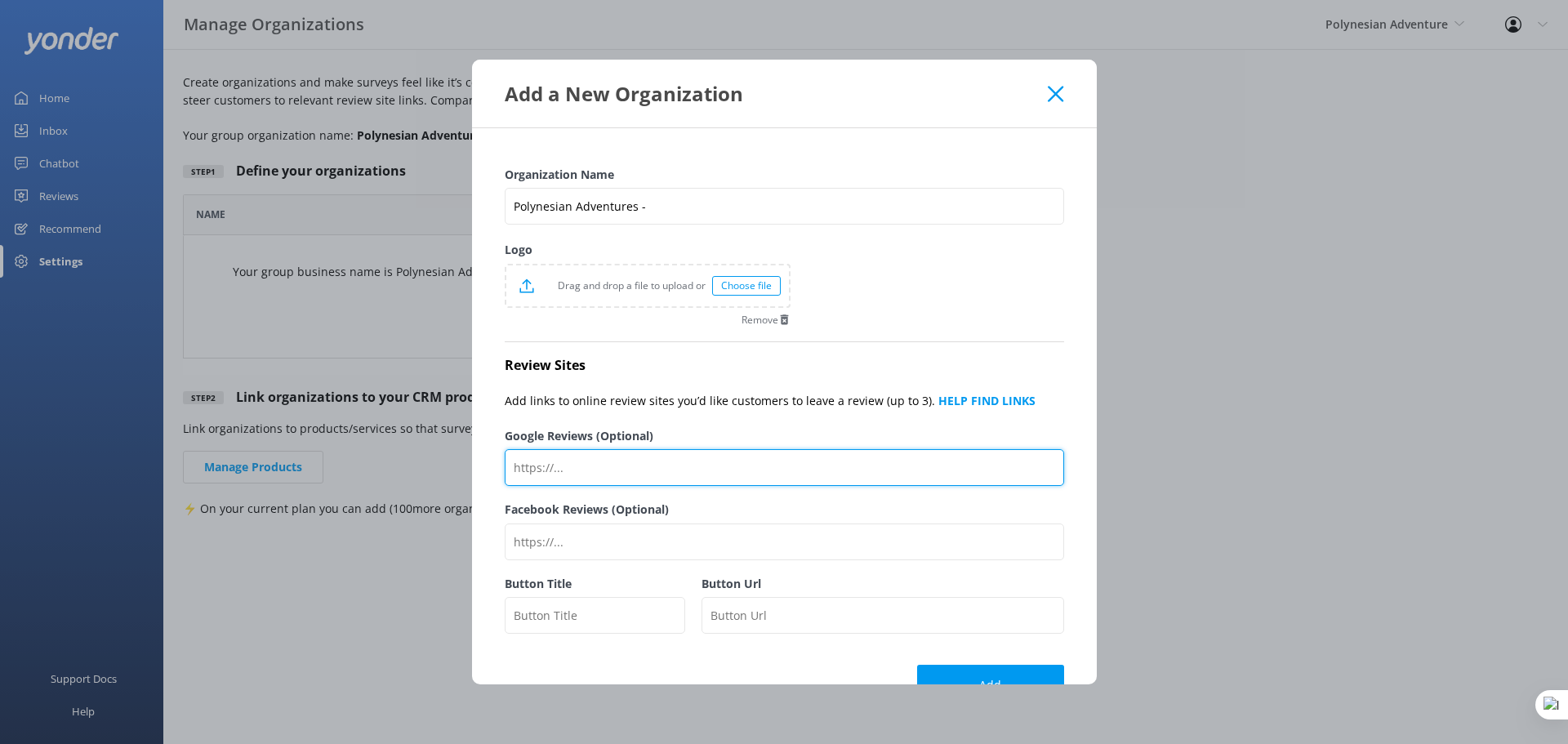 click on "Google Reviews (Optional)" at bounding box center (784, 467) 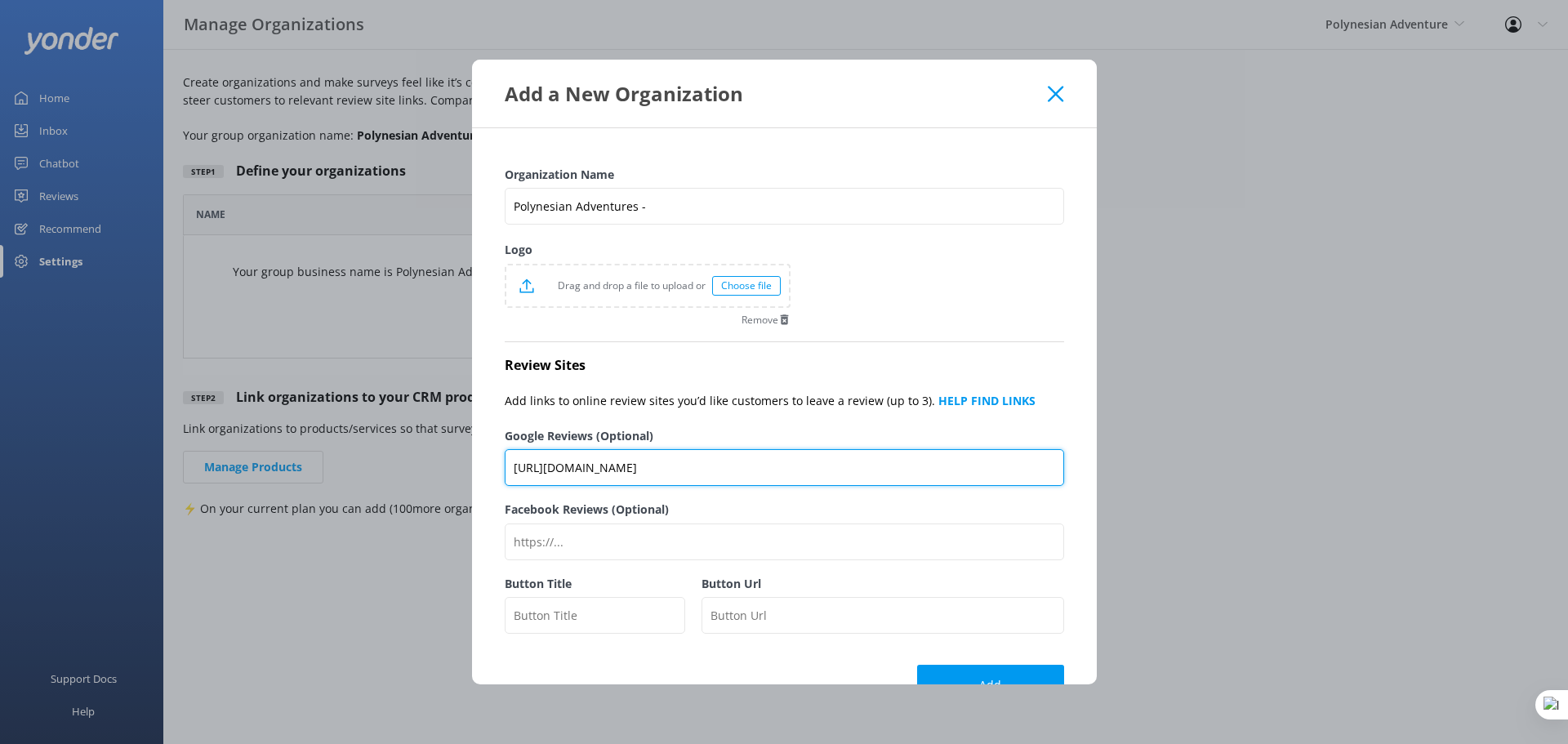 type on "https://g.page/r/CaLV698fbNtfEBM/review" 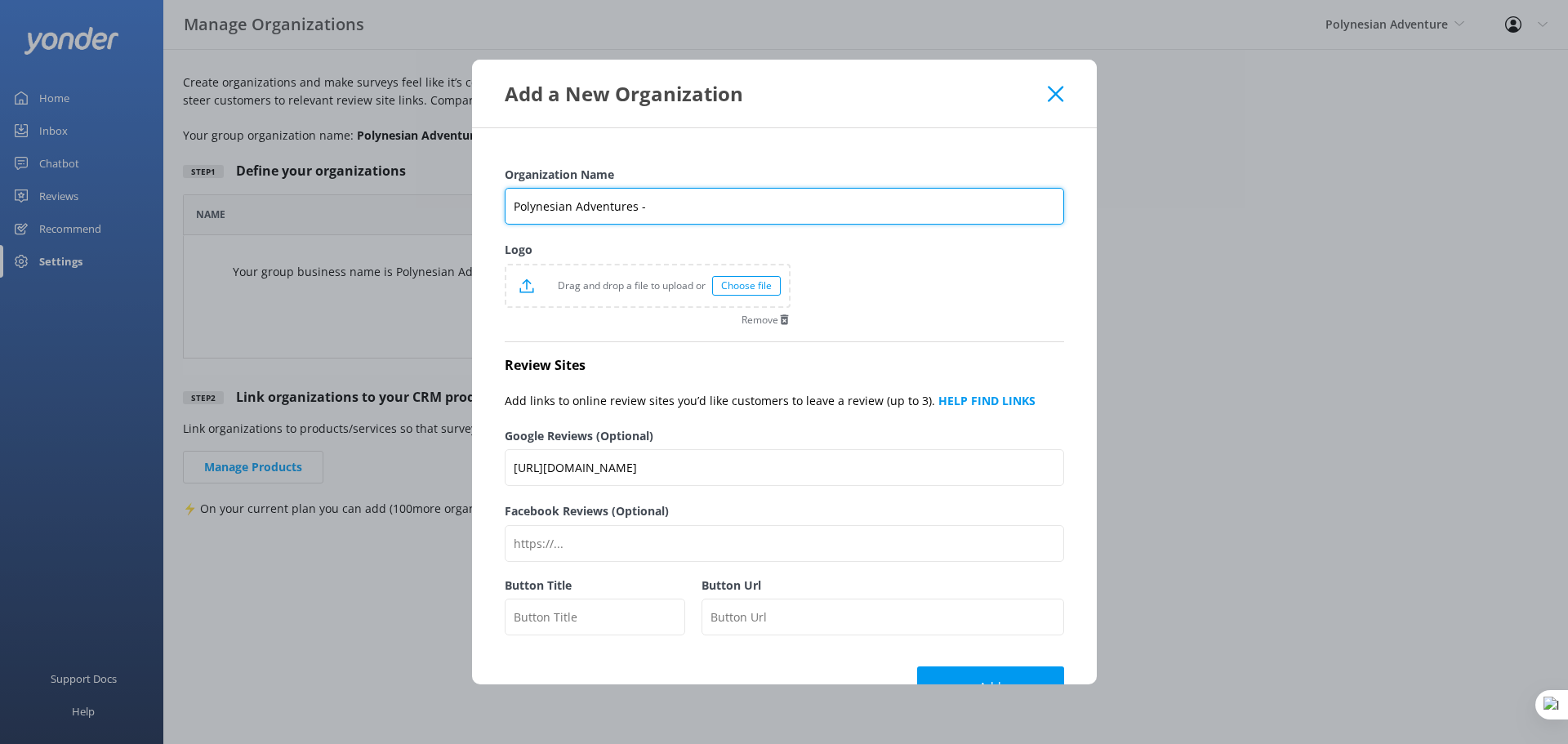 click on "Polynesian Adventures -" at bounding box center (784, 206) 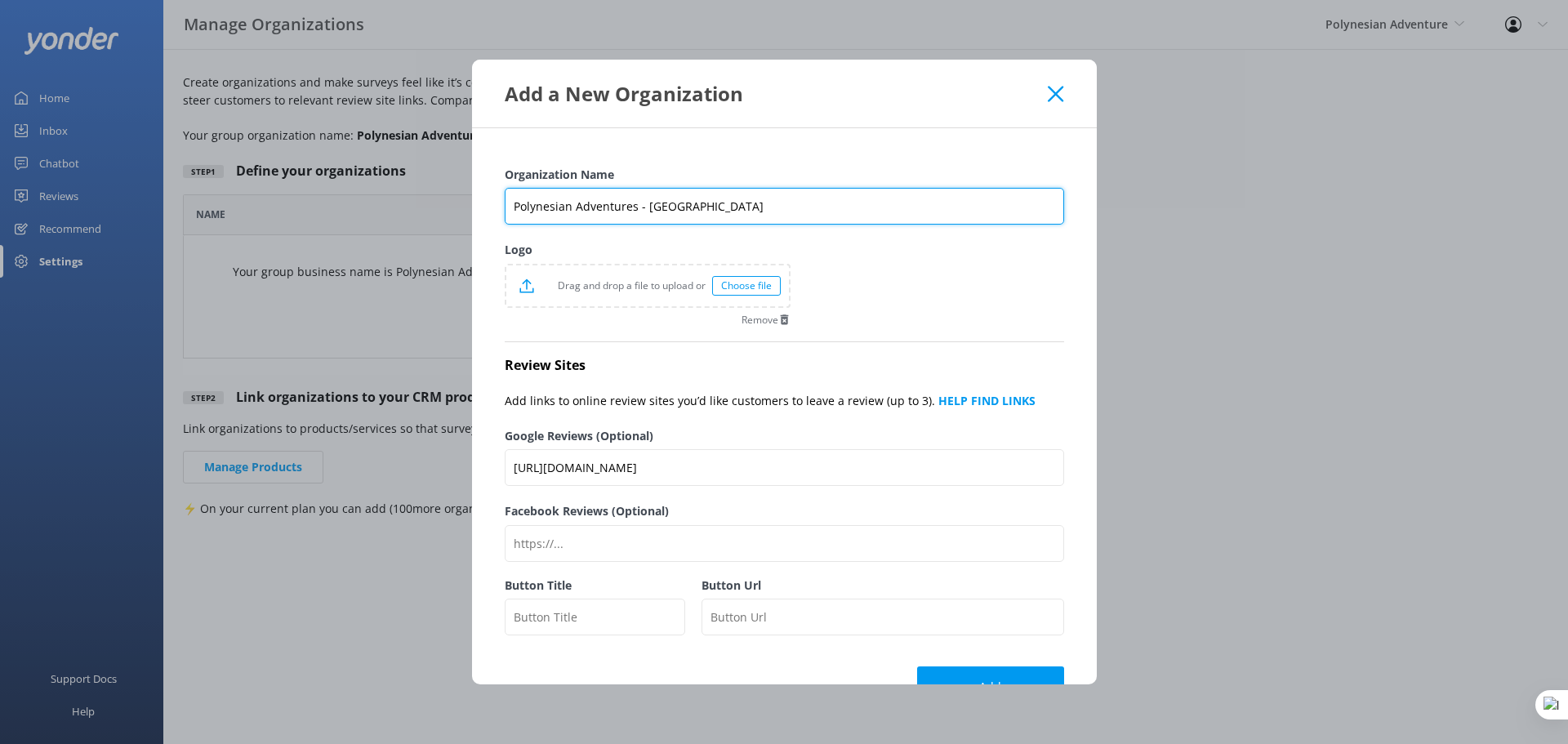 type on "Polynesian Adventures - Oahu" 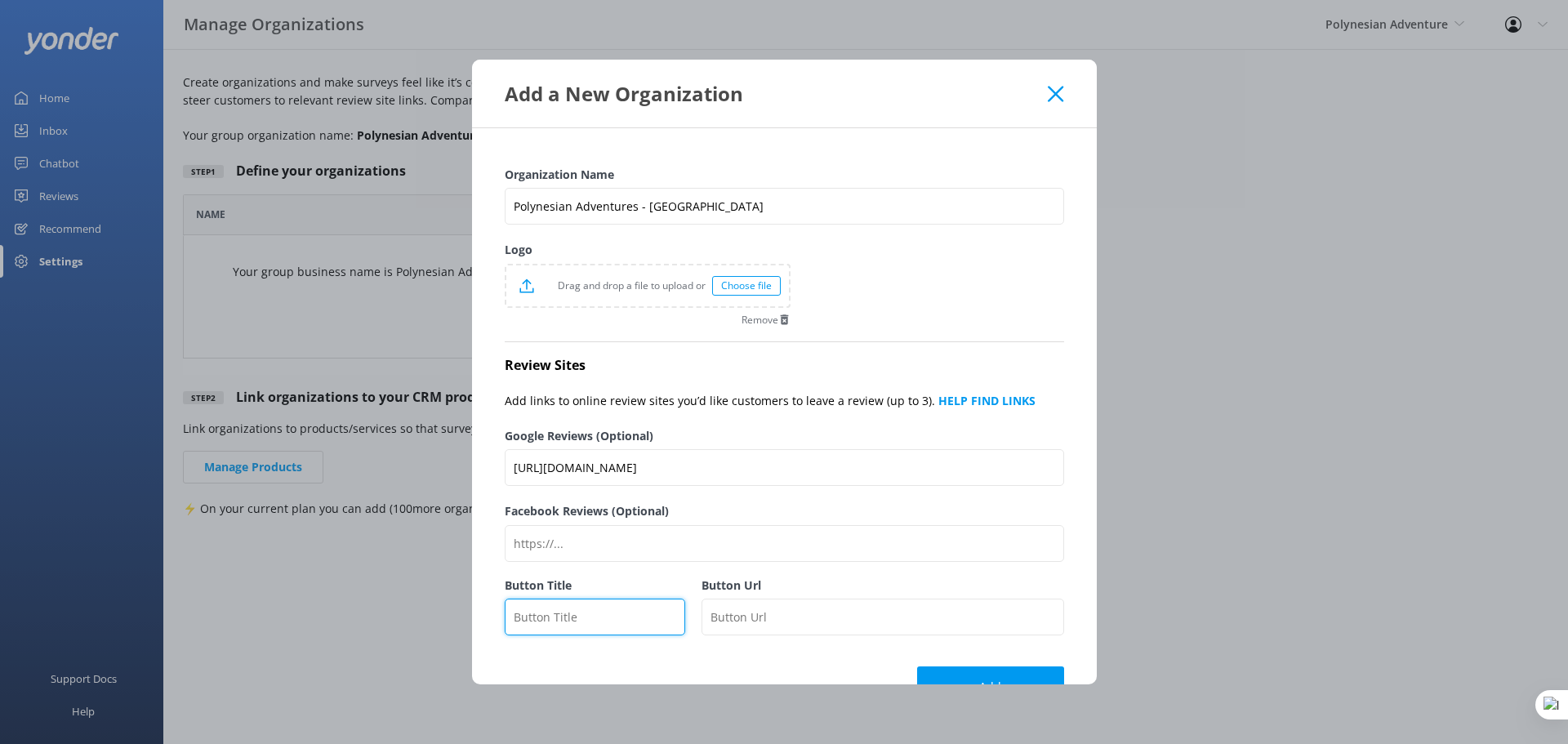 click on "Button Title" at bounding box center [595, 617] 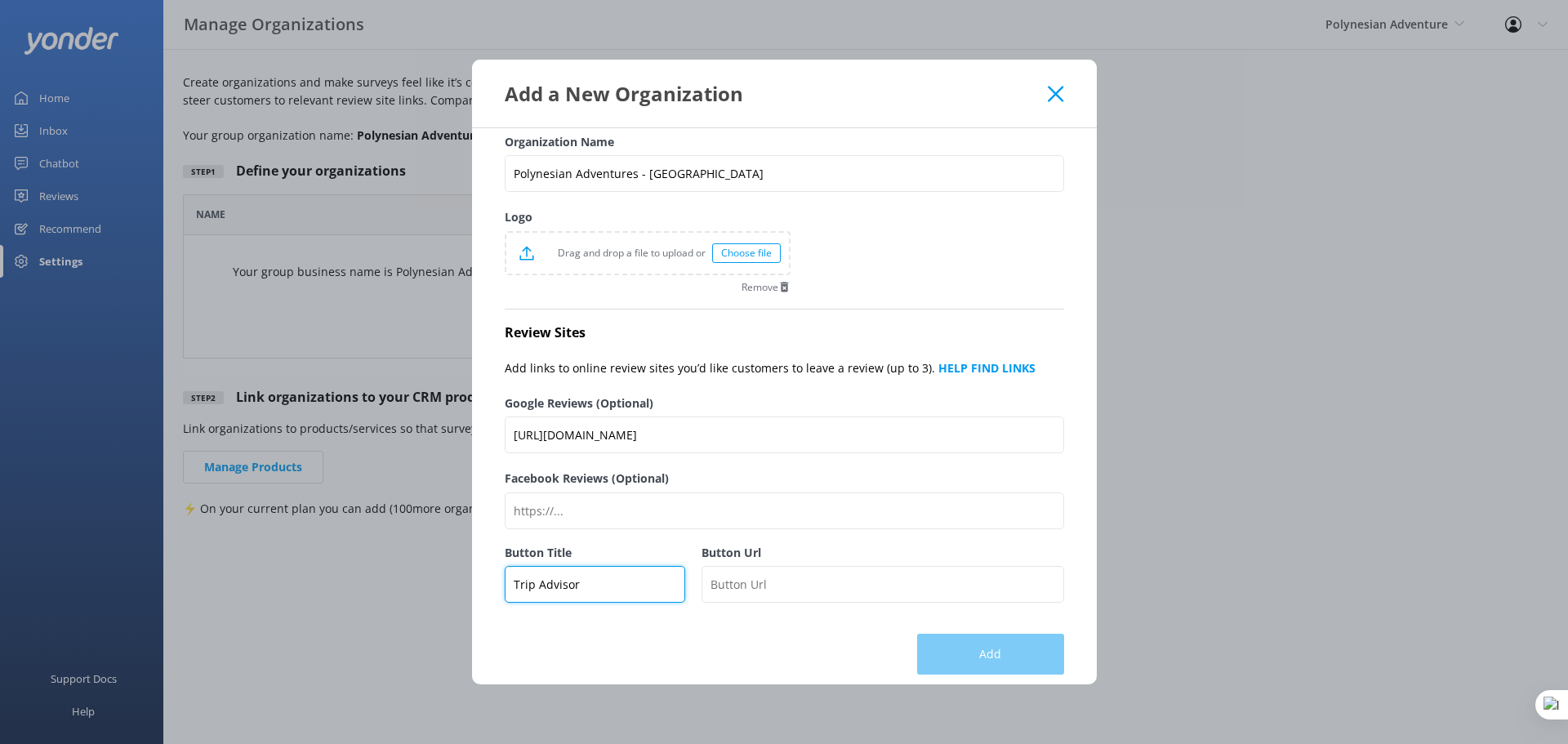 scroll, scrollTop: 78, scrollLeft: 0, axis: vertical 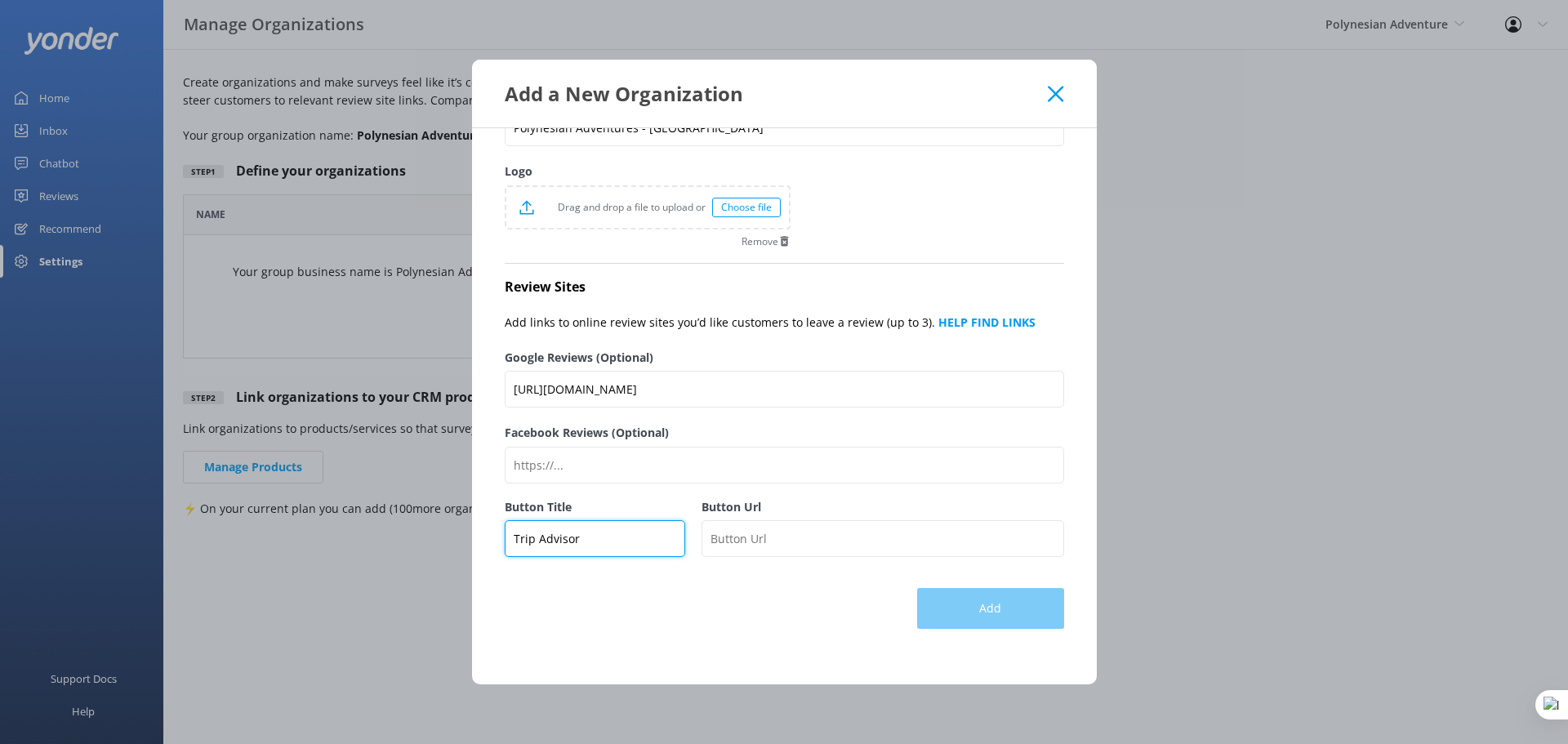 drag, startPoint x: 621, startPoint y: 548, endPoint x: 536, endPoint y: 538, distance: 85.58621 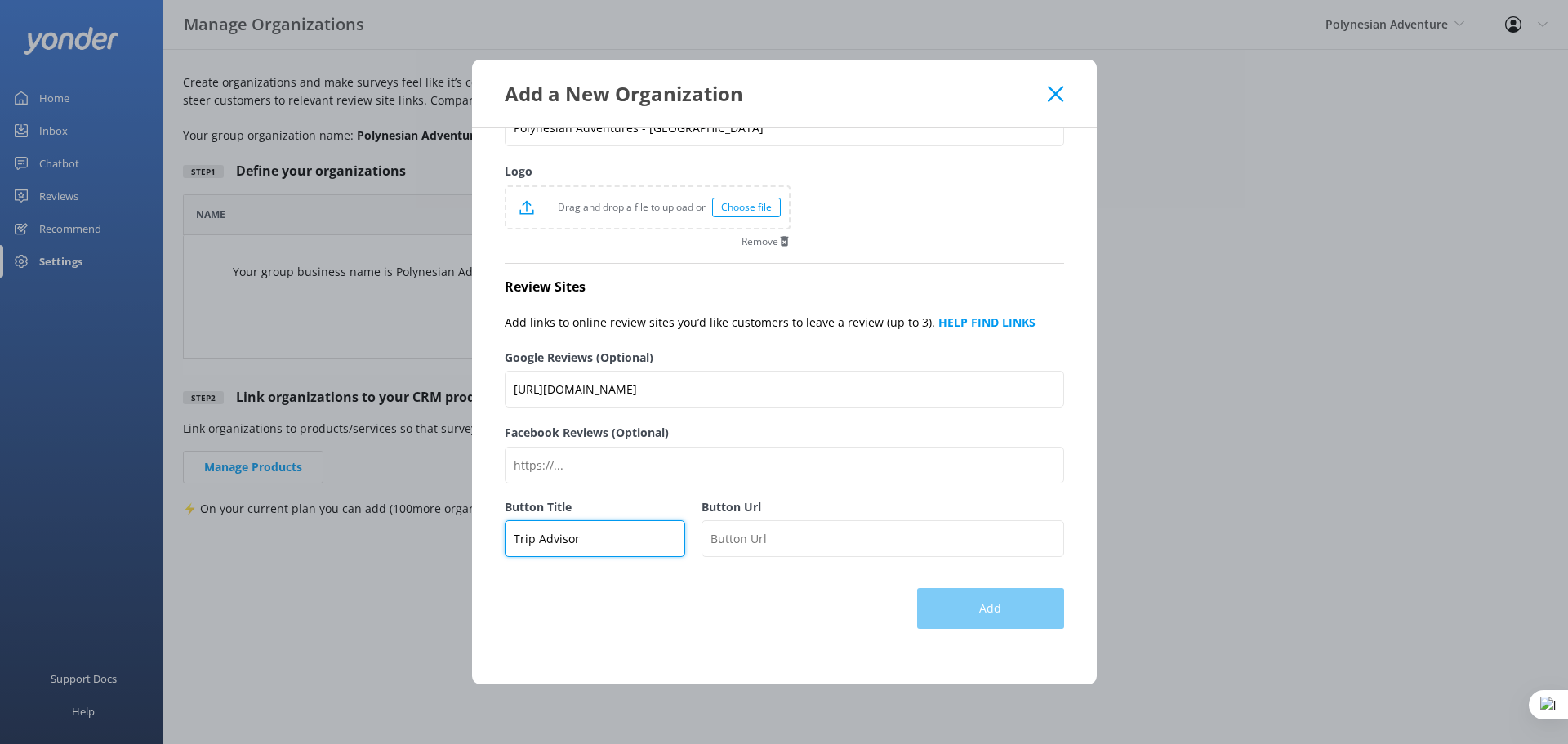 click on "Trip Advisor" at bounding box center [595, 538] 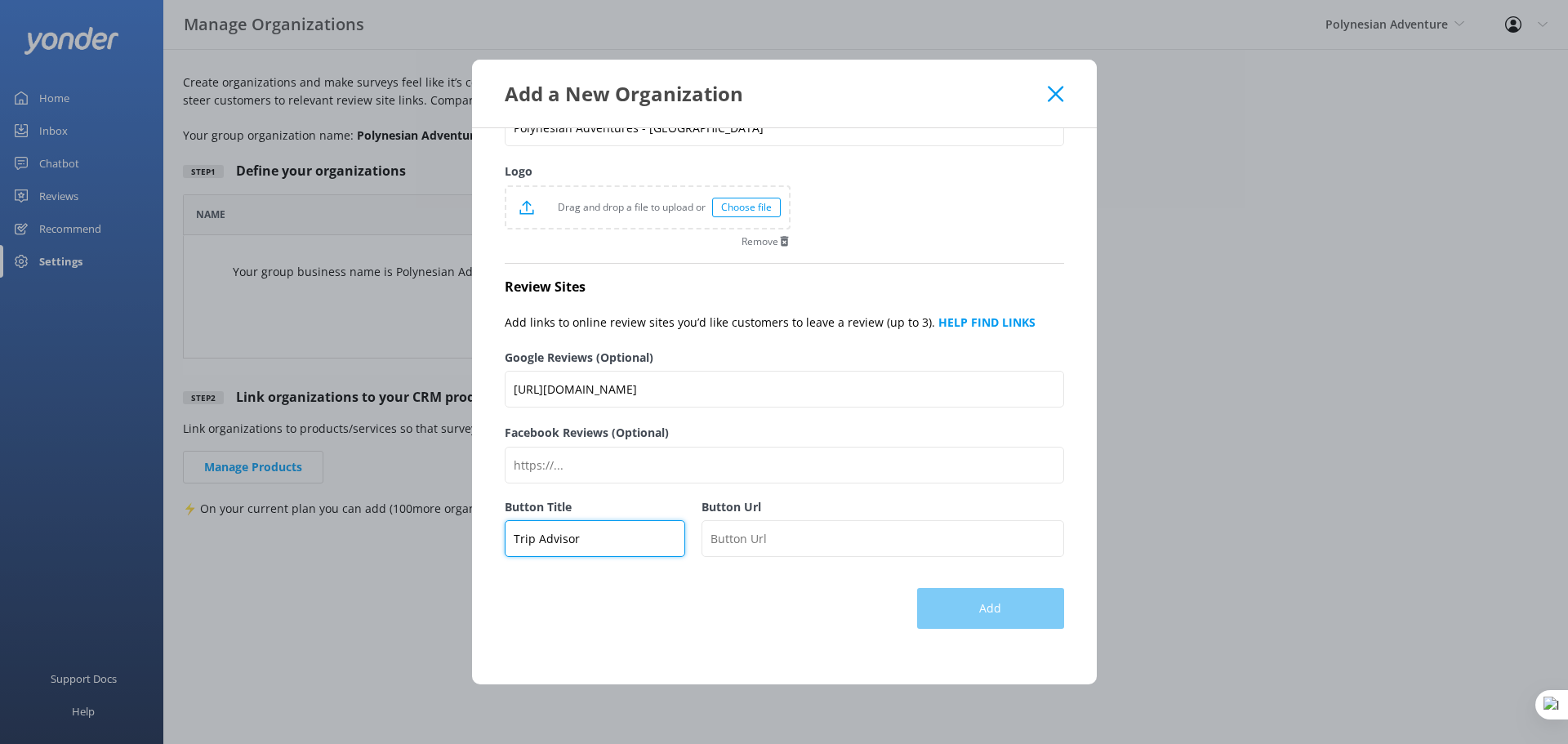 type on "TripAdvisor" 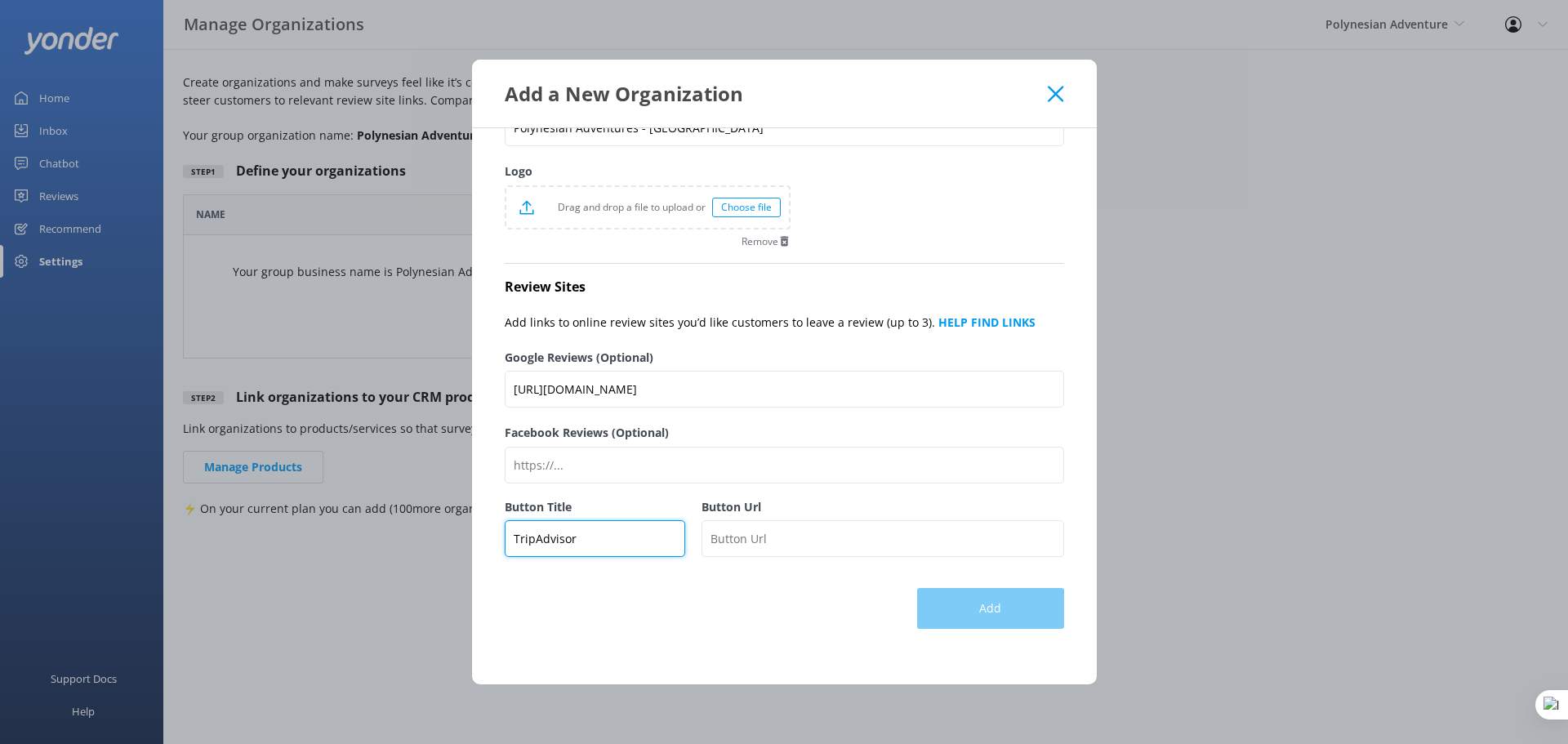 drag, startPoint x: 555, startPoint y: 545, endPoint x: 485, endPoint y: 548, distance: 70.06426 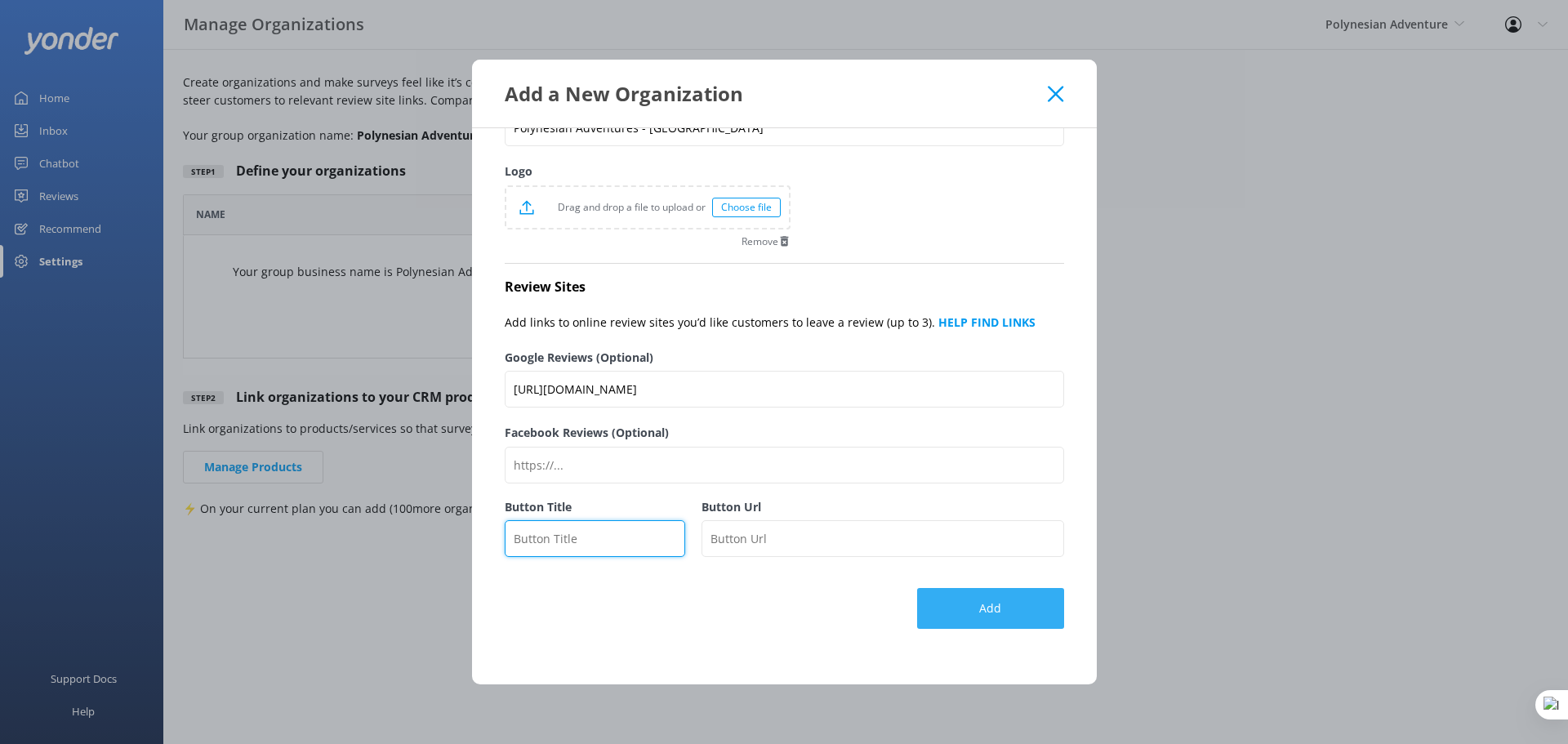 type 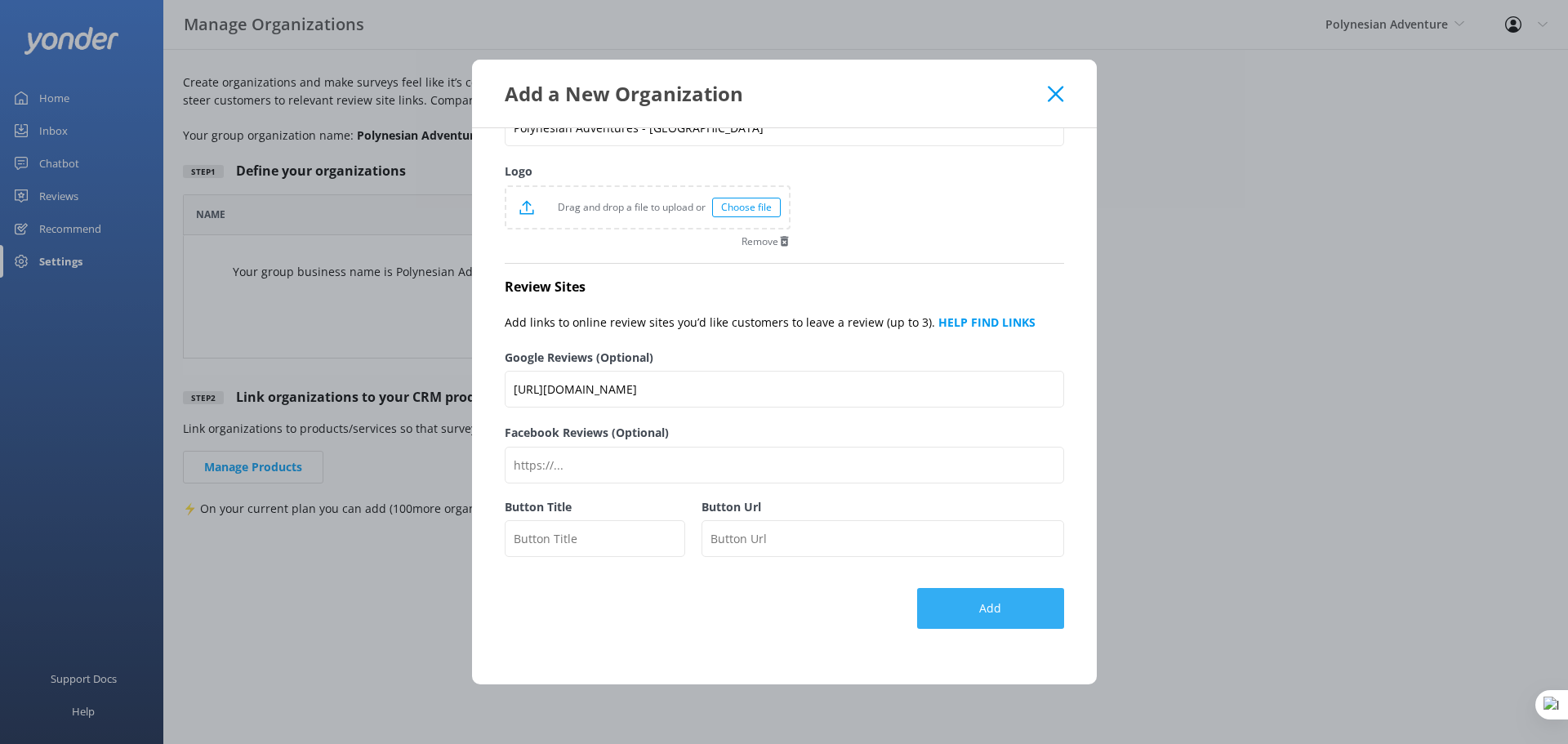 click on "Add" at bounding box center [991, 608] 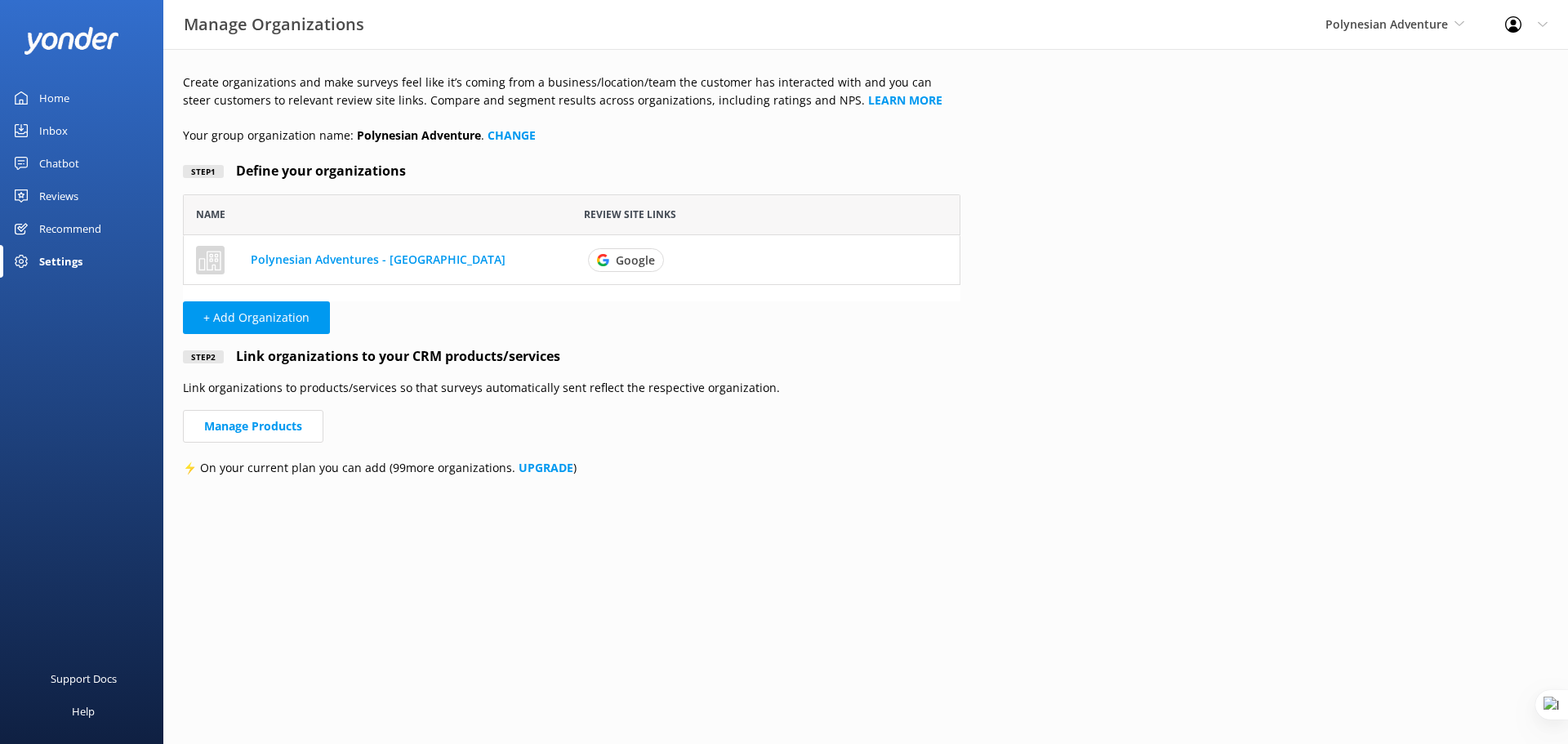 scroll, scrollTop: 95, scrollLeft: 765, axis: both 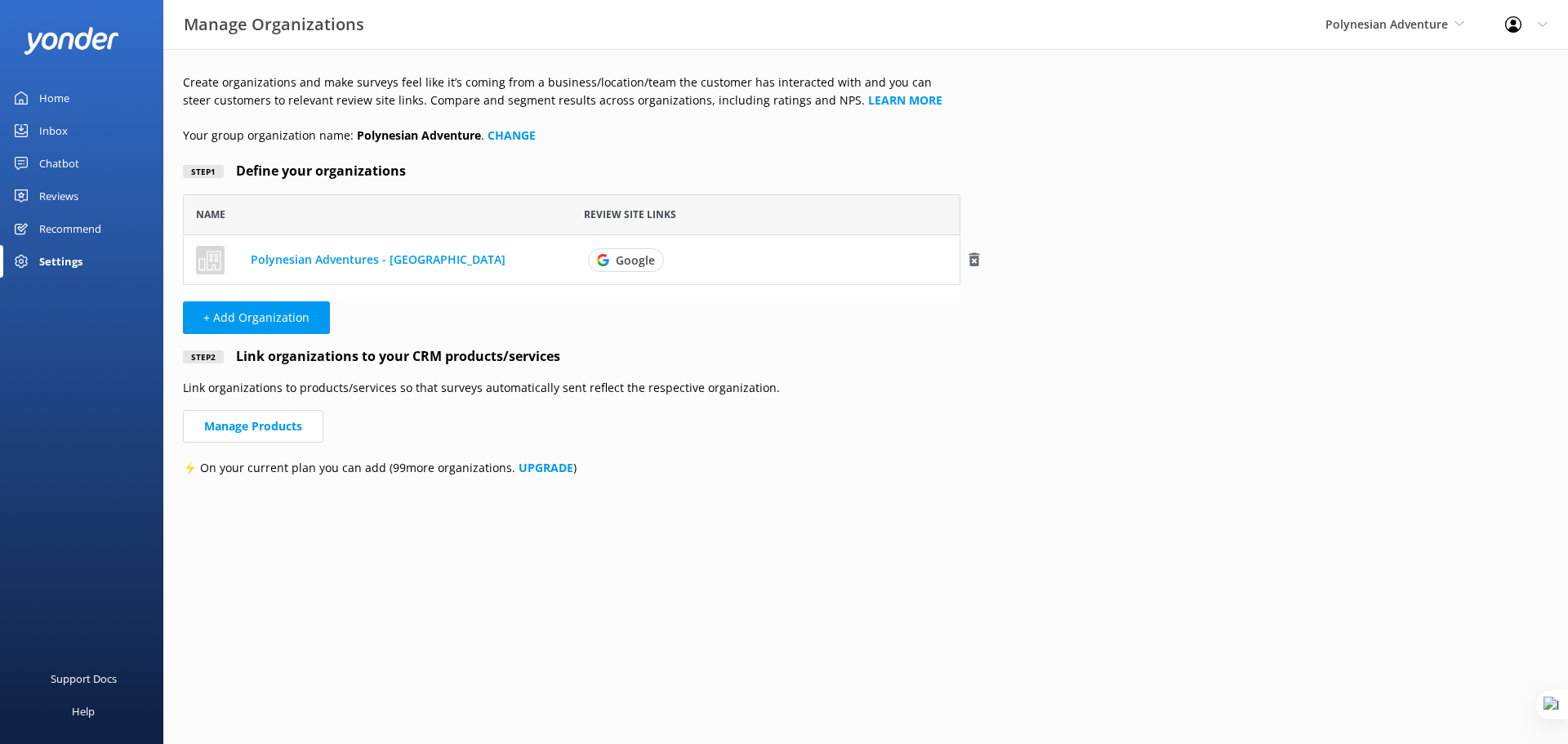 click on "Polynesian Adventures - Oahu" at bounding box center [378, 259] 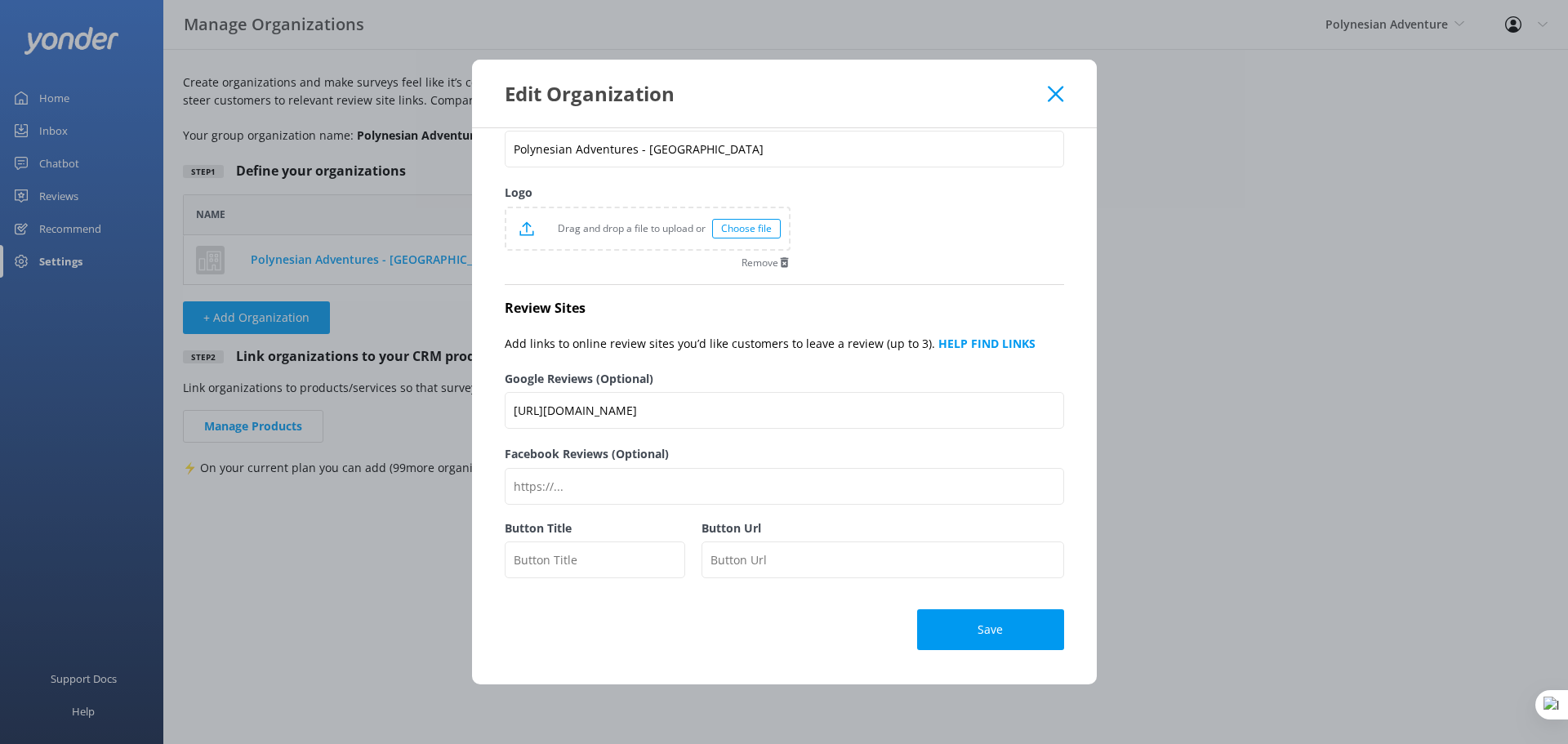 scroll, scrollTop: 78, scrollLeft: 0, axis: vertical 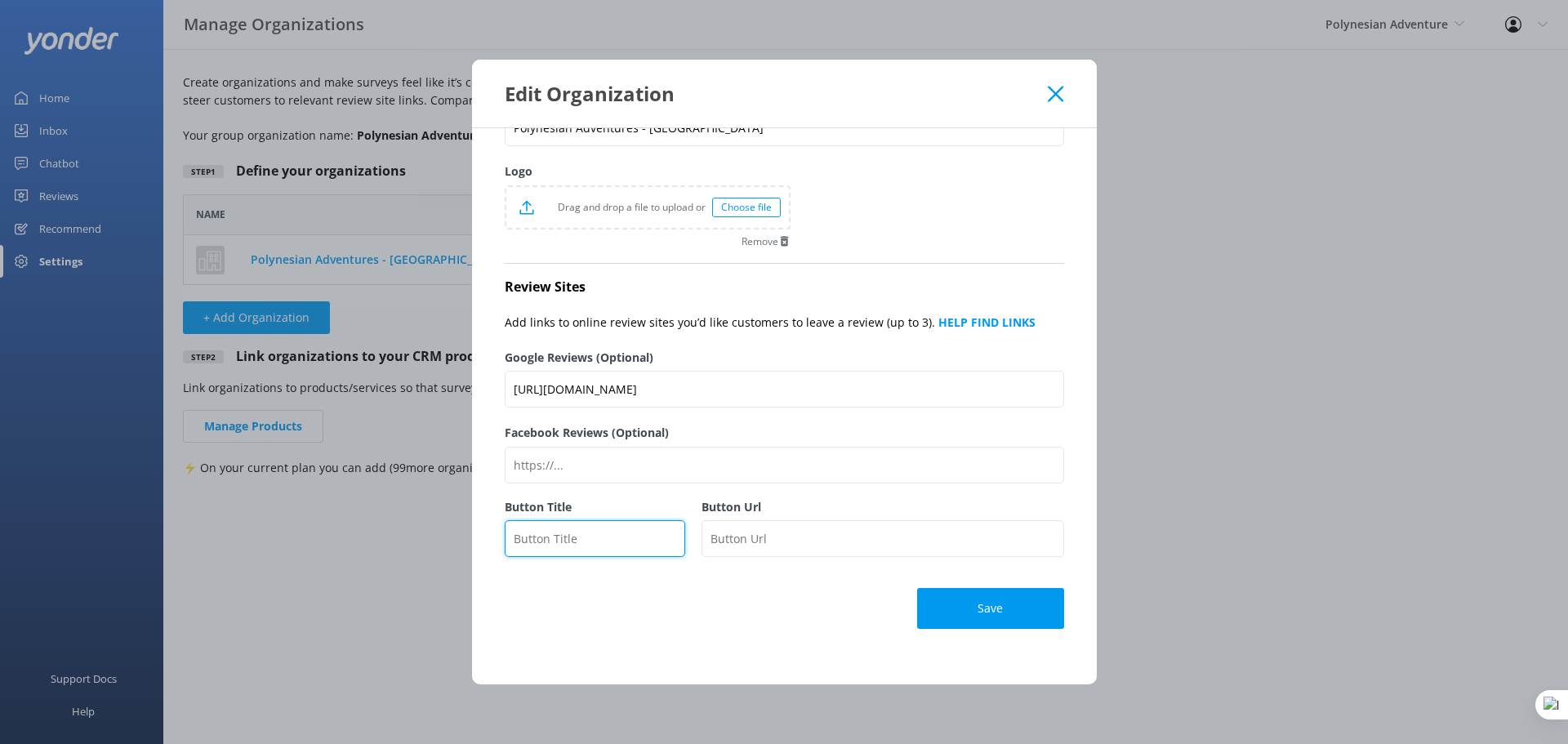 click on "Button Title" at bounding box center [595, 538] 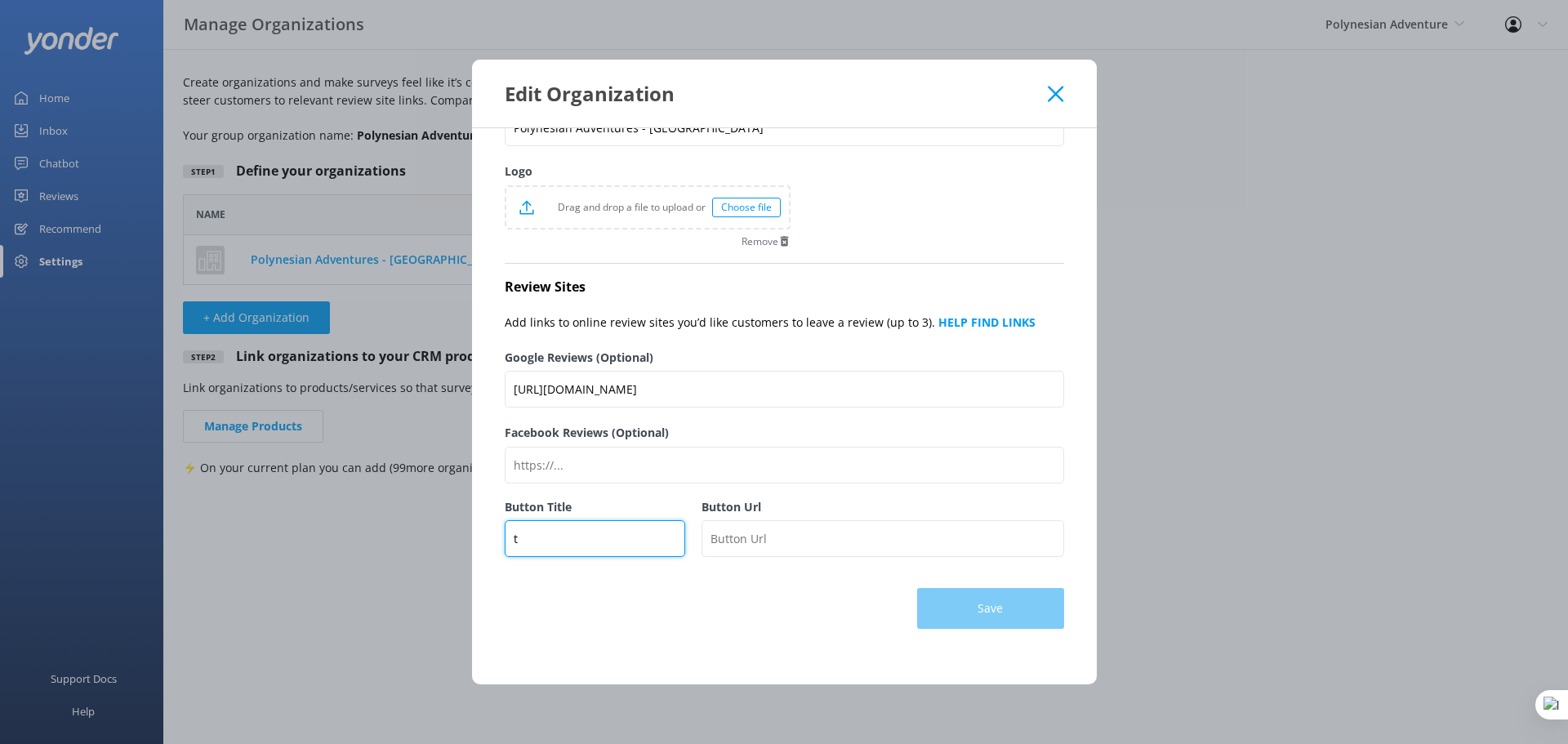 type on "t" 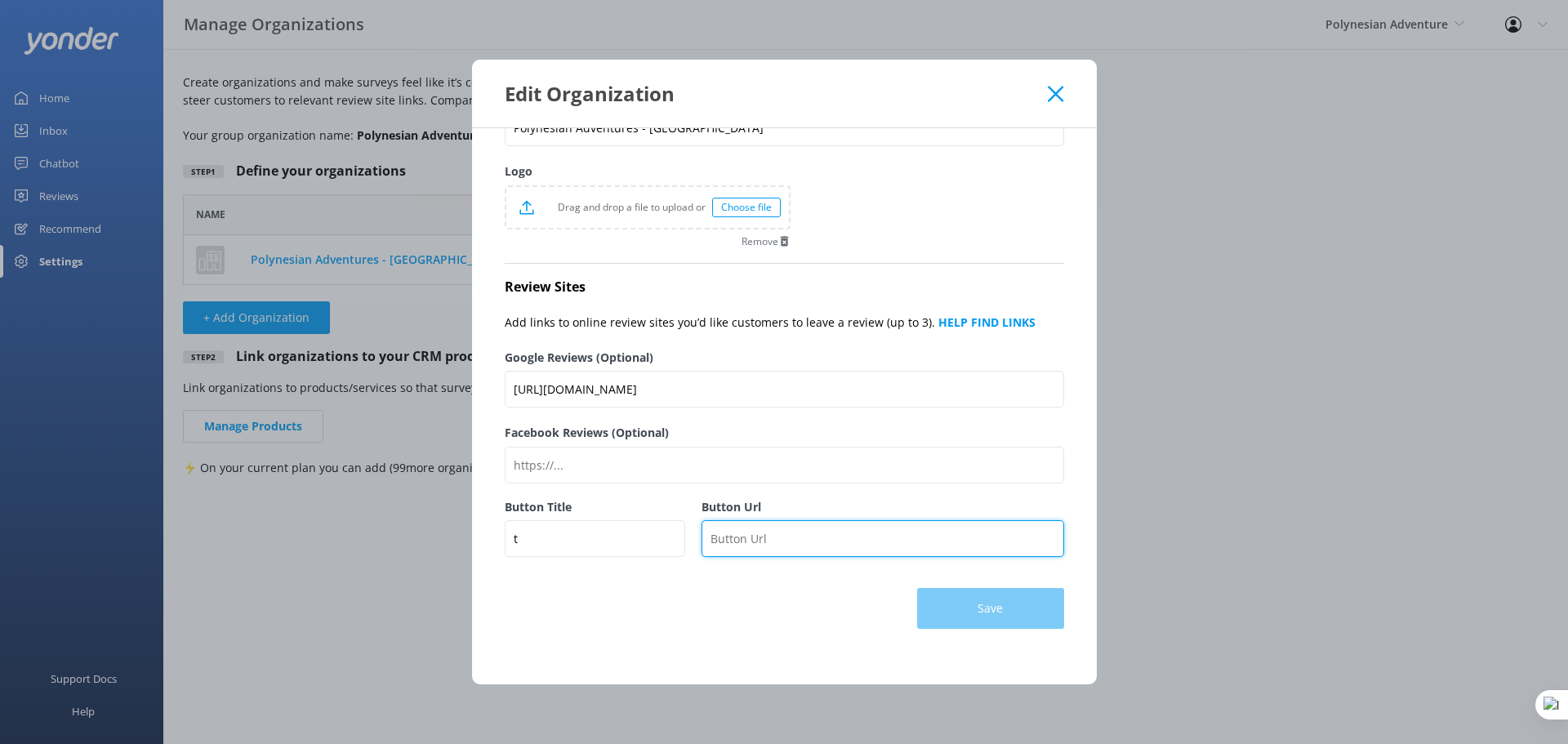 click on "Button Url" at bounding box center (882, 538) 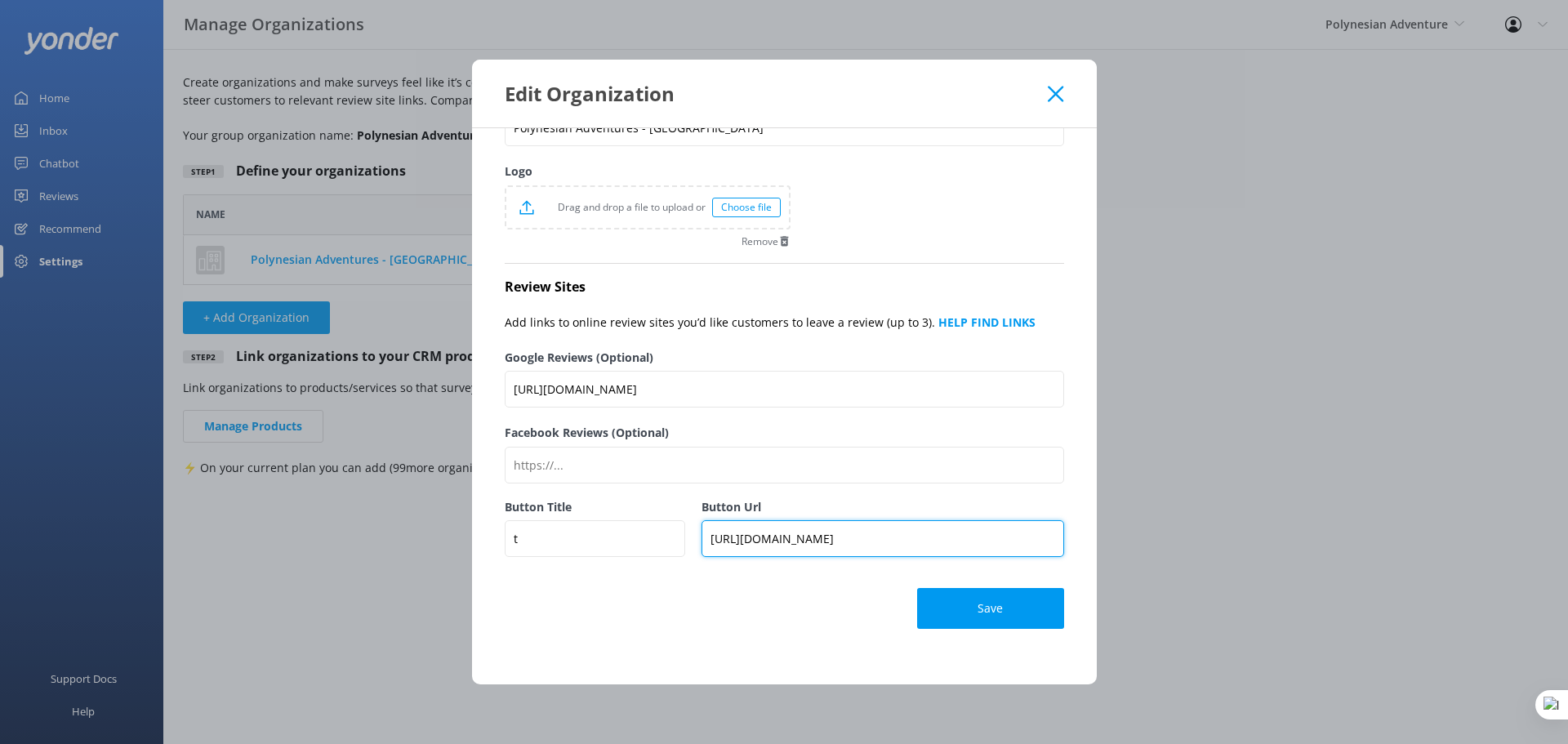 click on "https://www.tripadvisor.com.au/Attraction_Review-g1991700-d556182-Reviews-Glenworth_Valley_Wilderness_Adventures-Glenworth_Valley_New_South_Wales.html" at bounding box center [882, 538] 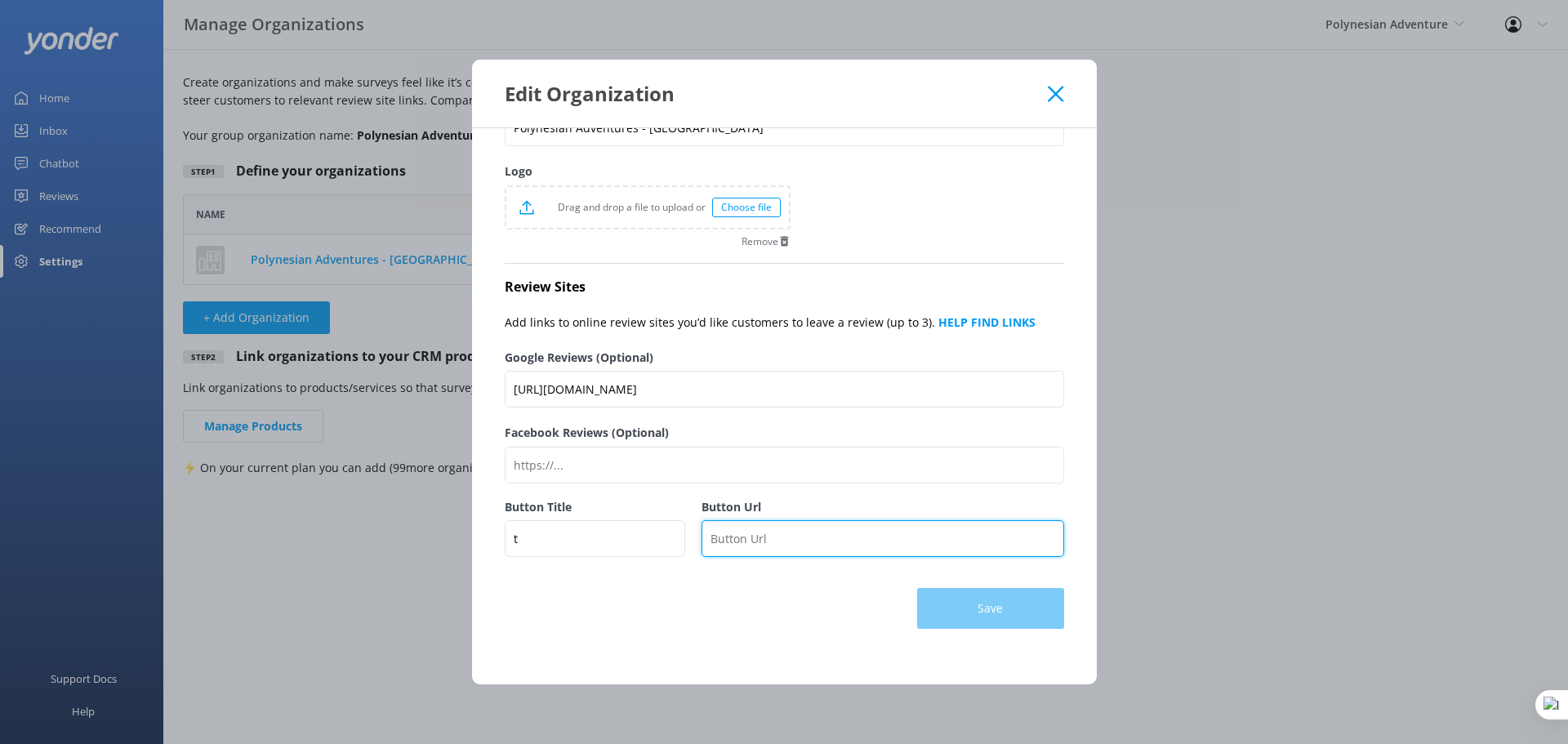 type 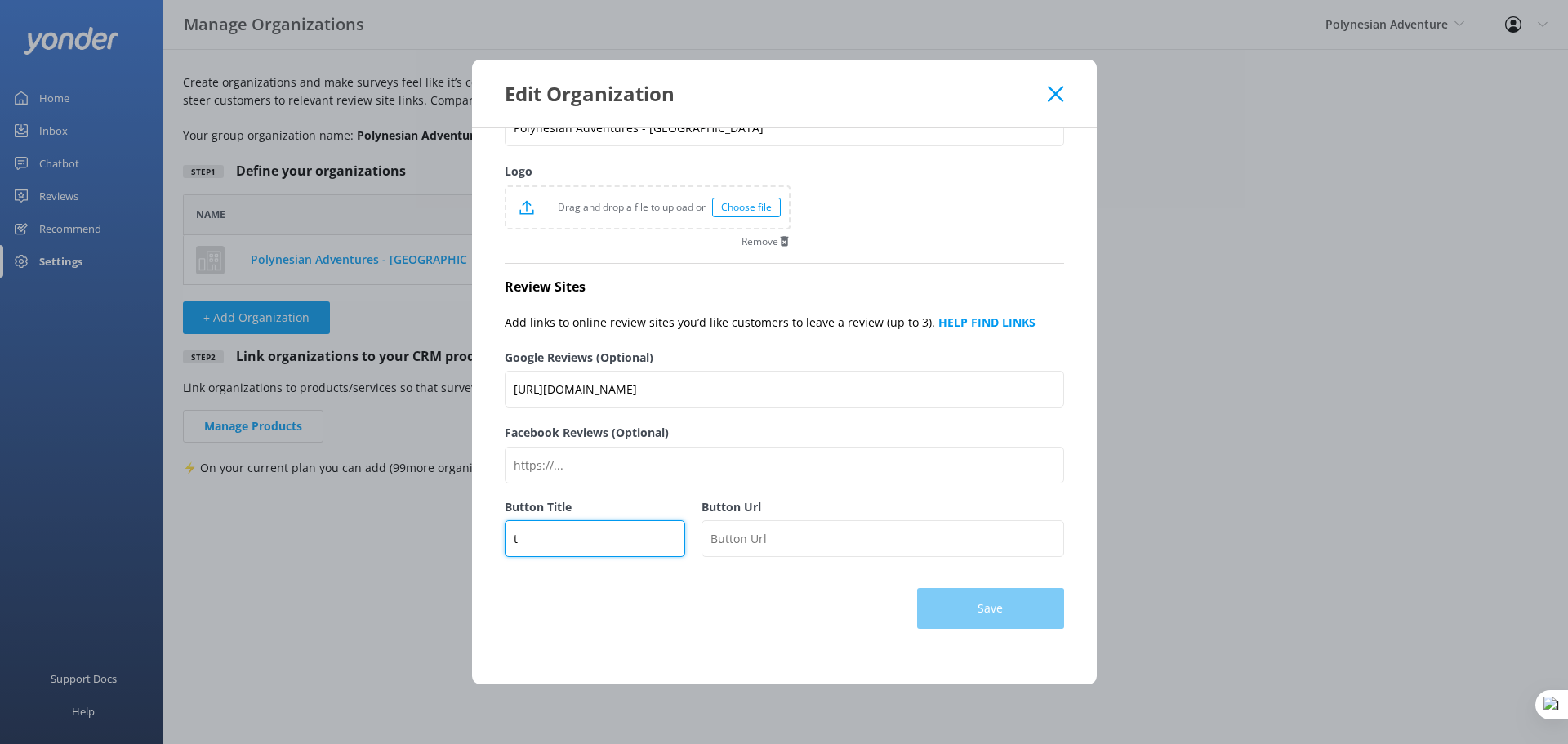 drag, startPoint x: 610, startPoint y: 546, endPoint x: 495, endPoint y: 539, distance: 115.21285 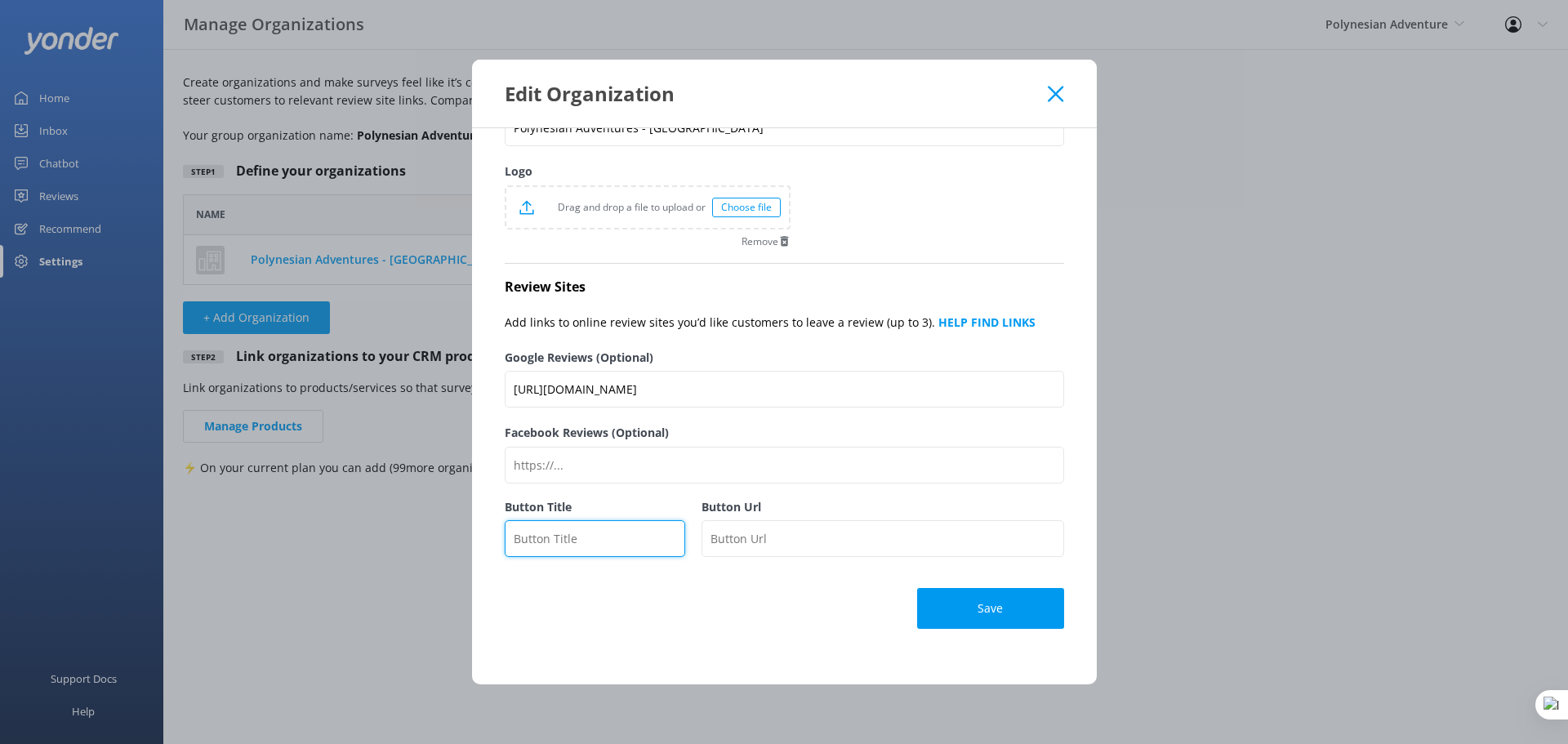 type 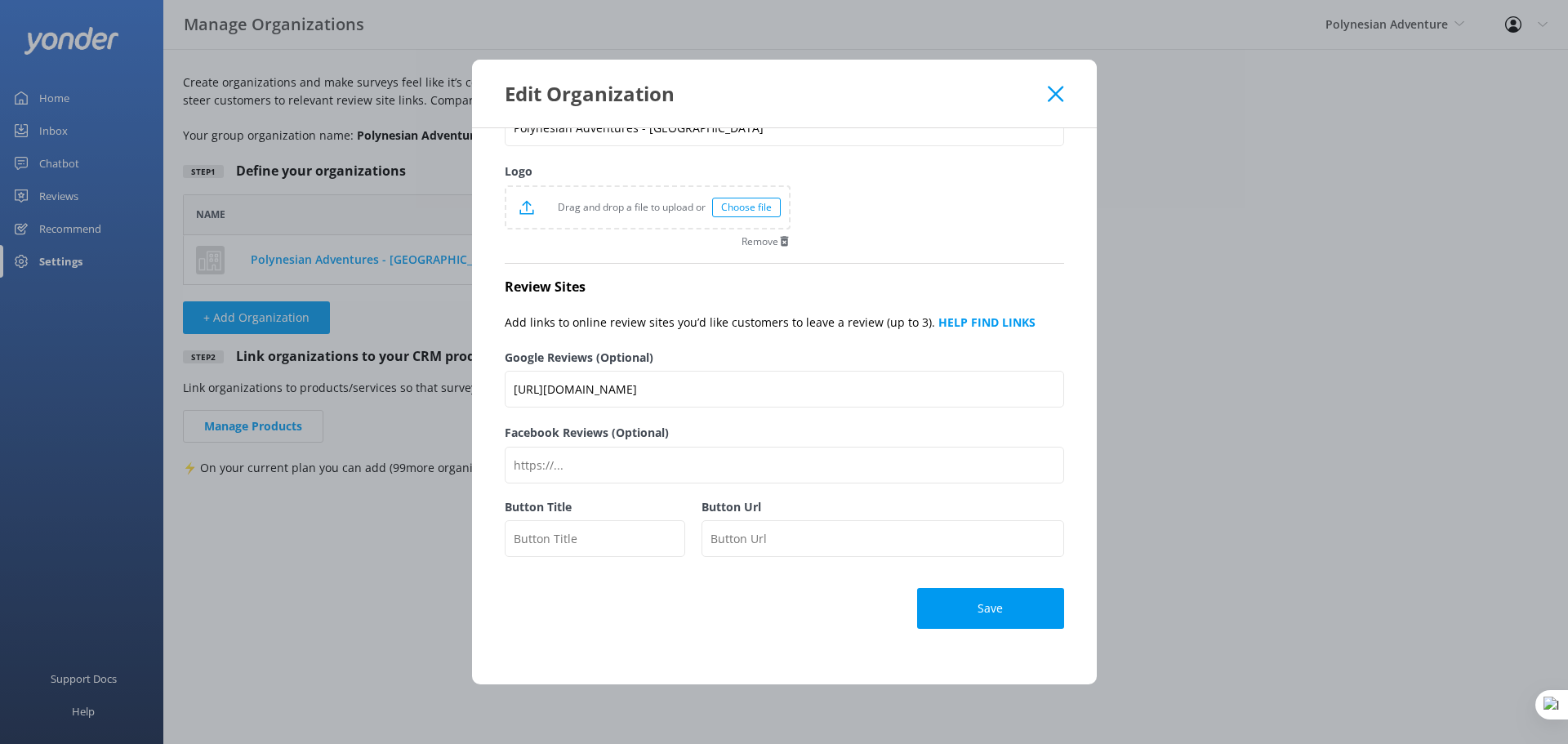 click 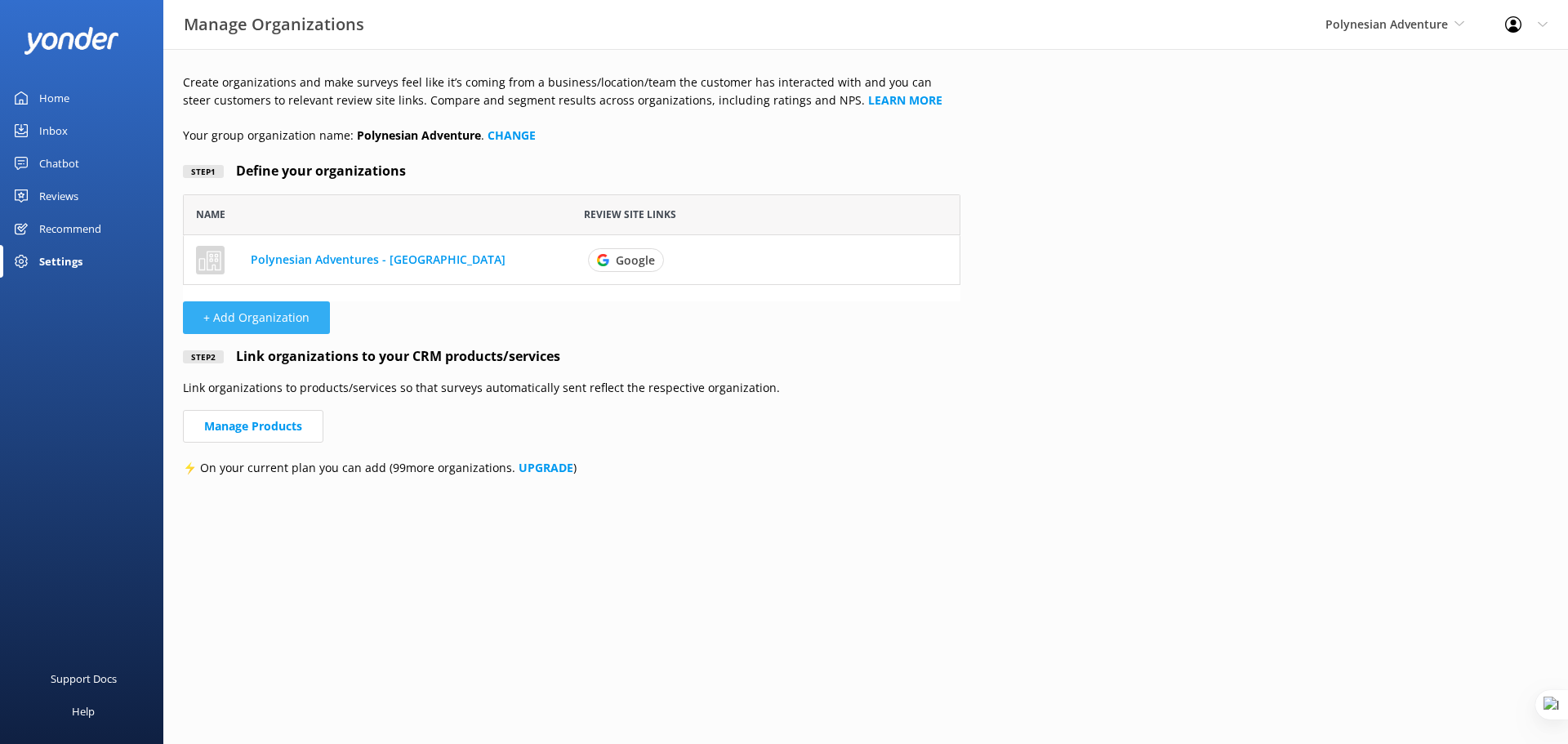 click on "+ Add Organization" at bounding box center (256, 318) 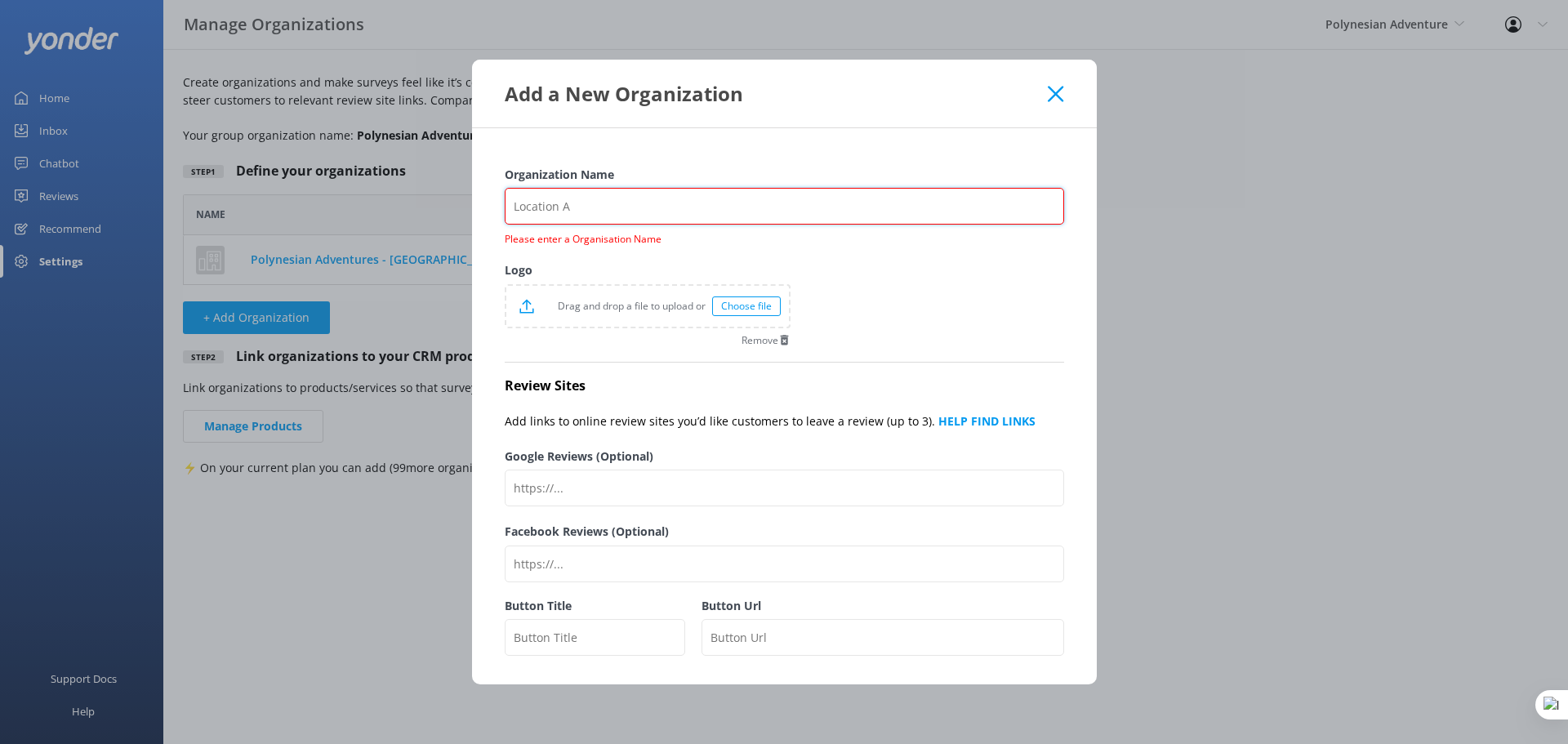 click on "Organization Name" at bounding box center [784, 206] 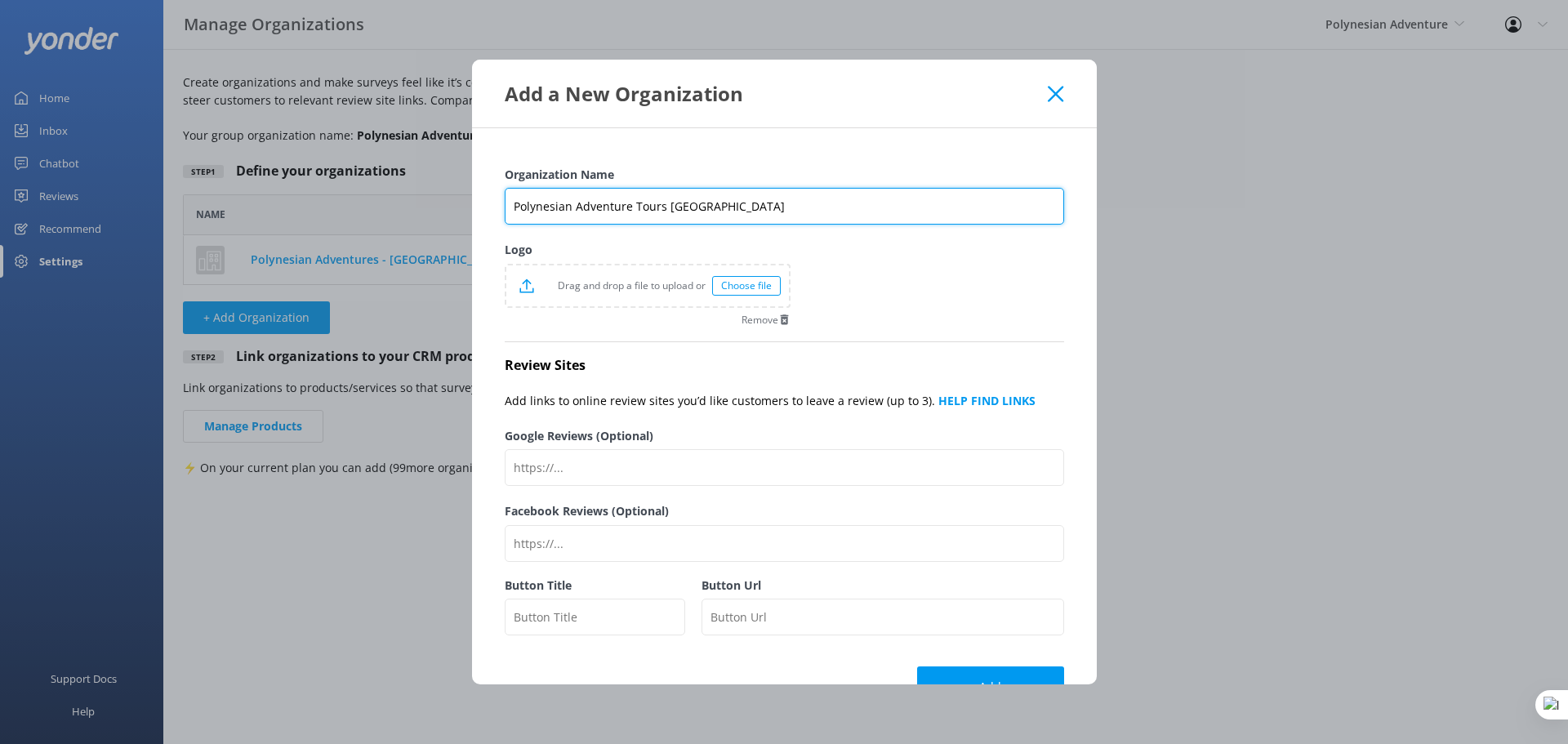 click on "Polynesian Adventure Tours Kauai" at bounding box center (784, 206) 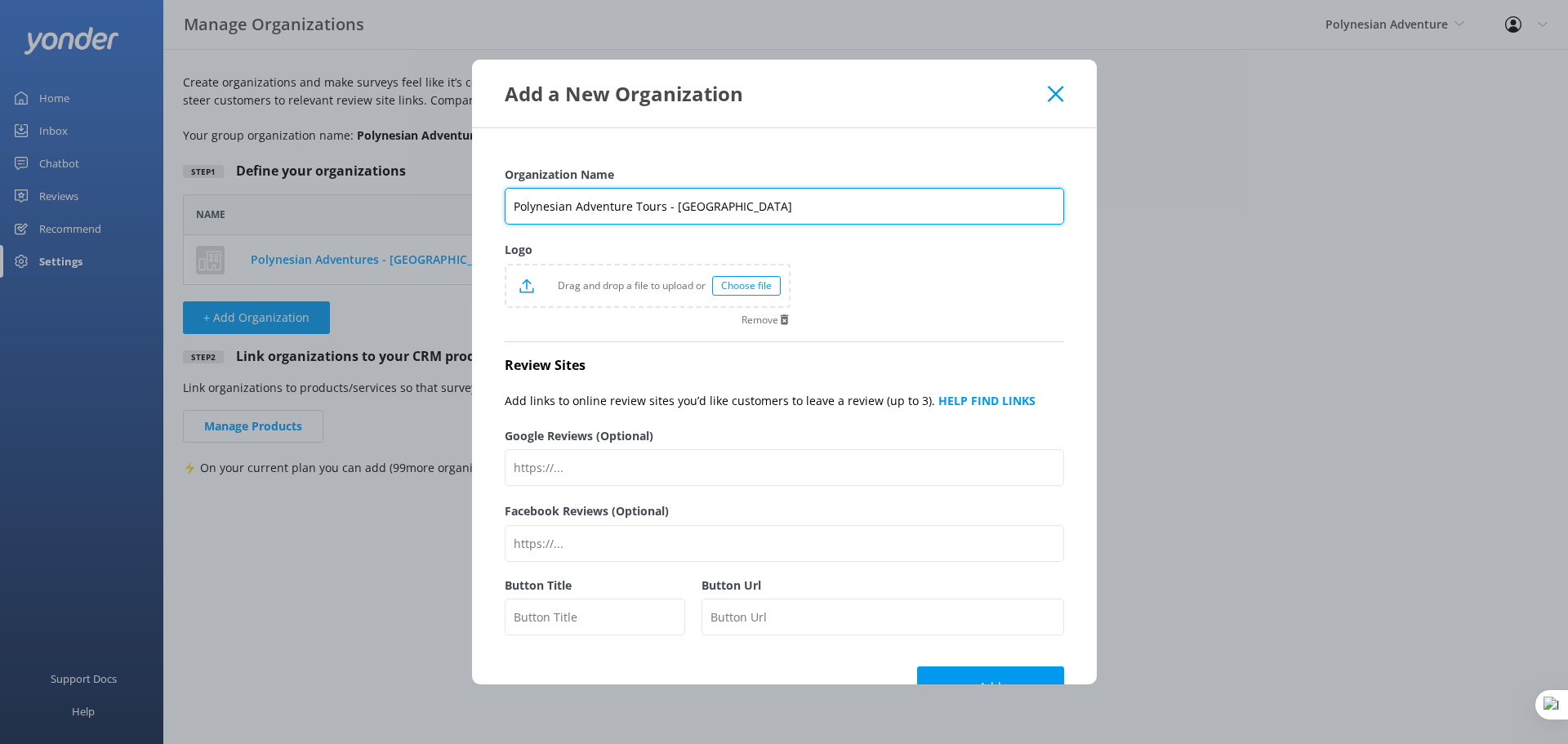 type on "Polynesian Adventure Tours - Kauai" 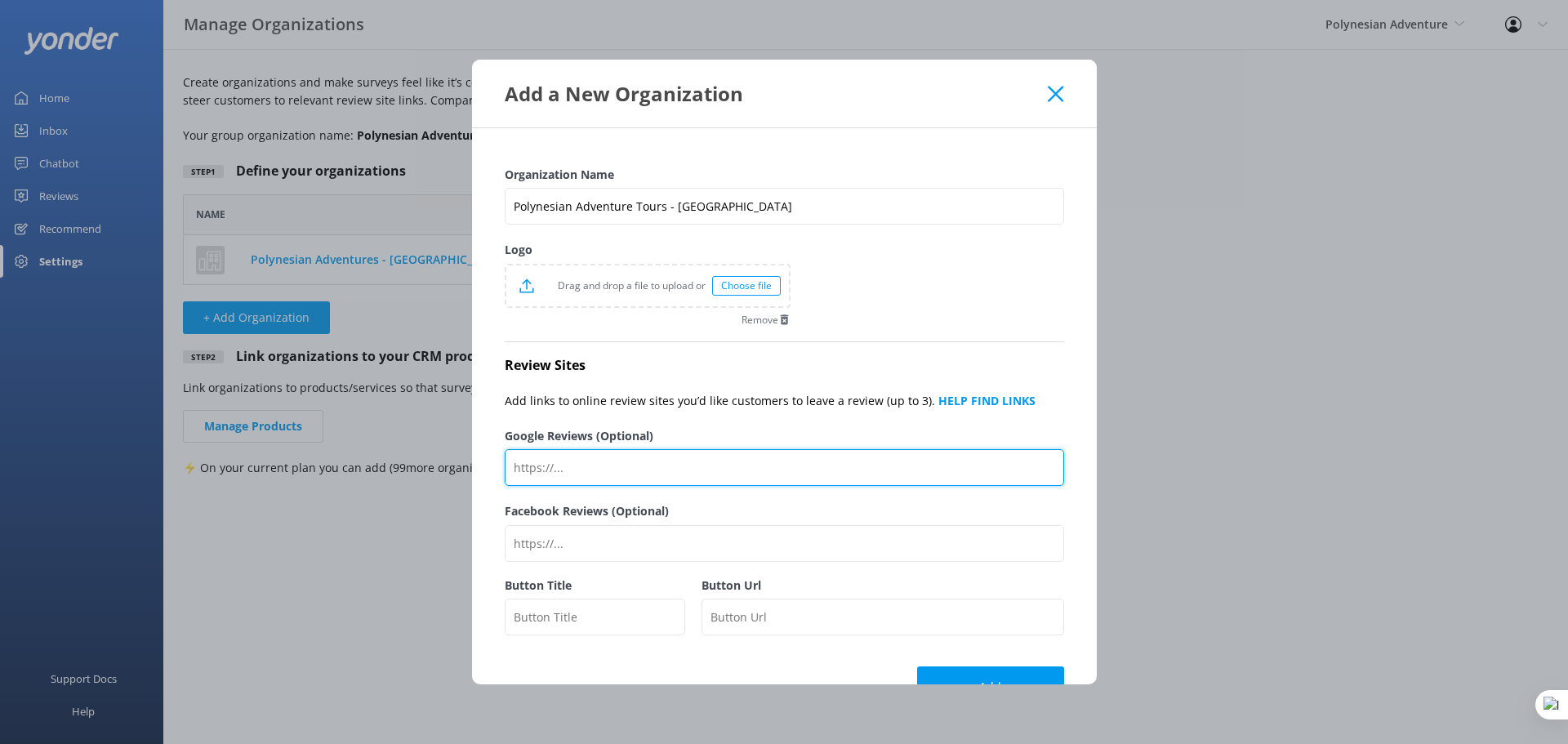 click on "Google Reviews (Optional)" at bounding box center (784, 467) 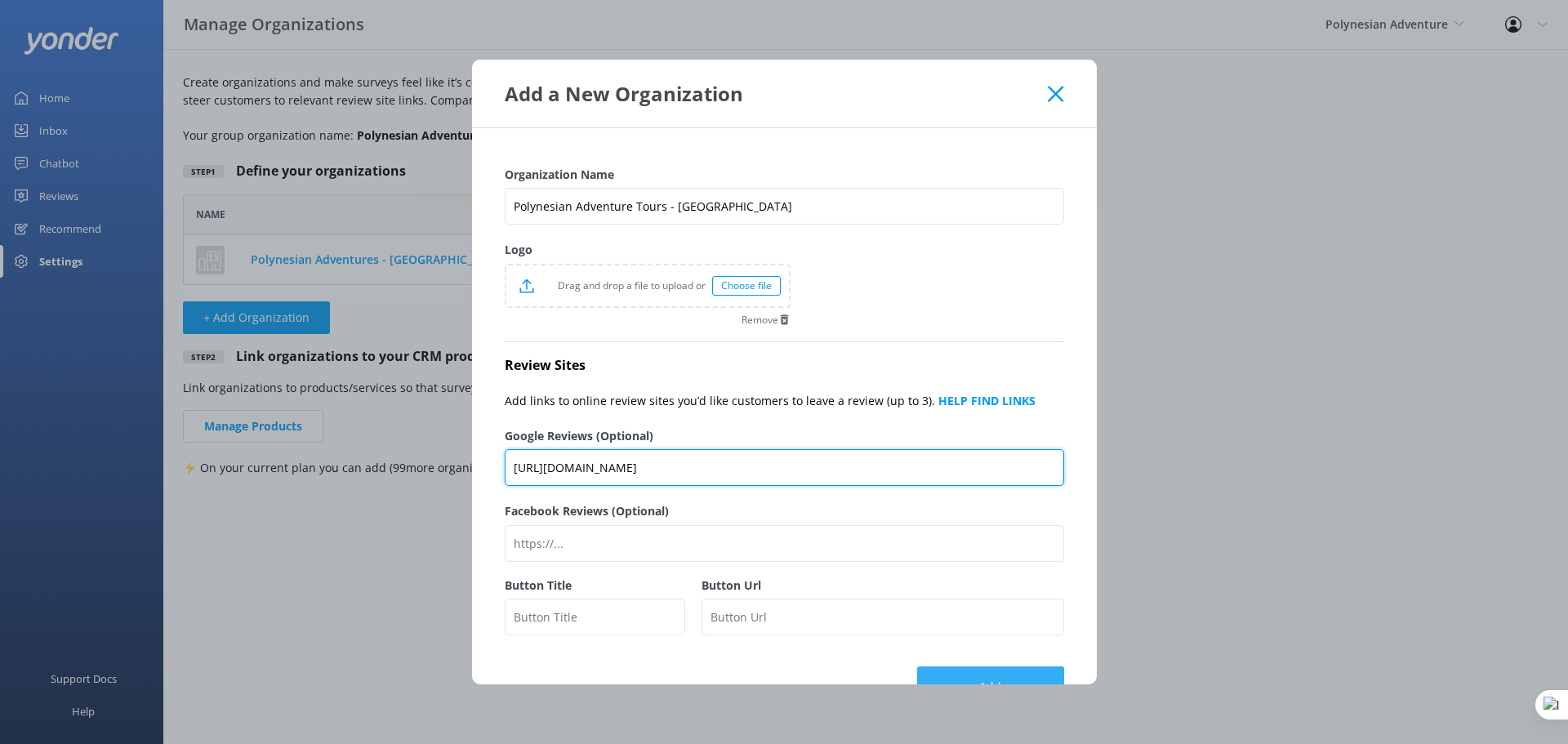 type on "https://g.page/r/CW4kIuWt-imjEBM/review" 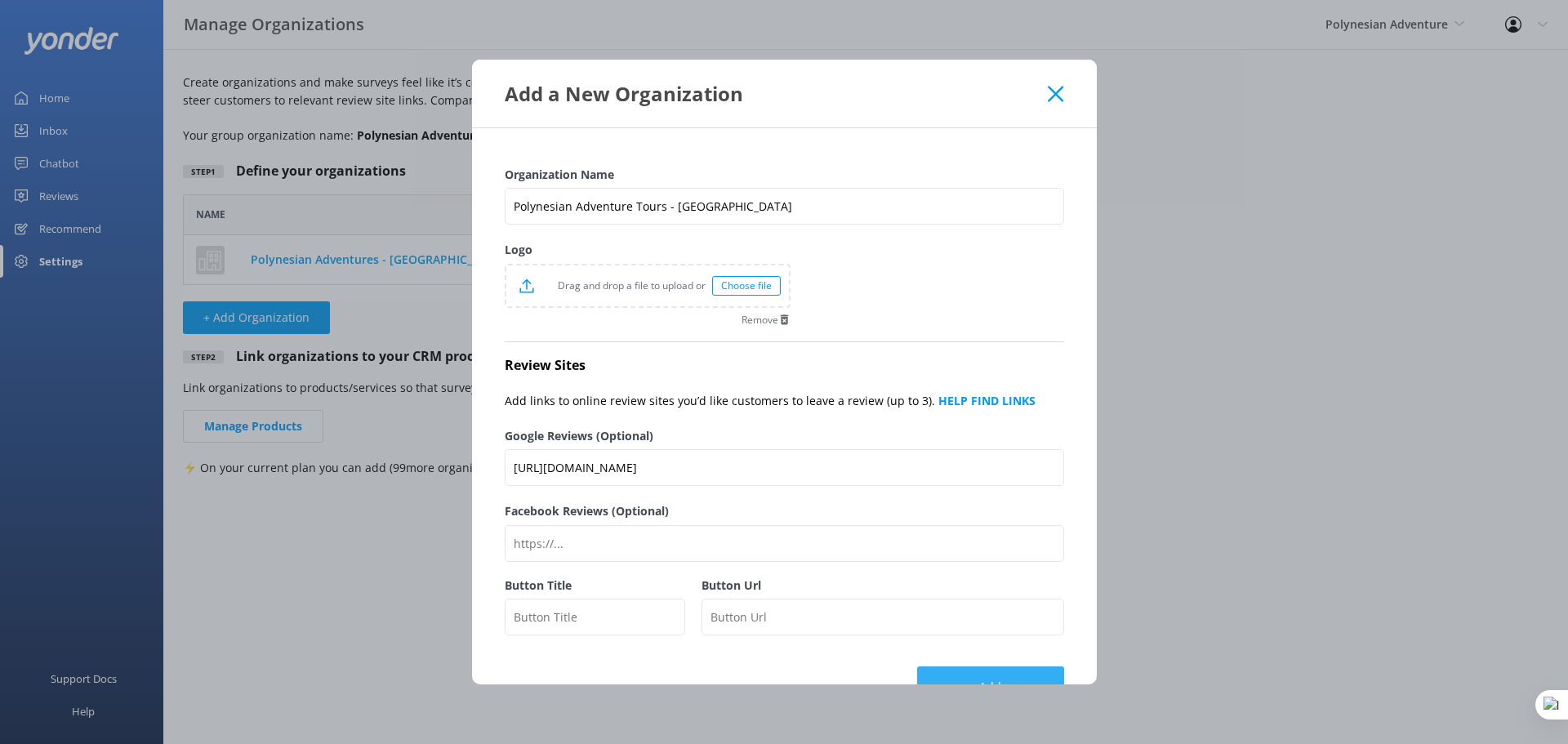 click on "Add" at bounding box center [991, 687] 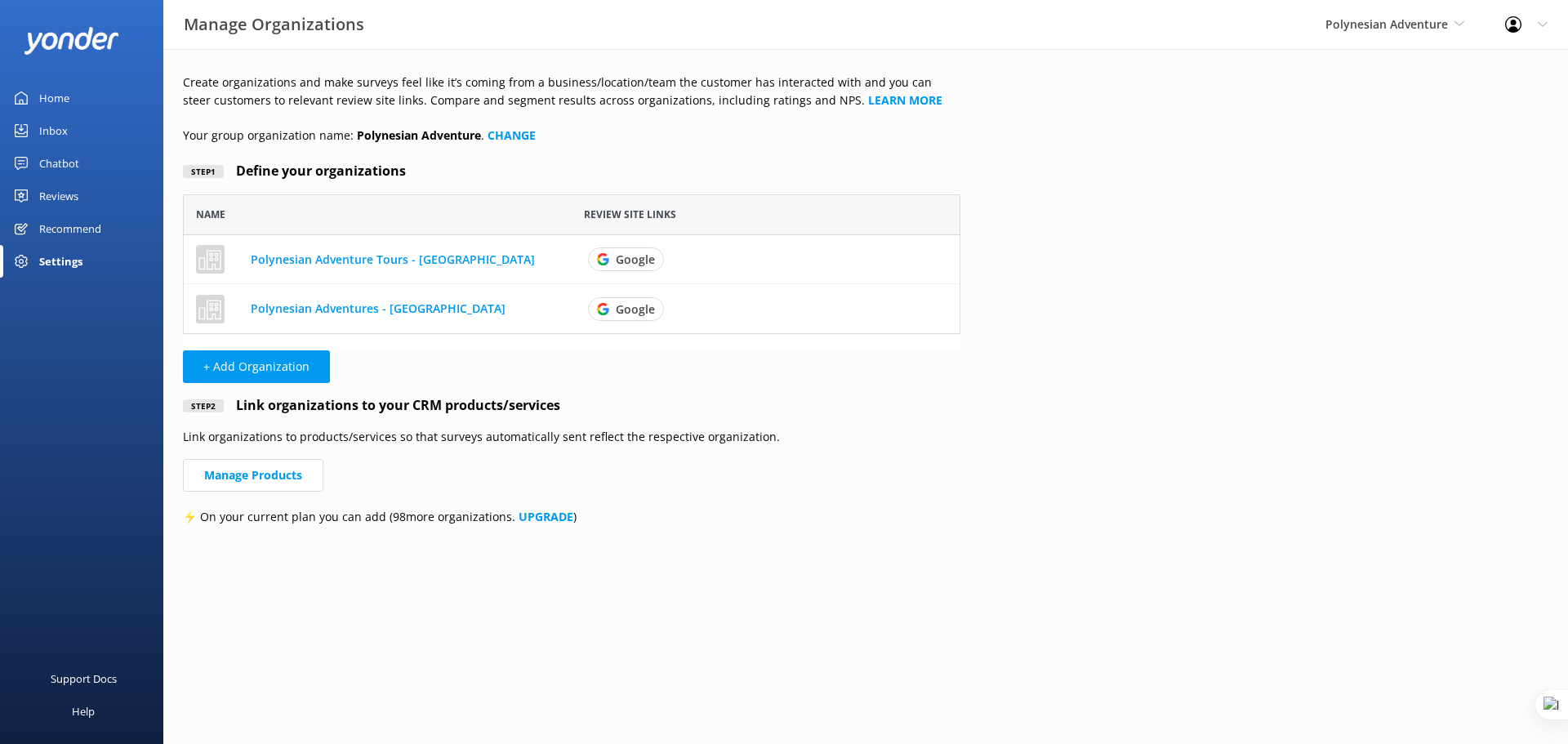 scroll, scrollTop: 13, scrollLeft: 13, axis: both 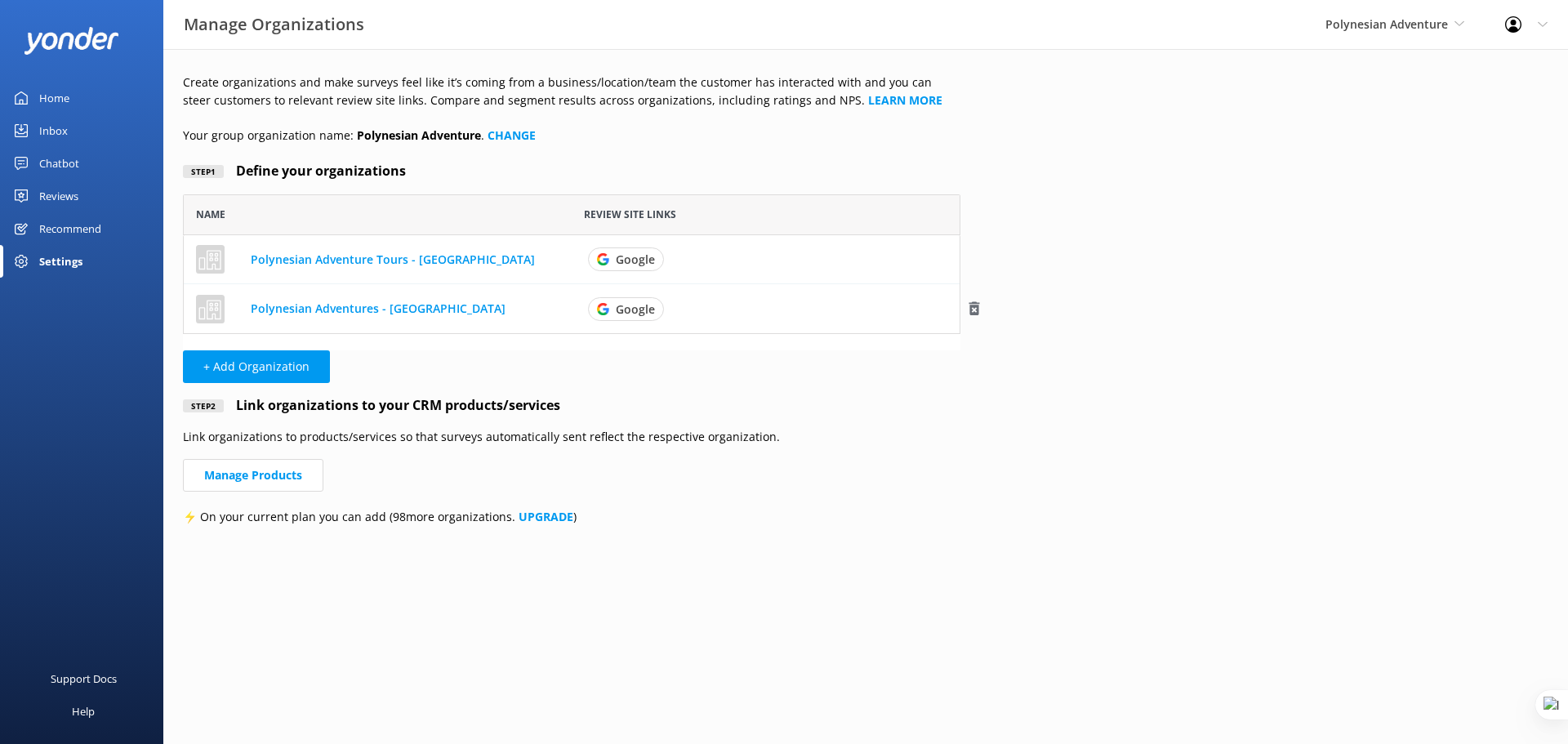 click on "Polynesian Adventures - Oahu" at bounding box center (377, 309) 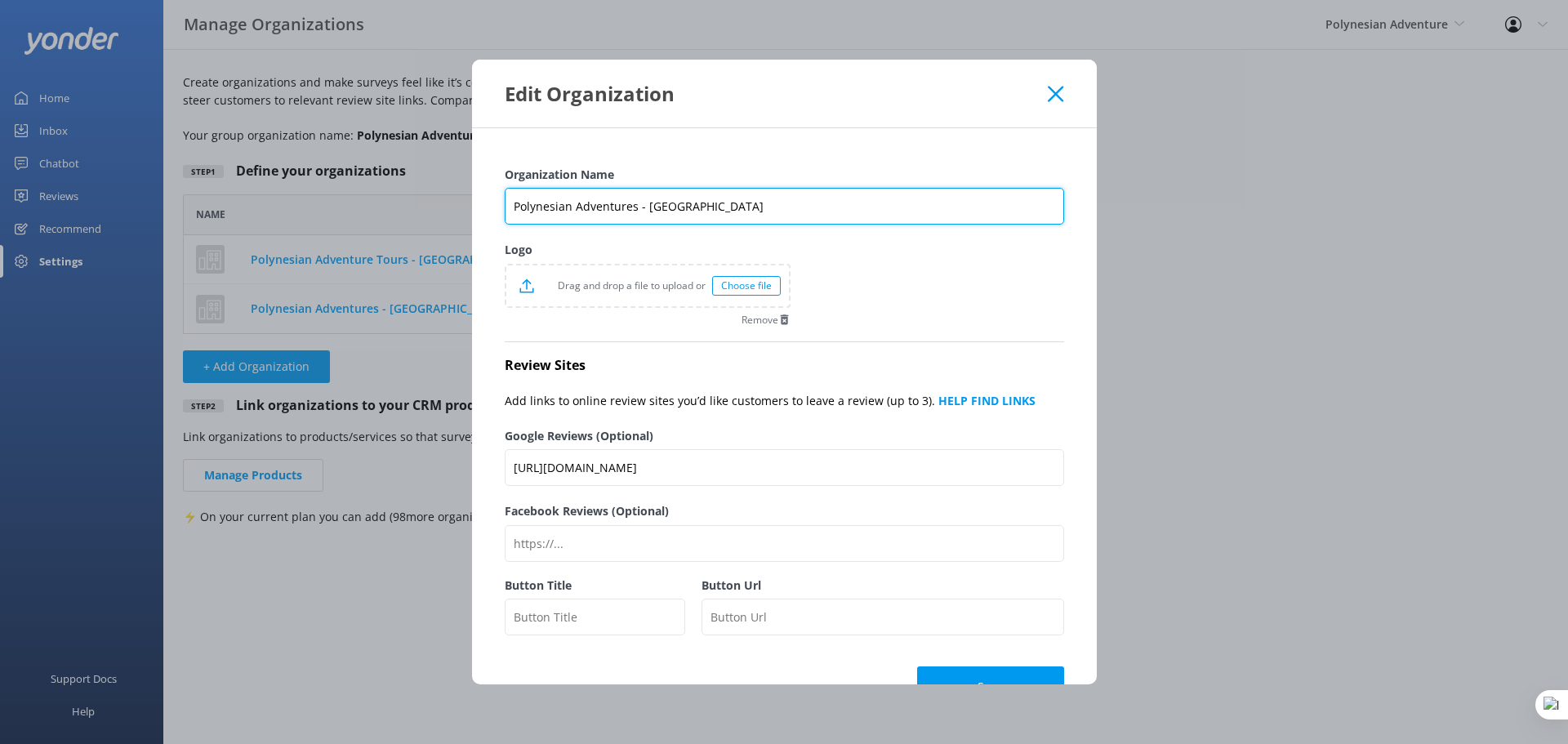 click on "Polynesian Adventures - Oahu" at bounding box center (784, 206) 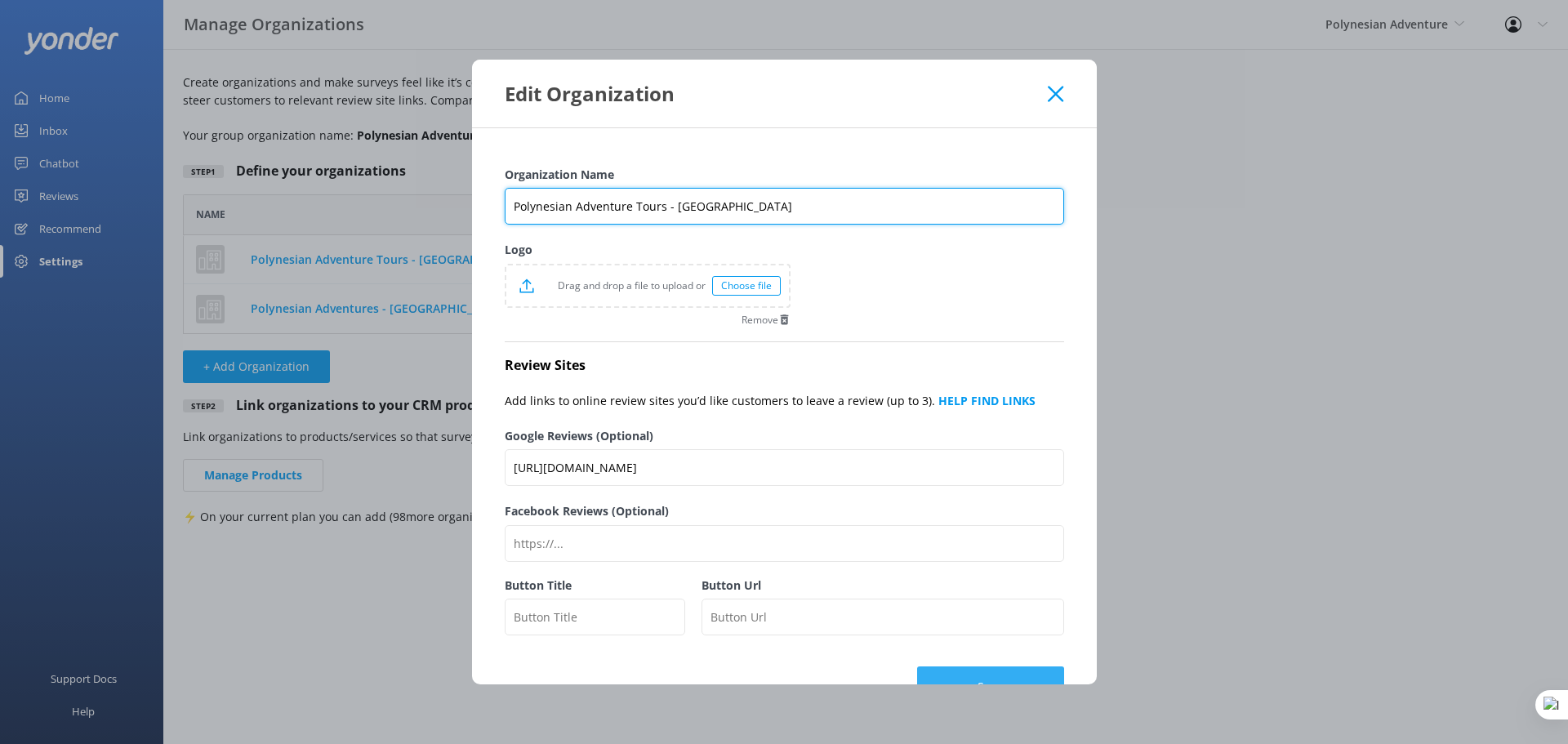 type on "Polynesian Adventure Tours - Oahu" 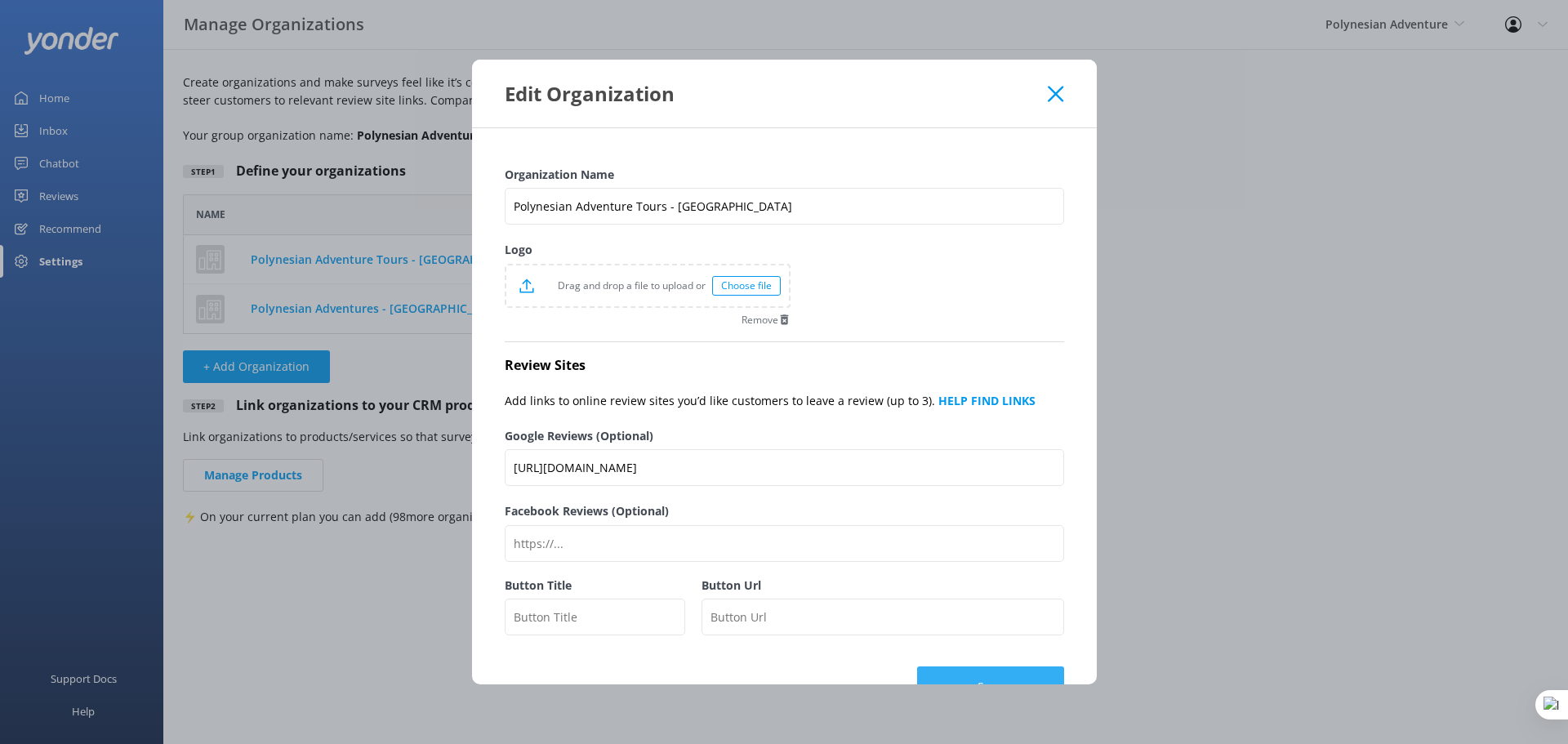 click on "Save" at bounding box center [991, 687] 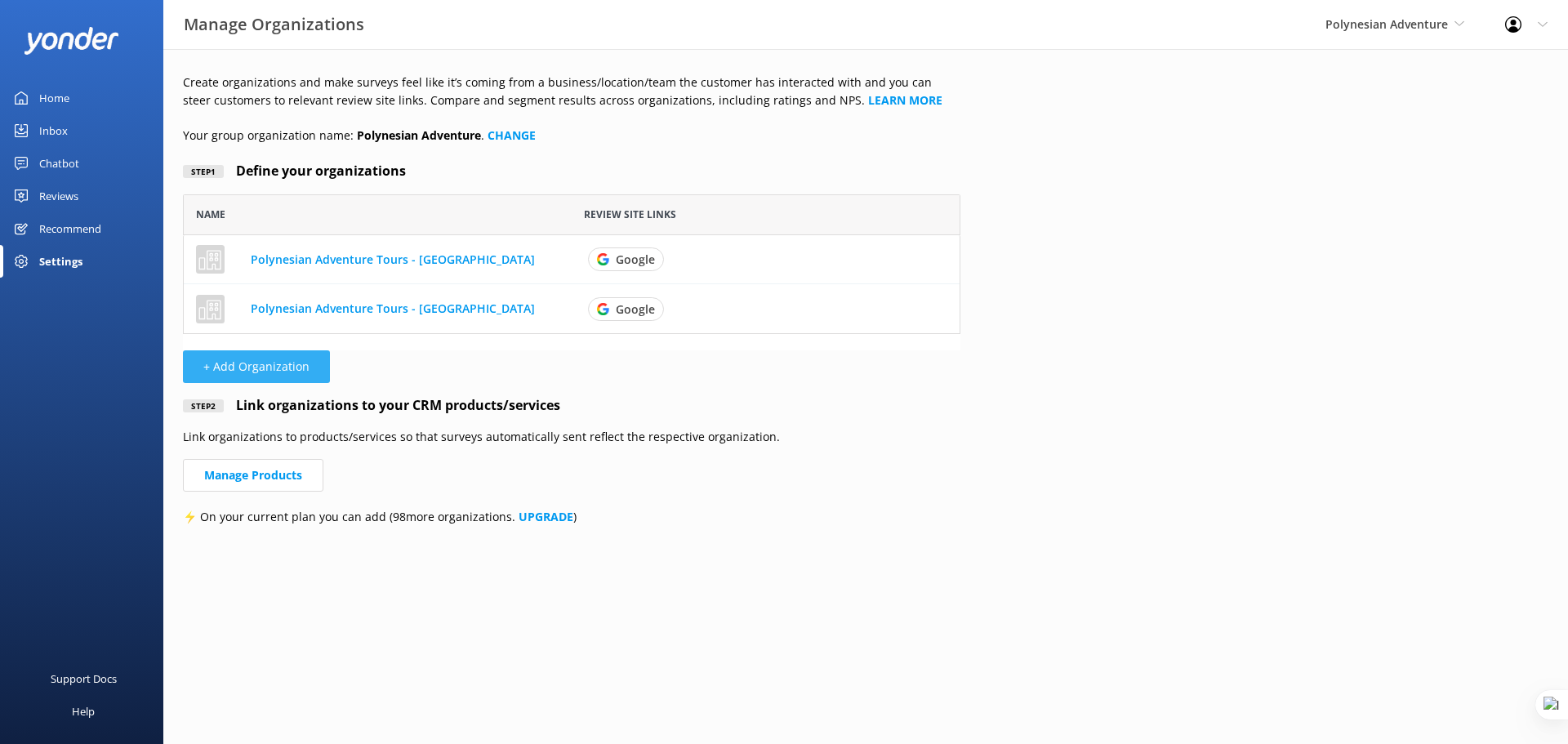click on "+ Add Organization" at bounding box center [256, 367] 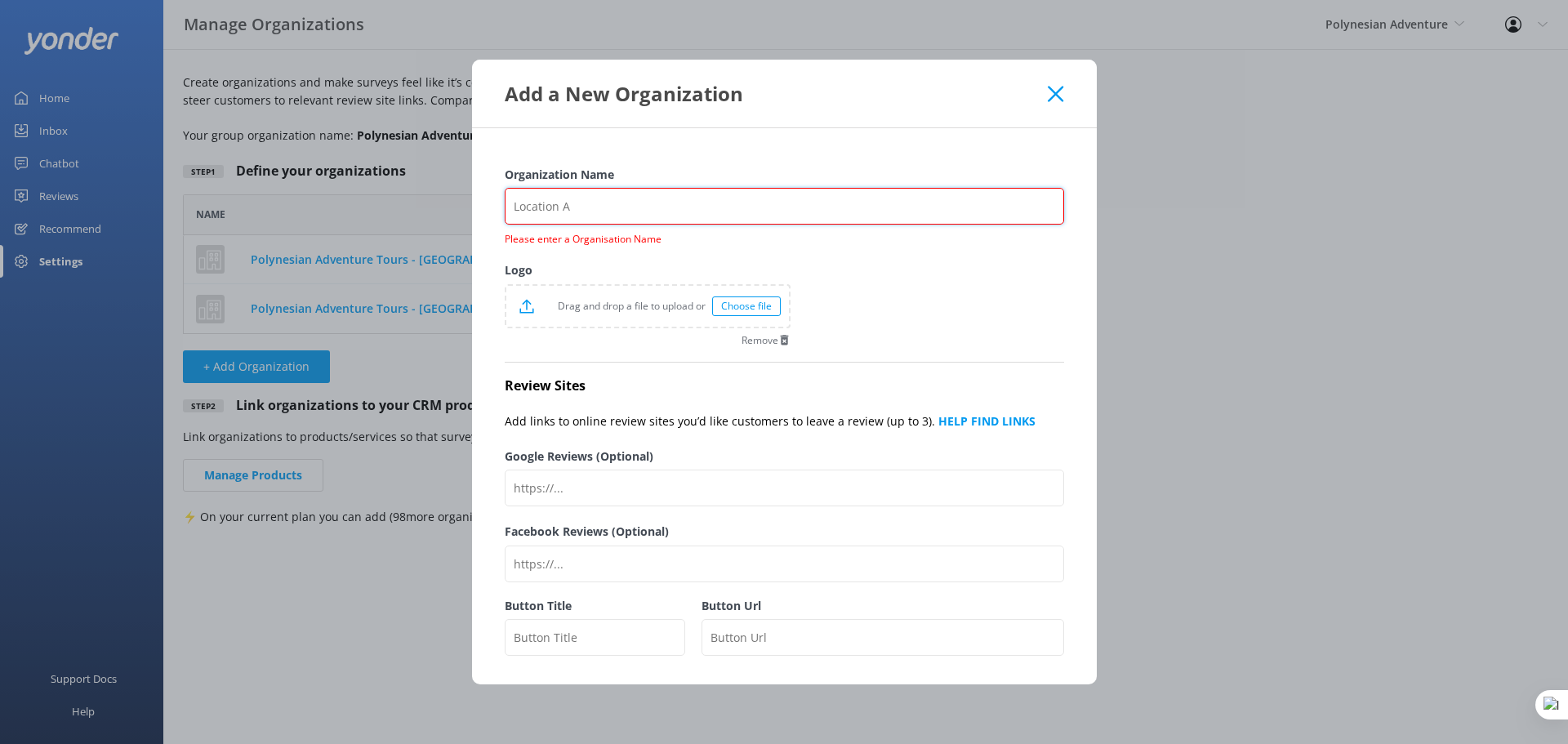 click on "Organization Name" at bounding box center (784, 206) 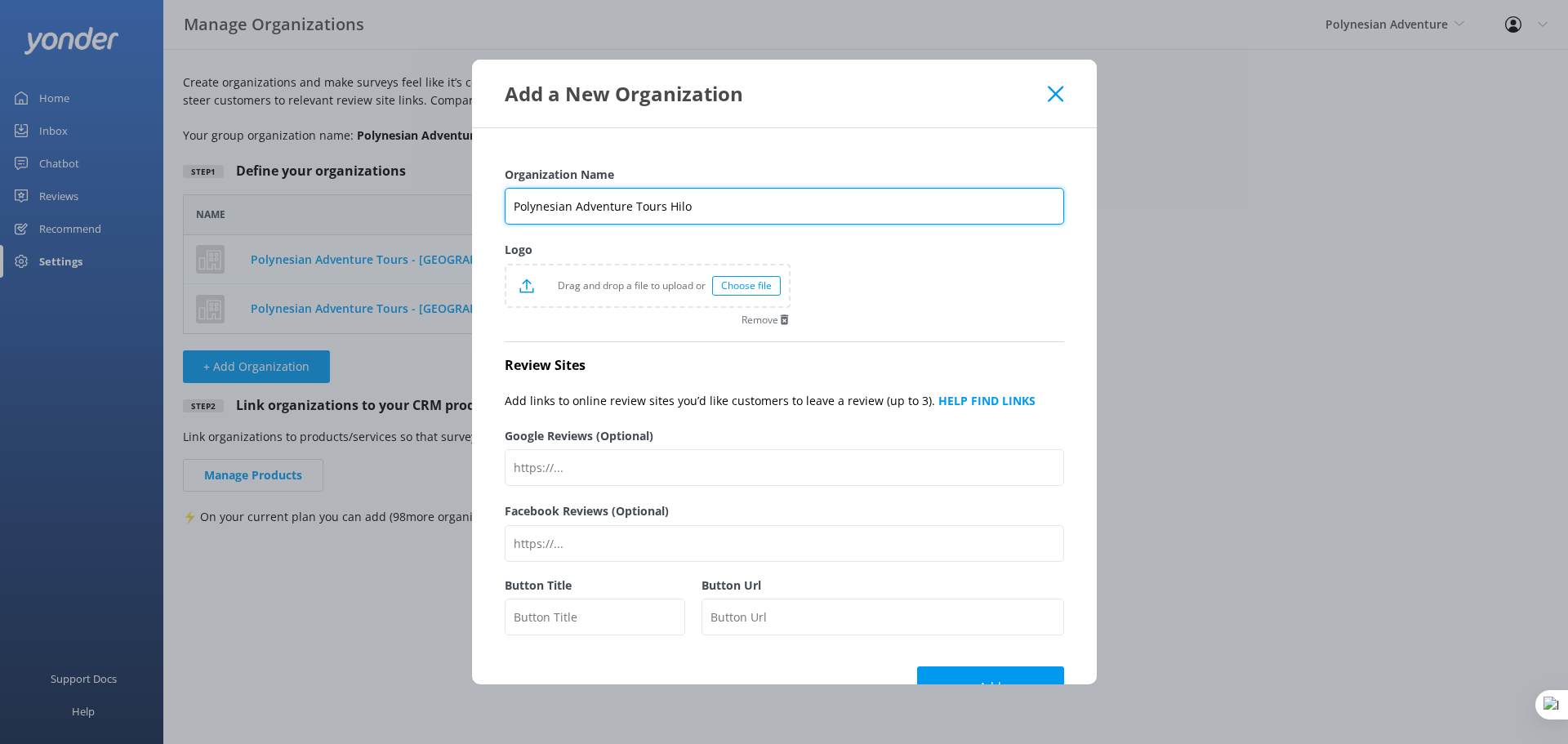 click on "Polynesian Adventure Tours Hilo" at bounding box center [784, 206] 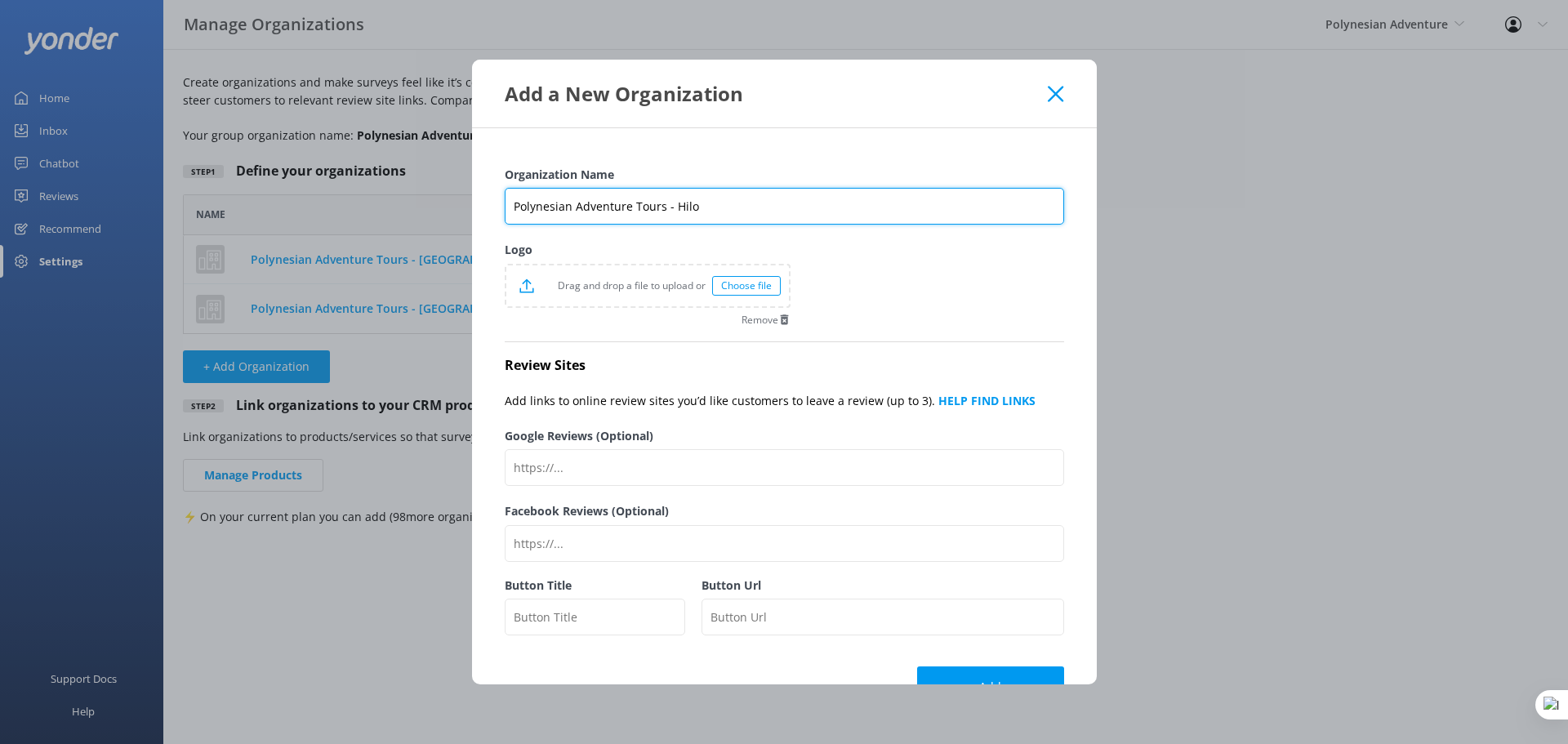 type on "Polynesian Adventure Tours - Hilo" 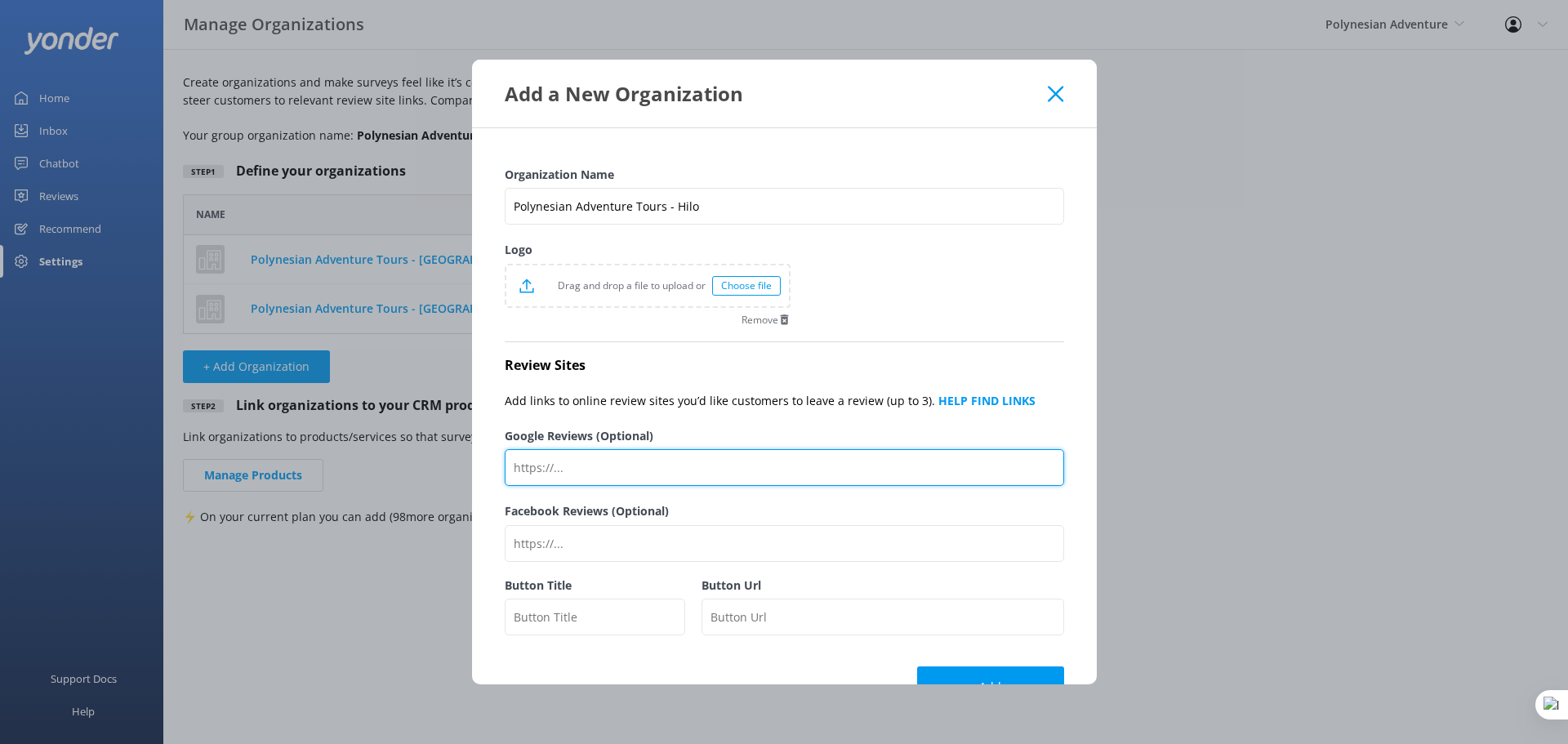 click on "Google Reviews (Optional)" at bounding box center [784, 467] 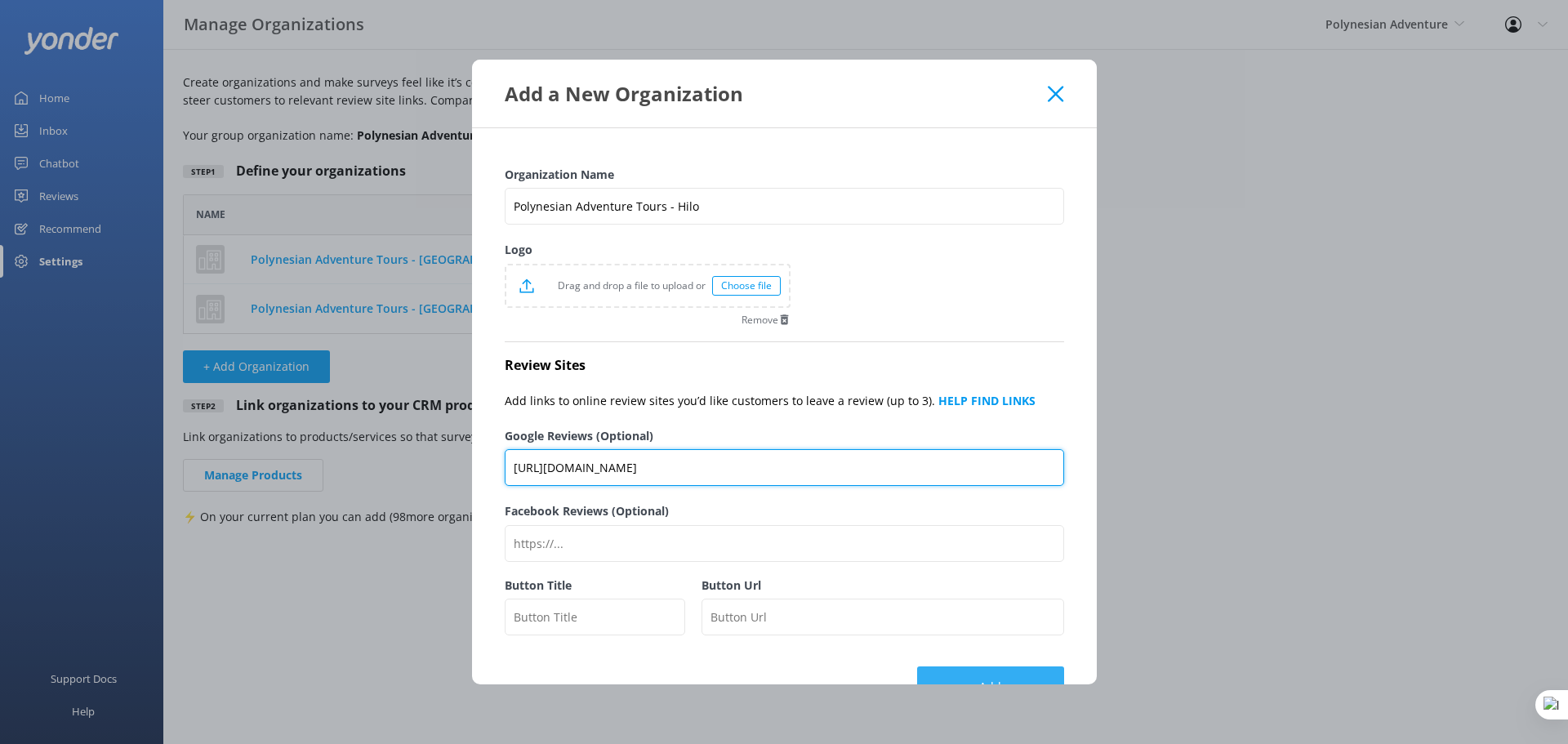 type on "https://g.page/r/CX4MvTMpLOmBEBM/review" 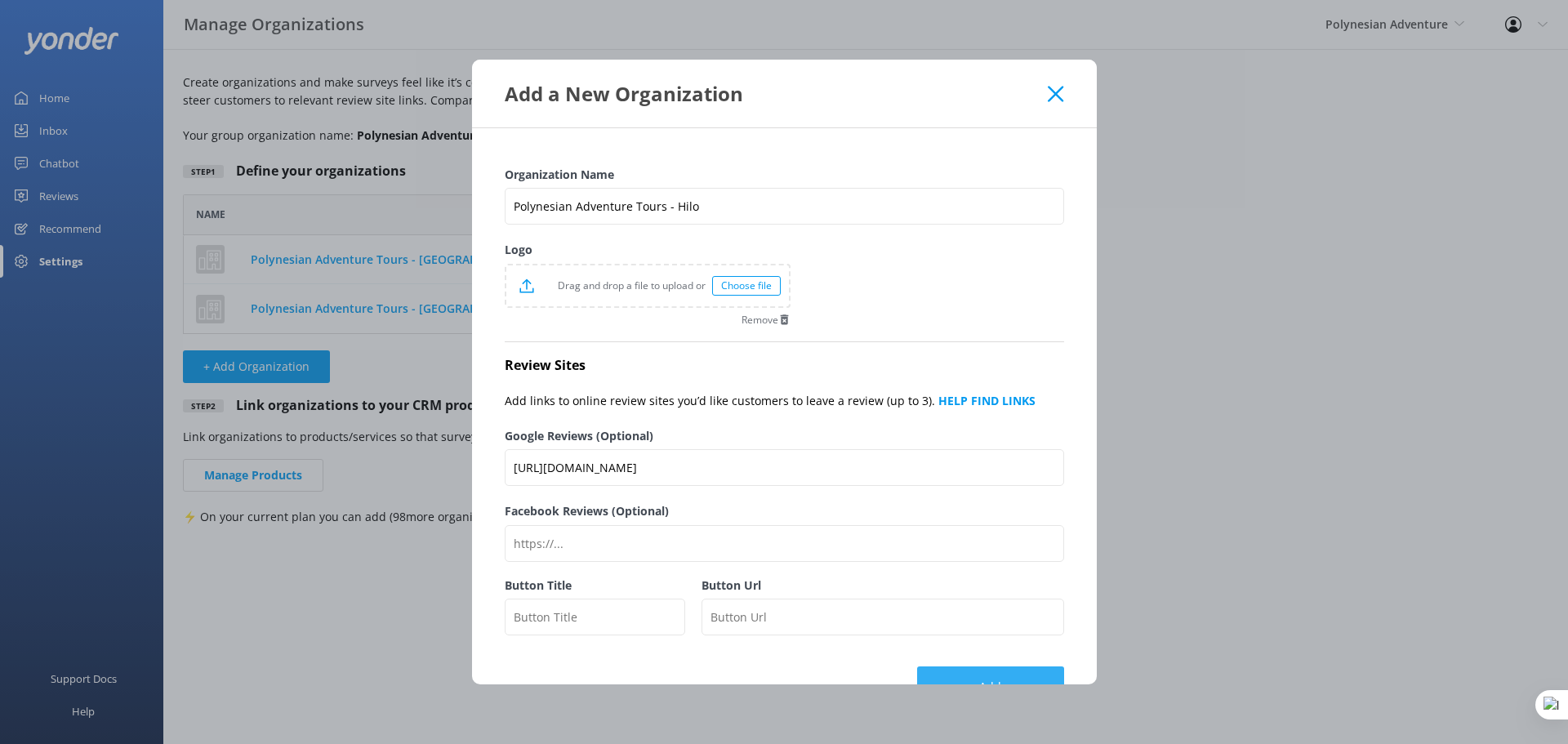 click on "Add" at bounding box center (991, 687) 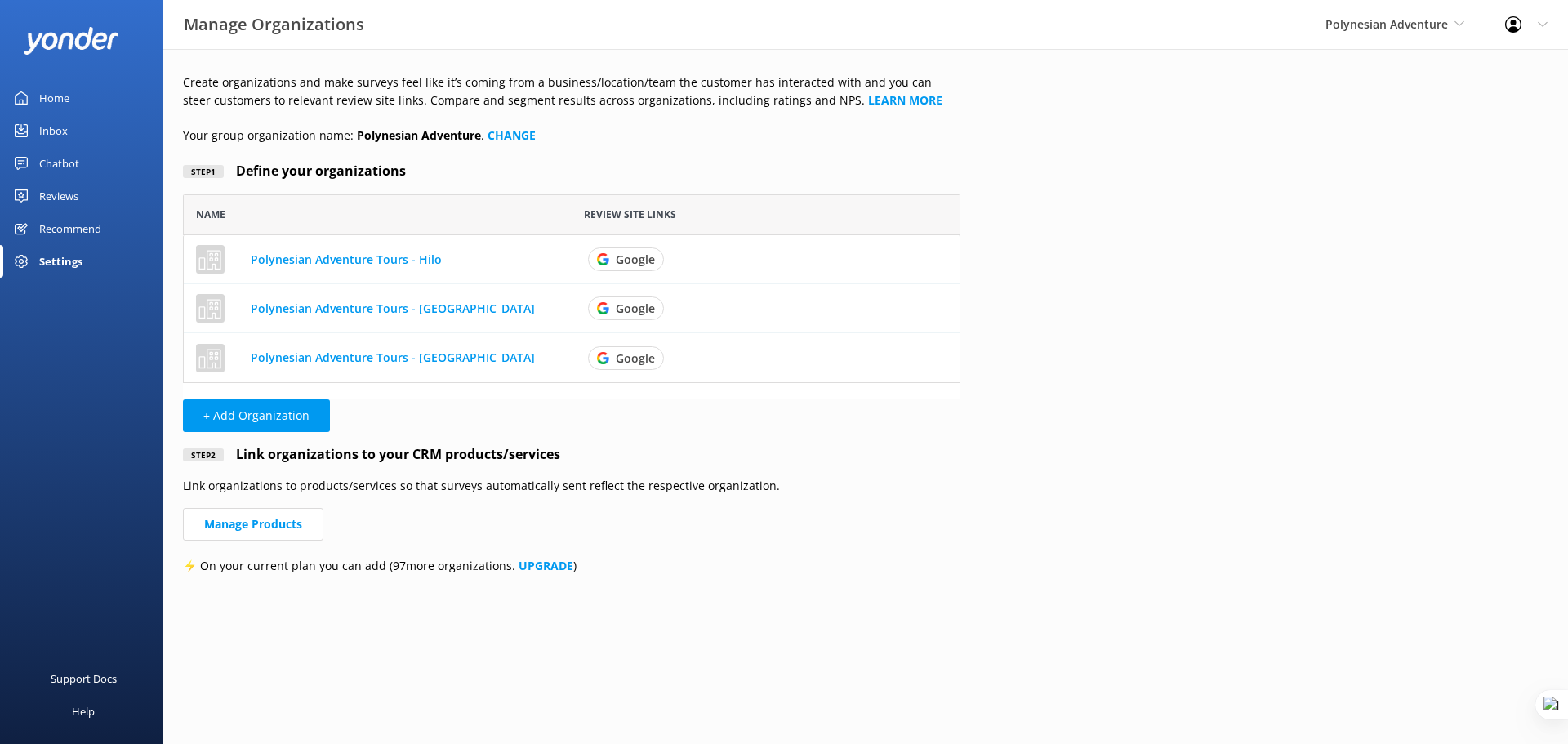 scroll, scrollTop: 13, scrollLeft: 13, axis: both 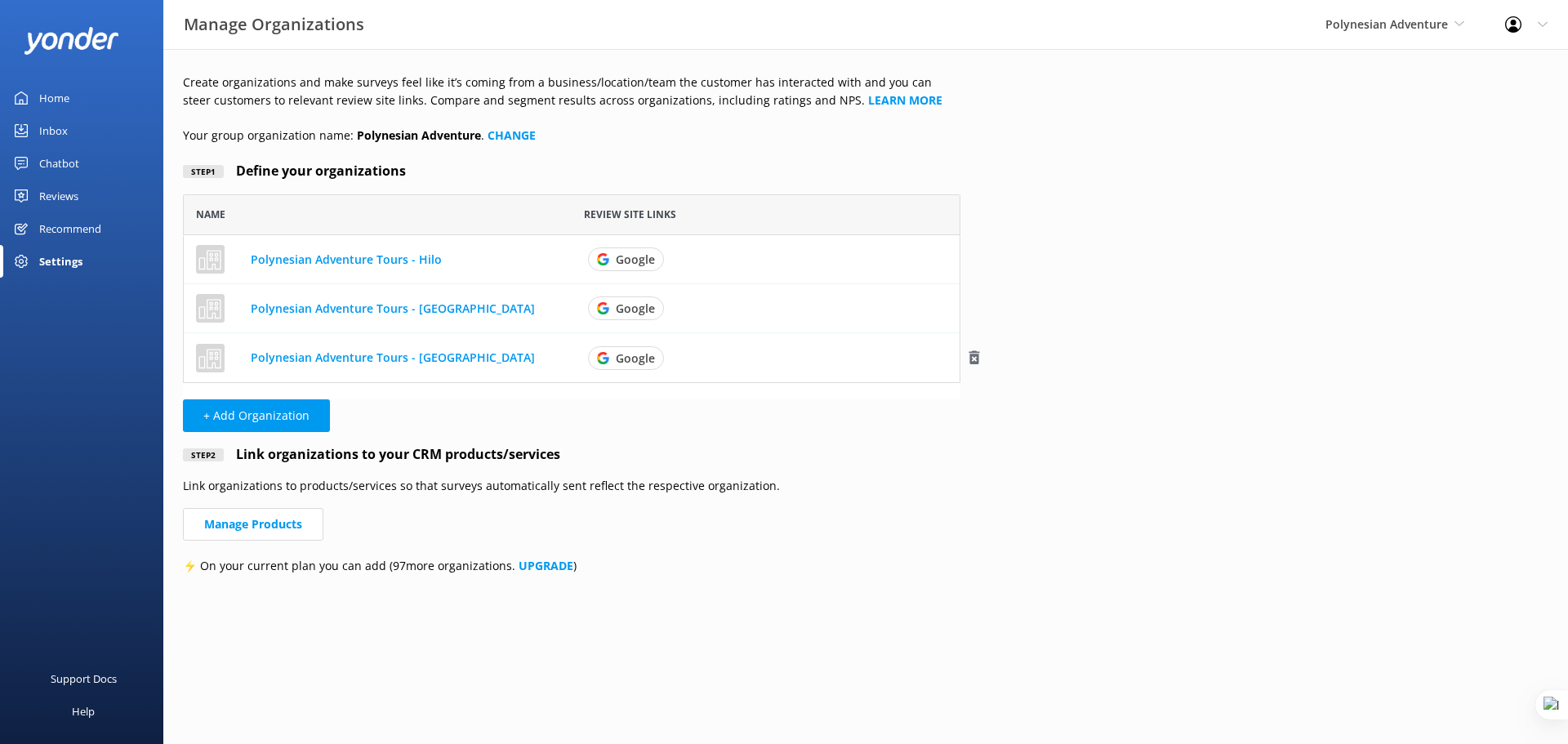 click on "Polynesian Adventure Tours - Oahu" at bounding box center (393, 357) 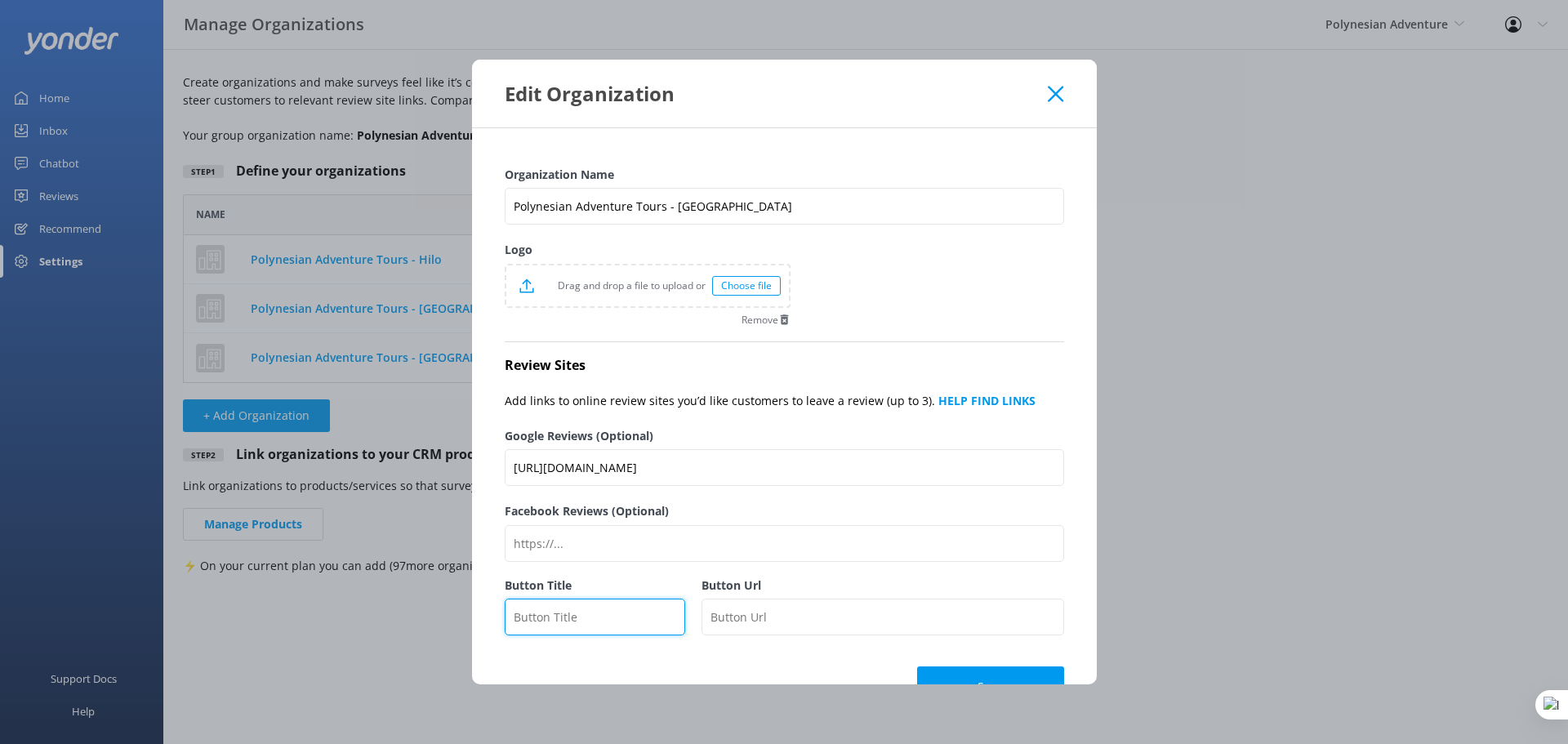 click on "Button Title" at bounding box center (595, 617) 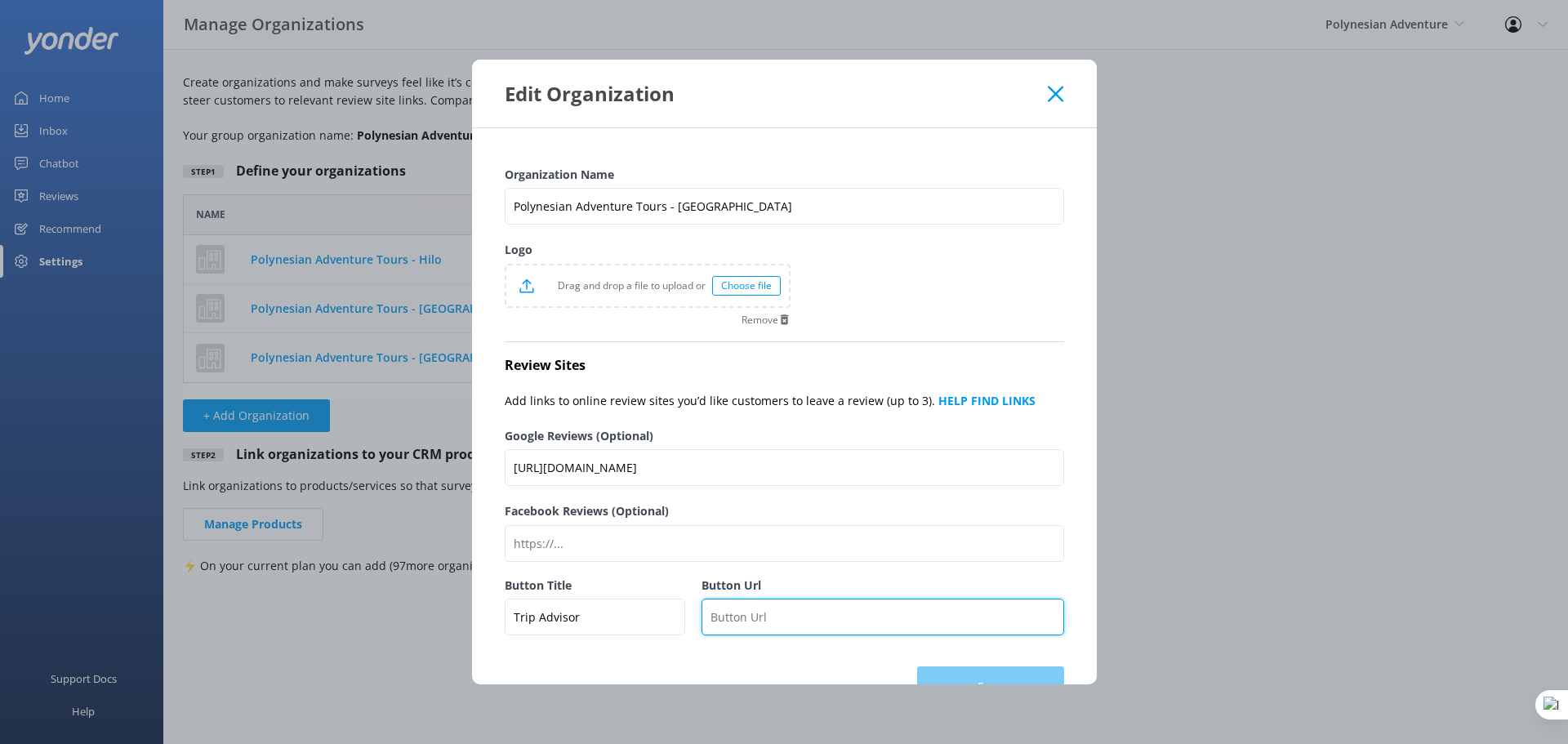 click on "Button Url" at bounding box center (882, 617) 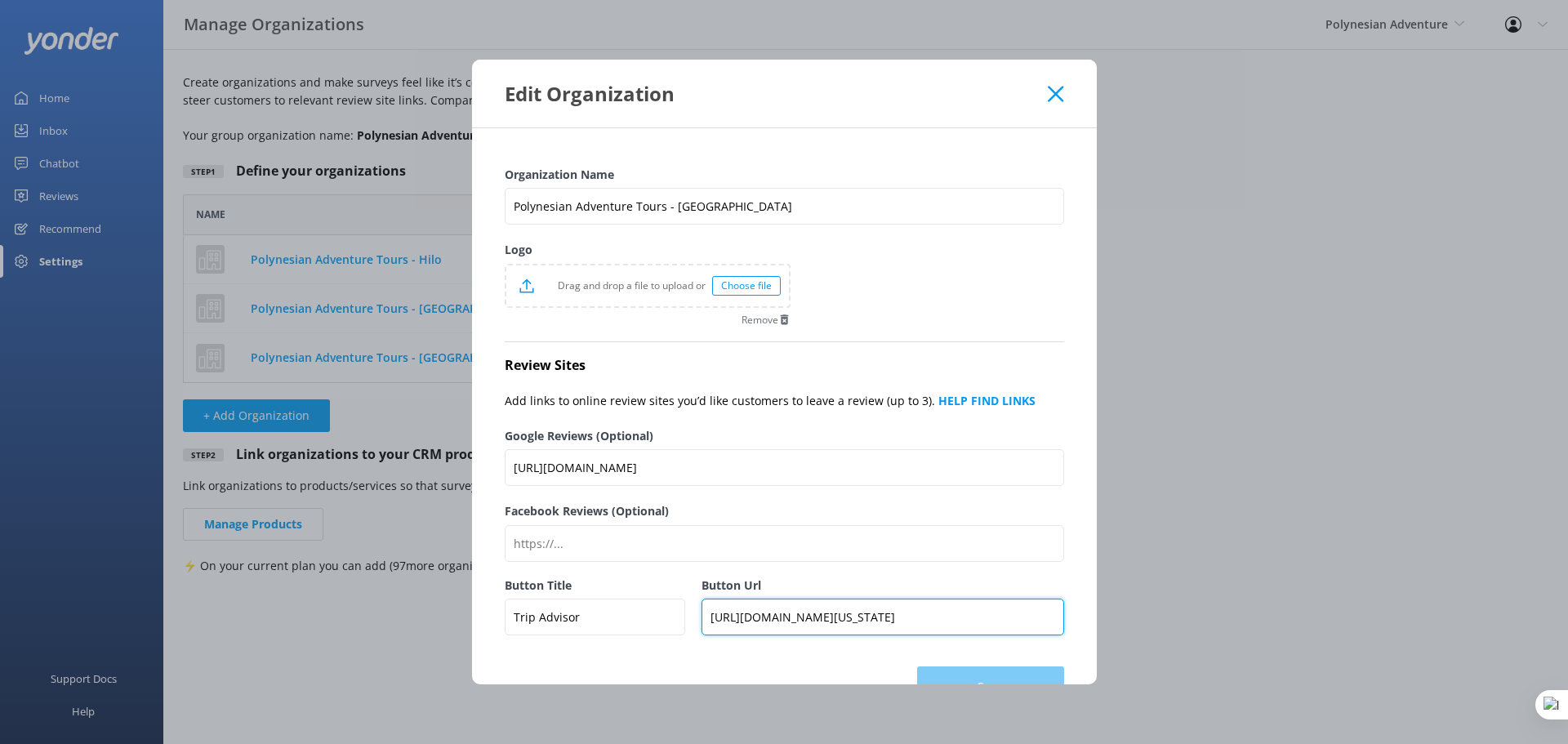 scroll, scrollTop: 0, scrollLeft: 279, axis: horizontal 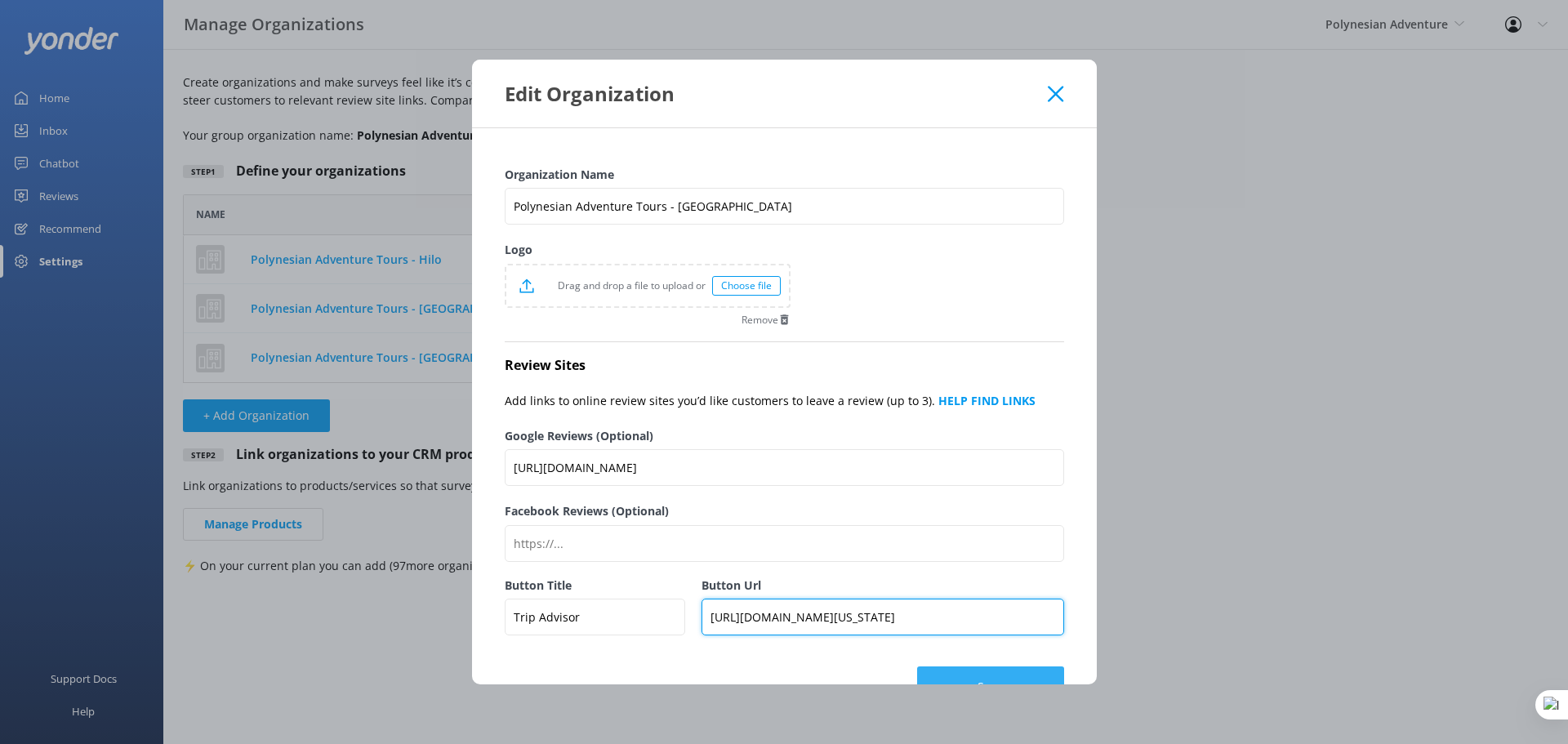 type on "https://www.tripadvisor.com/UserReviewEdit-g60982-d1439803-Polynesian_Adventure-Honolulu_Oahu_Hawaii.html" 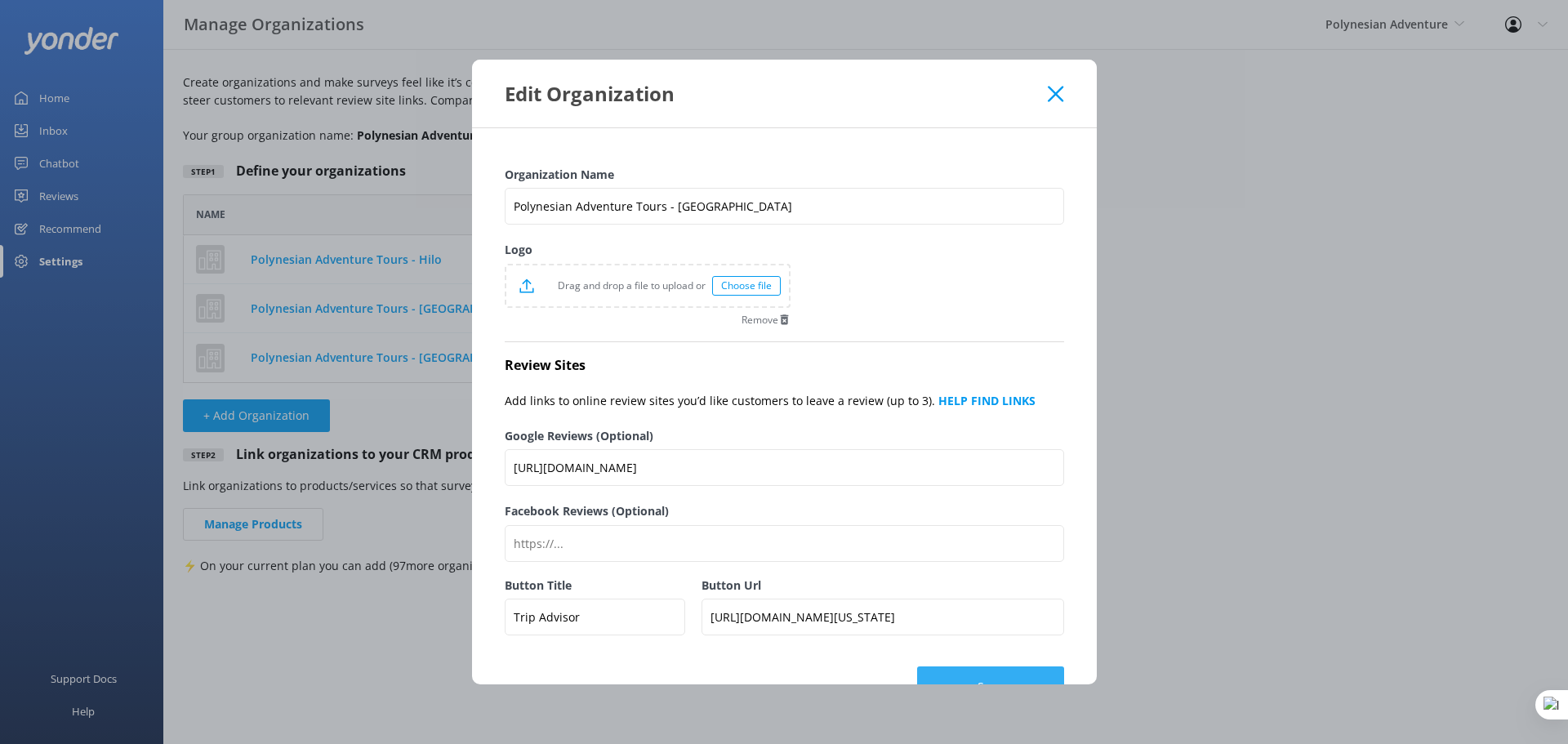click on "Save" at bounding box center [991, 687] 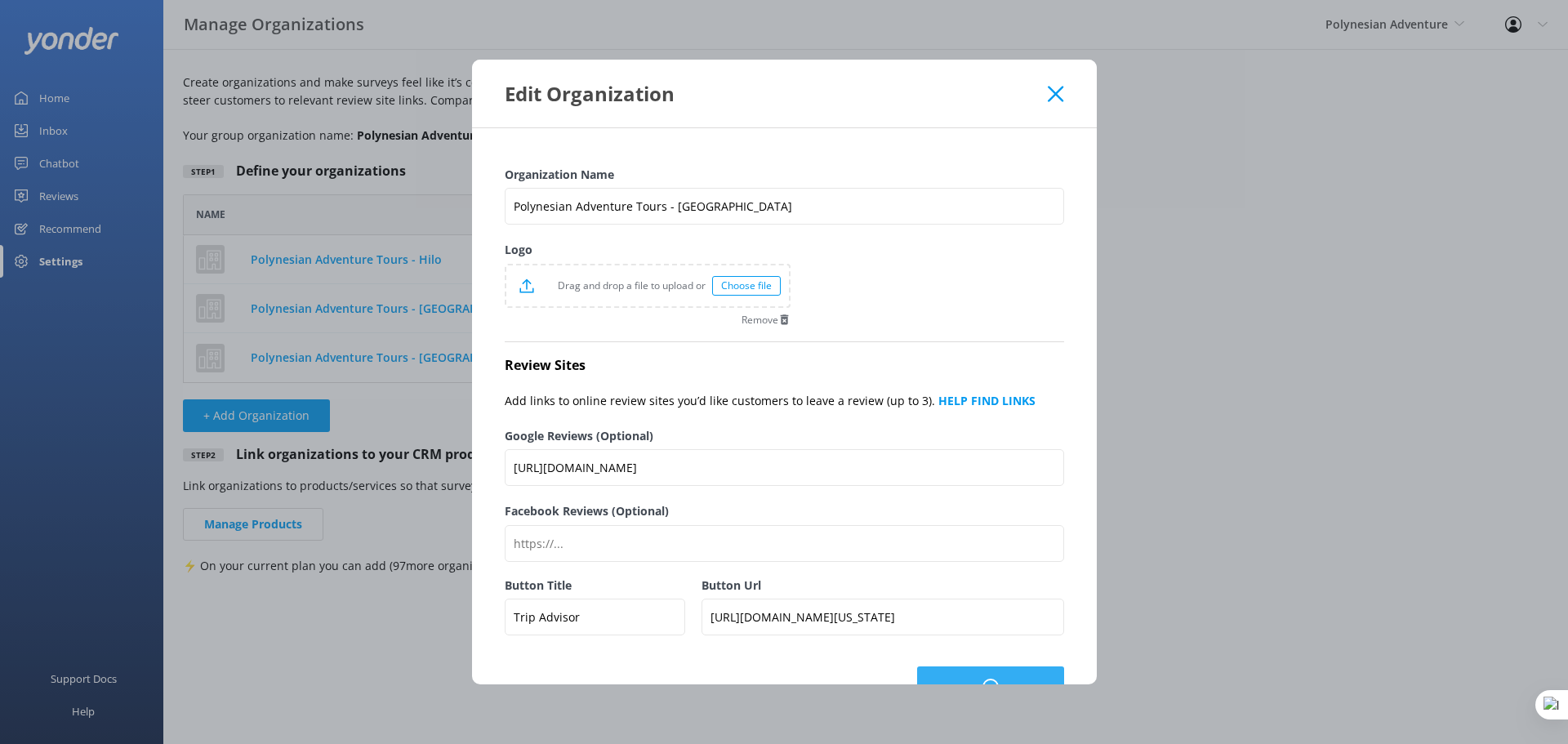 scroll, scrollTop: 0, scrollLeft: 0, axis: both 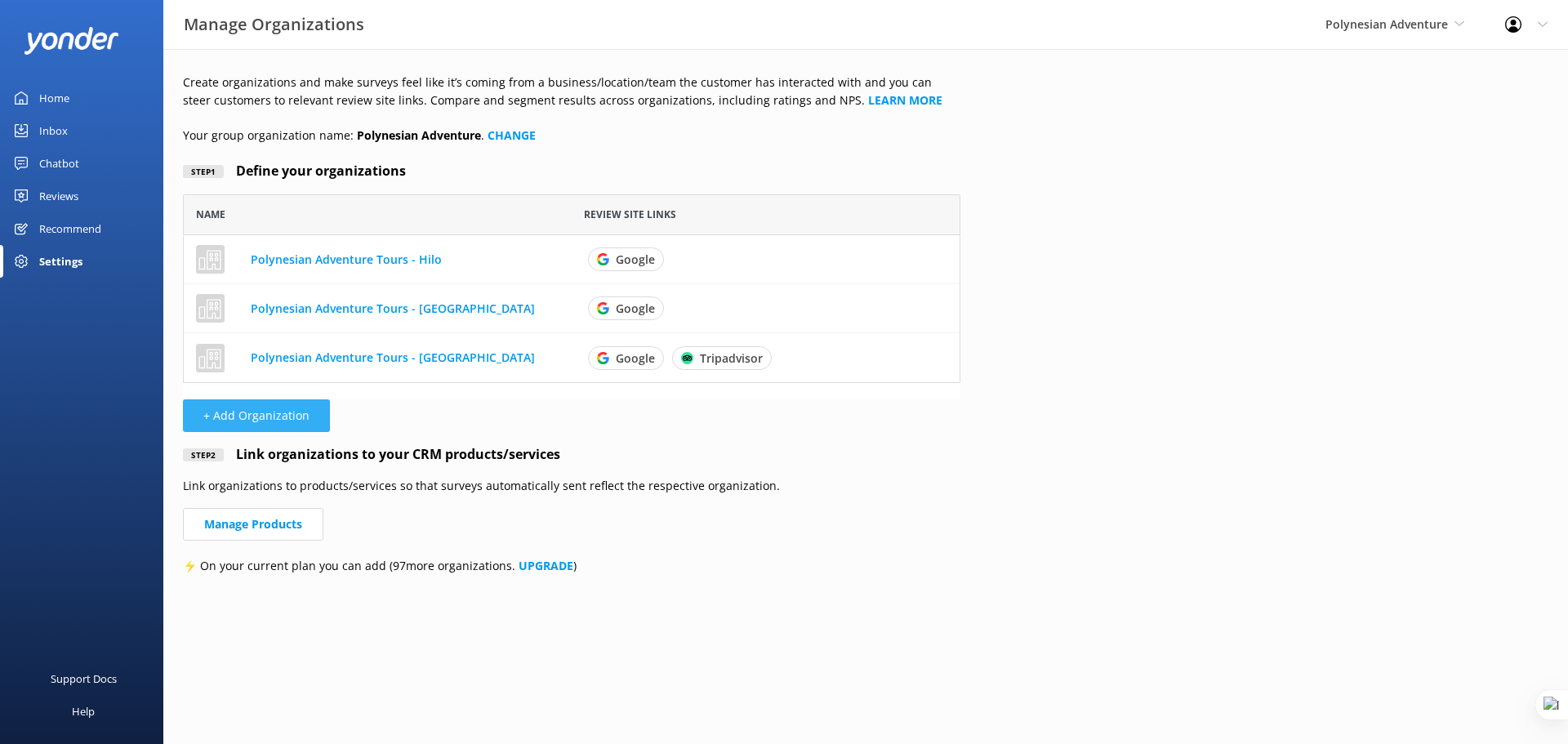 click on "+ Add Organization" at bounding box center [256, 416] 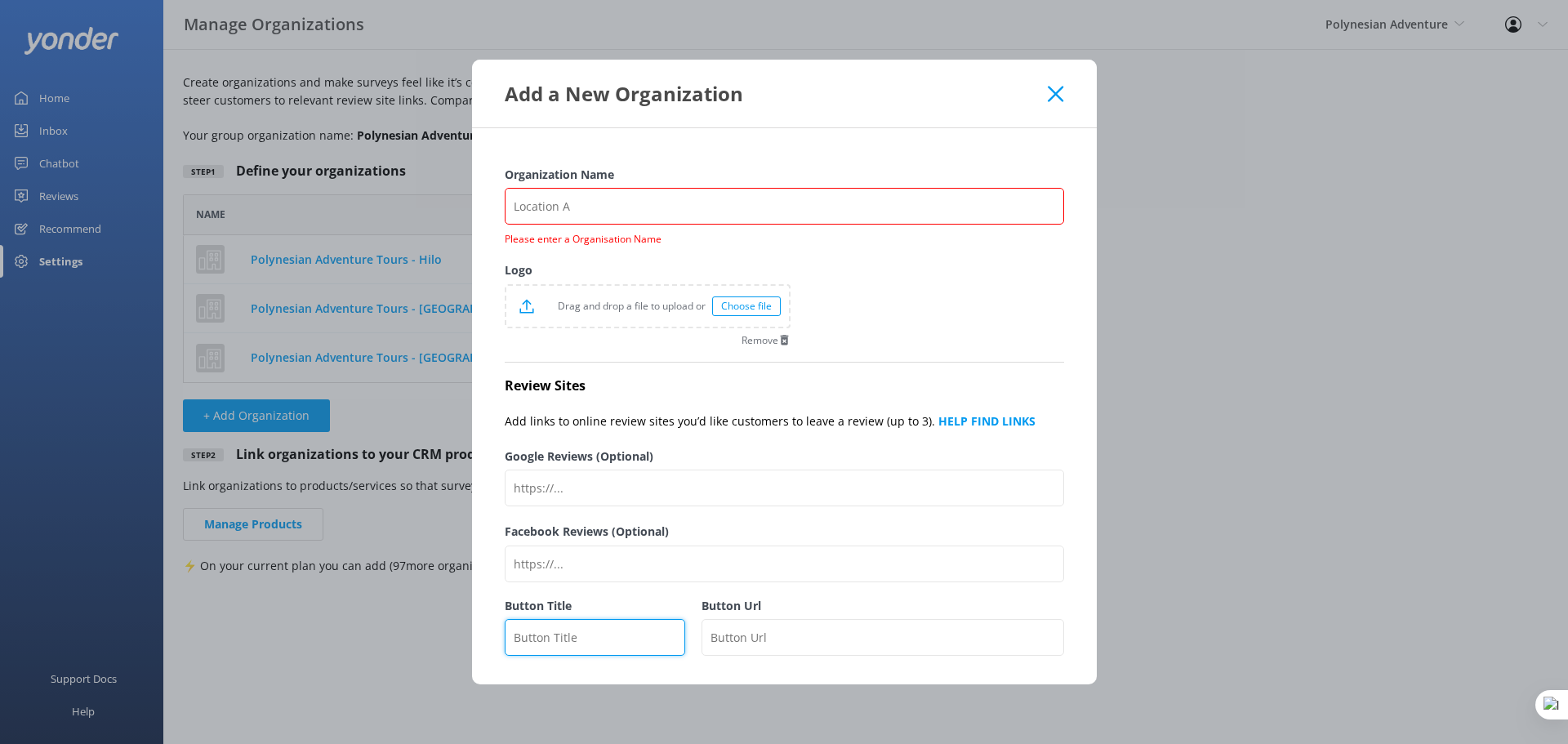 click on "Button Title" at bounding box center (595, 637) 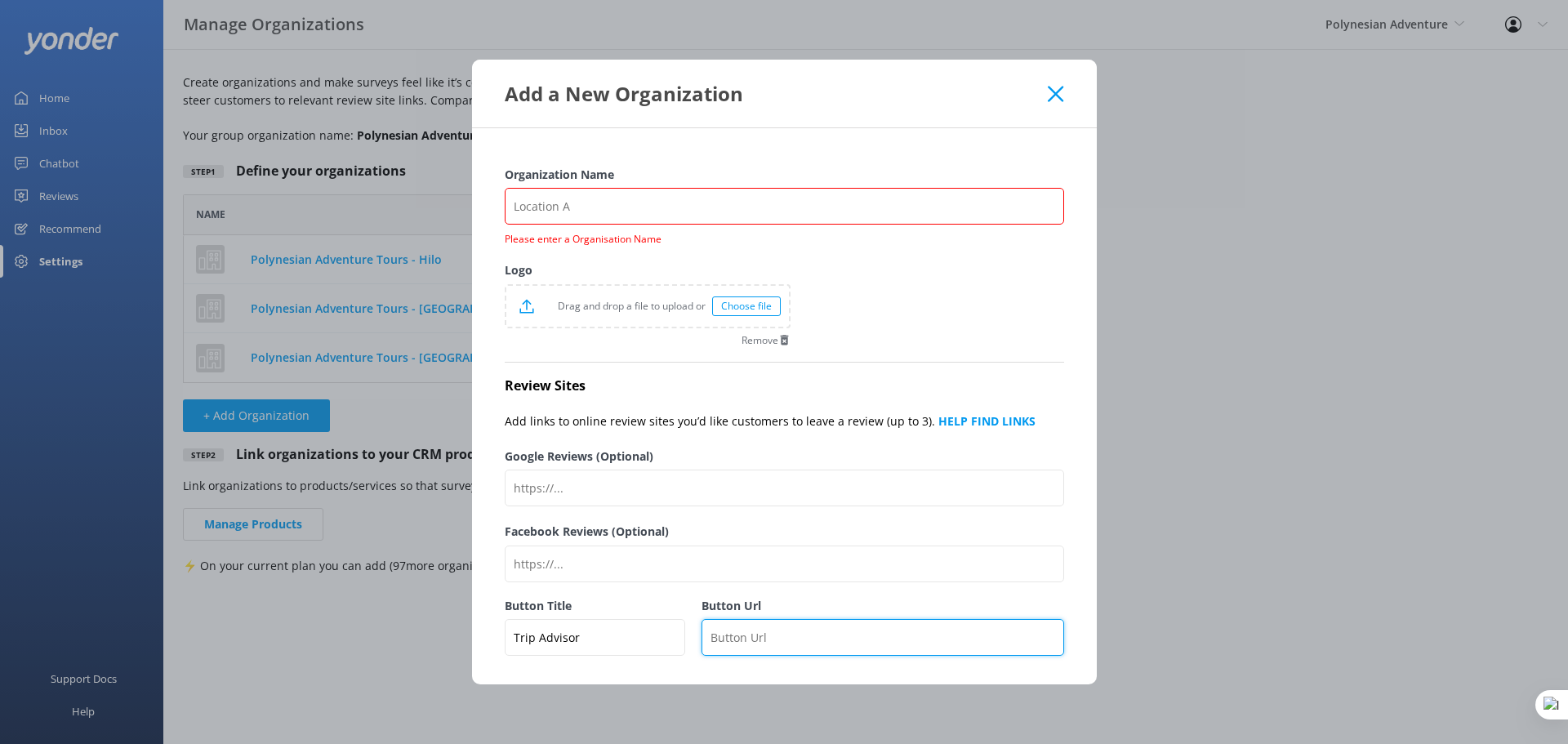 click on "Button Url" at bounding box center [882, 637] 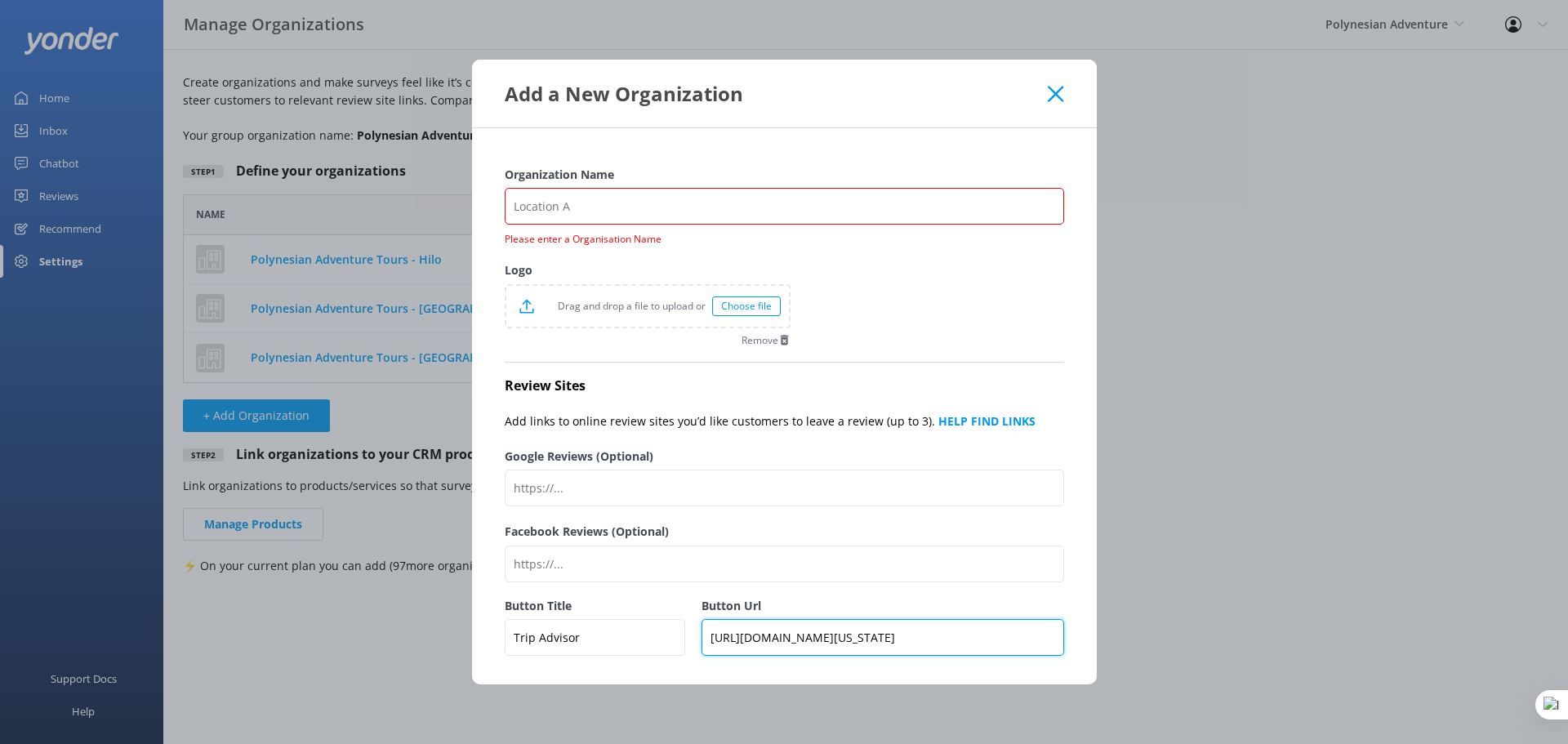 scroll, scrollTop: 0, scrollLeft: 268, axis: horizontal 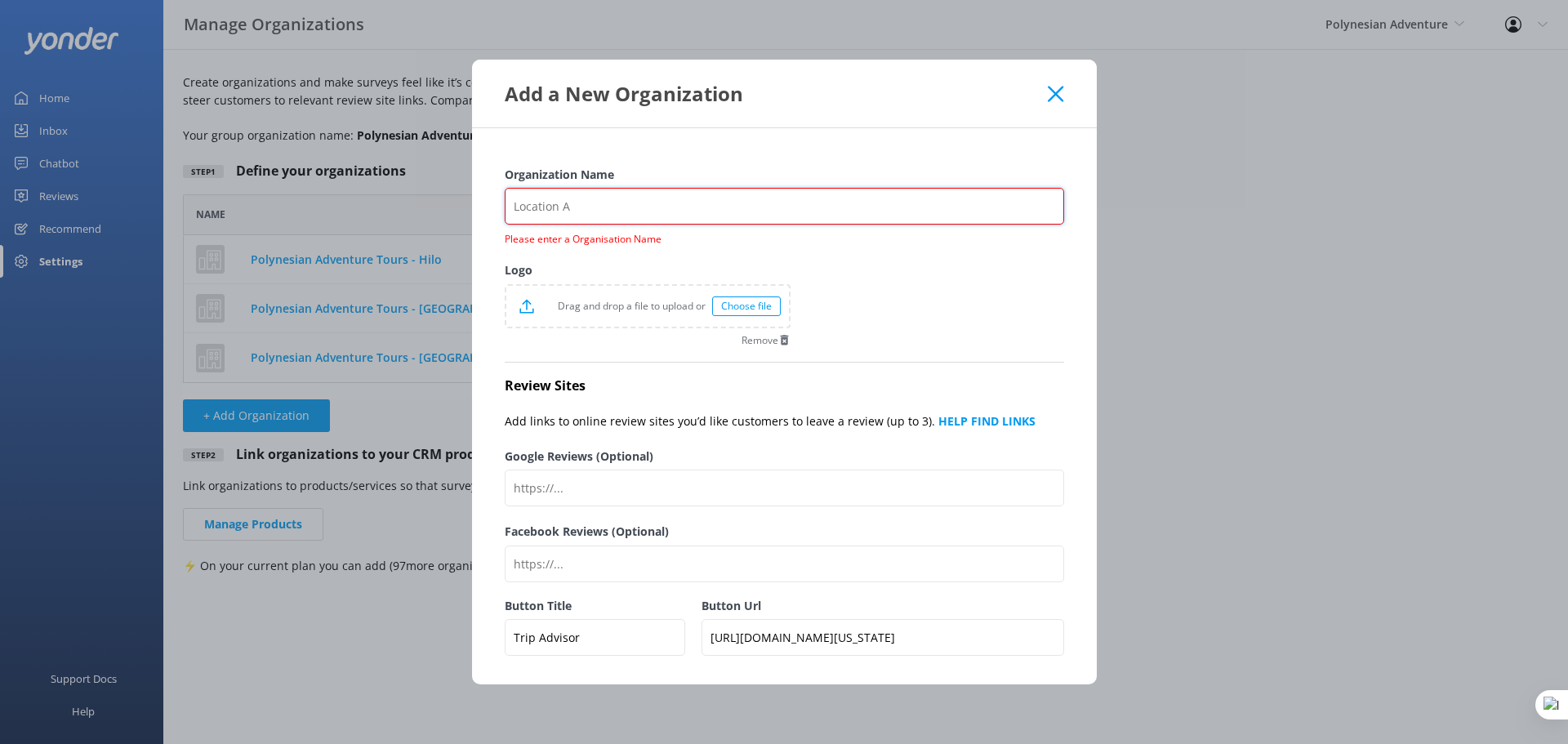 click on "Organization Name" at bounding box center [784, 206] 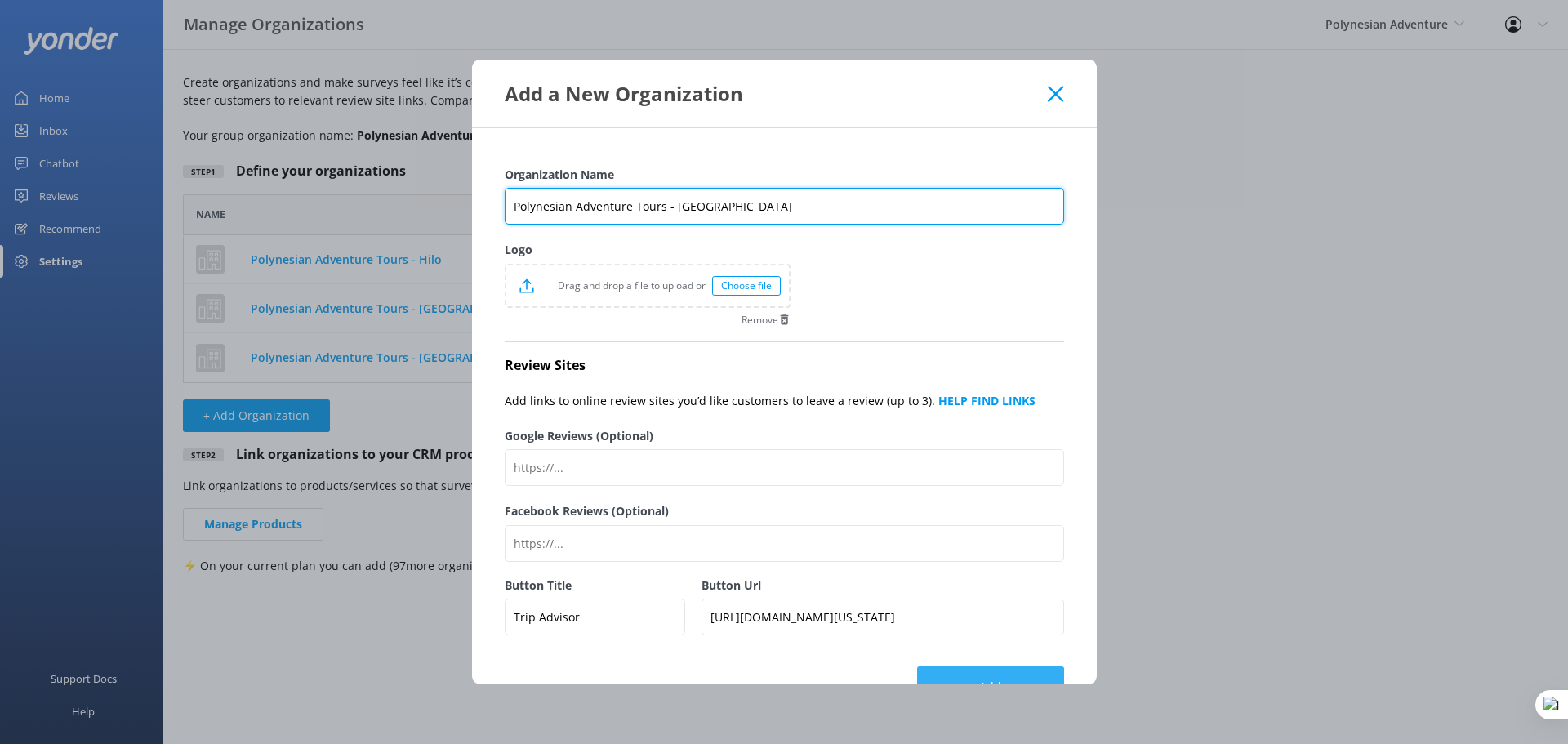 type on "Polynesian Adventure Tours - Maui" 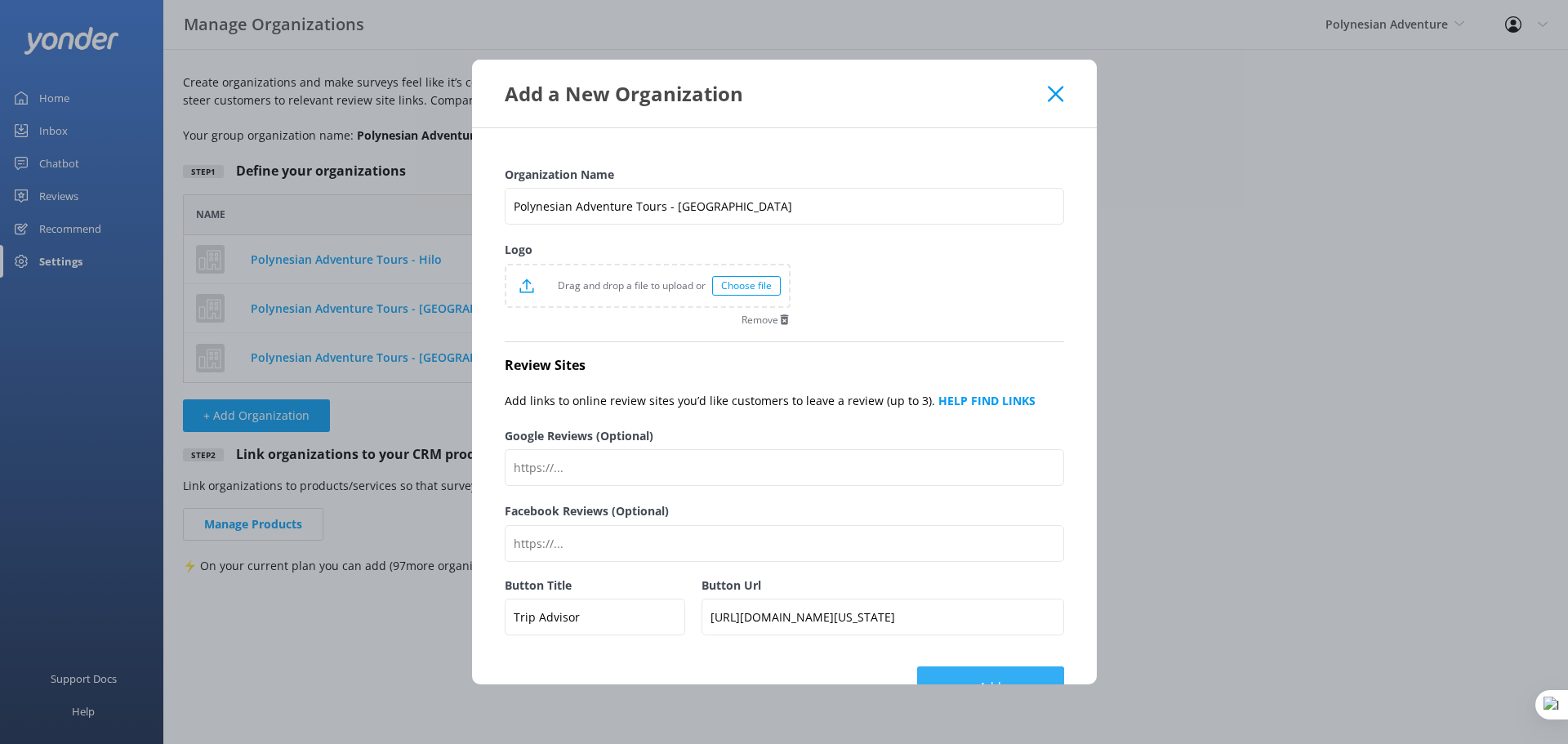 click on "Add" at bounding box center [991, 687] 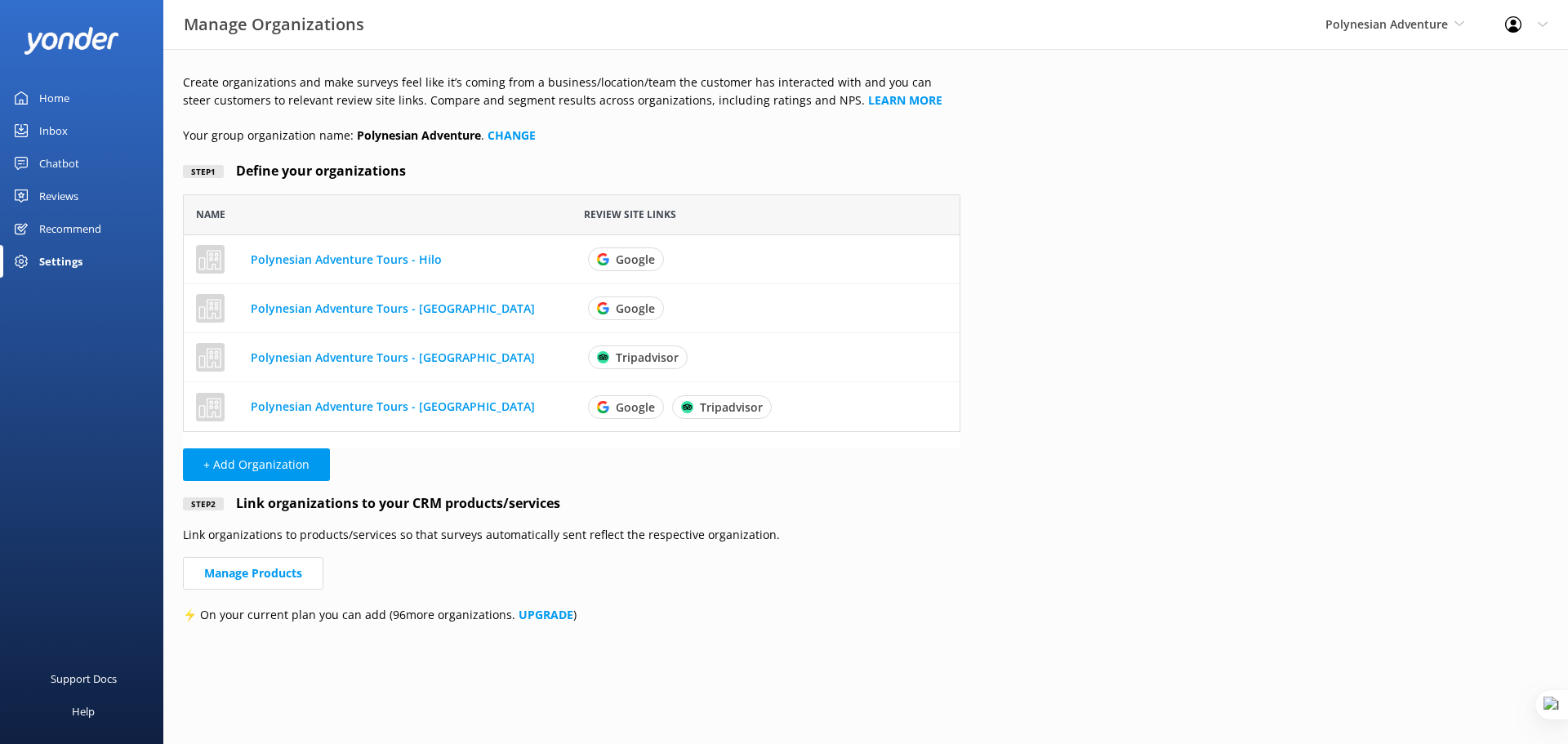 scroll, scrollTop: 13, scrollLeft: 13, axis: both 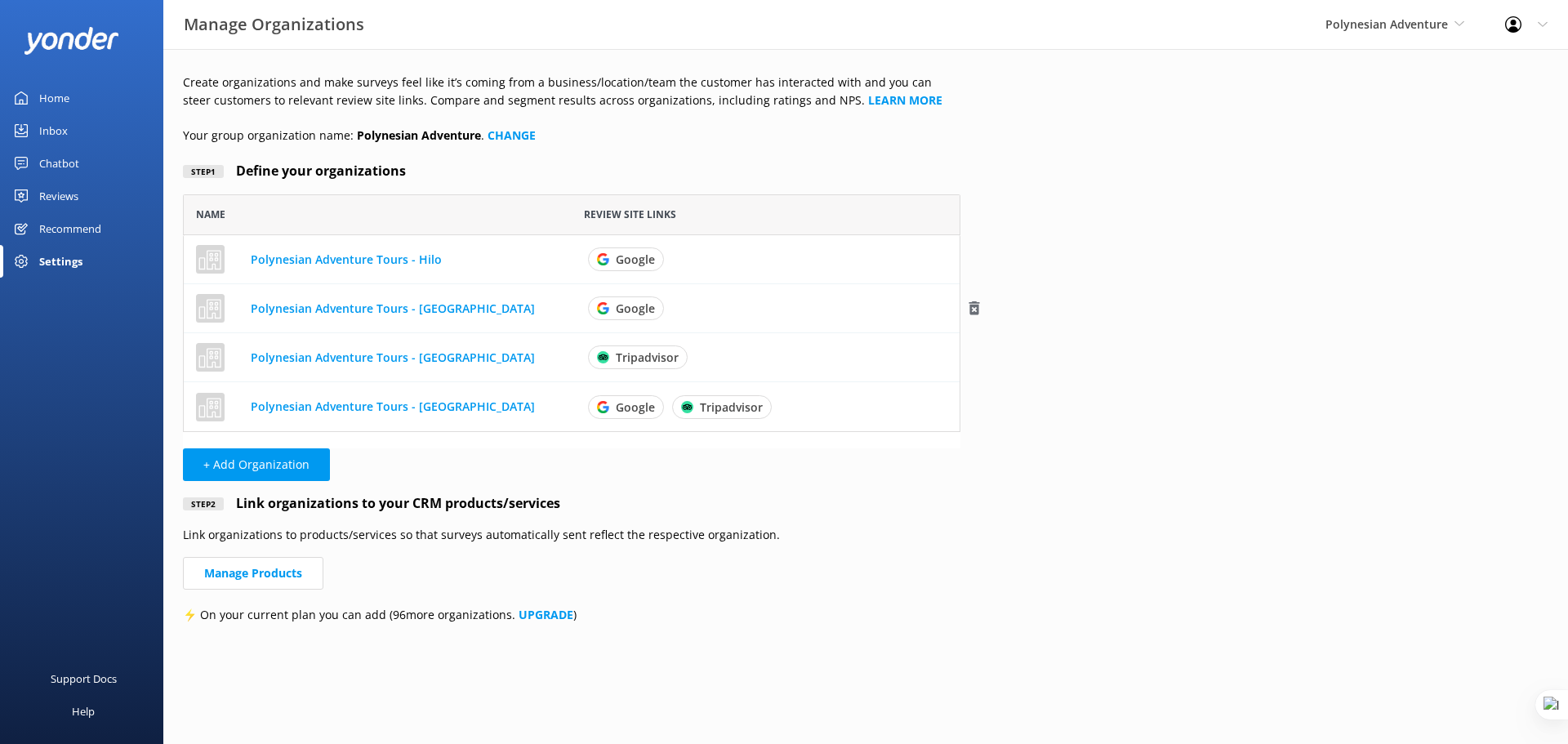 click on "Polynesian Adventure Tours - Kauai" at bounding box center (393, 307) 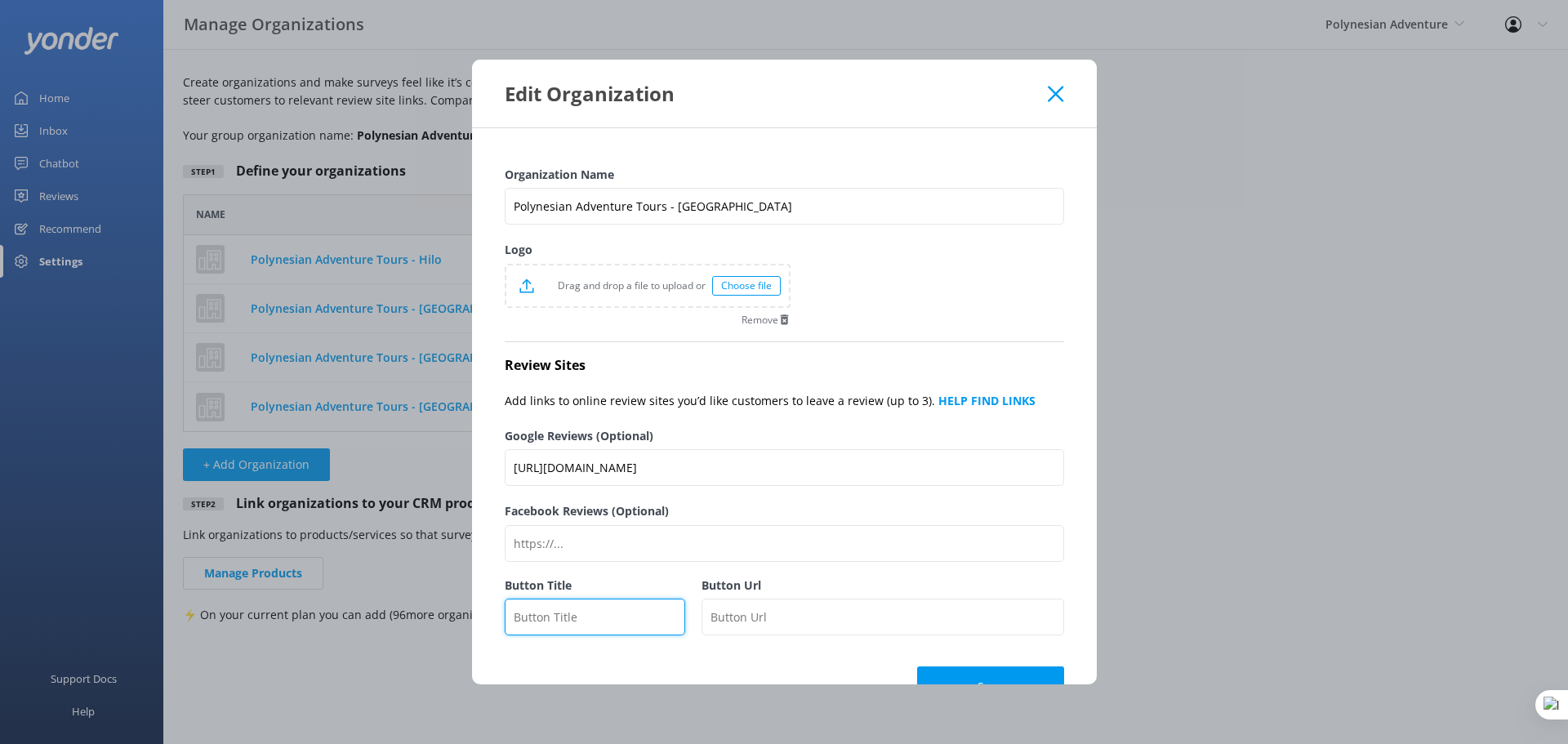 click on "Button Title" at bounding box center (595, 617) 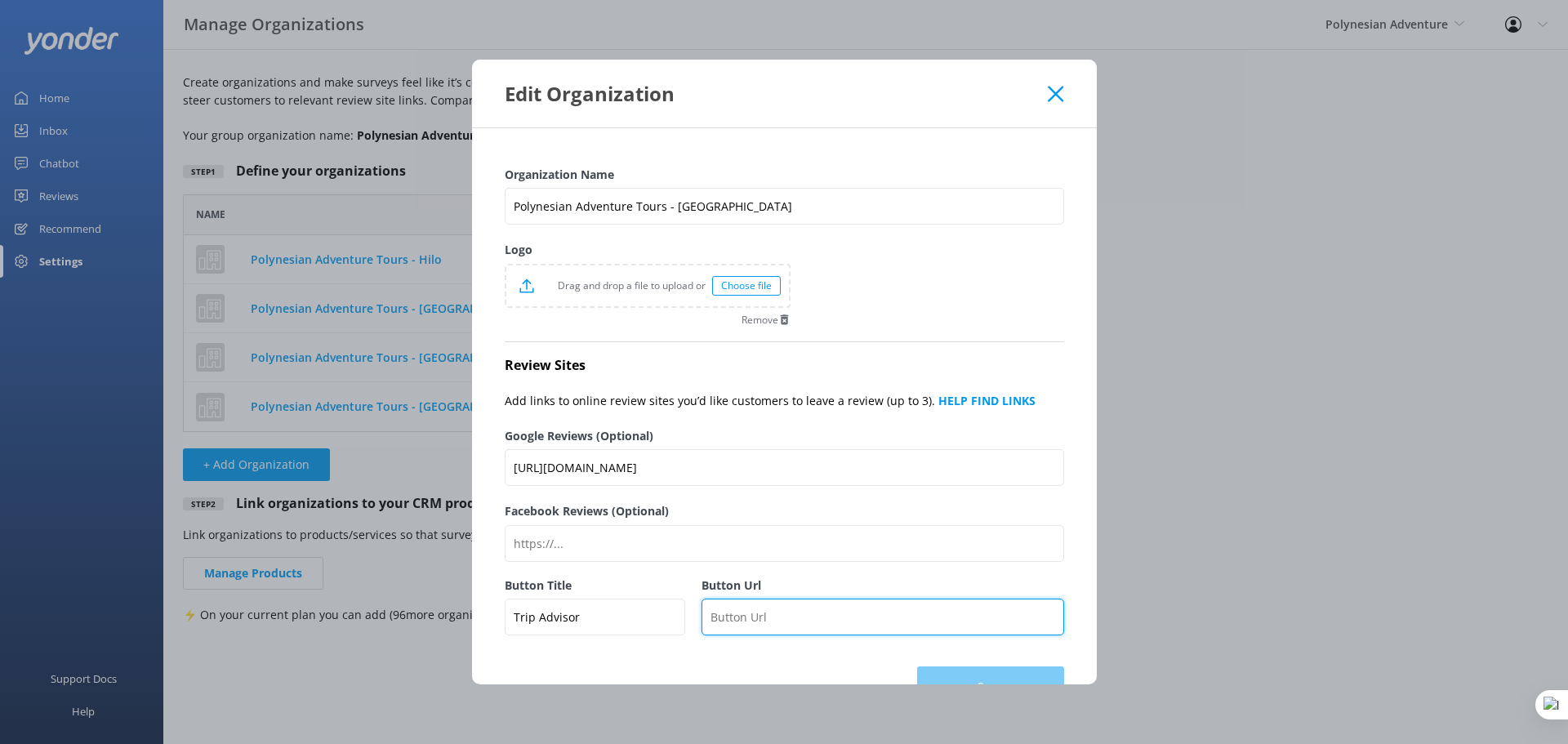 click on "Button Url" at bounding box center (882, 617) 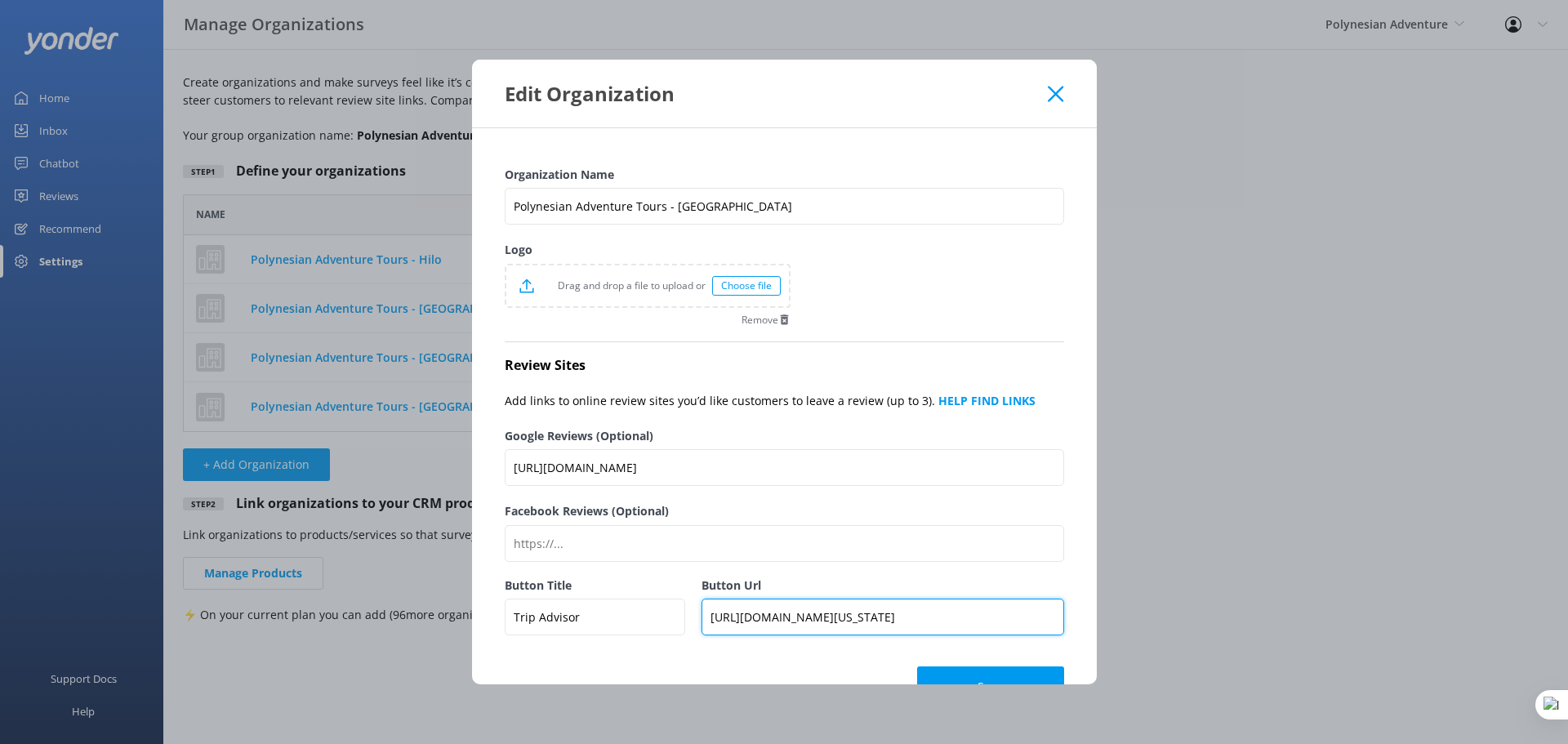 scroll, scrollTop: 0, scrollLeft: 225, axis: horizontal 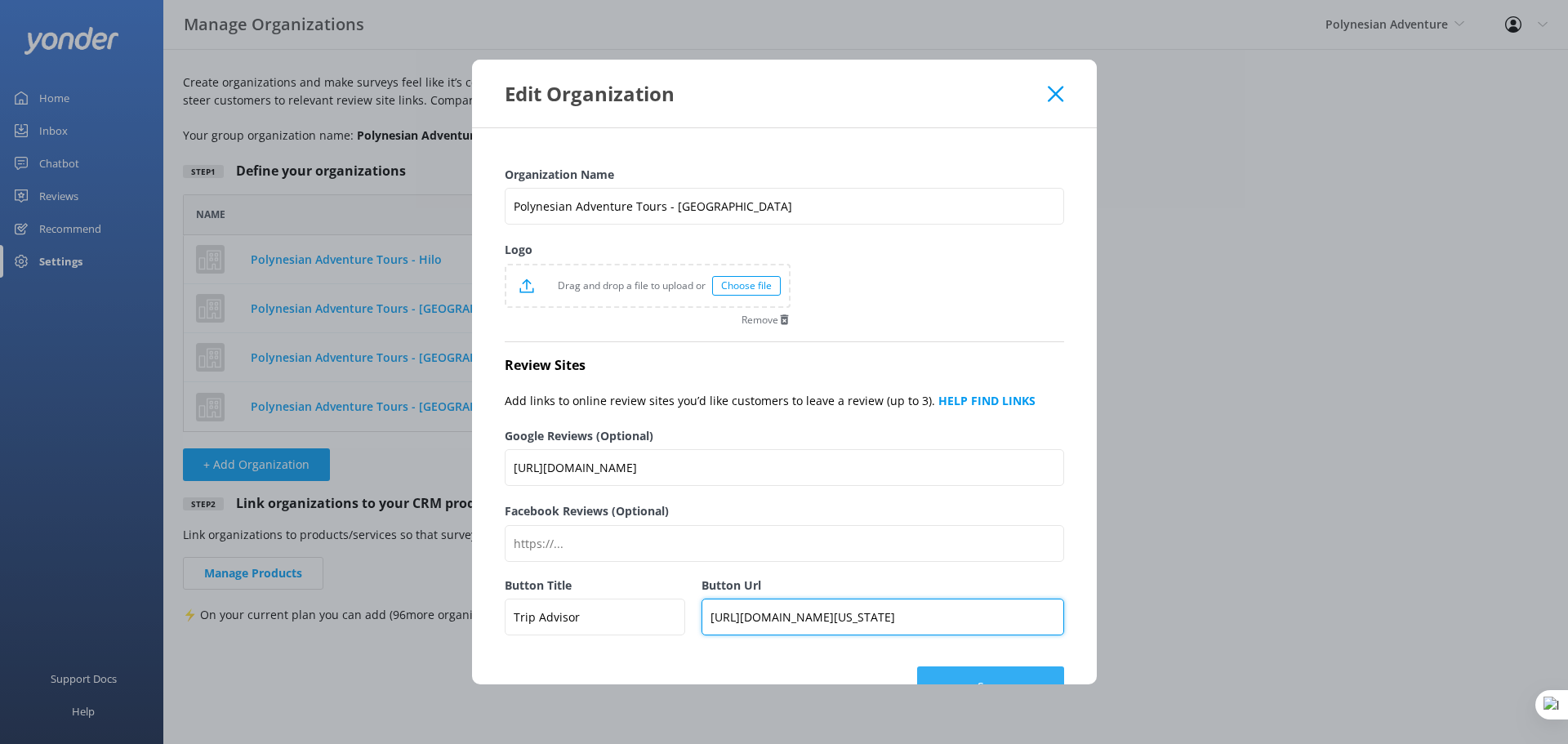 type on "https://www.tripadvisor.com/UserReviewEdit-g29218-d2038984-Polynesian_Adventure-Kauai_Hawaii.html" 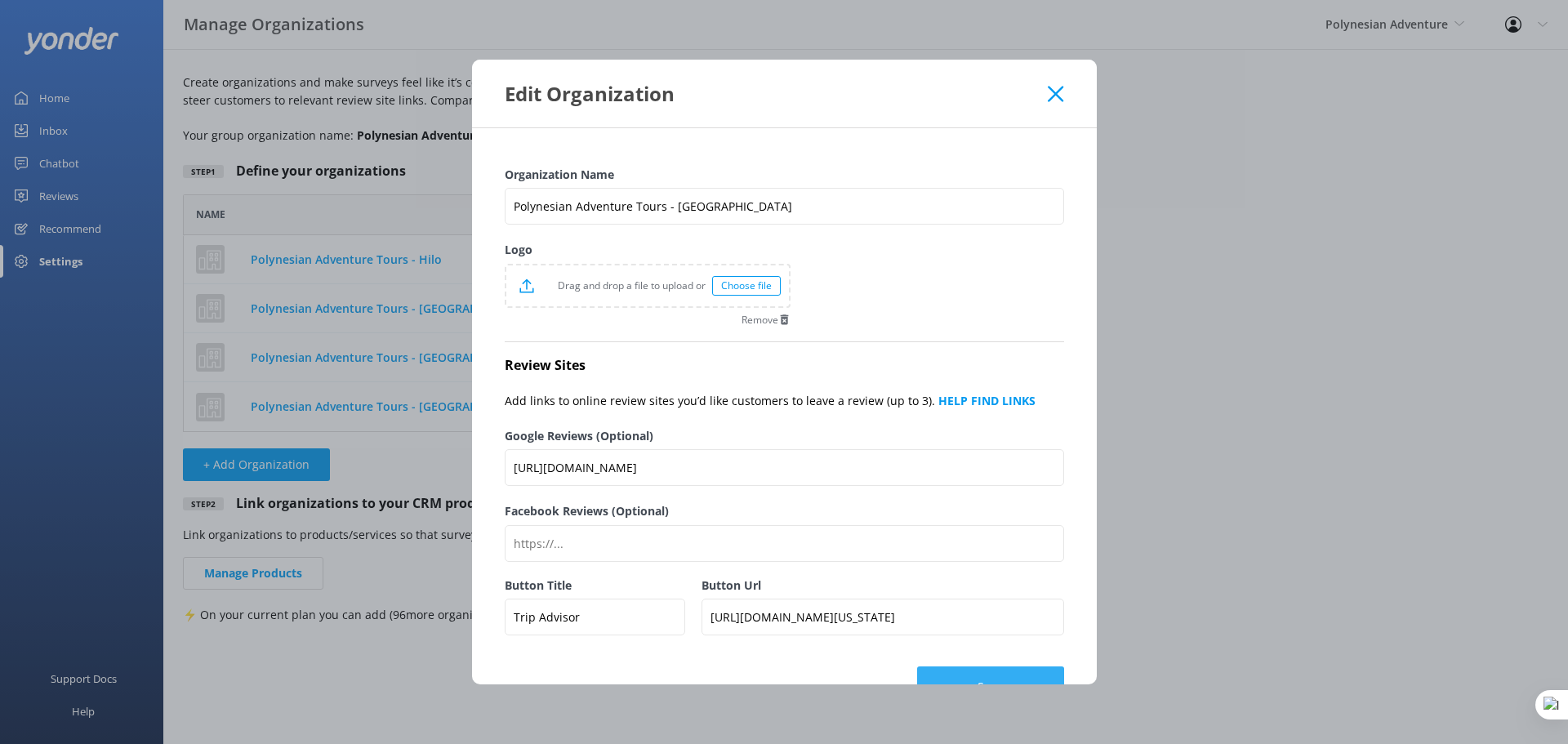 click on "Save" at bounding box center [991, 687] 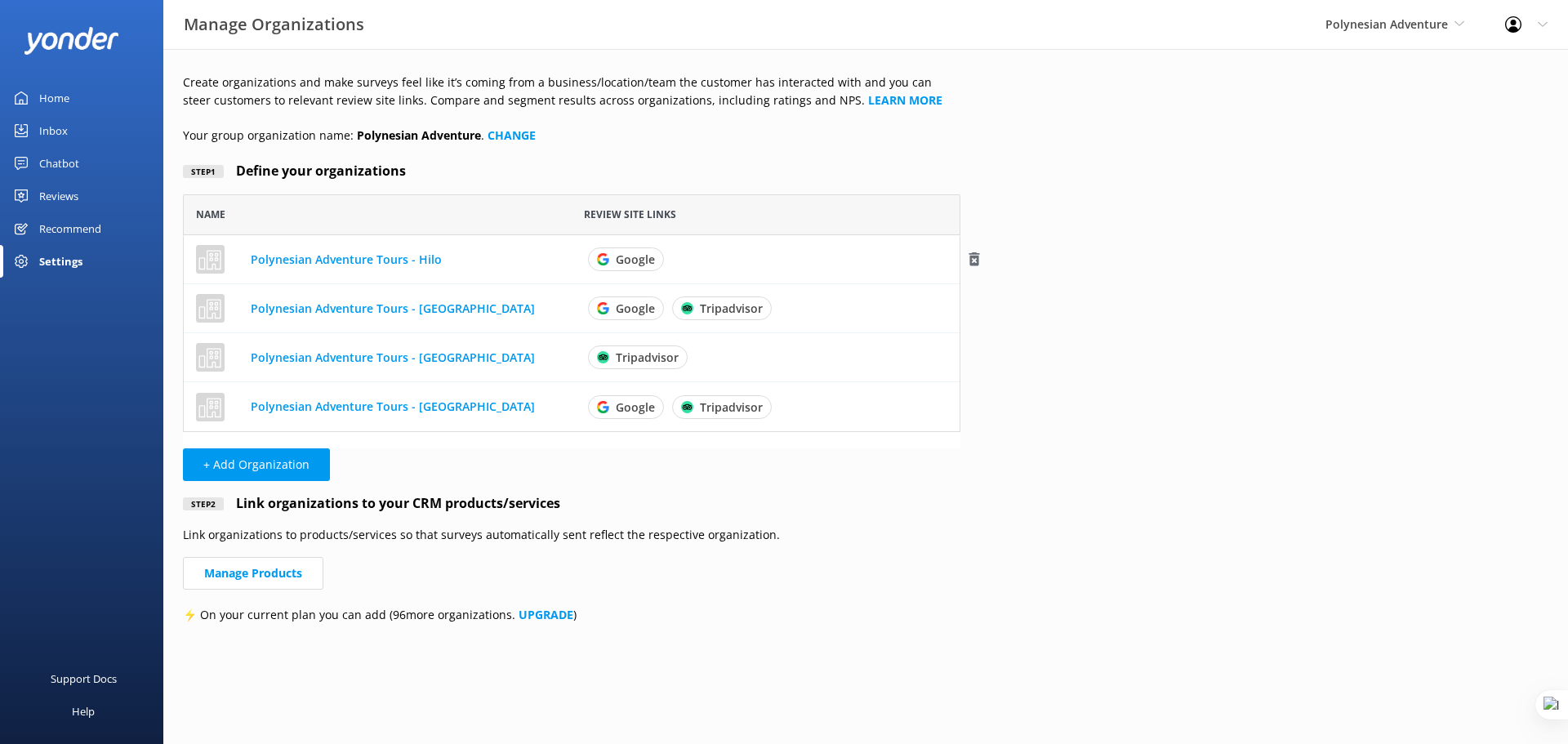 click on "Polynesian Adventure Tours - Hilo" at bounding box center [346, 258] 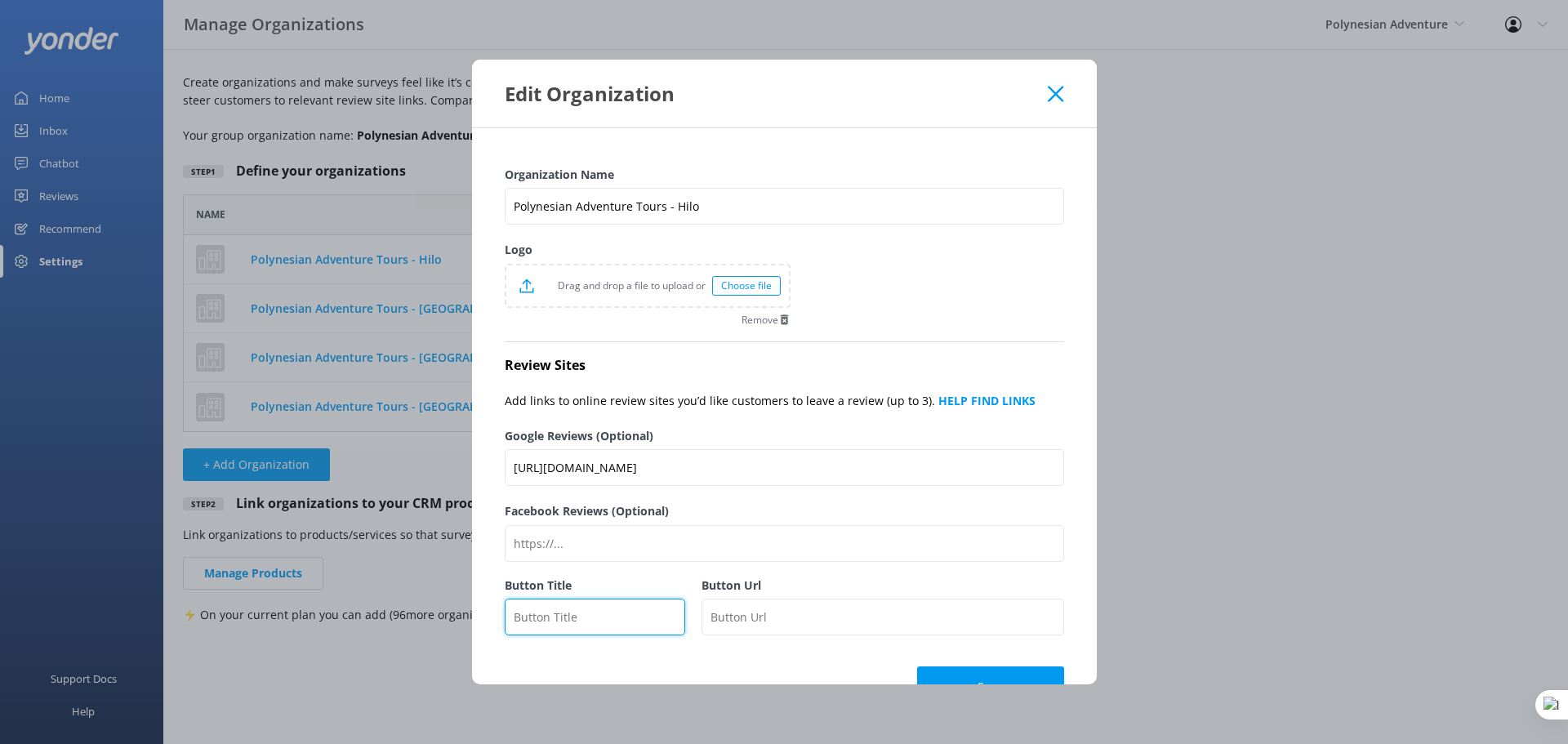click on "Button Title" at bounding box center [595, 617] 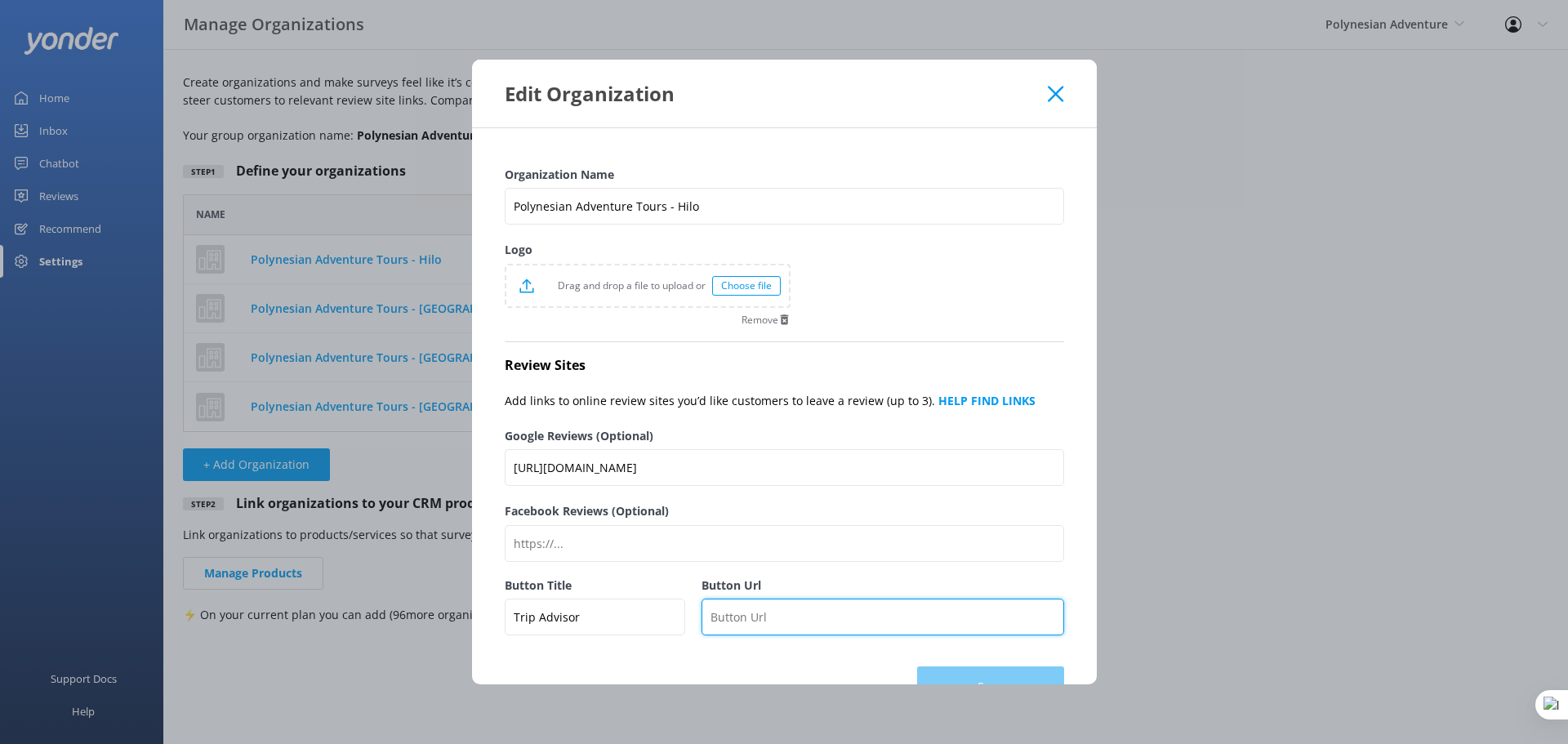 click on "Button Url" at bounding box center (882, 617) 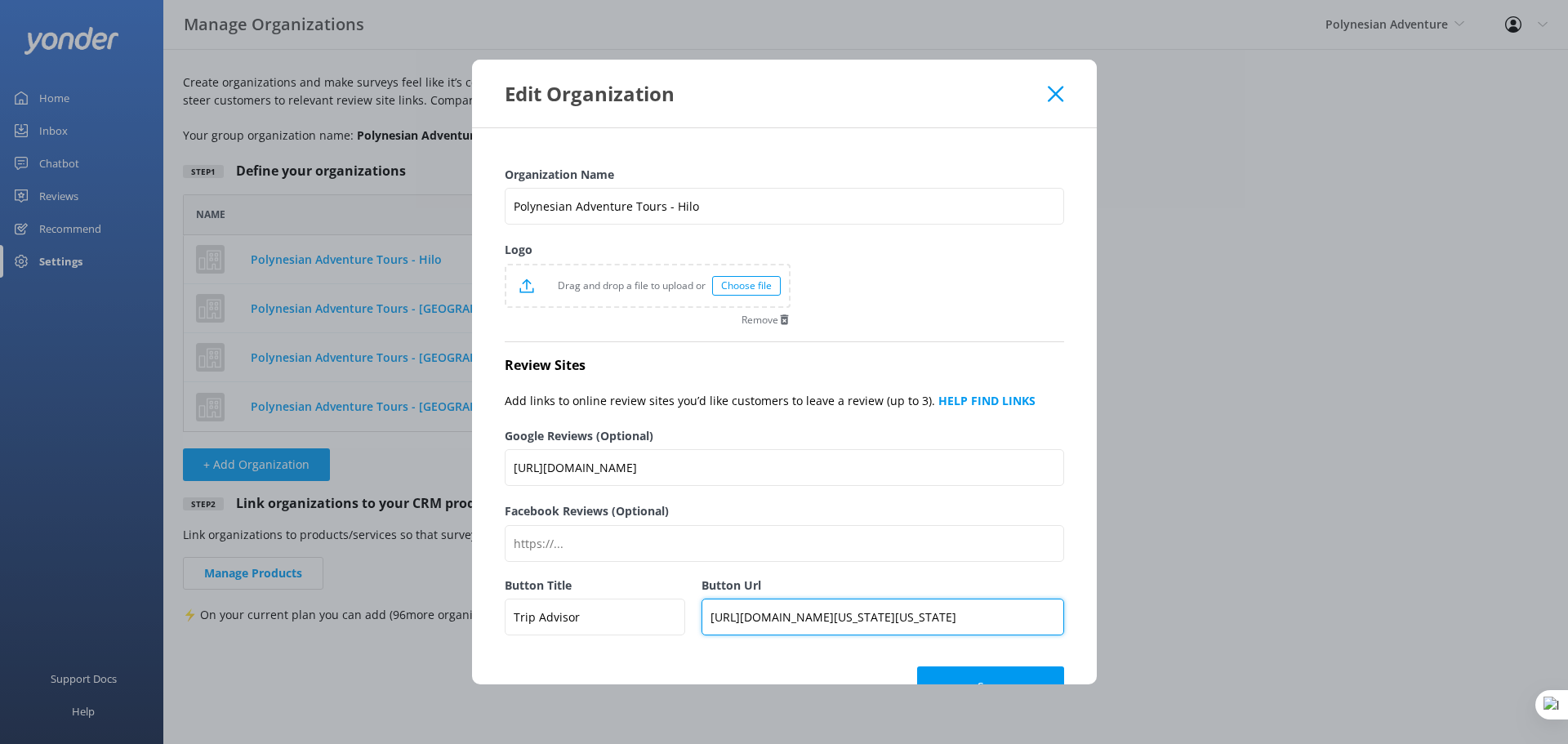scroll, scrollTop: 0, scrollLeft: 319, axis: horizontal 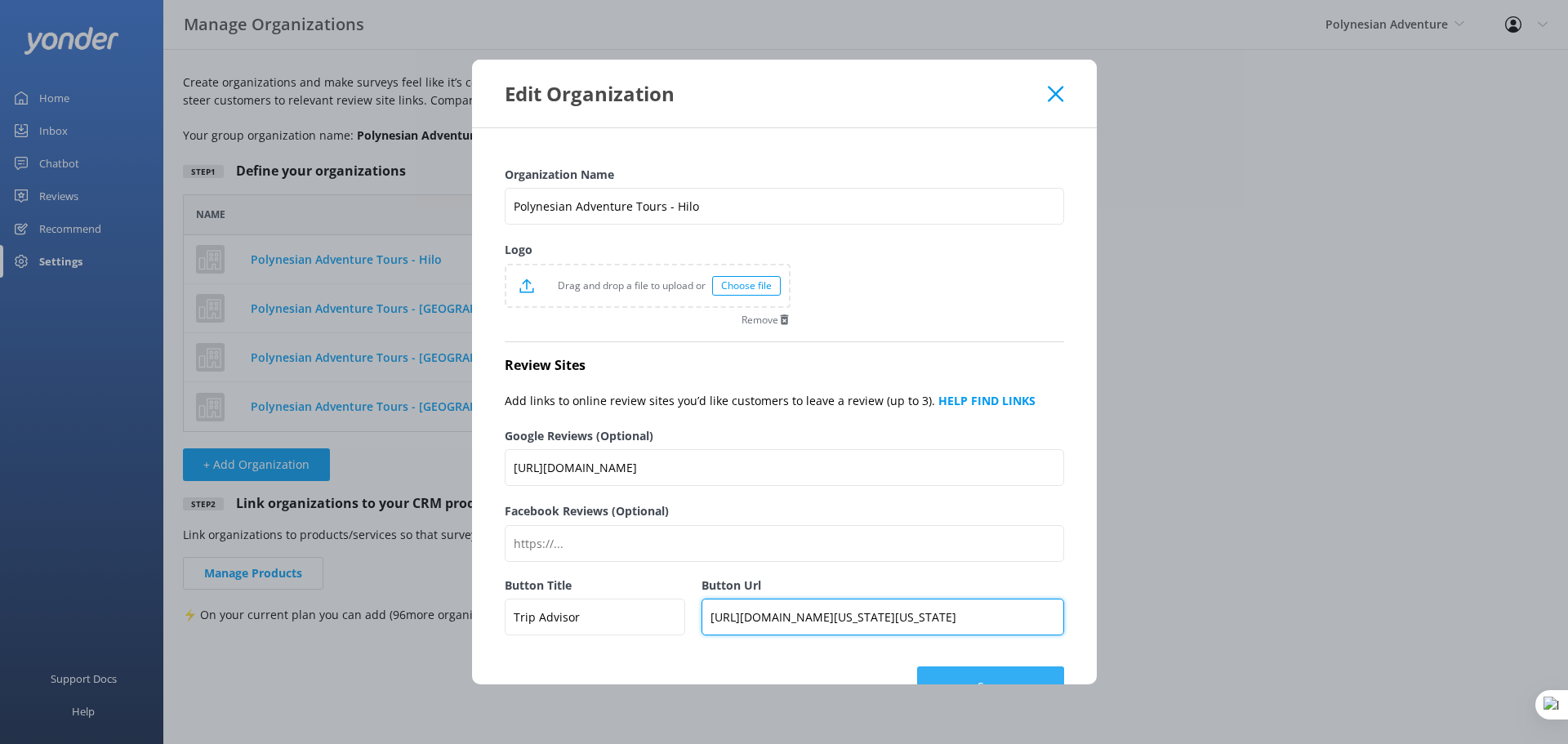 type on "https://www.tripadvisor.com/UserReviewEdit-g29217-d2038985-Polynesian_Adventure_Tours-Island_of_Hawaii_Hawaii.html" 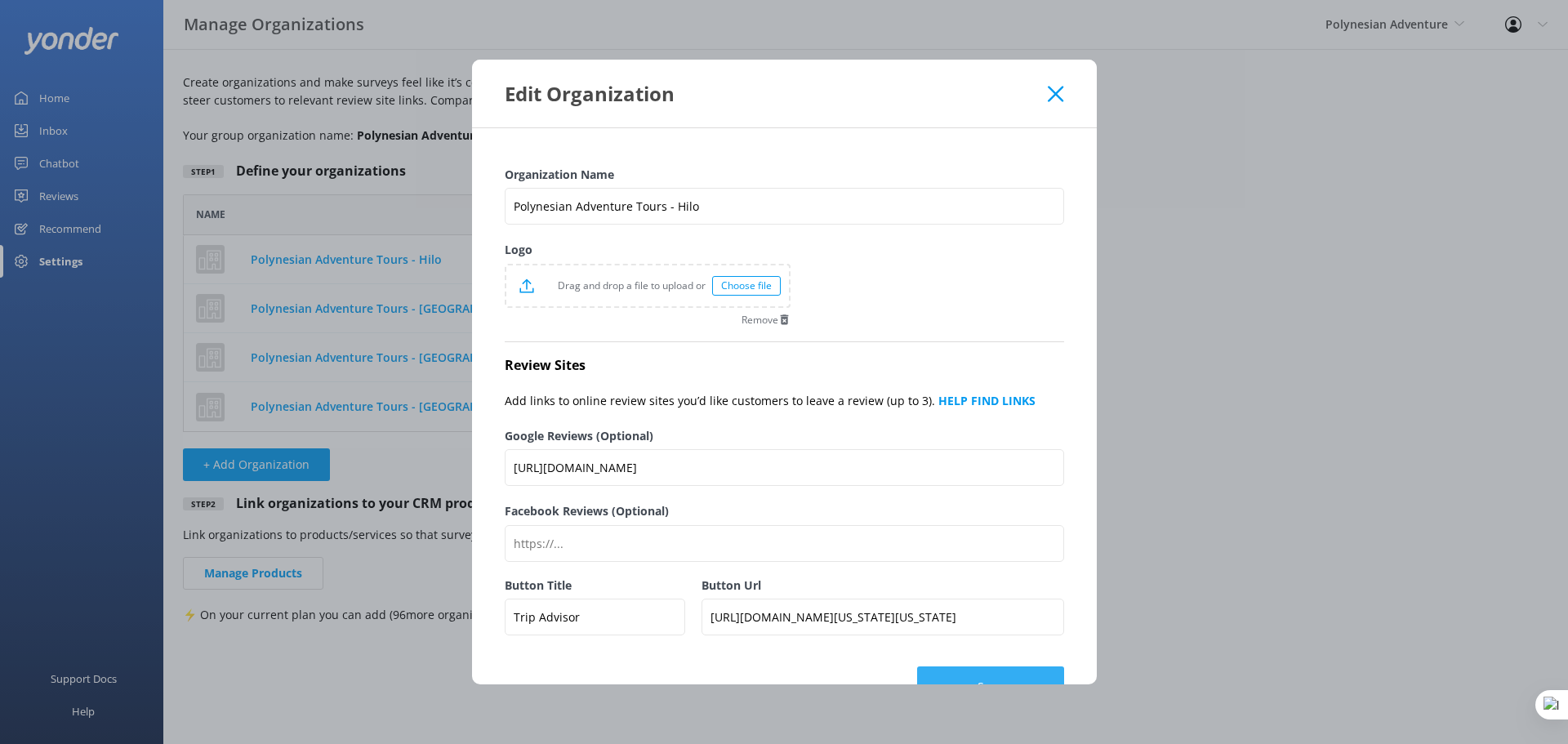 click on "Save" at bounding box center (991, 687) 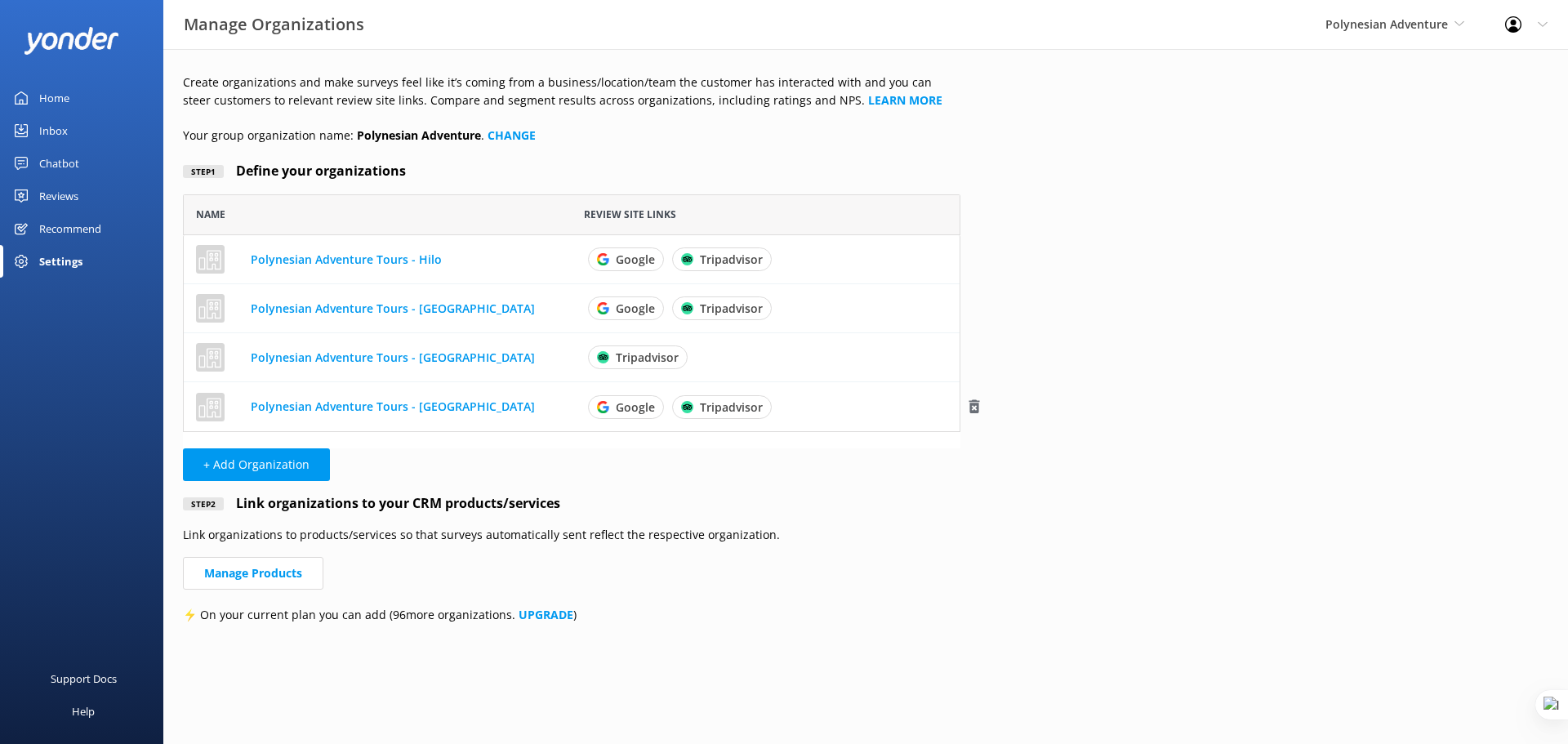 click on "Polynesian Adventure Tours - [GEOGRAPHIC_DATA]" at bounding box center [393, 406] 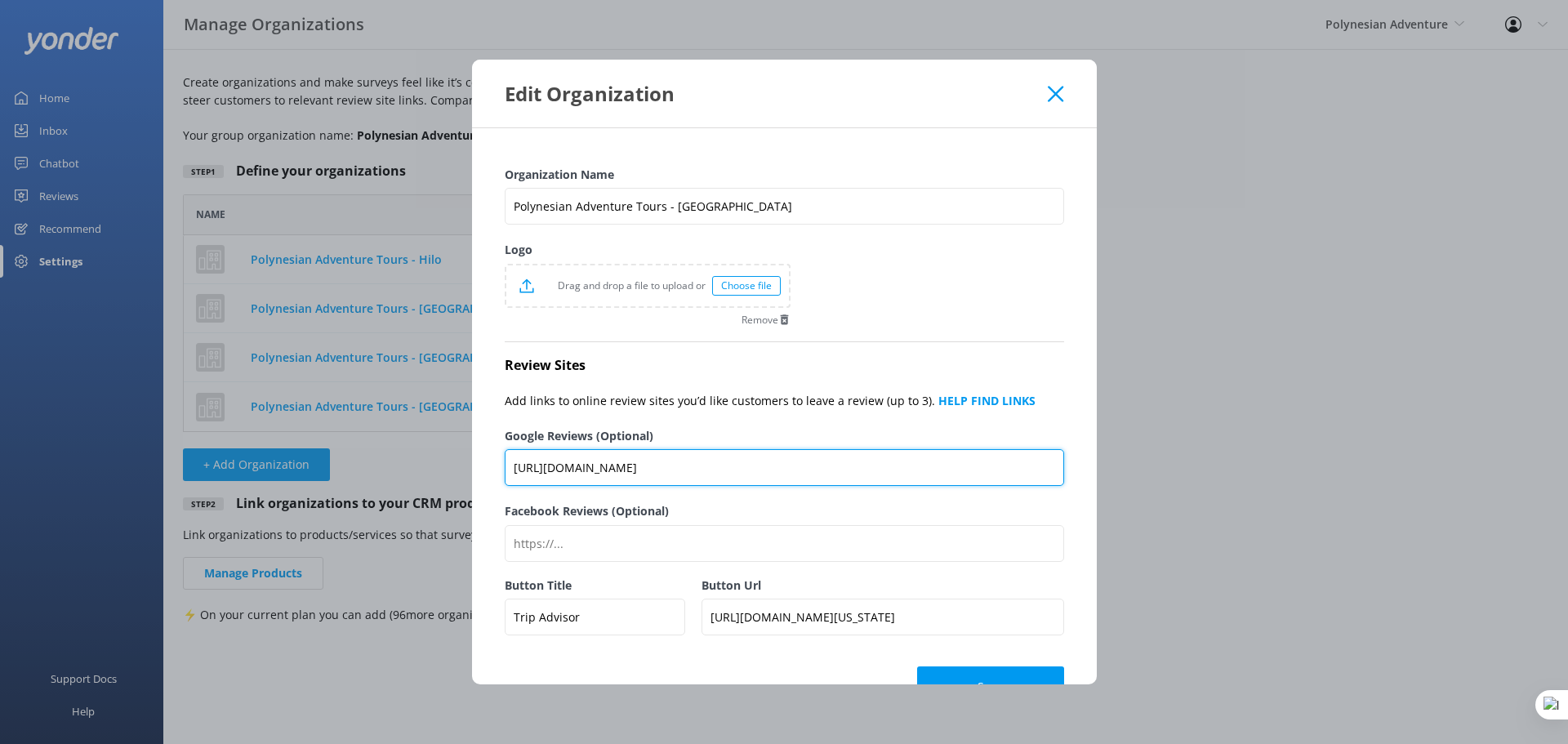 click on "https://g.page/r/CaLV698fbNtfEBM/review" at bounding box center (784, 467) 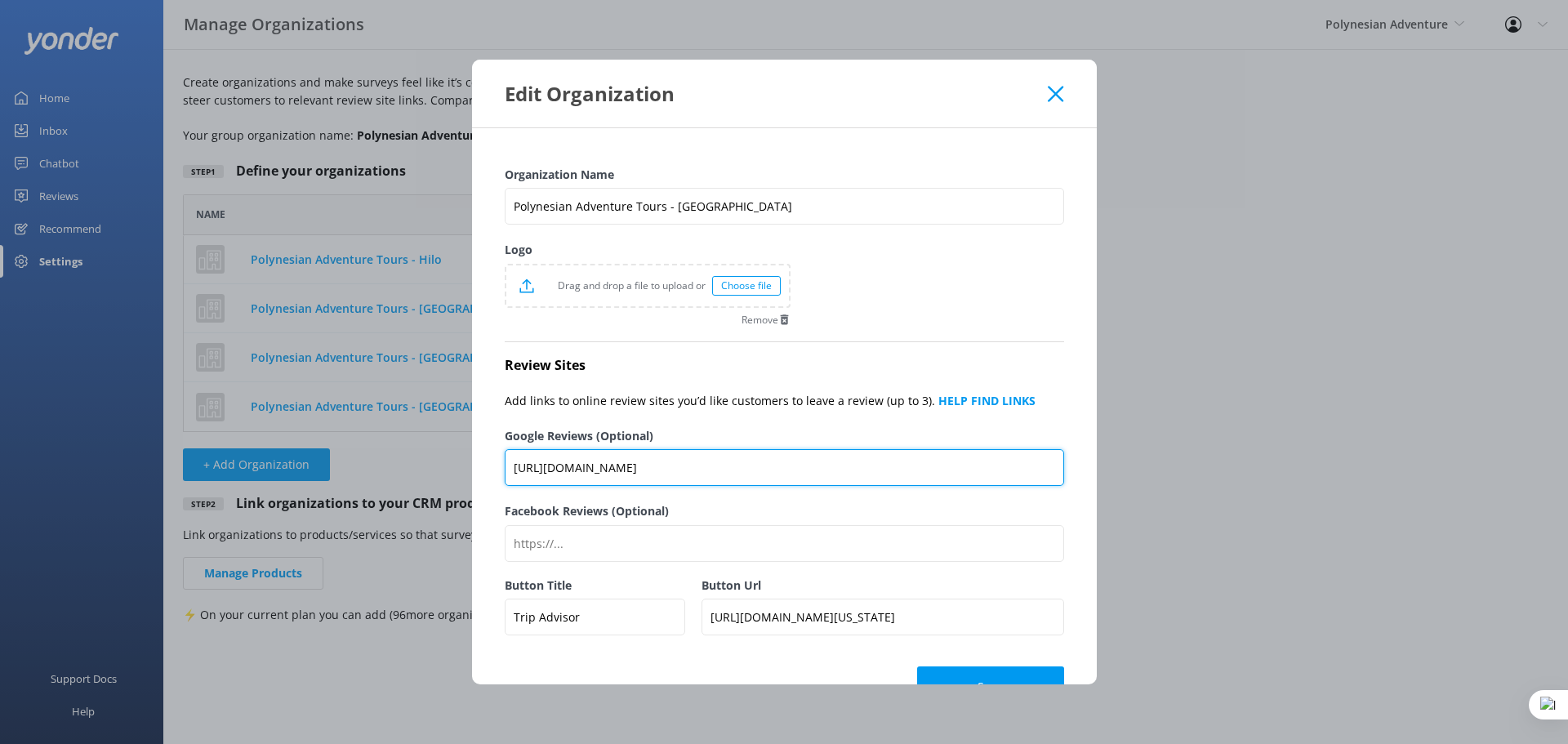 click on "https://g.page/r/CaLV698fbNtfEBM/review" at bounding box center [784, 467] 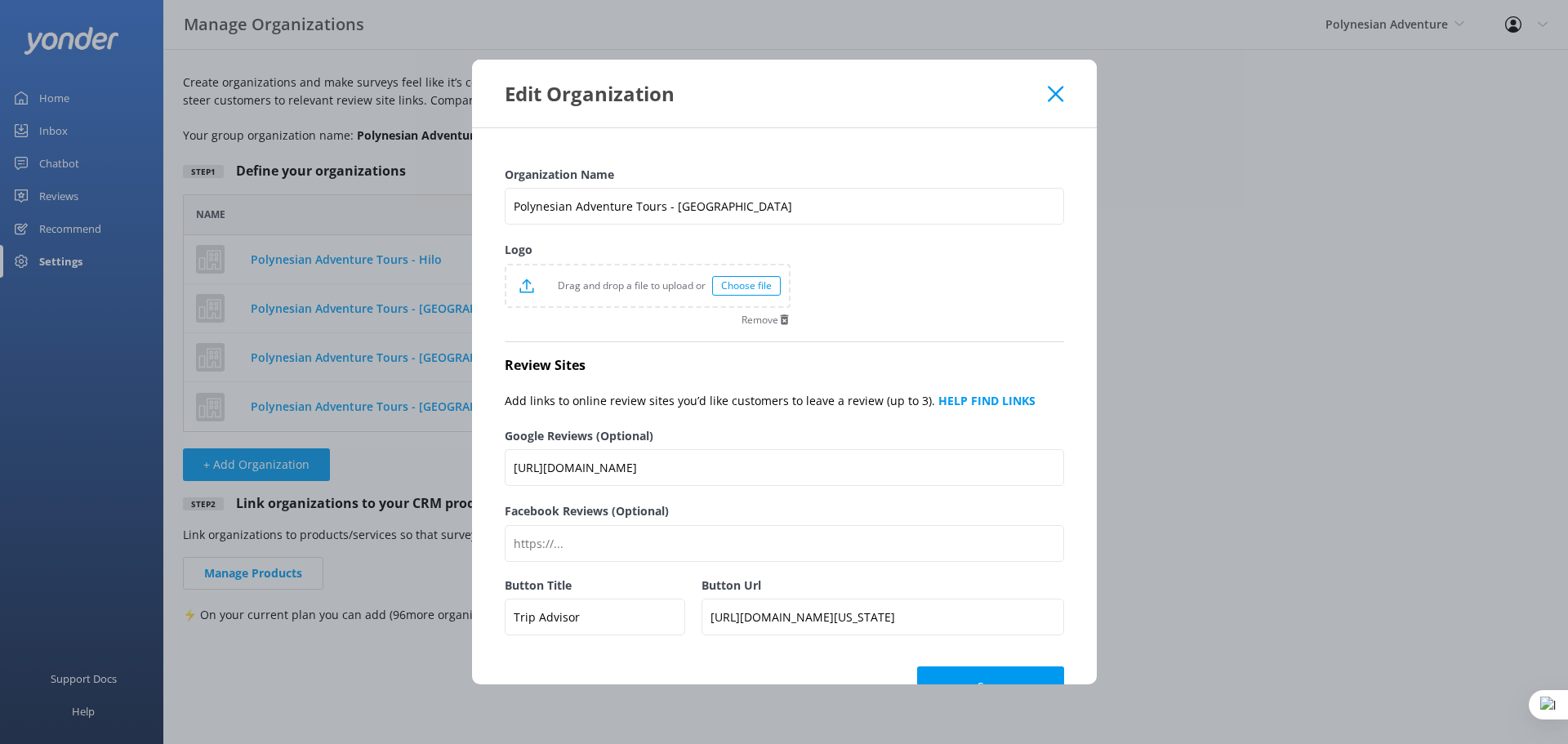 click 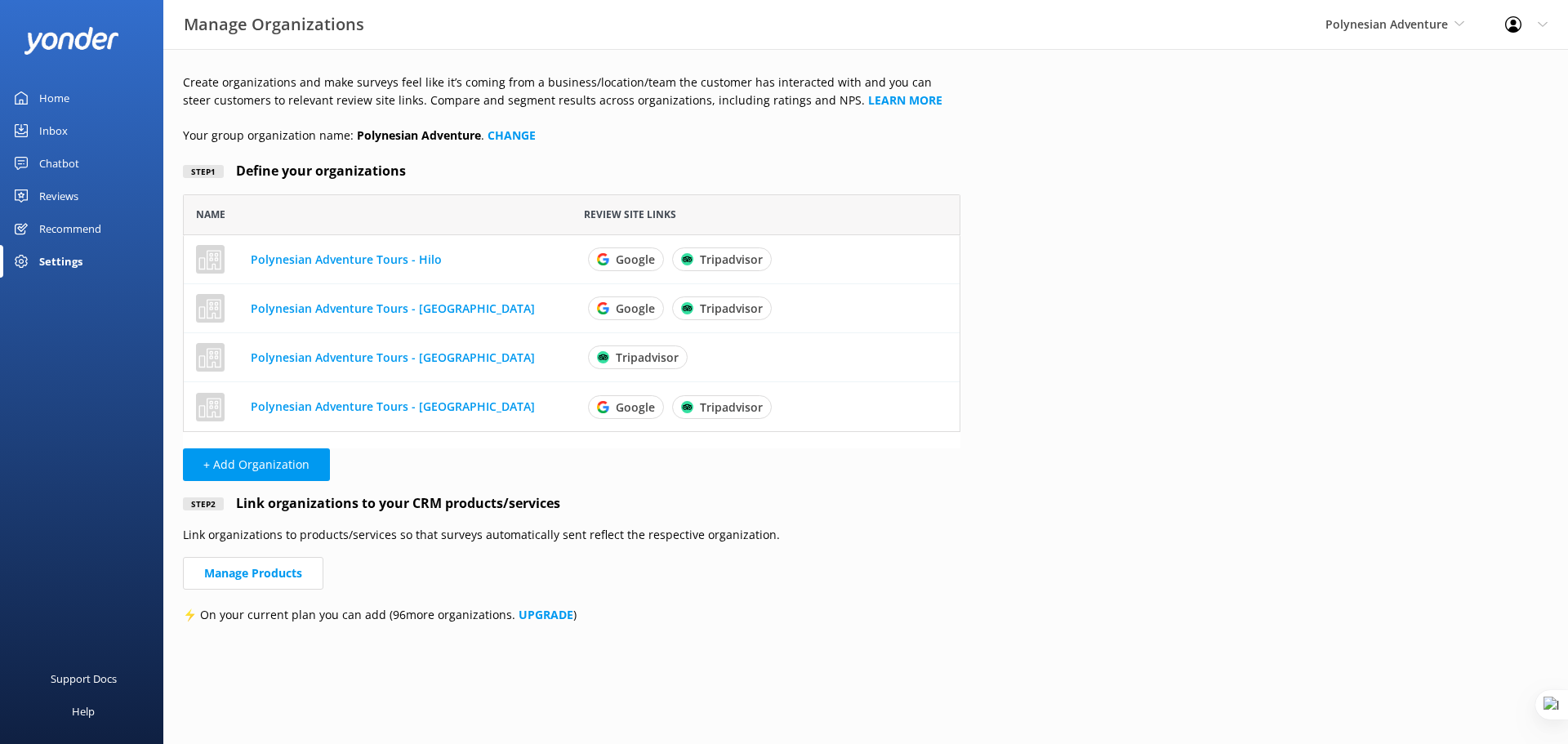 click on "Reviews" at bounding box center [59, 196] 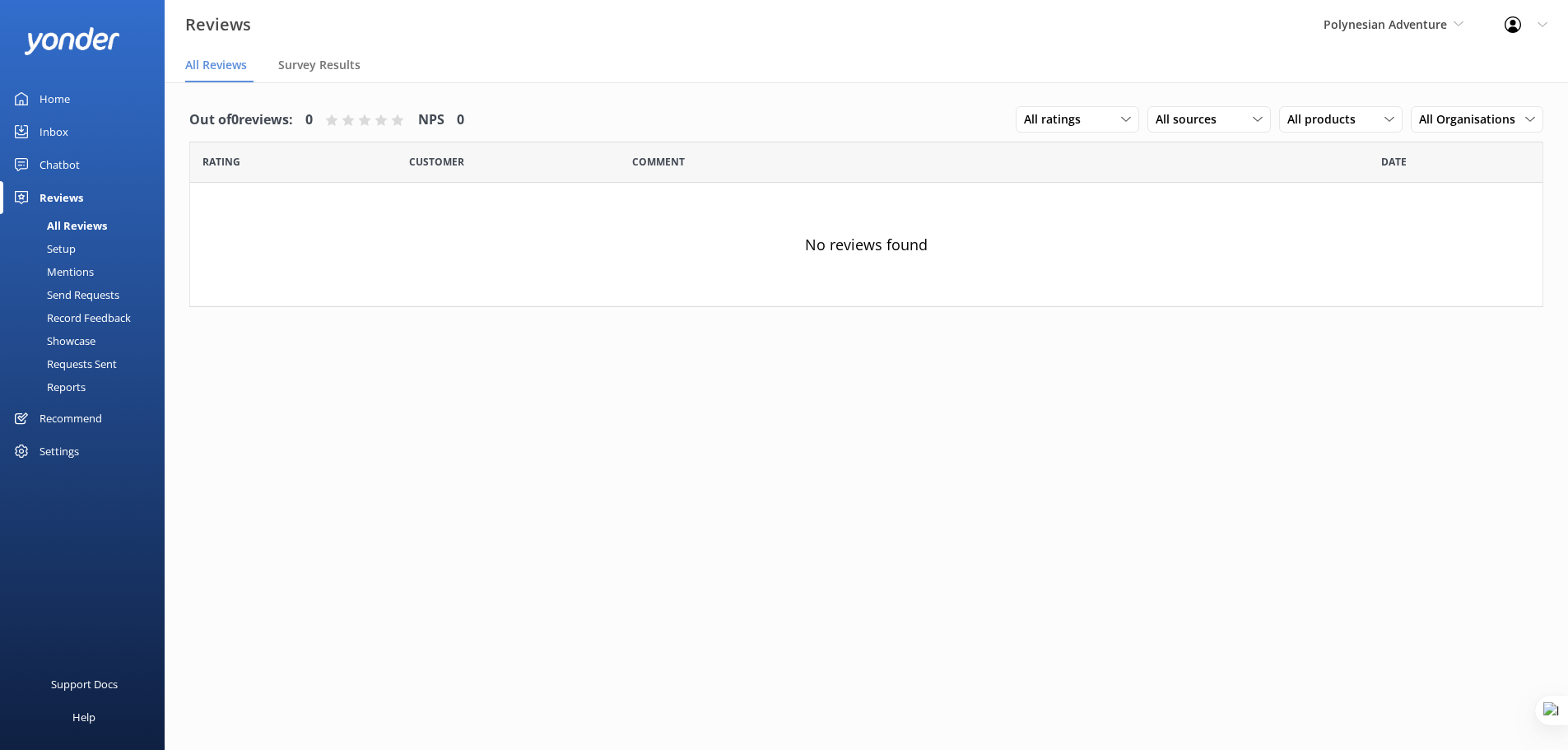 click on "Setup" at bounding box center [43, 249] 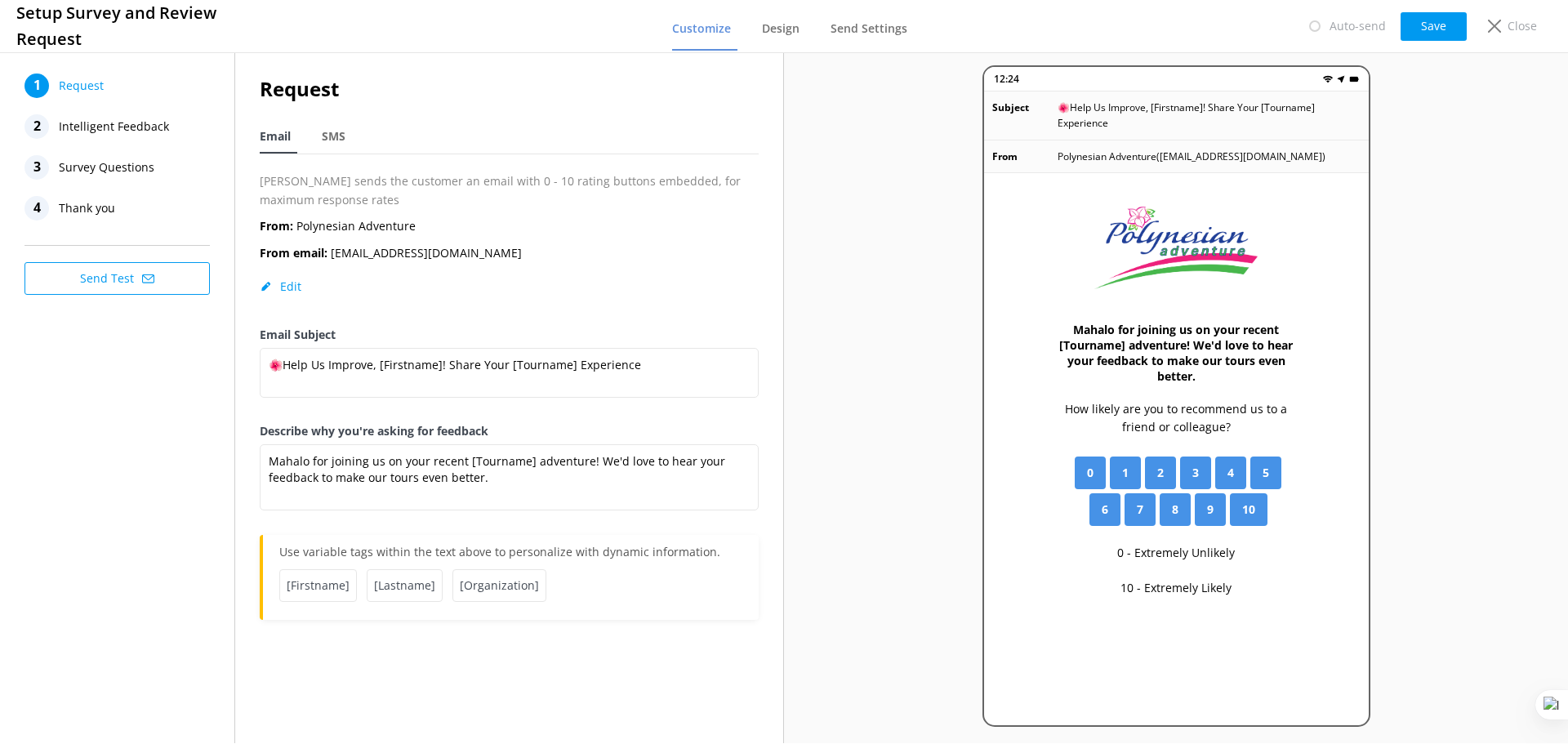 click on "Thank you" at bounding box center [87, 208] 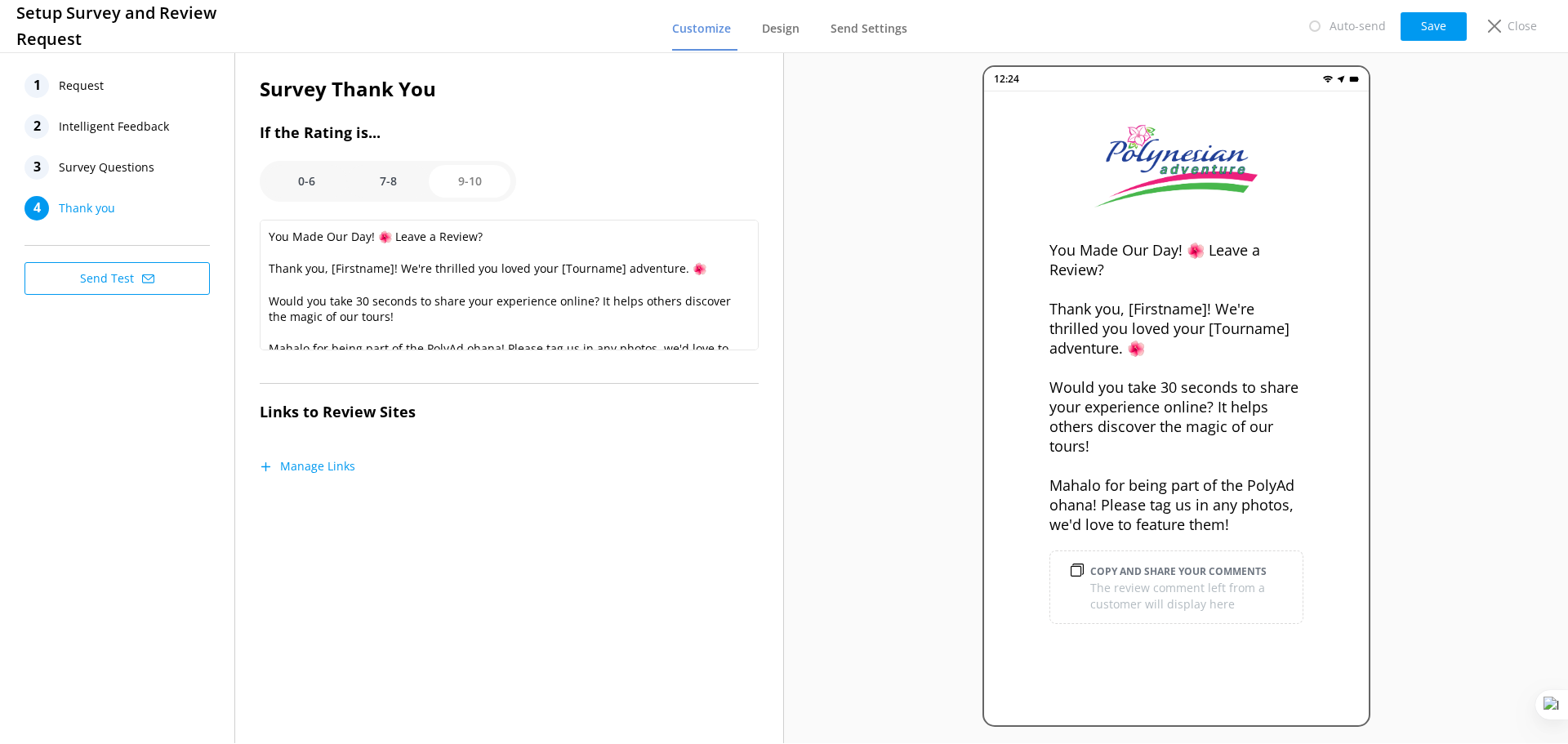click on "Manage Links" at bounding box center [307, 466] 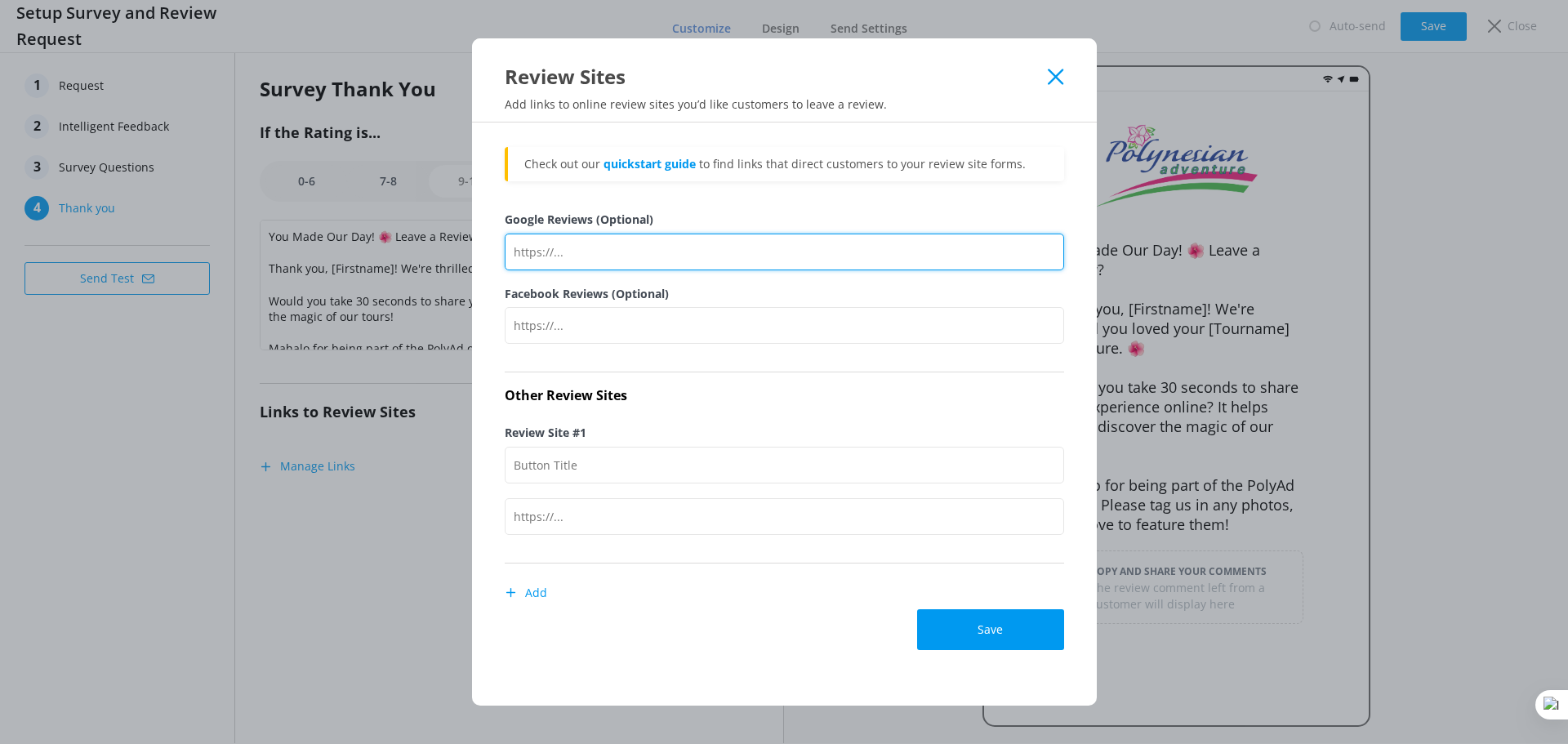 click on "Google Reviews (Optional)" at bounding box center [784, 252] 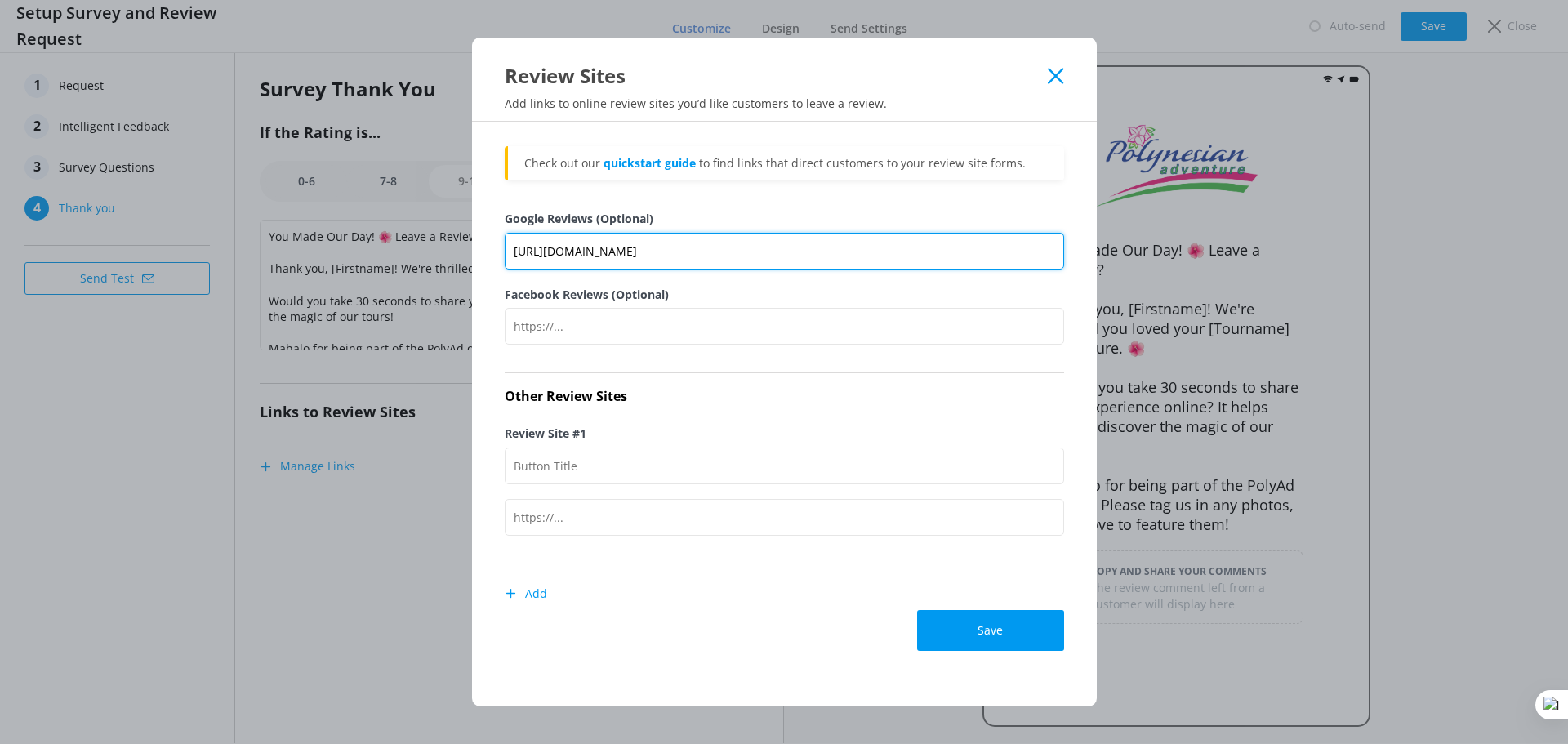 type on "https://g.page/r/CaLV698fbNtfEBM/review" 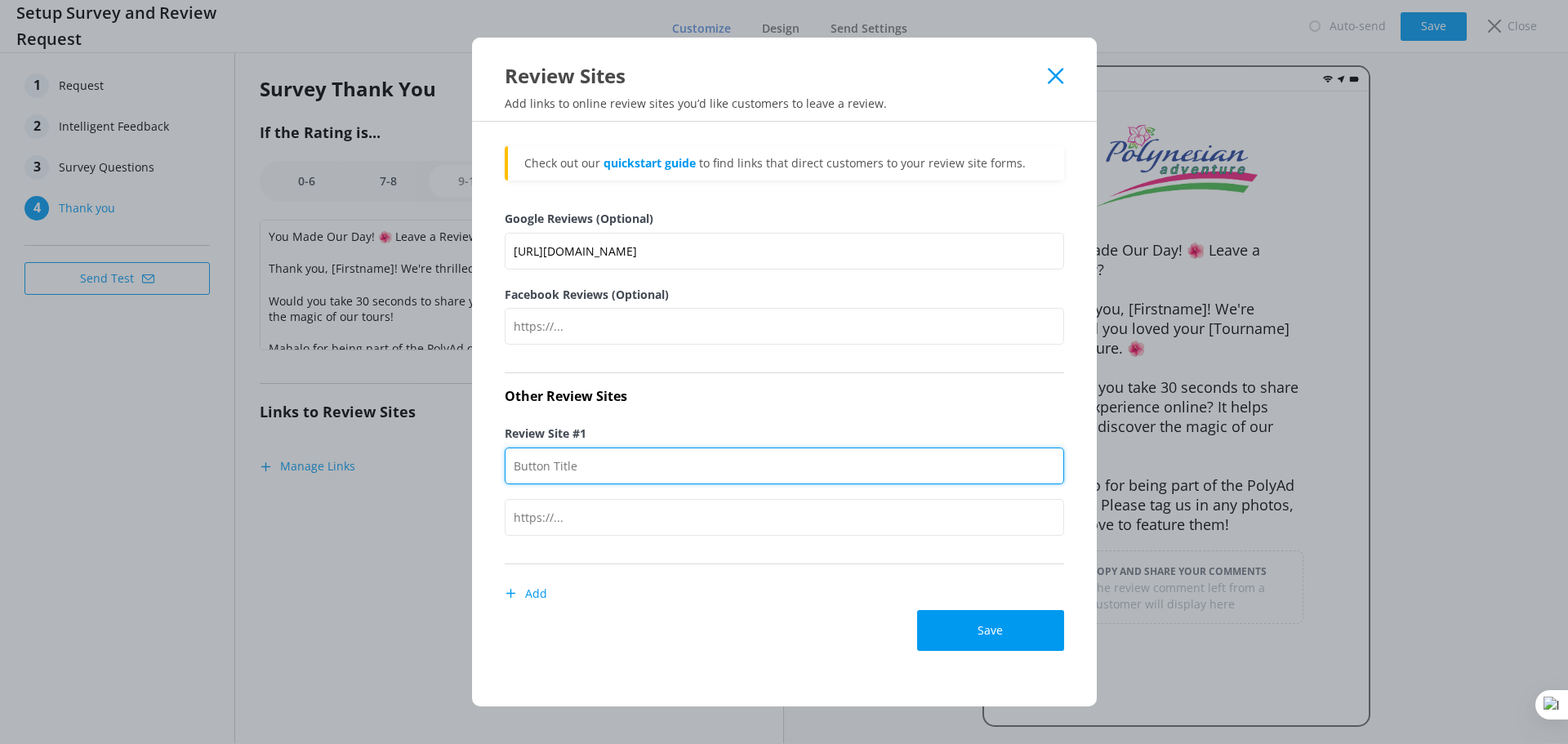 click on "Review Site #1" at bounding box center (784, 466) 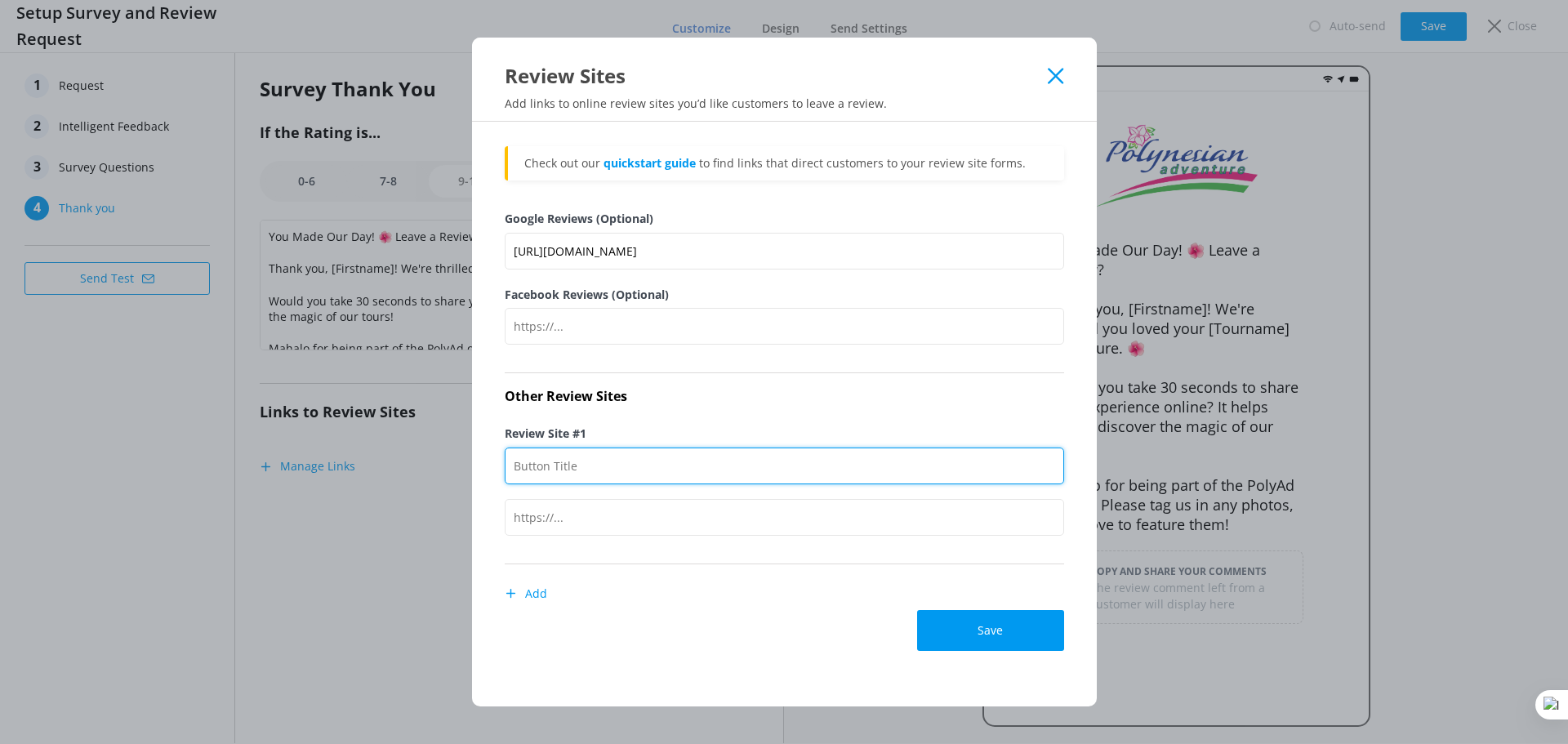 type on "Trip Advisor" 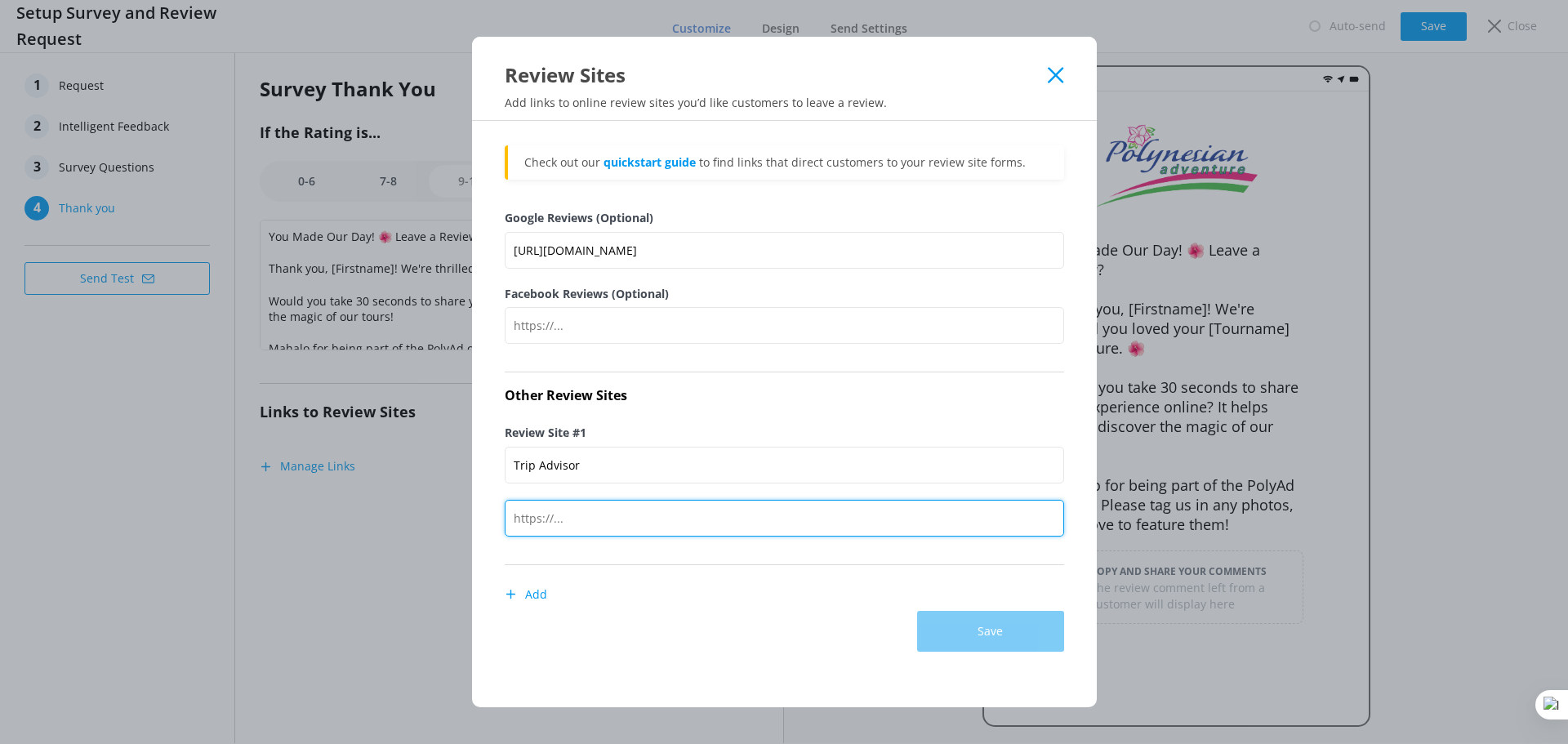click 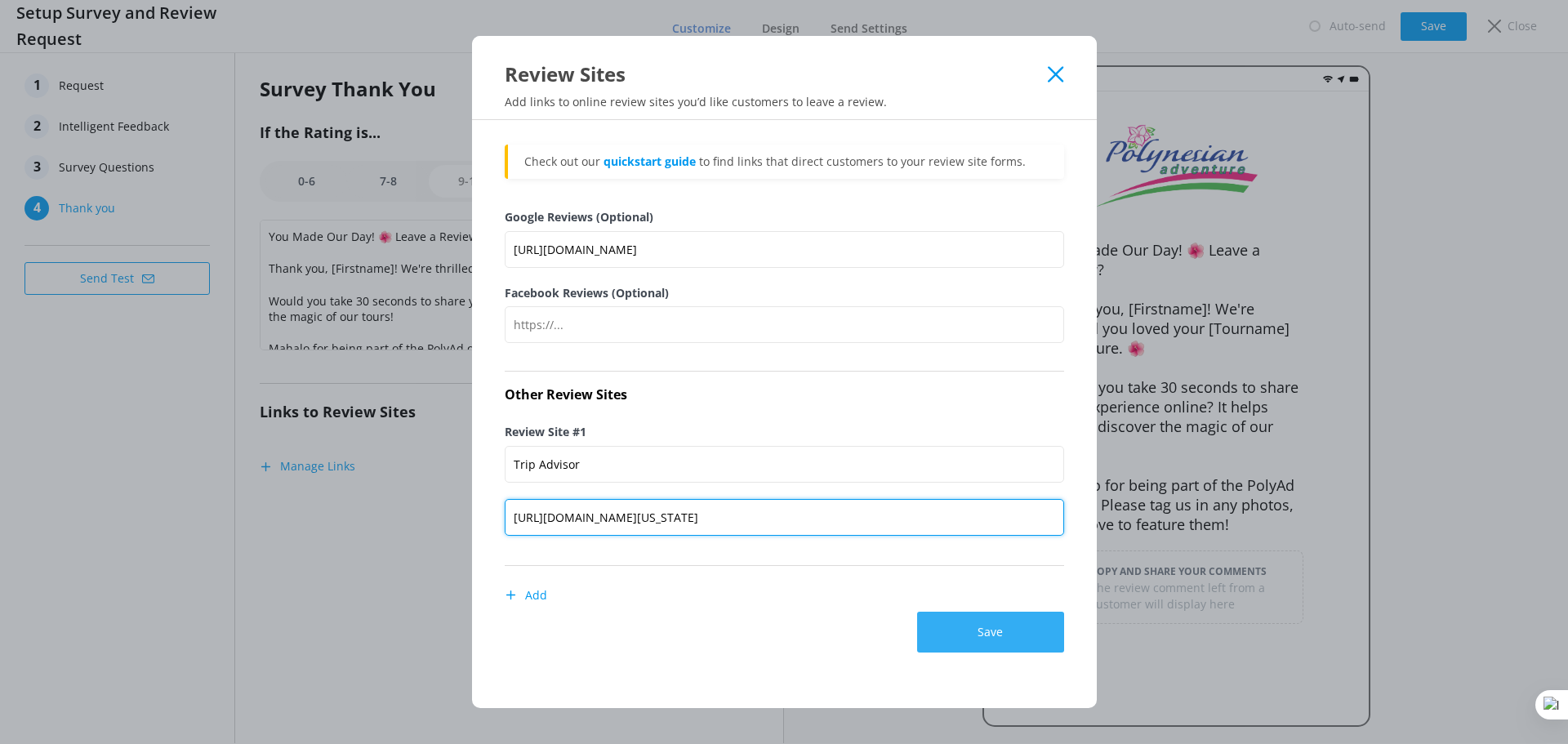 scroll, scrollTop: 0, scrollLeft: 74, axis: horizontal 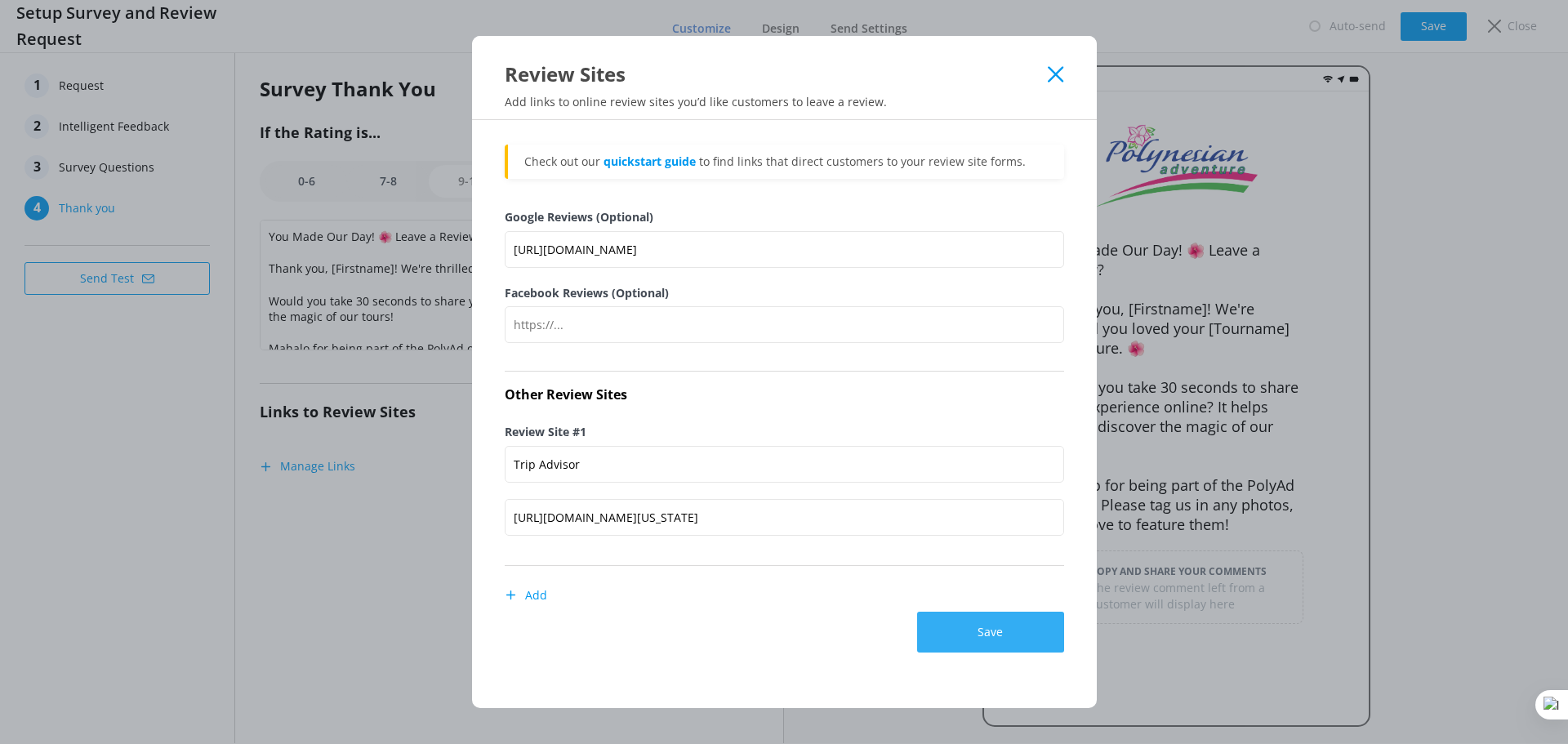 click on "Save" at bounding box center [991, 632] 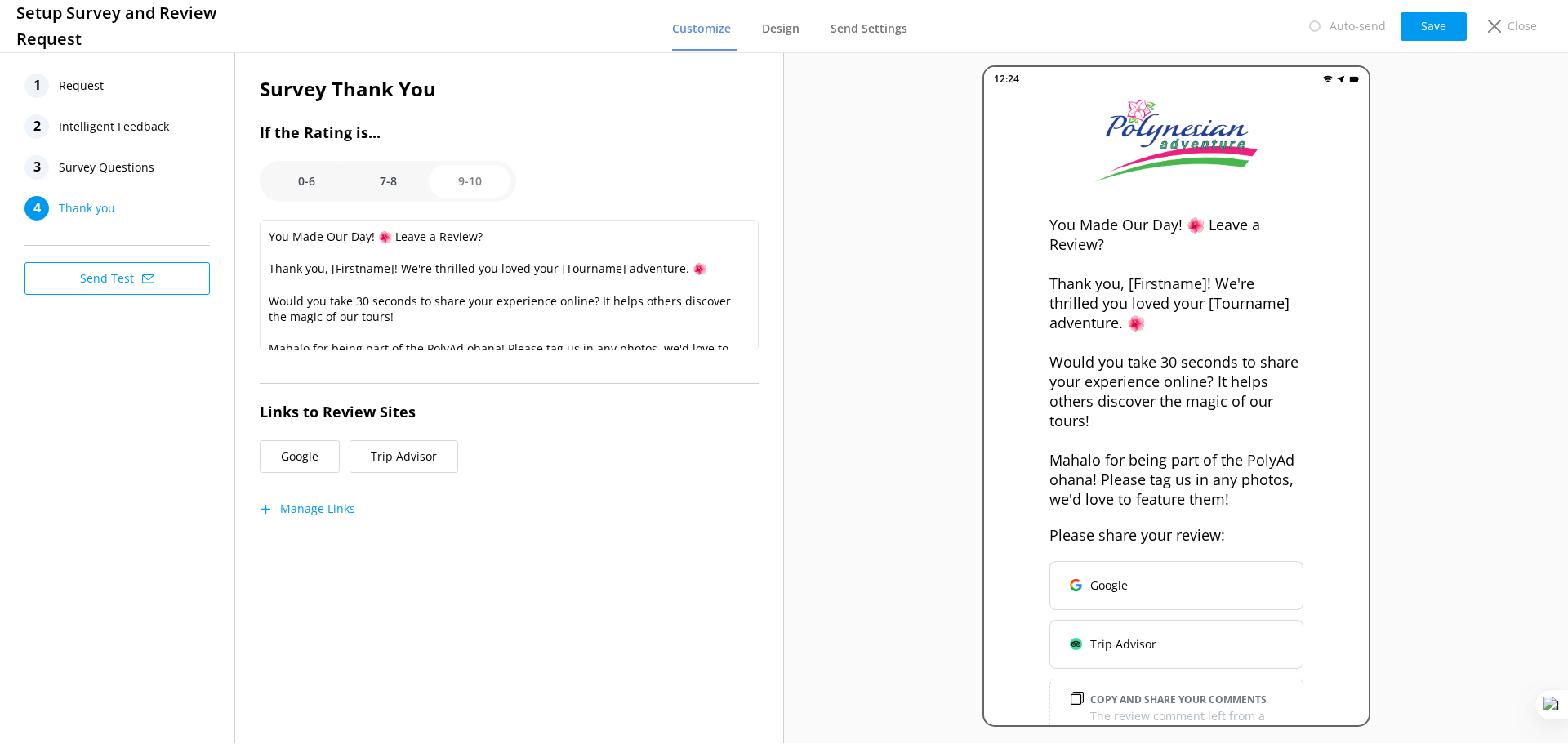 scroll, scrollTop: 70, scrollLeft: 0, axis: vertical 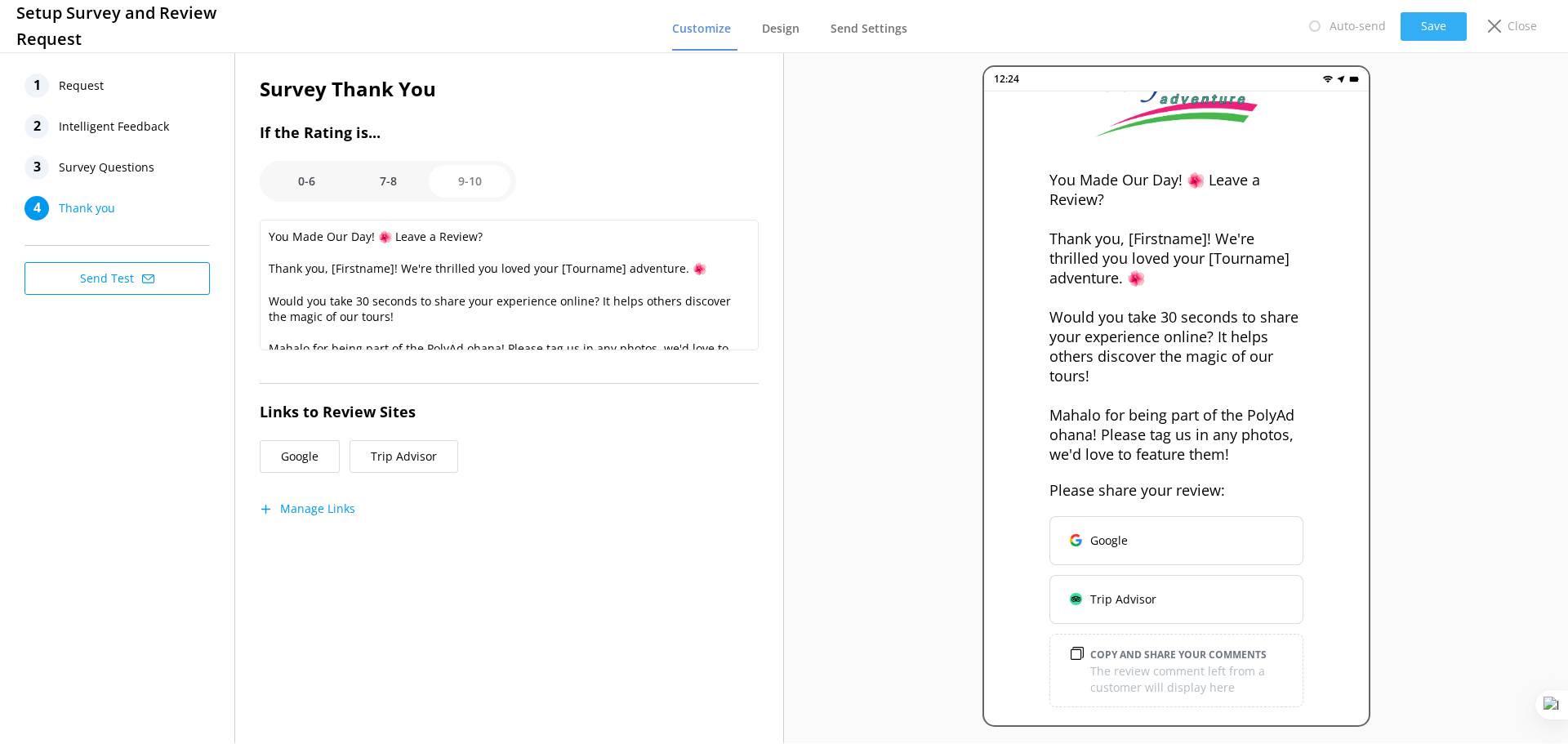 click on "Save" at bounding box center [1433, 26] 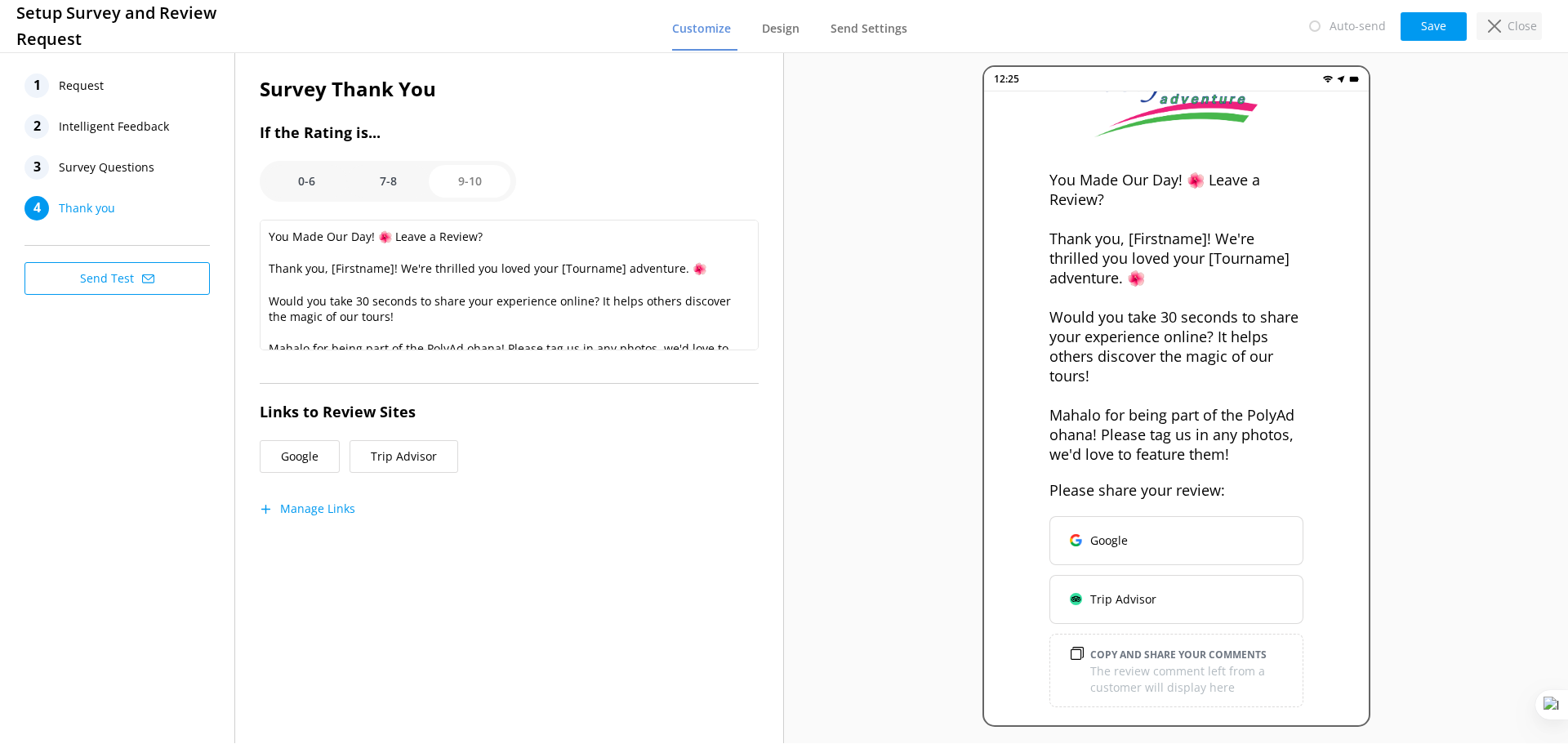 click on "Close" at bounding box center [1509, 26] 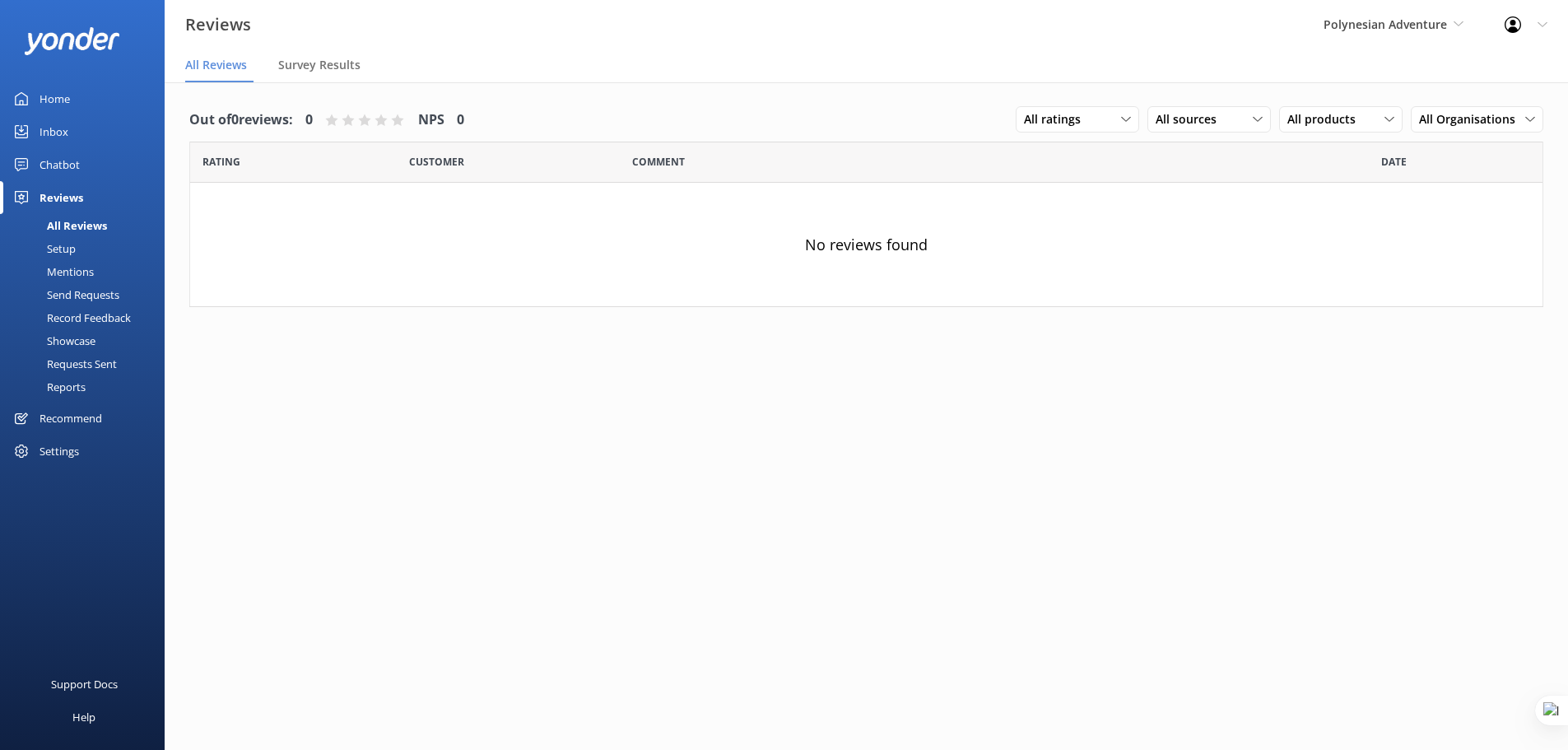 click on "Settings" at bounding box center (59, 451) 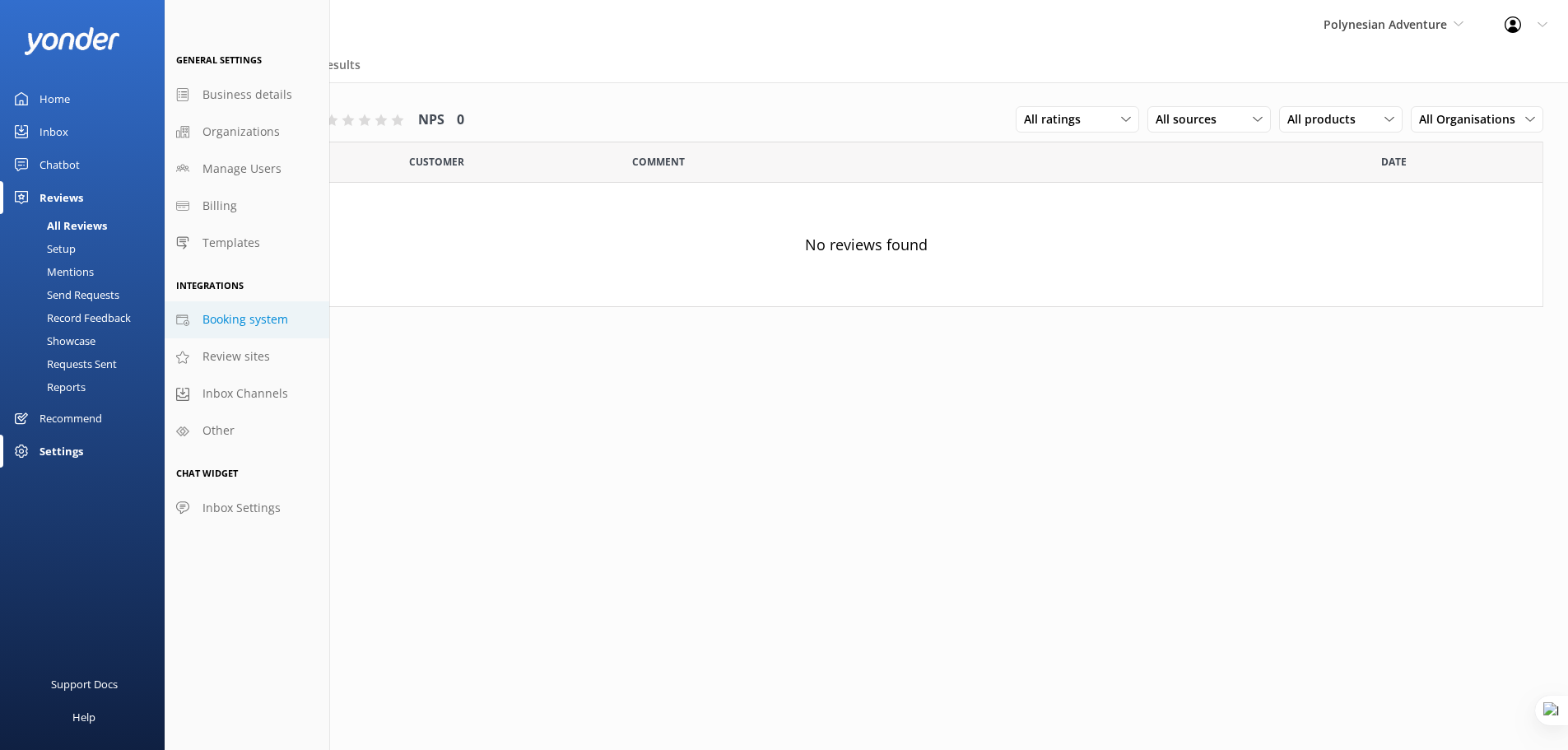 click on "Booking system" at bounding box center [245, 319] 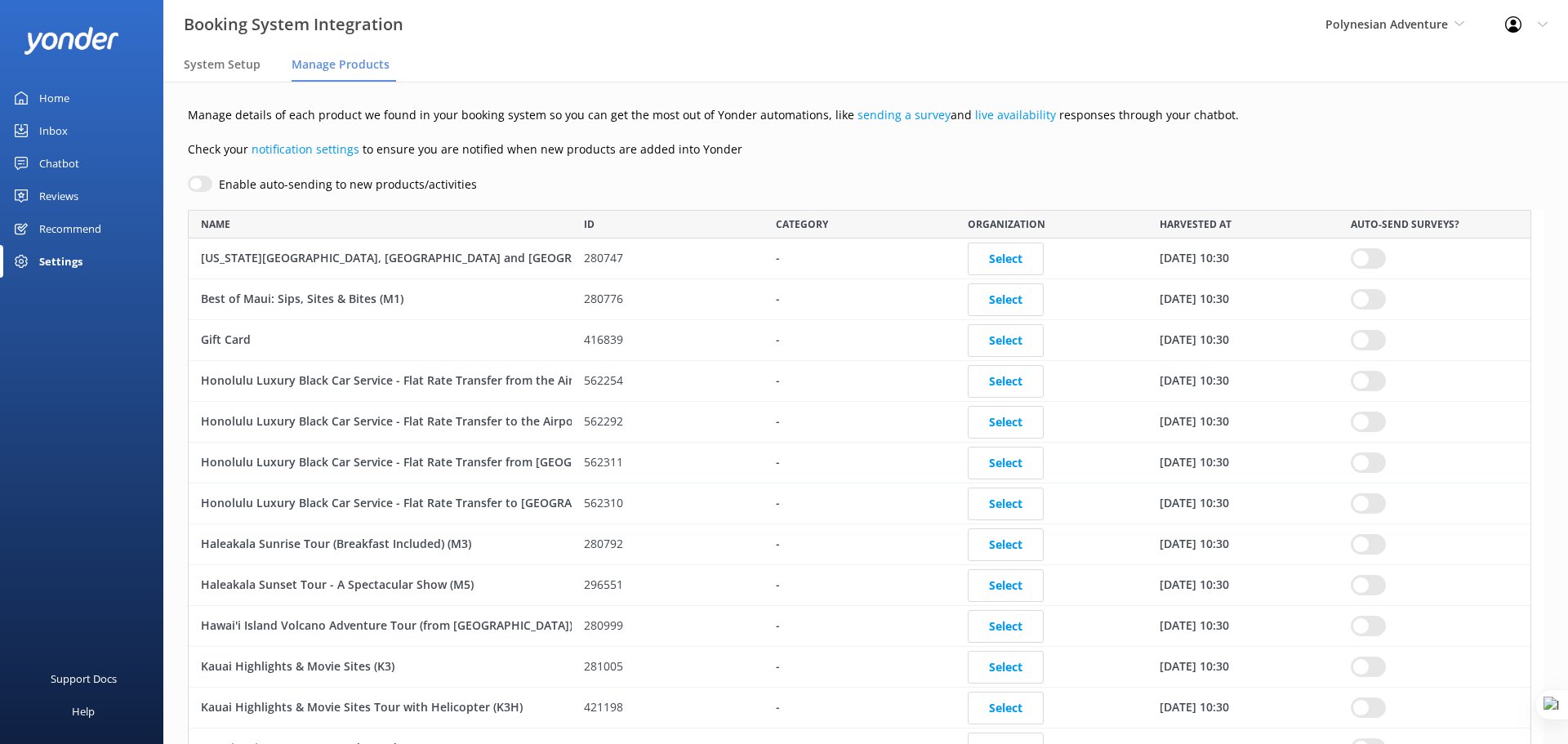 scroll, scrollTop: 13, scrollLeft: 13, axis: both 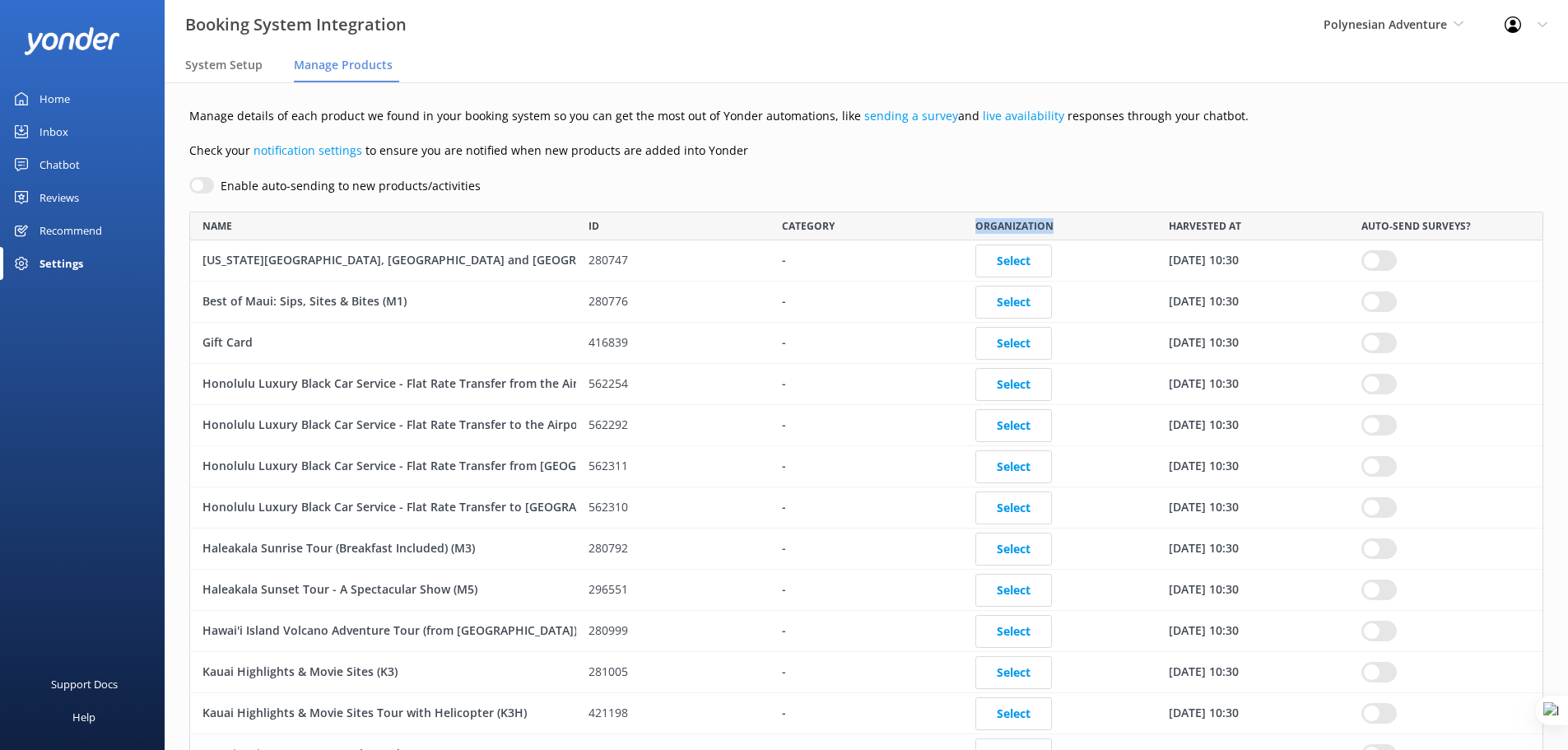 drag, startPoint x: 979, startPoint y: 226, endPoint x: 1080, endPoint y: 225, distance: 101.00495 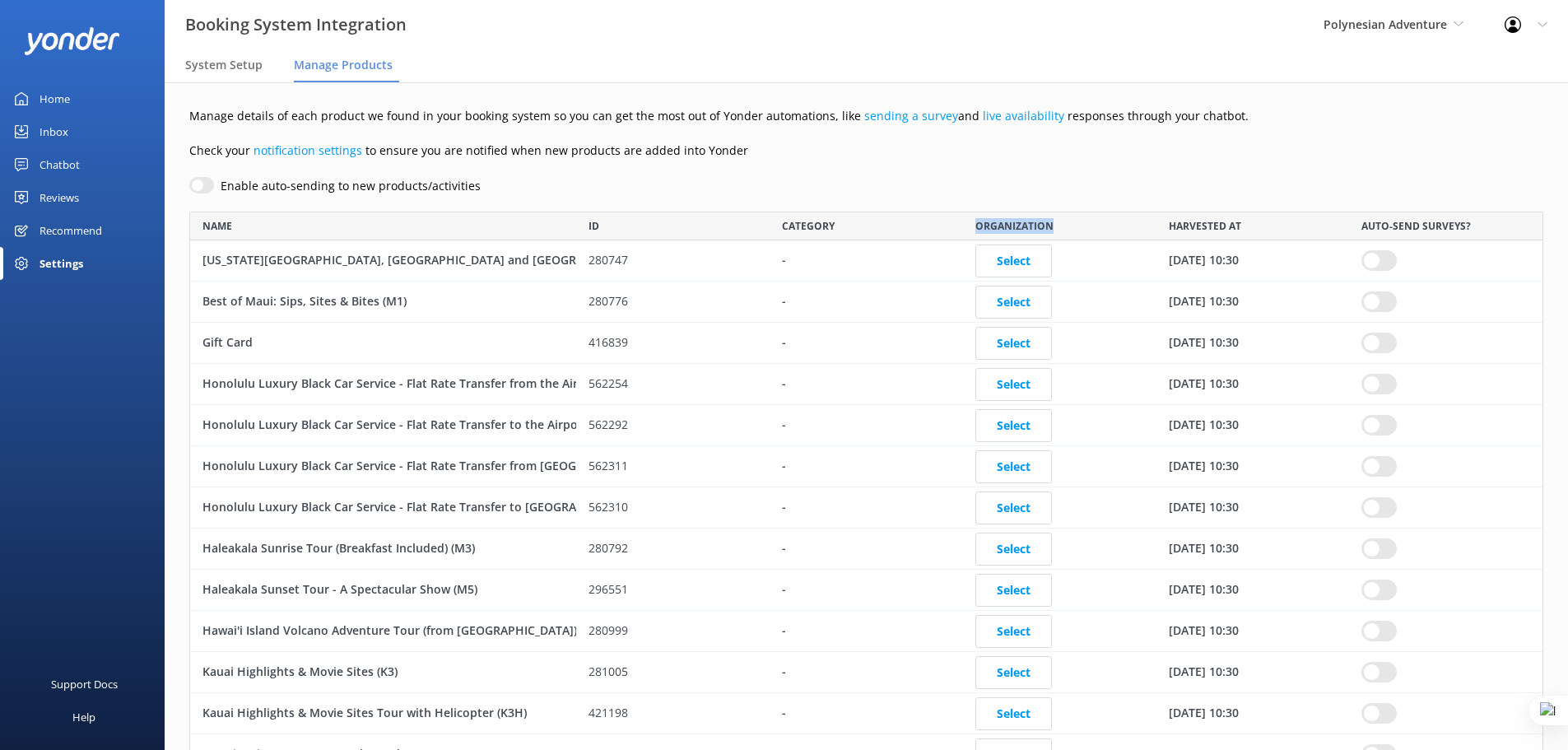 click on "ORGANIZATION" at bounding box center (1059, 226) 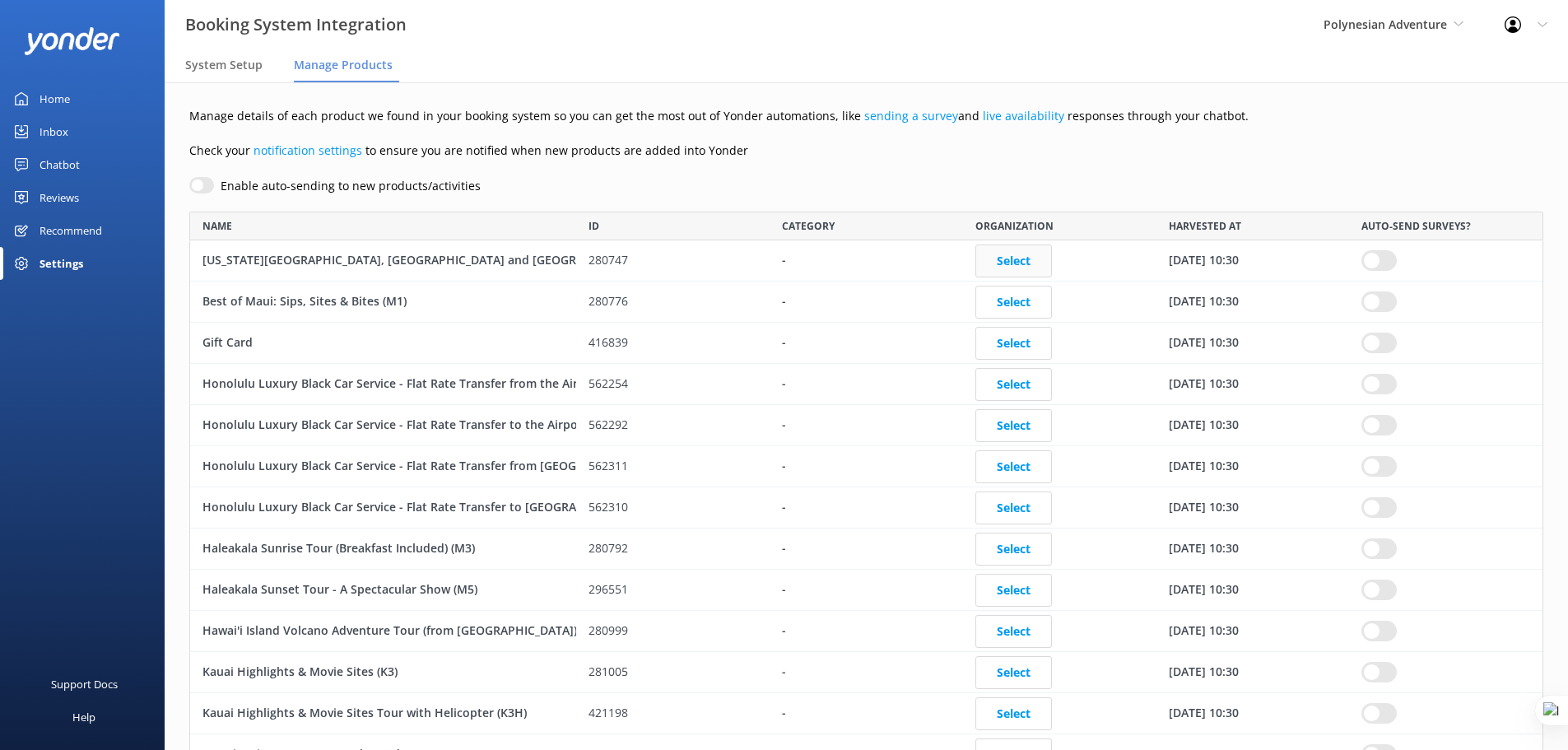 click on "Select" at bounding box center [1013, 261] 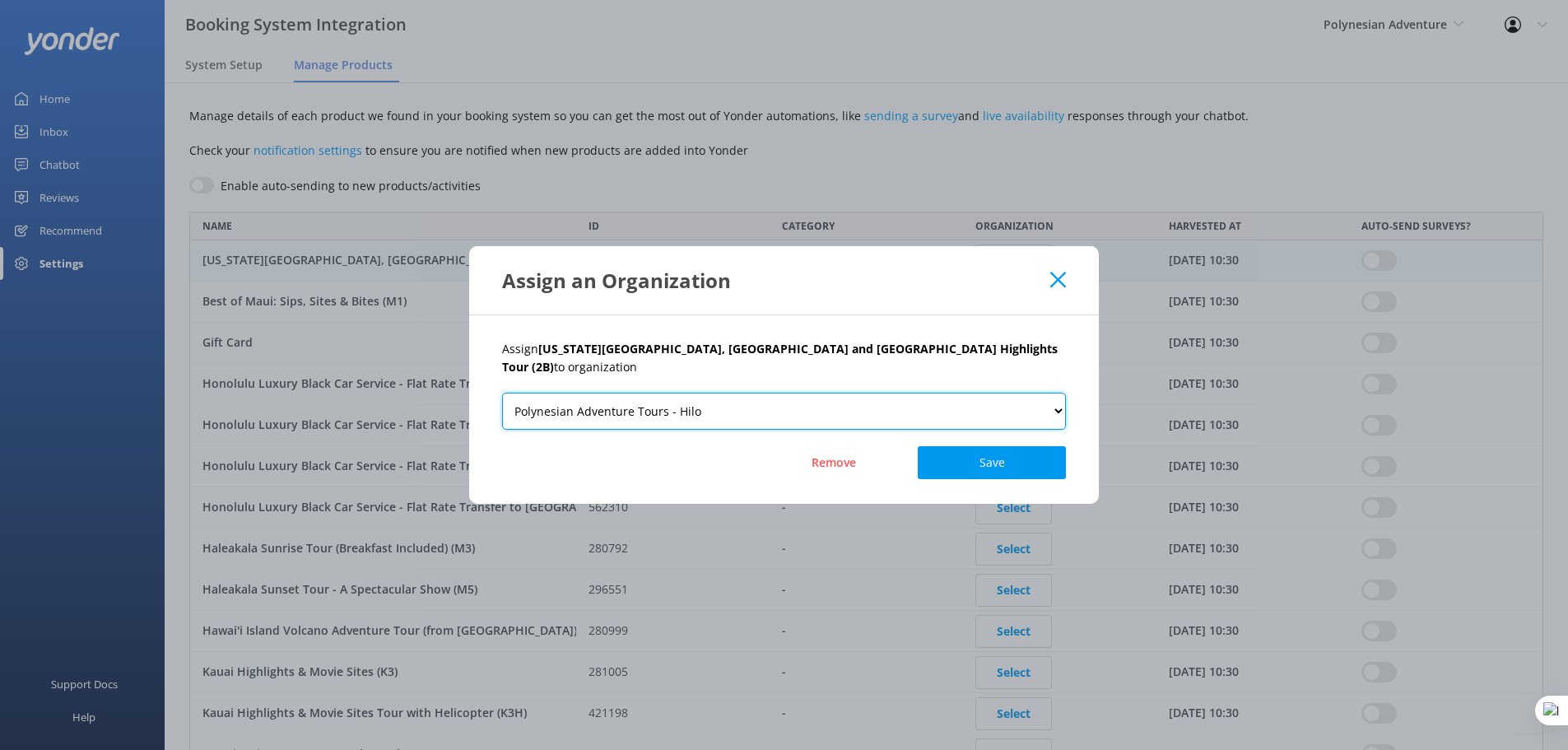 click on "Polynesian Adventure Tours - Hilo Polynesian Adventure Tours - Kauai Polynesian Adventure Tours - Maui Polynesian Adventure Tours - Oahu" at bounding box center [784, 411] 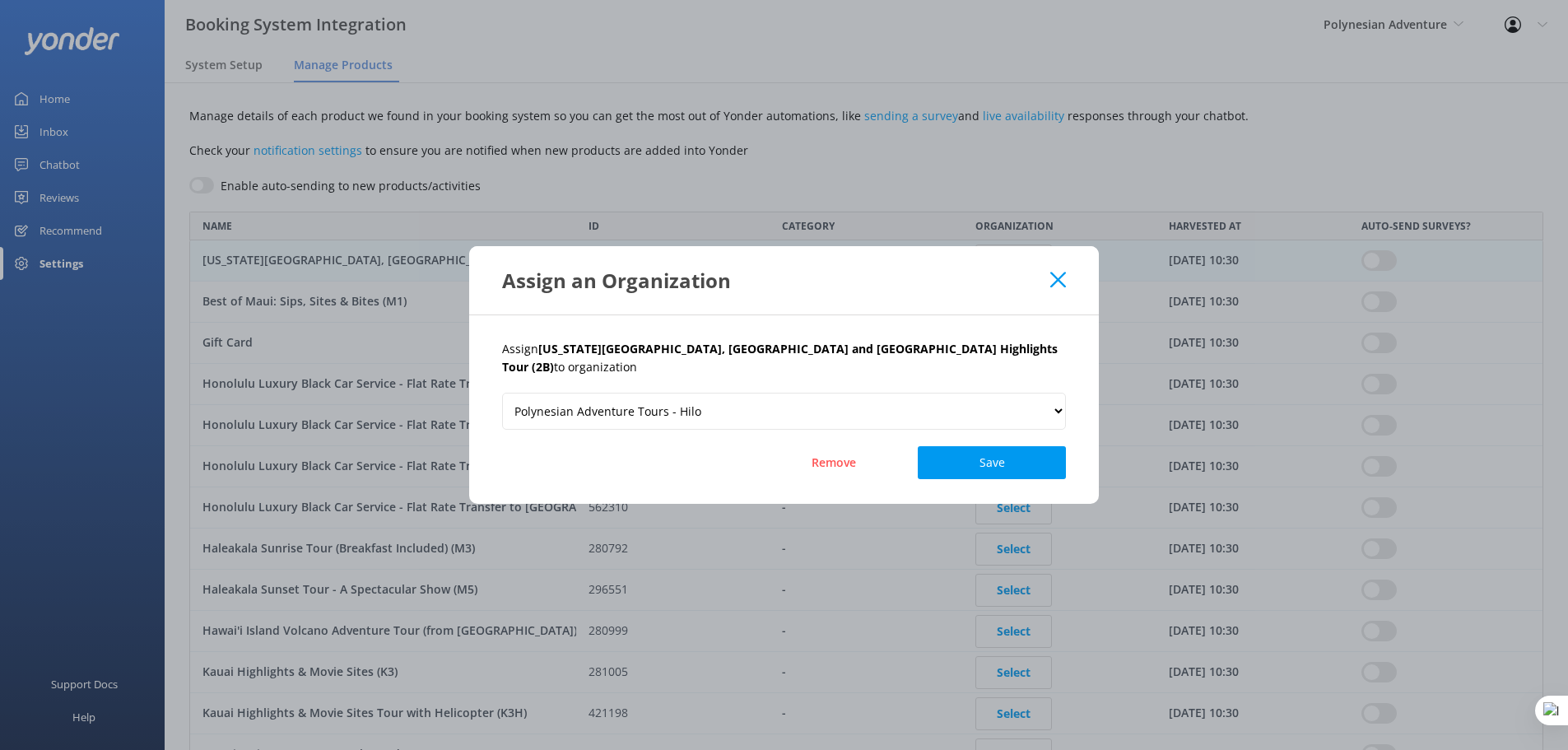 click 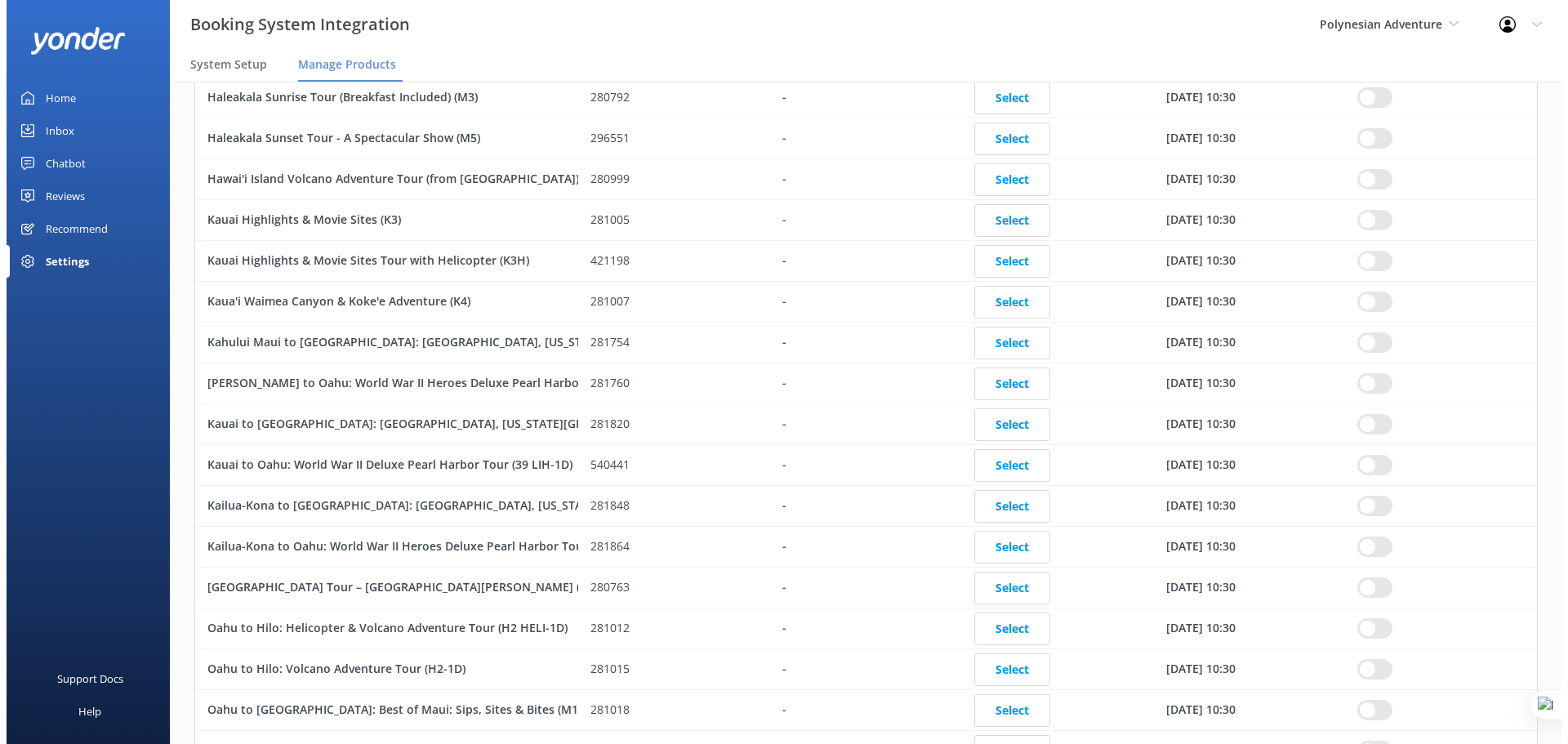 scroll, scrollTop: 0, scrollLeft: 0, axis: both 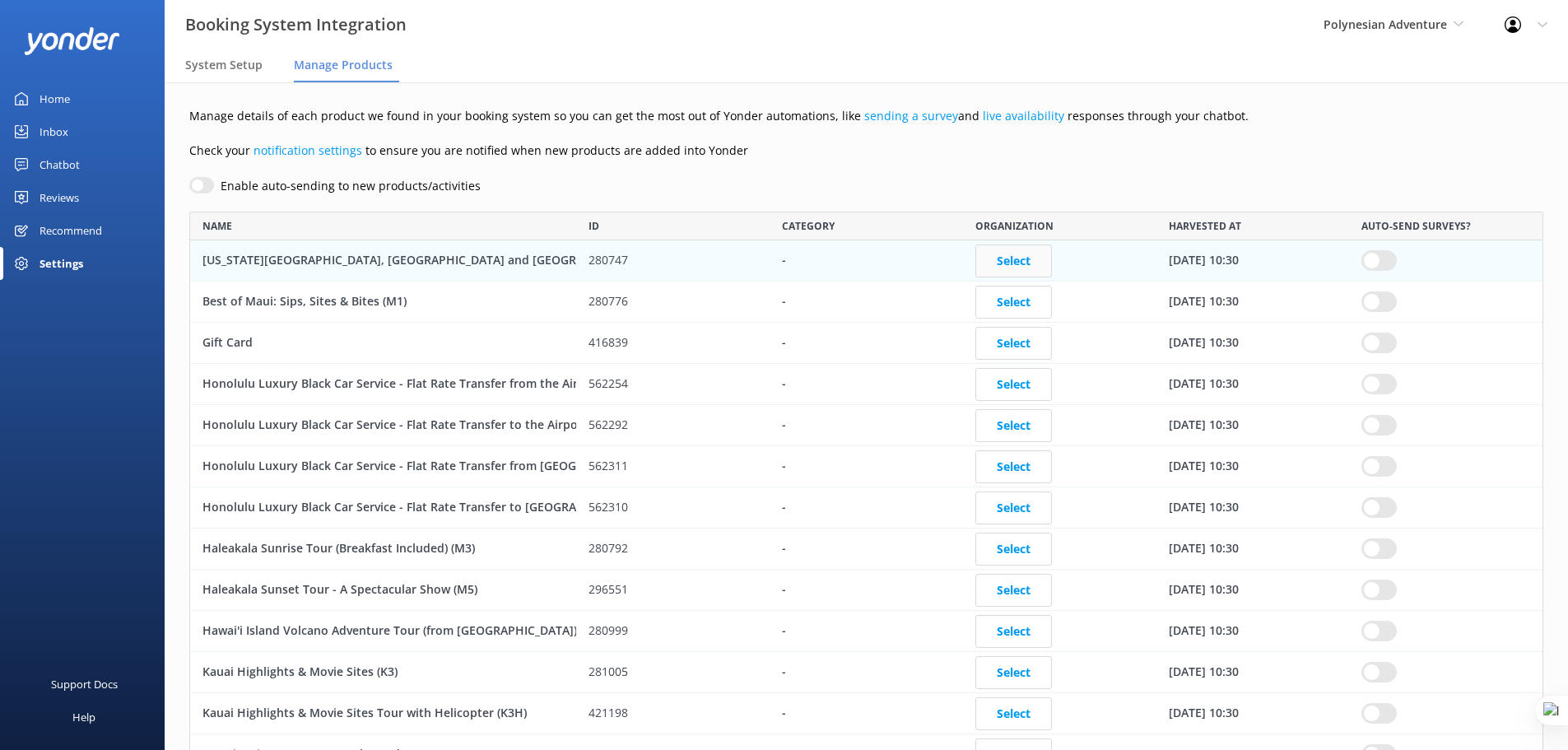 click on "Select" at bounding box center [1013, 261] 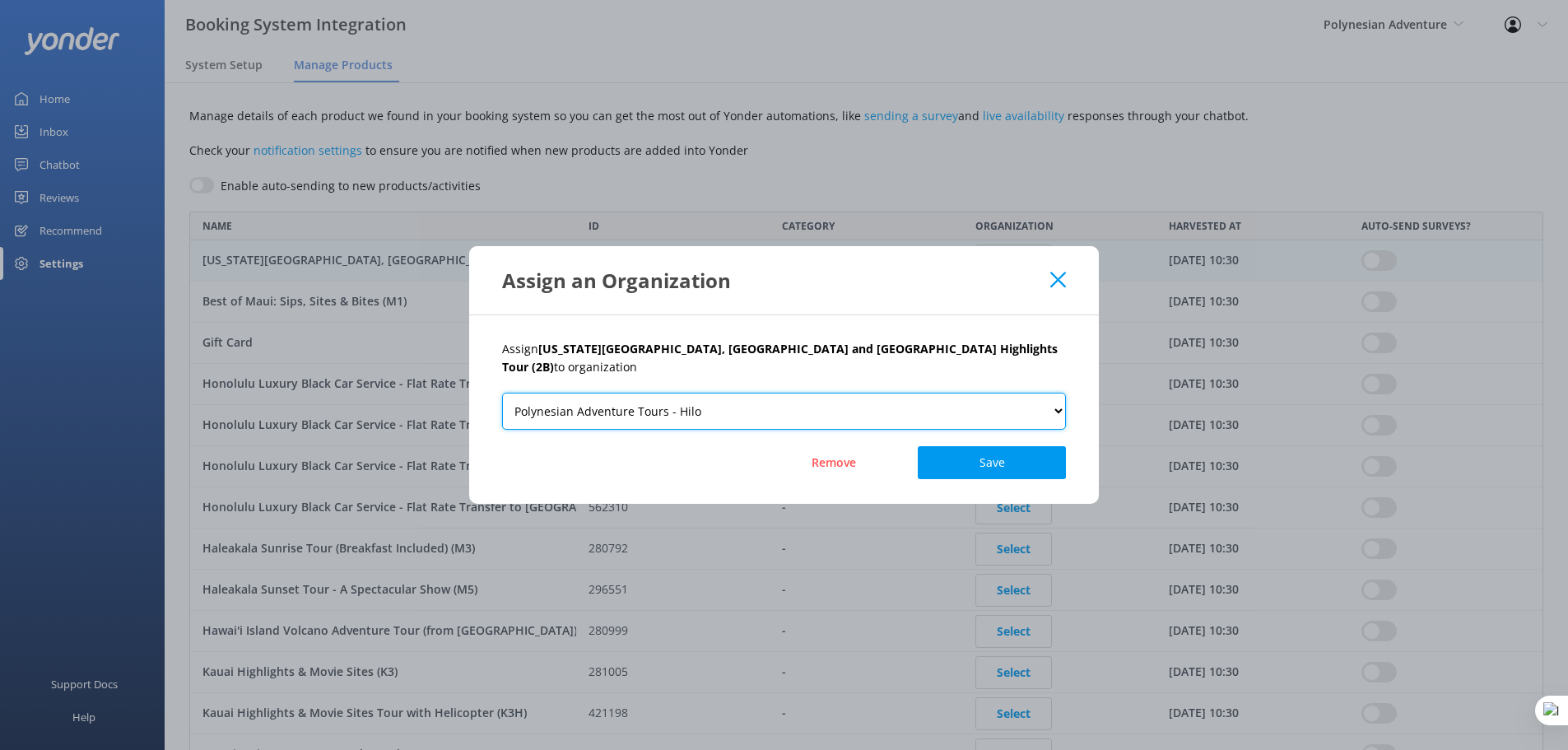 click on "Polynesian Adventure Tours - Hilo Polynesian Adventure Tours - Kauai Polynesian Adventure Tours - Maui Polynesian Adventure Tours - Oahu" at bounding box center (784, 411) 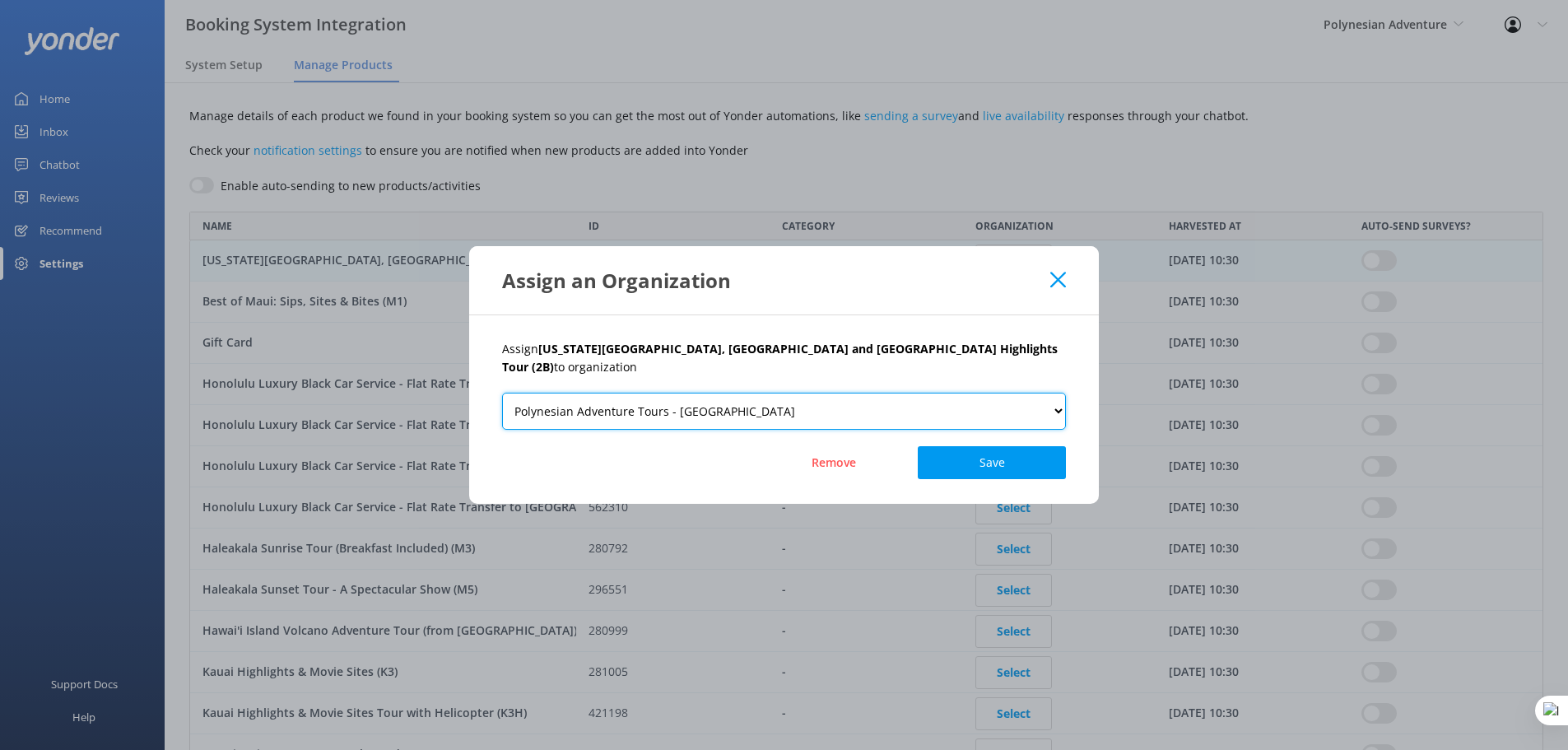 click on "Polynesian Adventure Tours - Hilo Polynesian Adventure Tours - Kauai Polynesian Adventure Tours - Maui Polynesian Adventure Tours - Oahu" at bounding box center (784, 411) 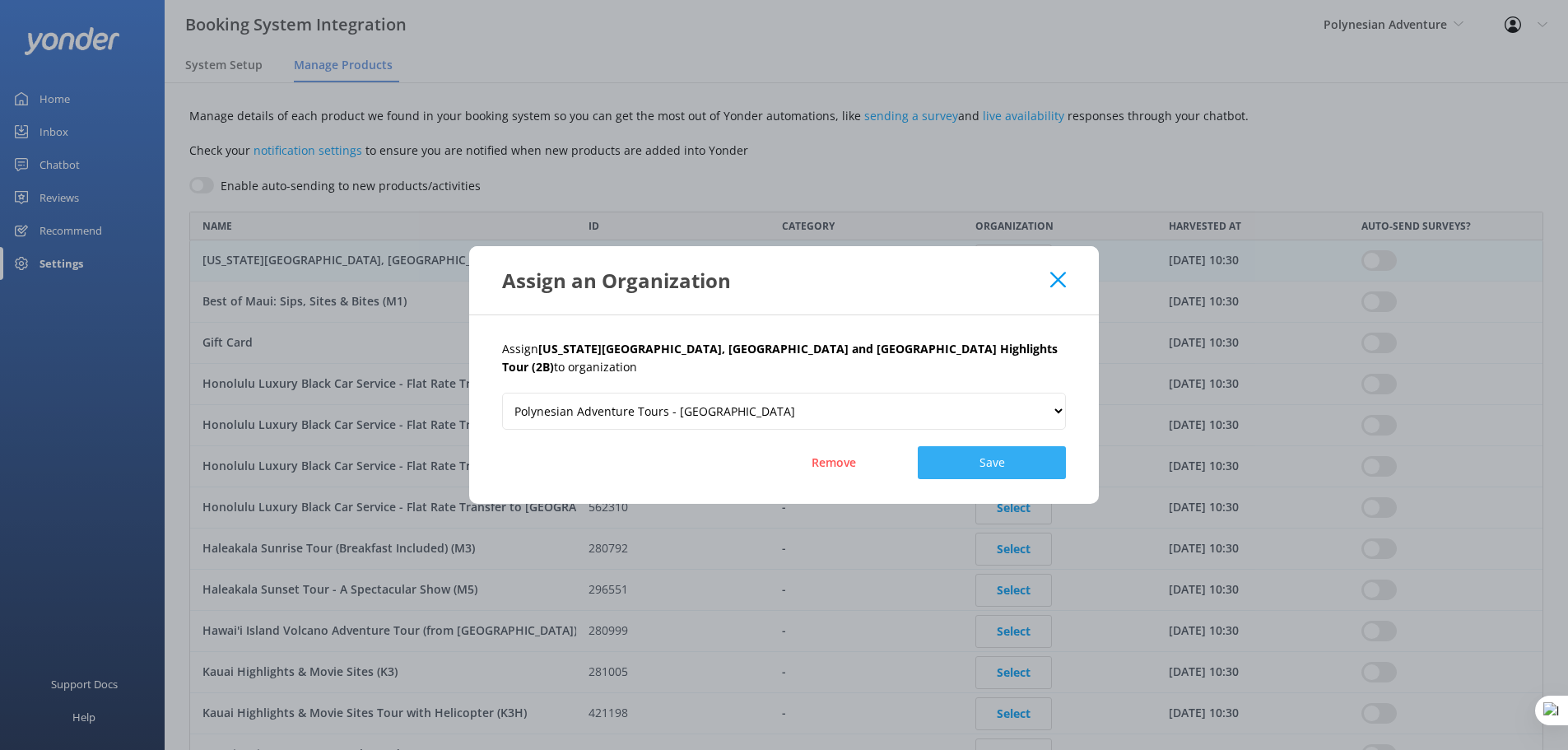 click on "Save" at bounding box center [992, 463] 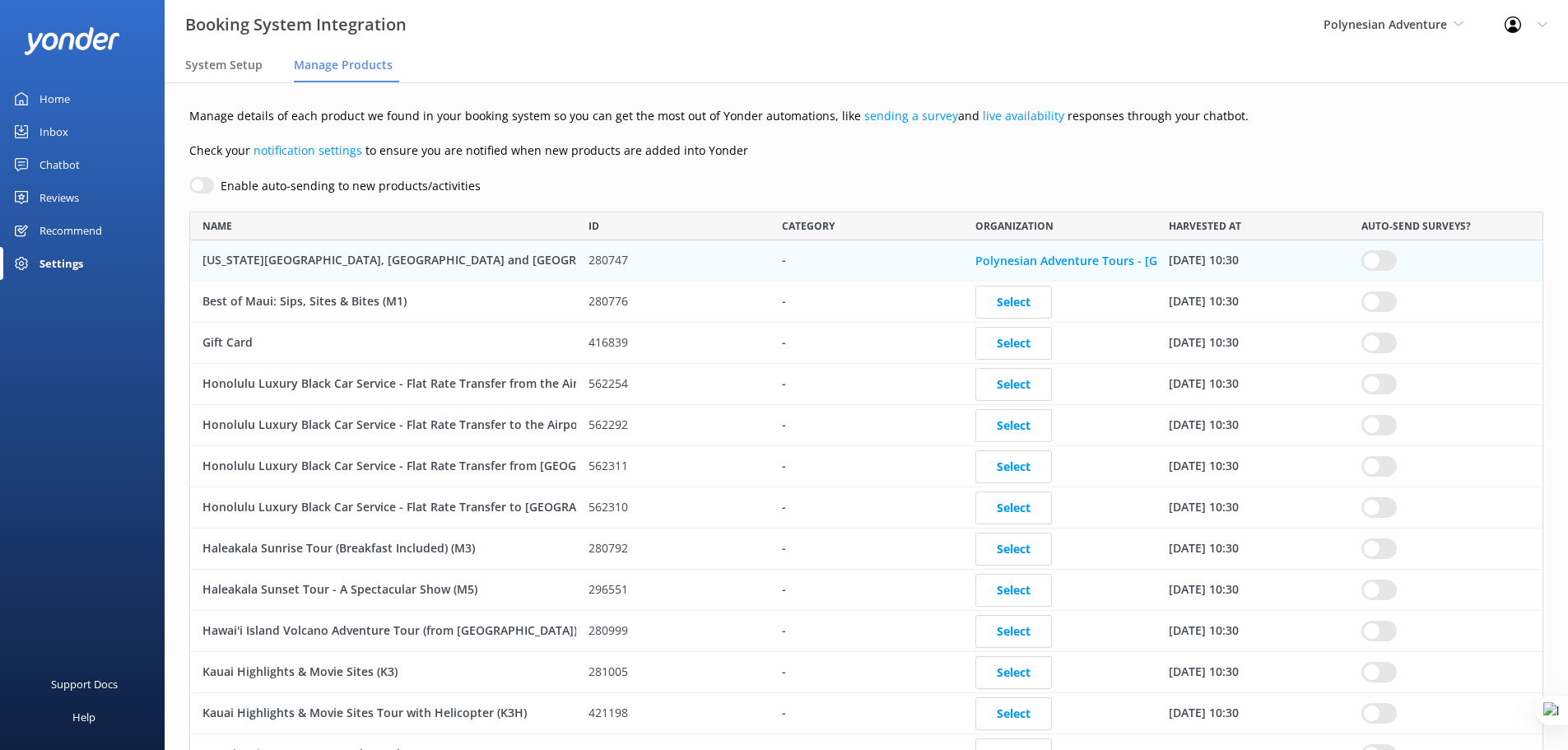 click at bounding box center (1379, 260) 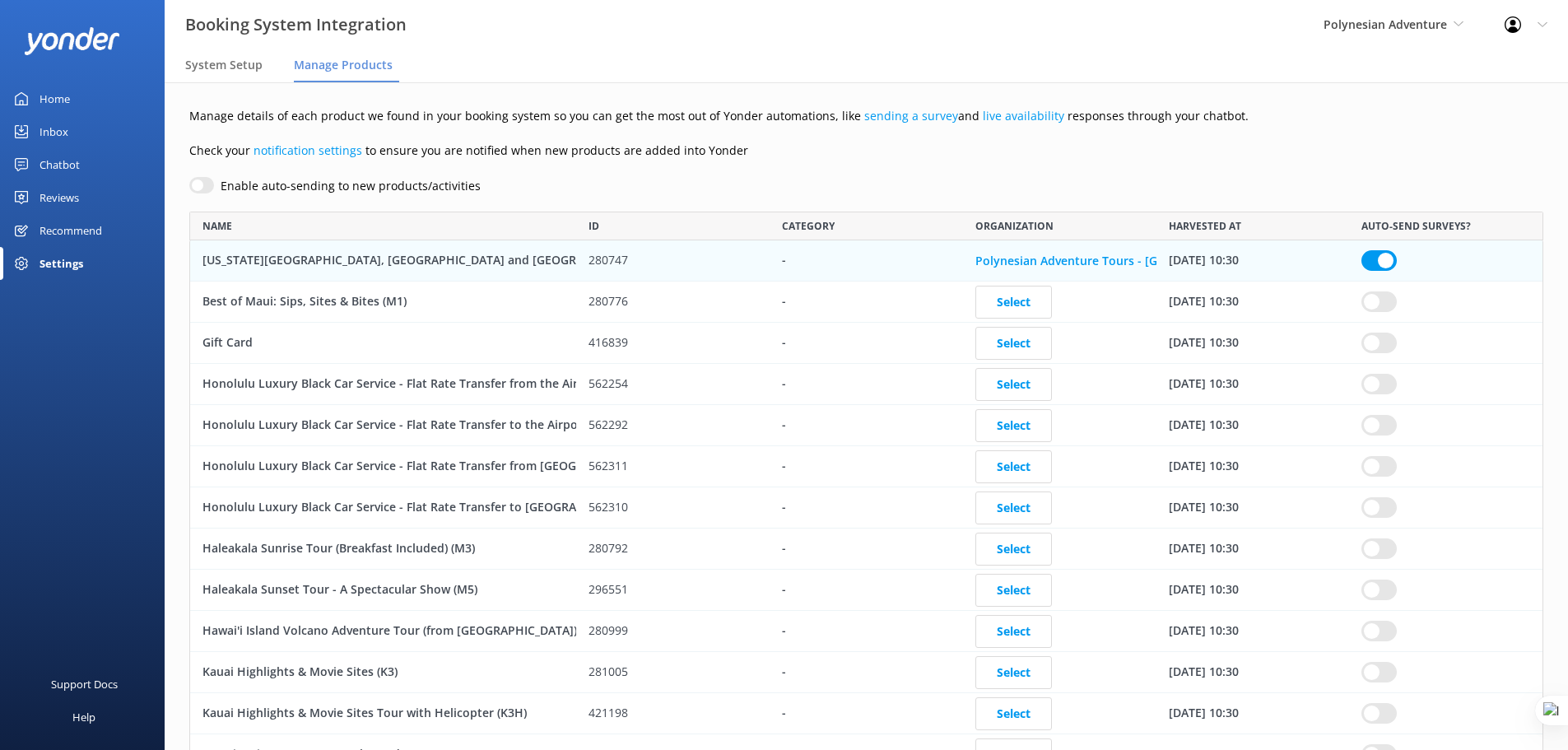 click at bounding box center (1379, 260) 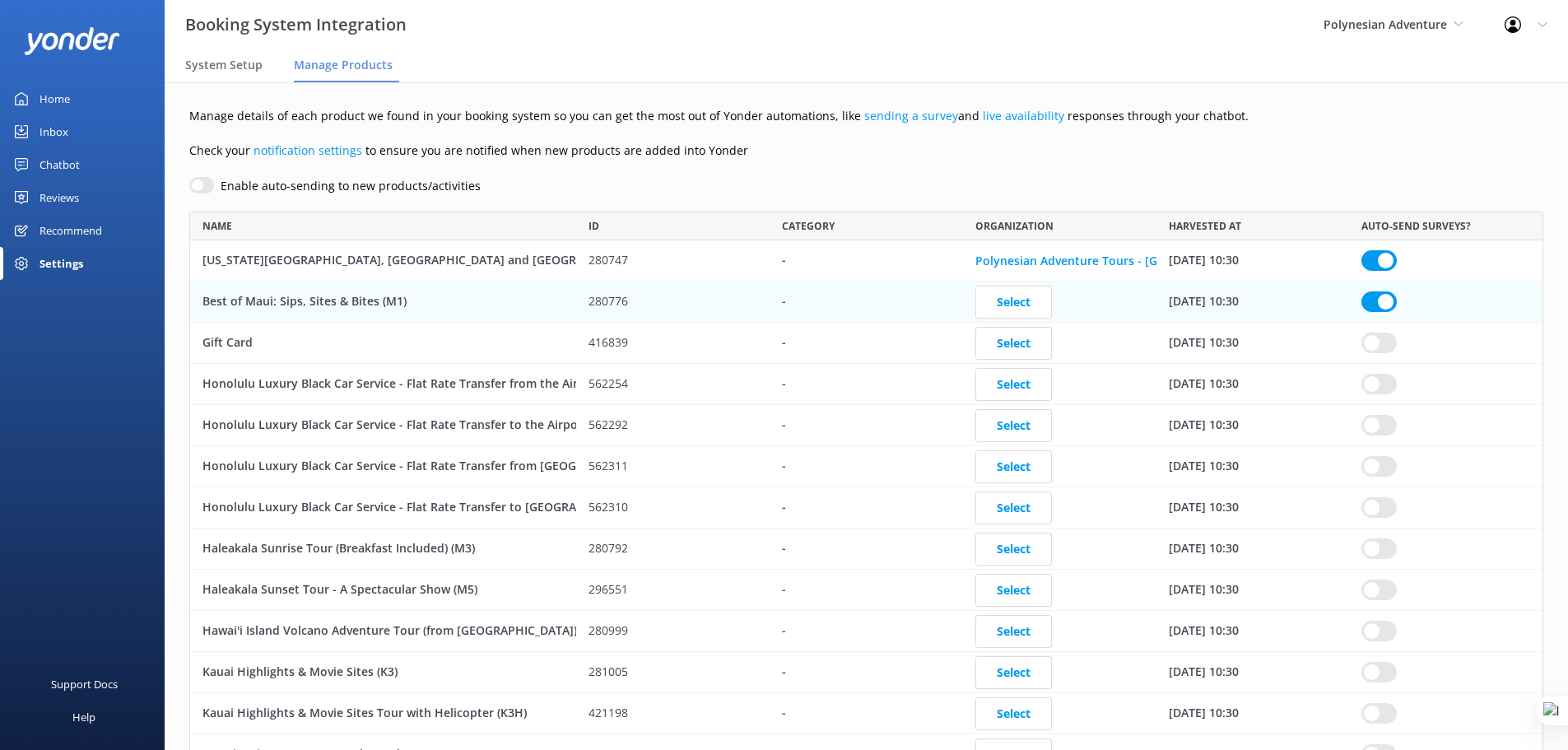 click at bounding box center (1379, 301) 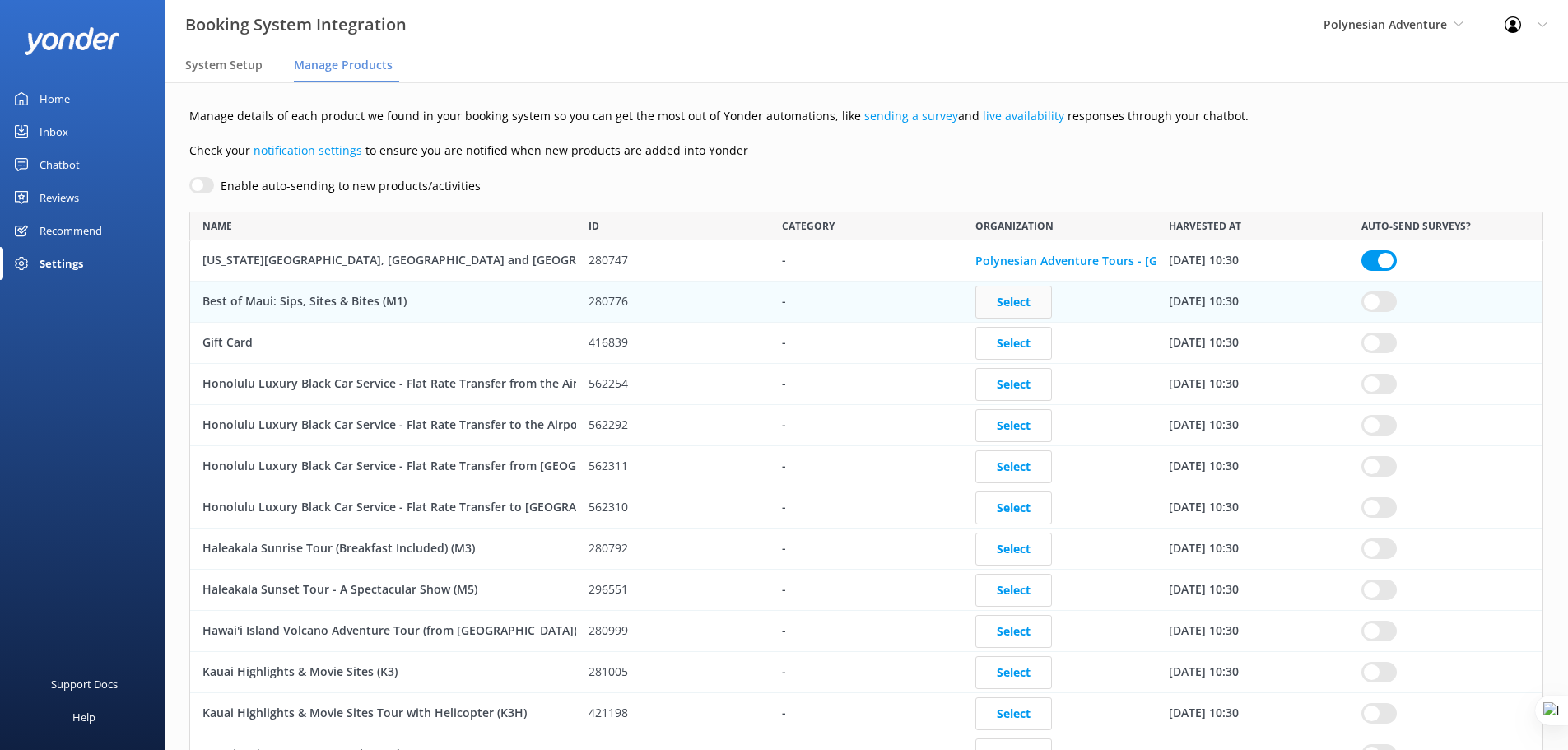 click on "Select" at bounding box center (1013, 302) 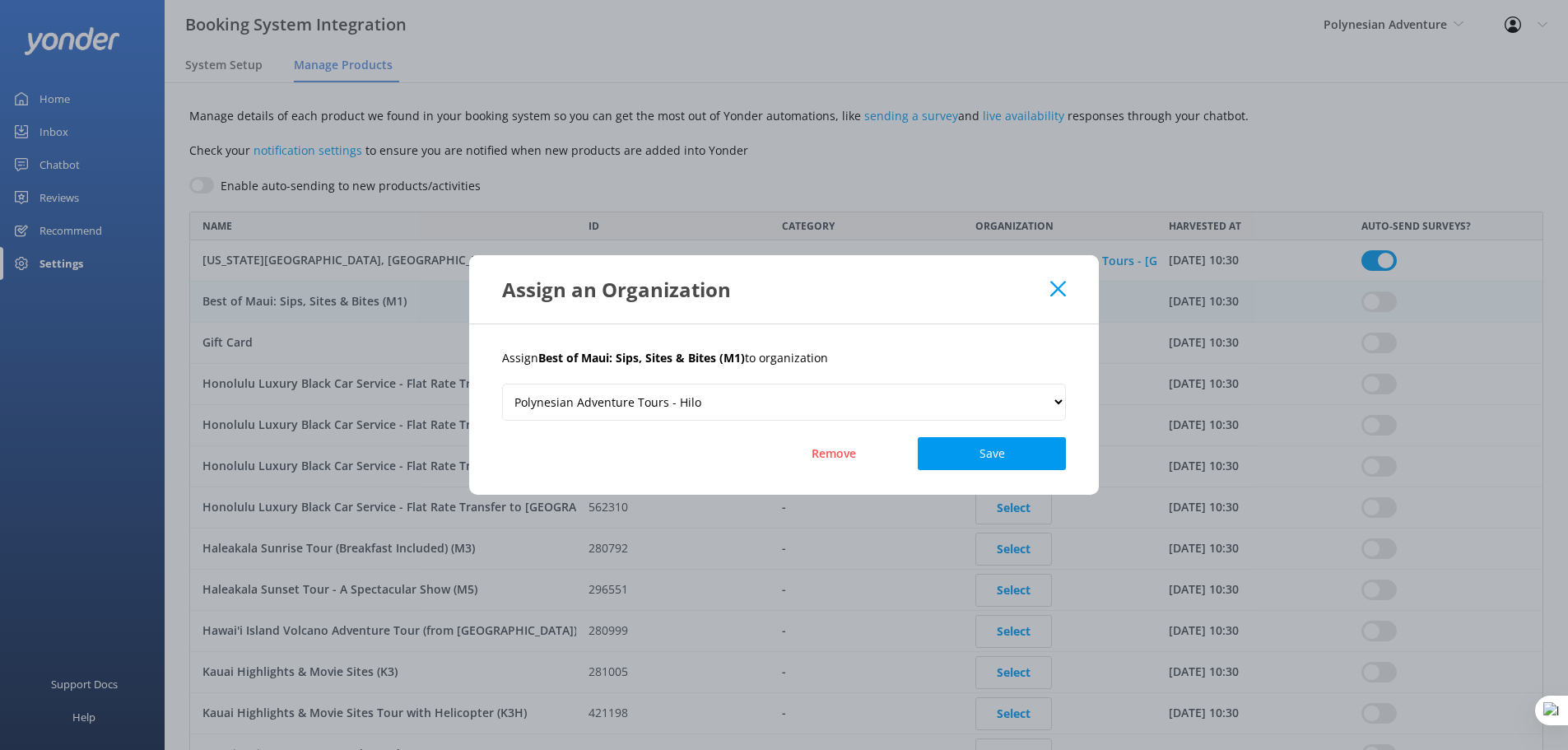 click 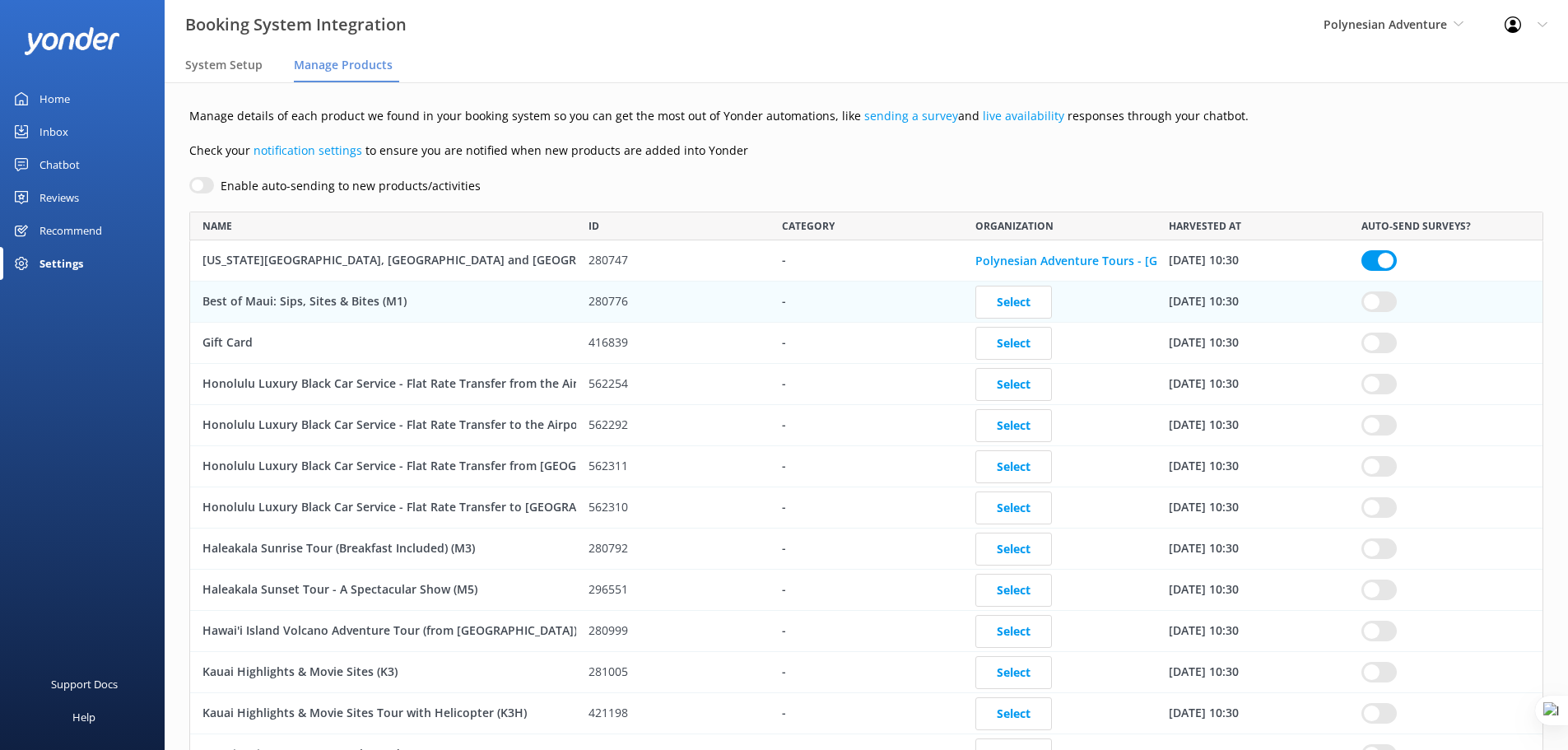 click on "Reviews" at bounding box center [59, 198] 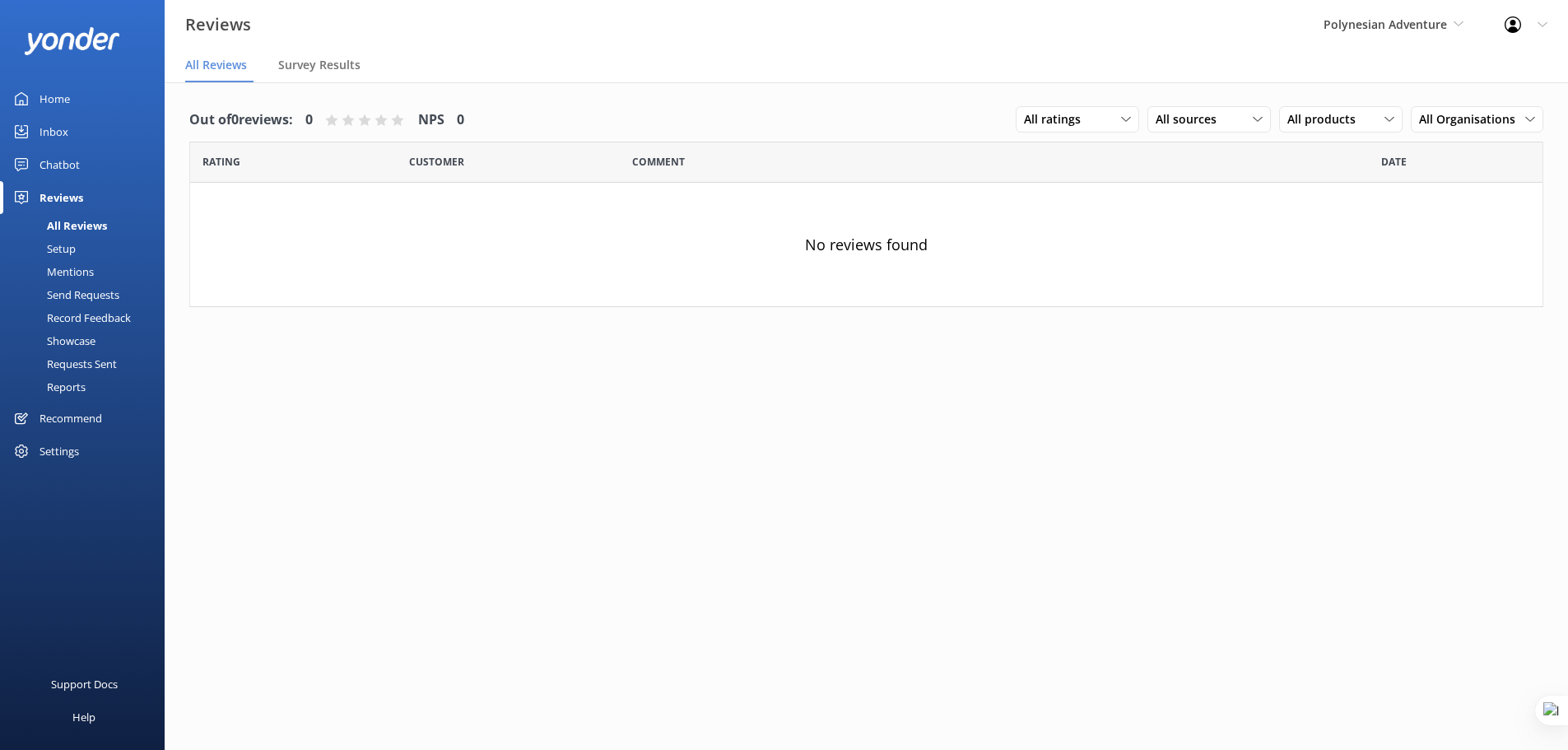 click on "Setup" at bounding box center [43, 249] 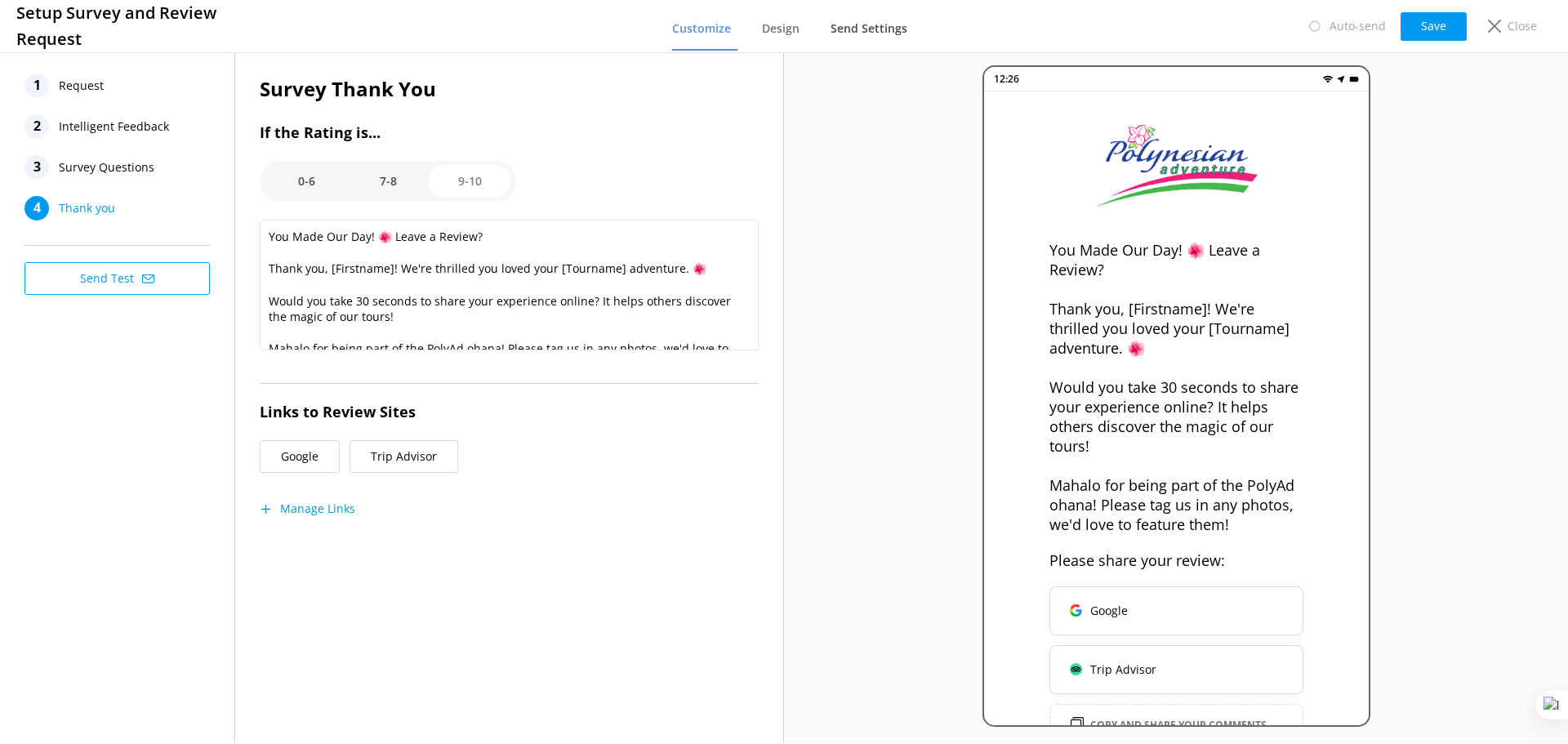 click on "Send Settings" at bounding box center (869, 29) 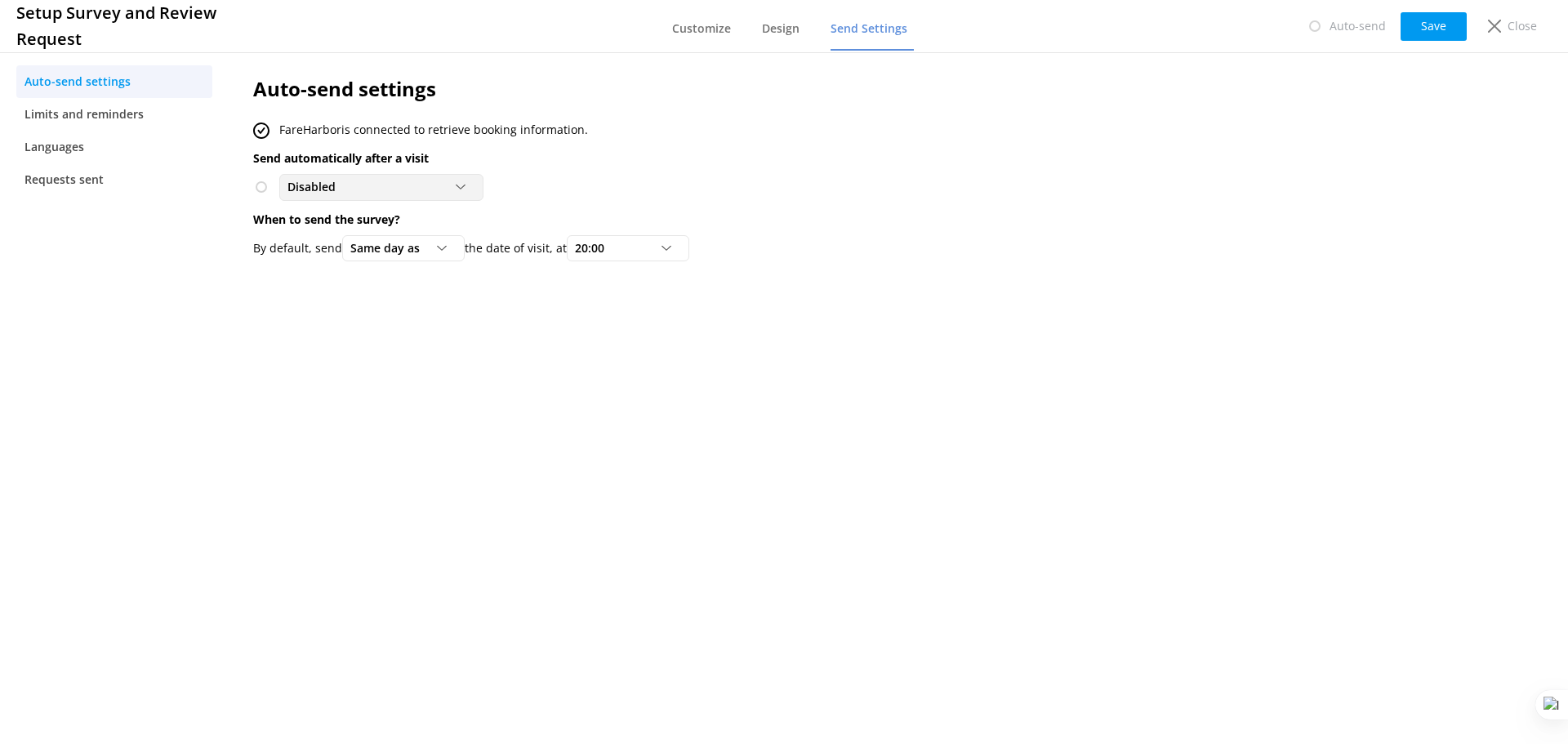 click on "Disabled" at bounding box center (381, 187) 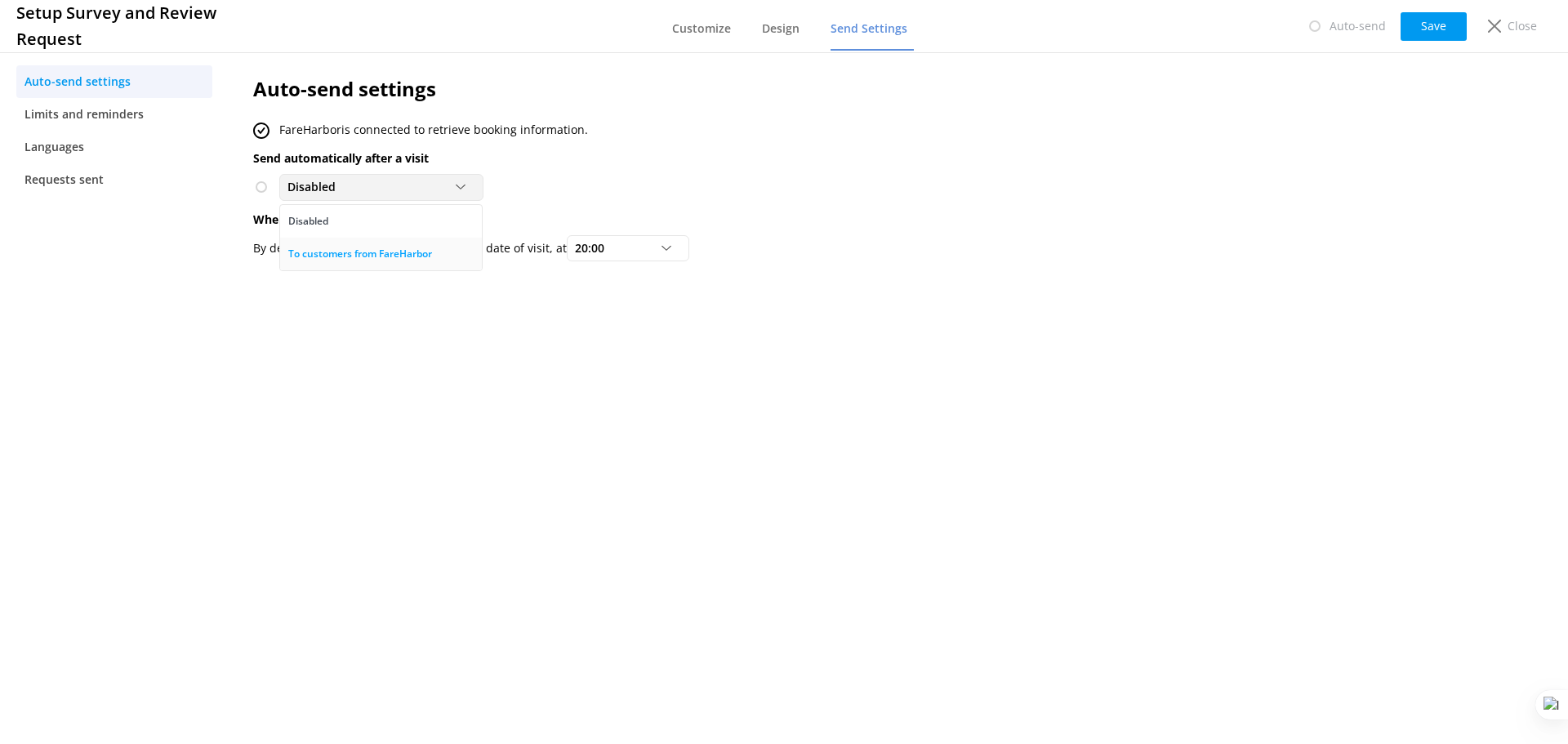 click on "To customers from FareHarbor" at bounding box center (360, 254) 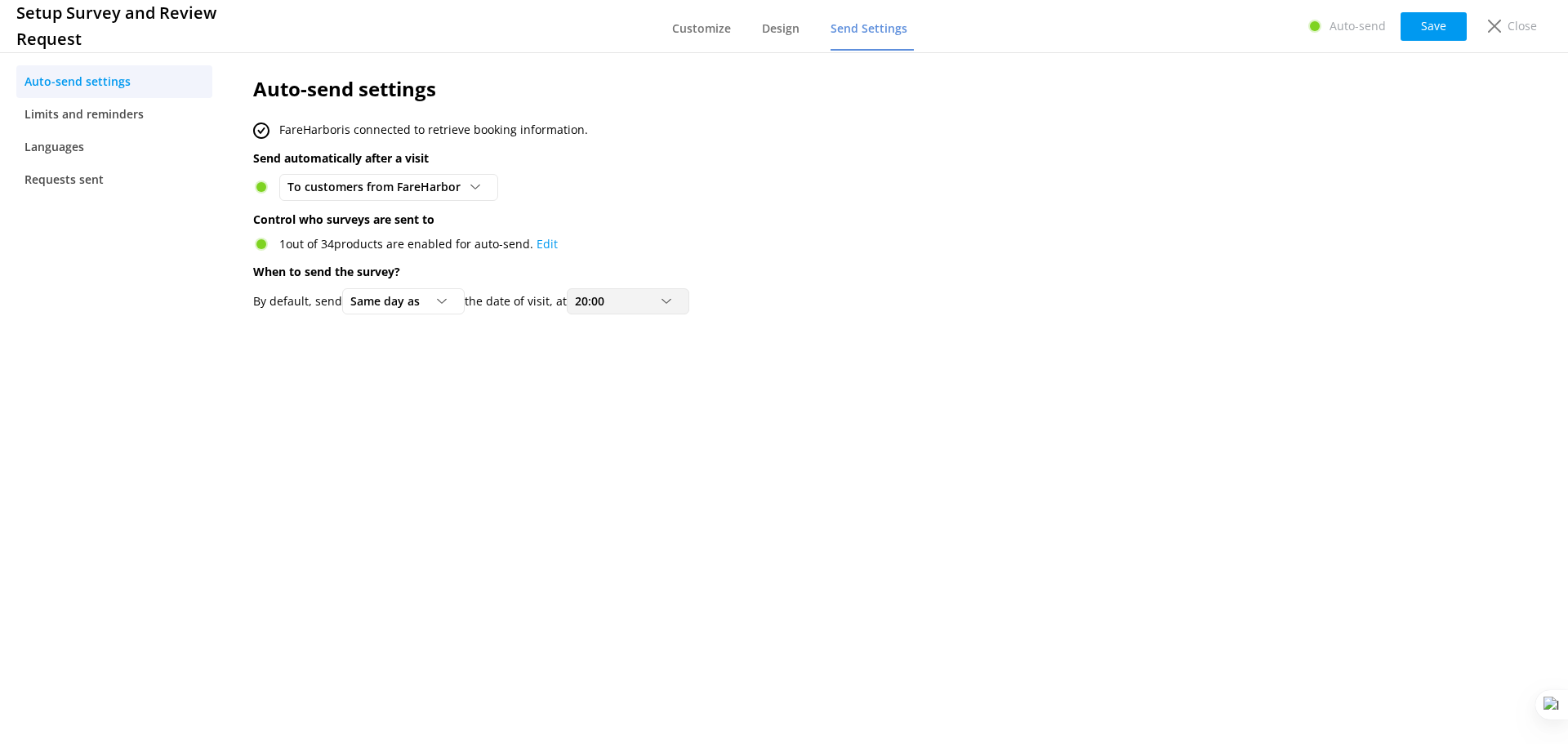 click on "20:00" at bounding box center [628, 301] 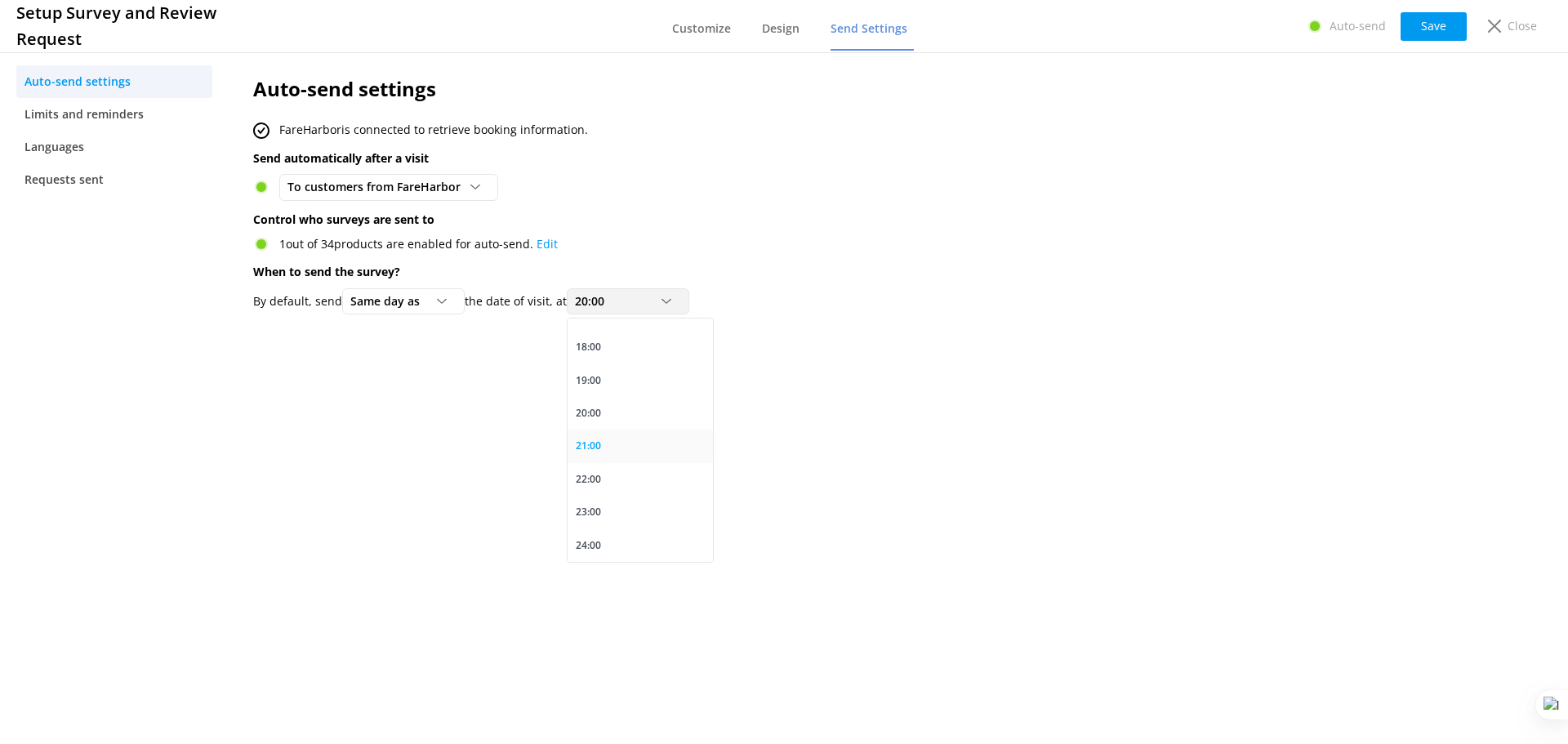 scroll, scrollTop: 520, scrollLeft: 0, axis: vertical 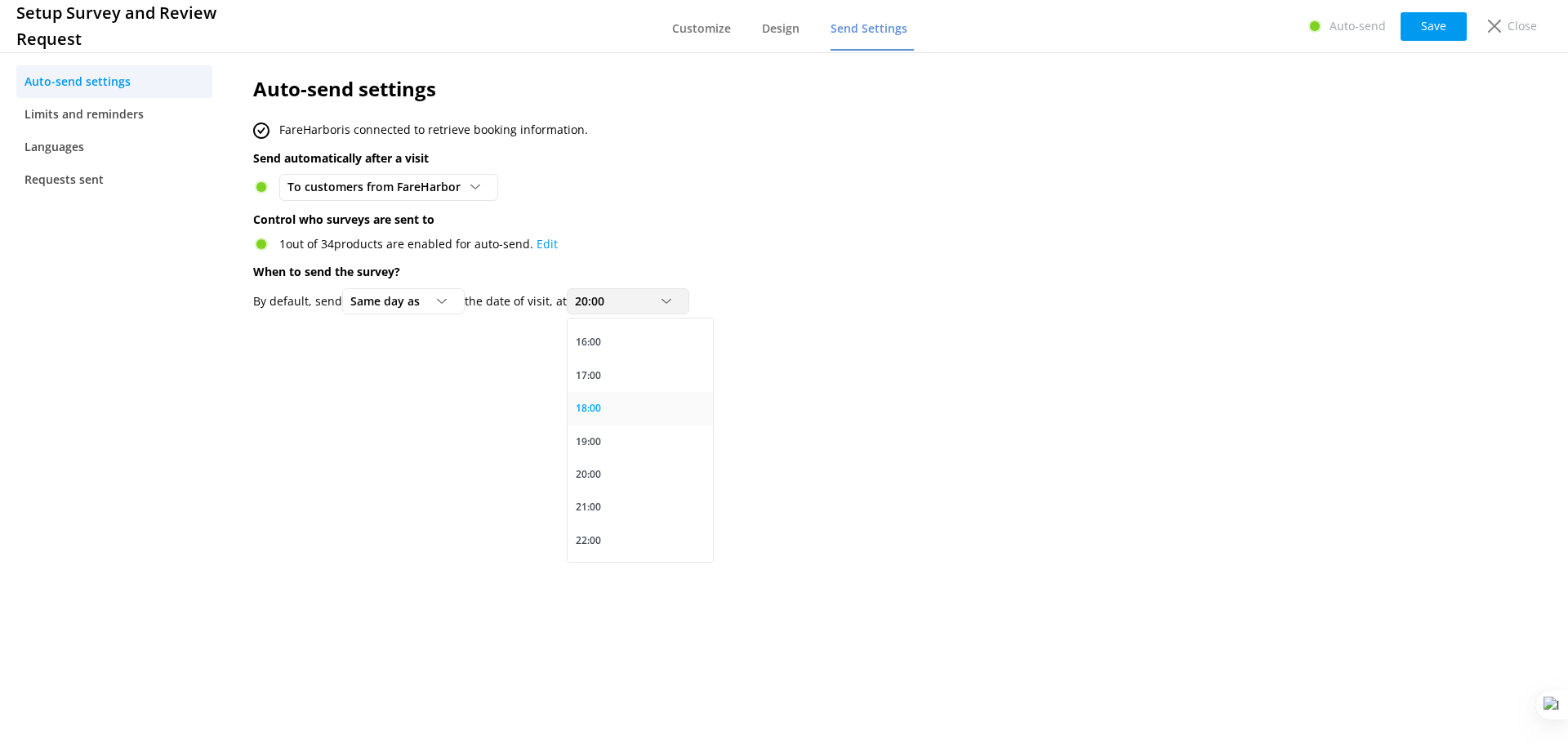 click on "18:00" at bounding box center (640, 408) 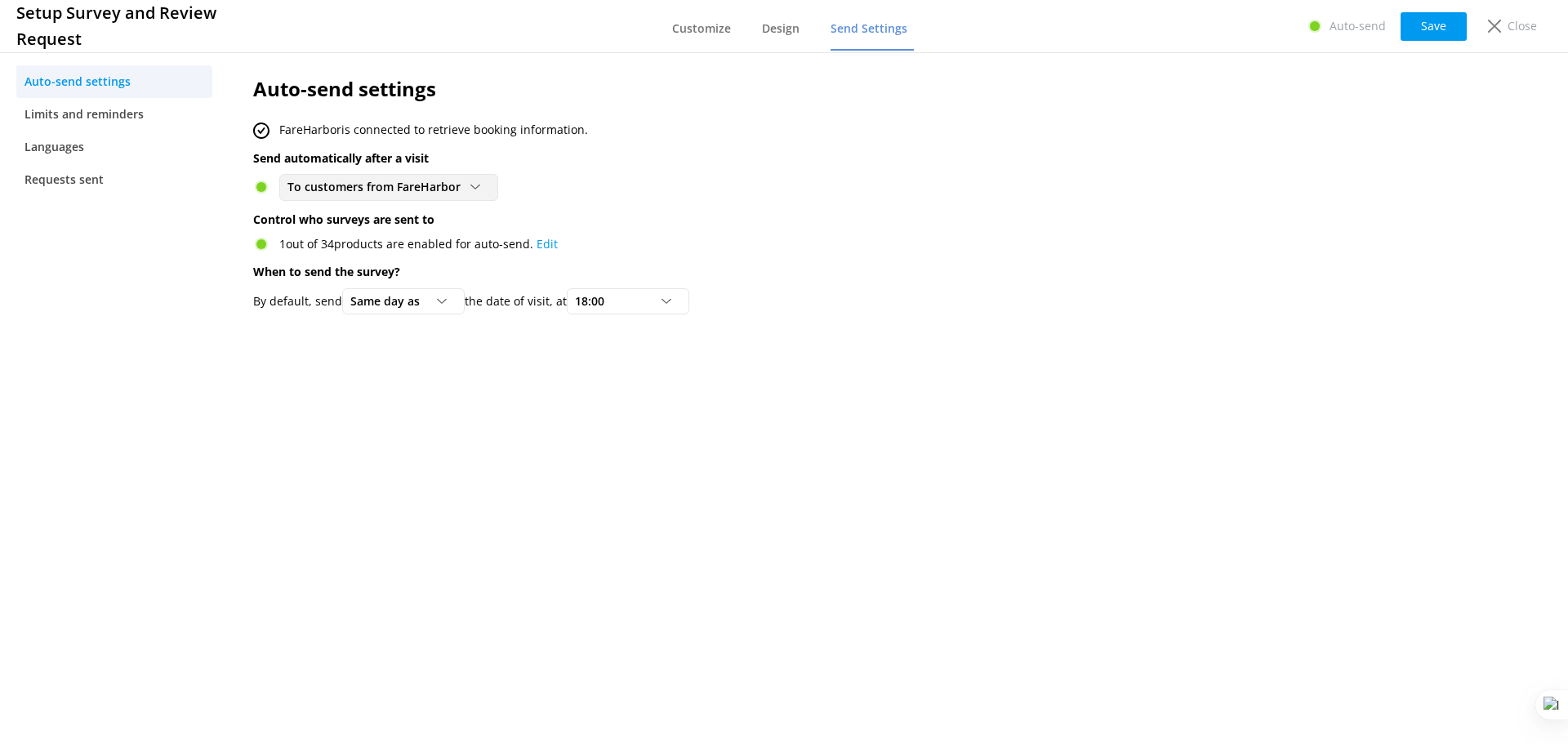 click on "To customers from FareHarbor Disabled To customers from FareHarbor" at bounding box center (389, 187) 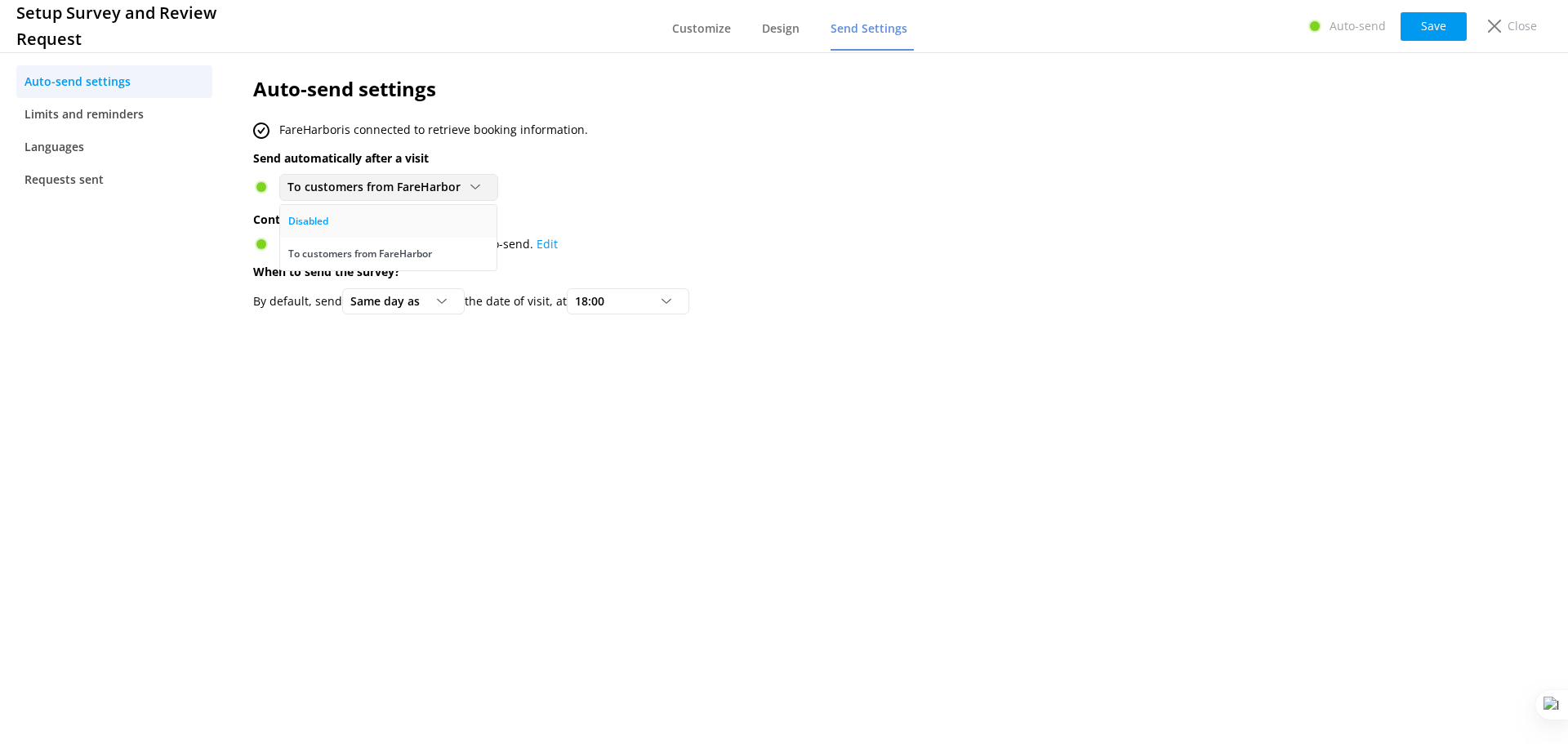 click on "Disabled" at bounding box center [388, 221] 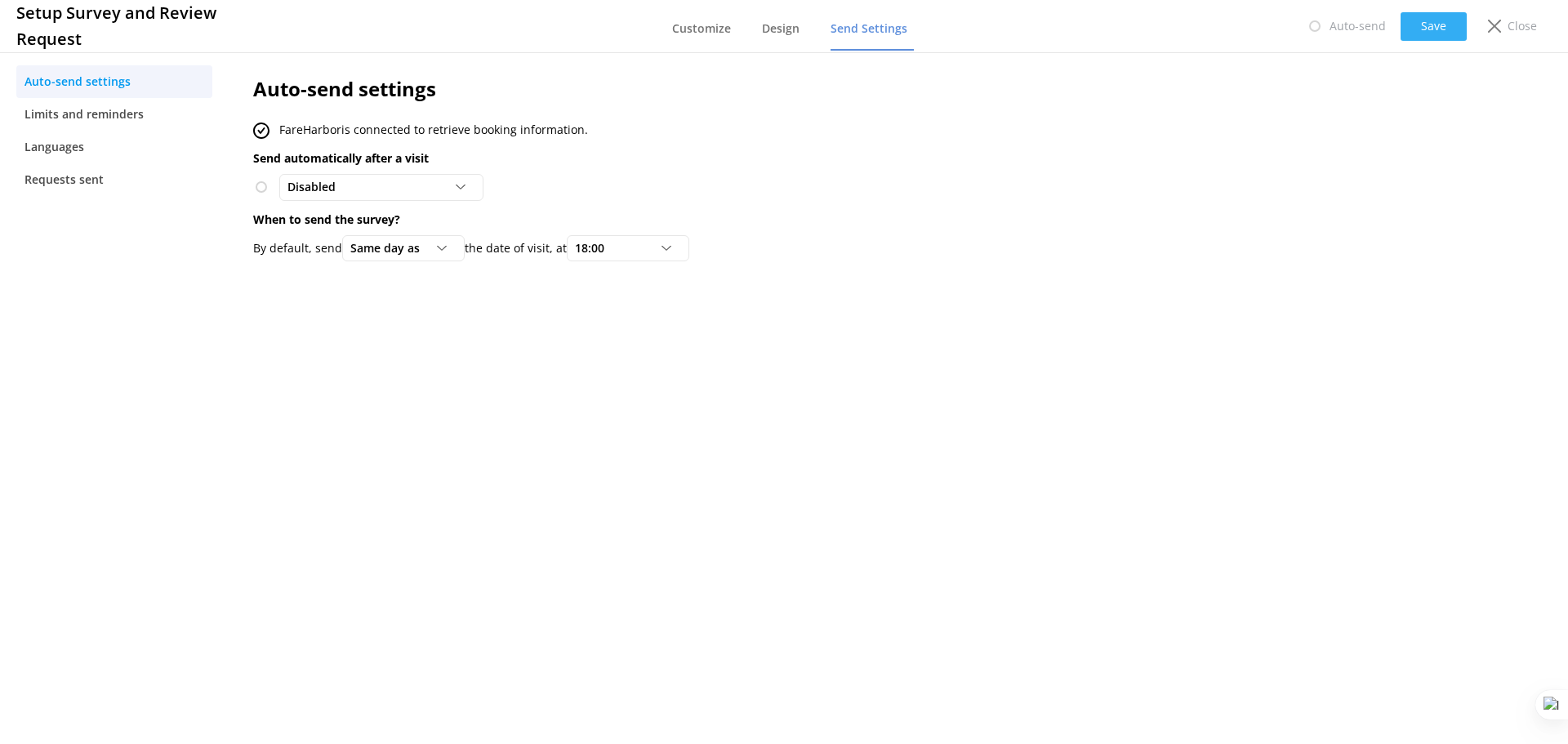 click on "Save" at bounding box center (1433, 26) 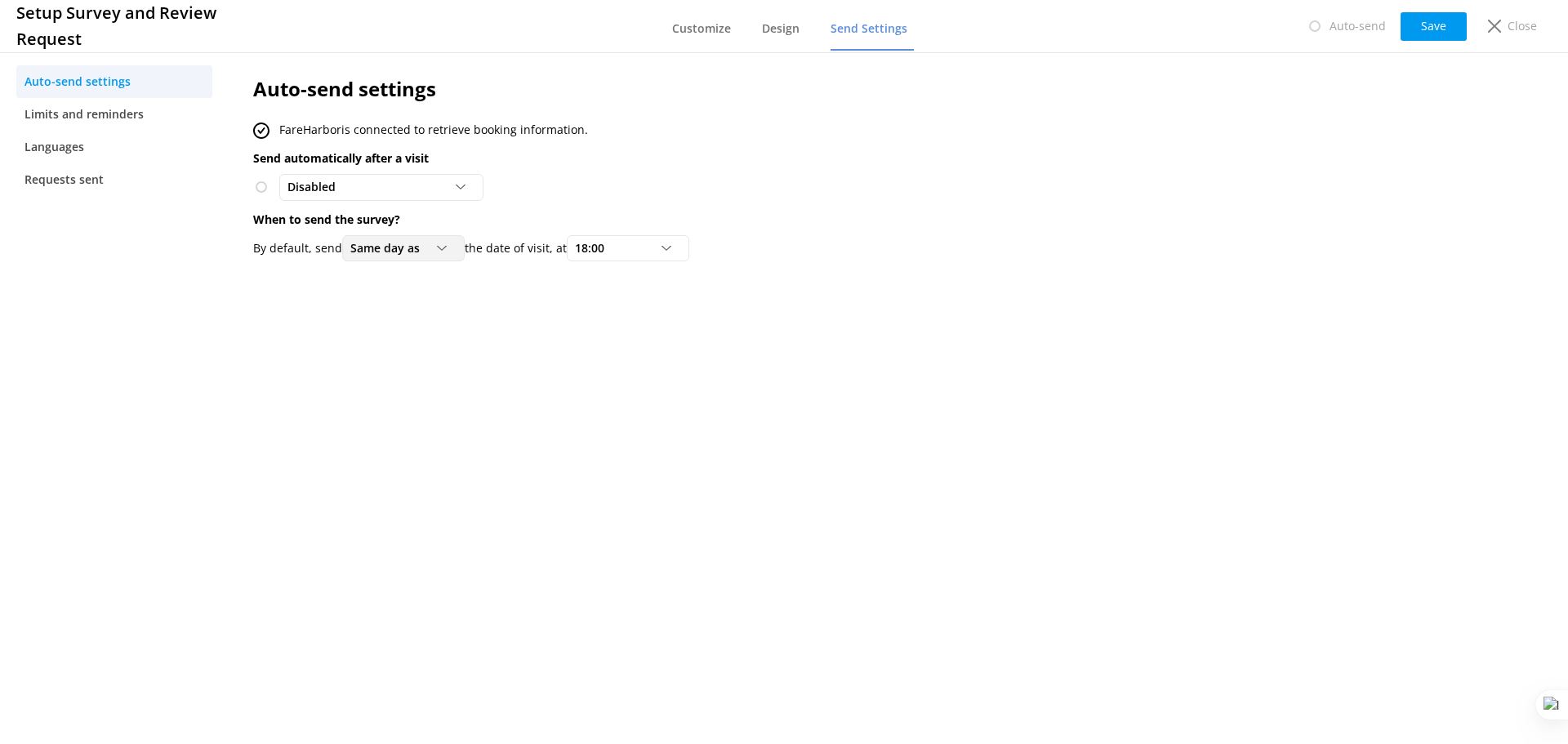 click on "Same day as" at bounding box center (390, 248) 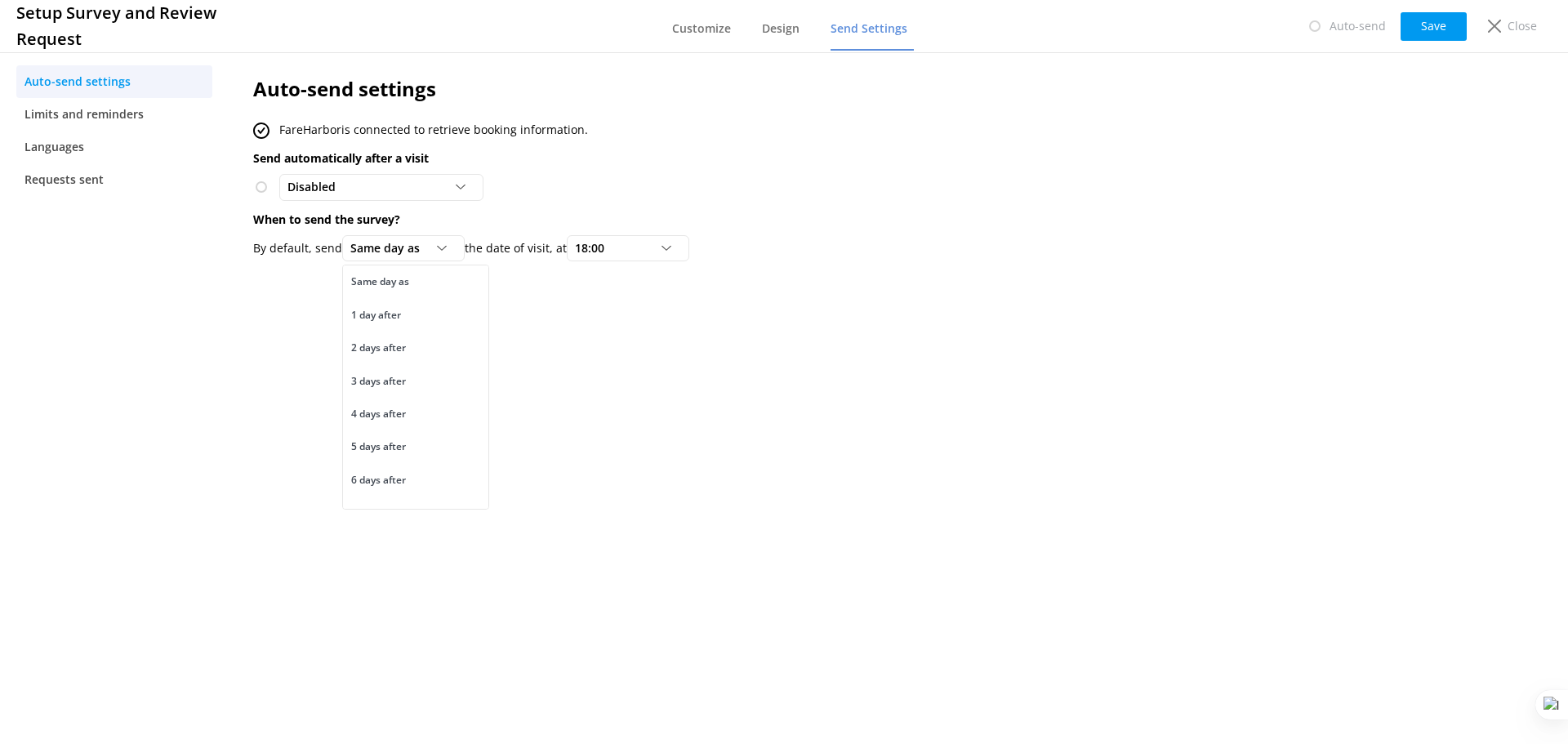 click on "Auto-send settings Limits and reminders Languages Requests sent" at bounding box center [114, 396] 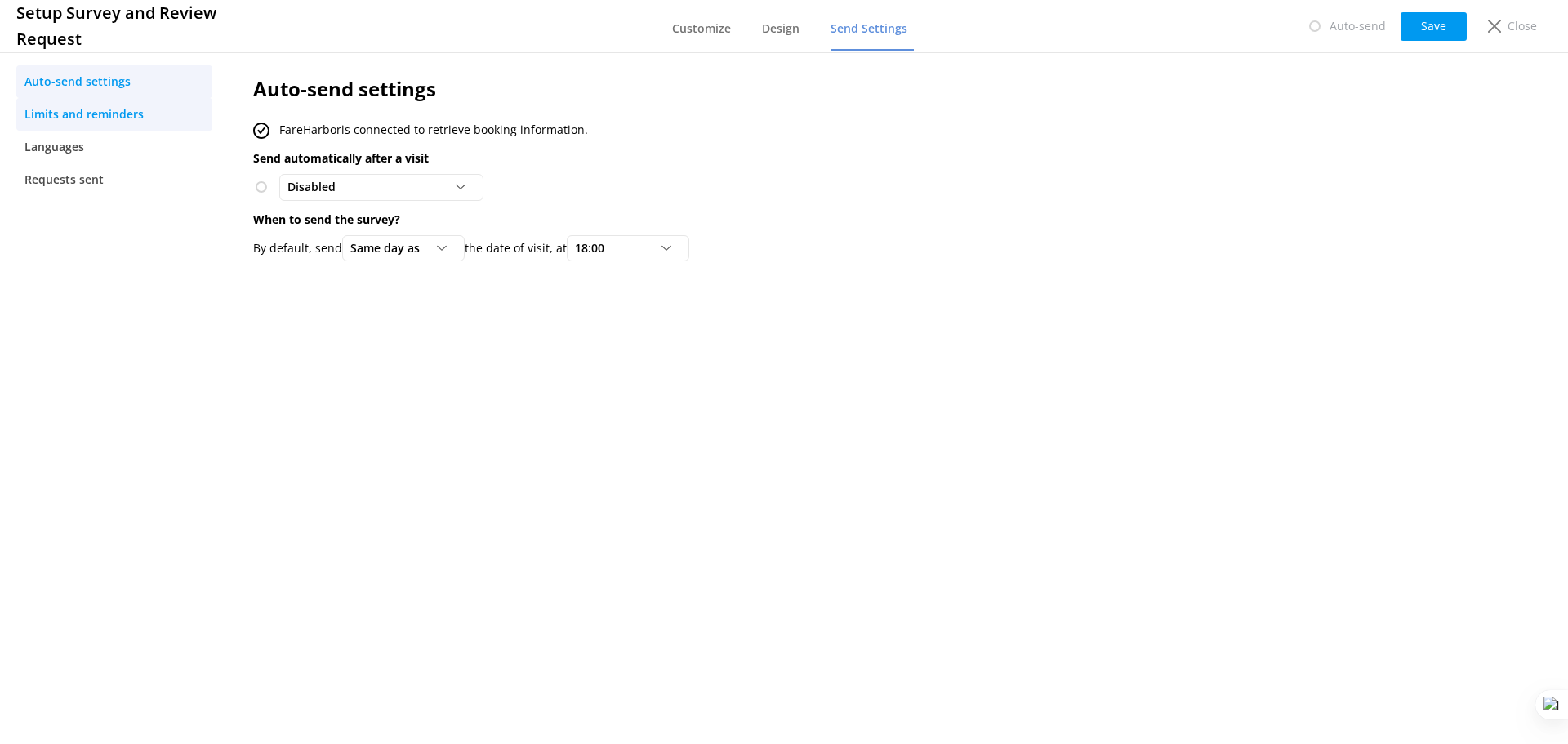 click on "Limits and reminders" at bounding box center [84, 114] 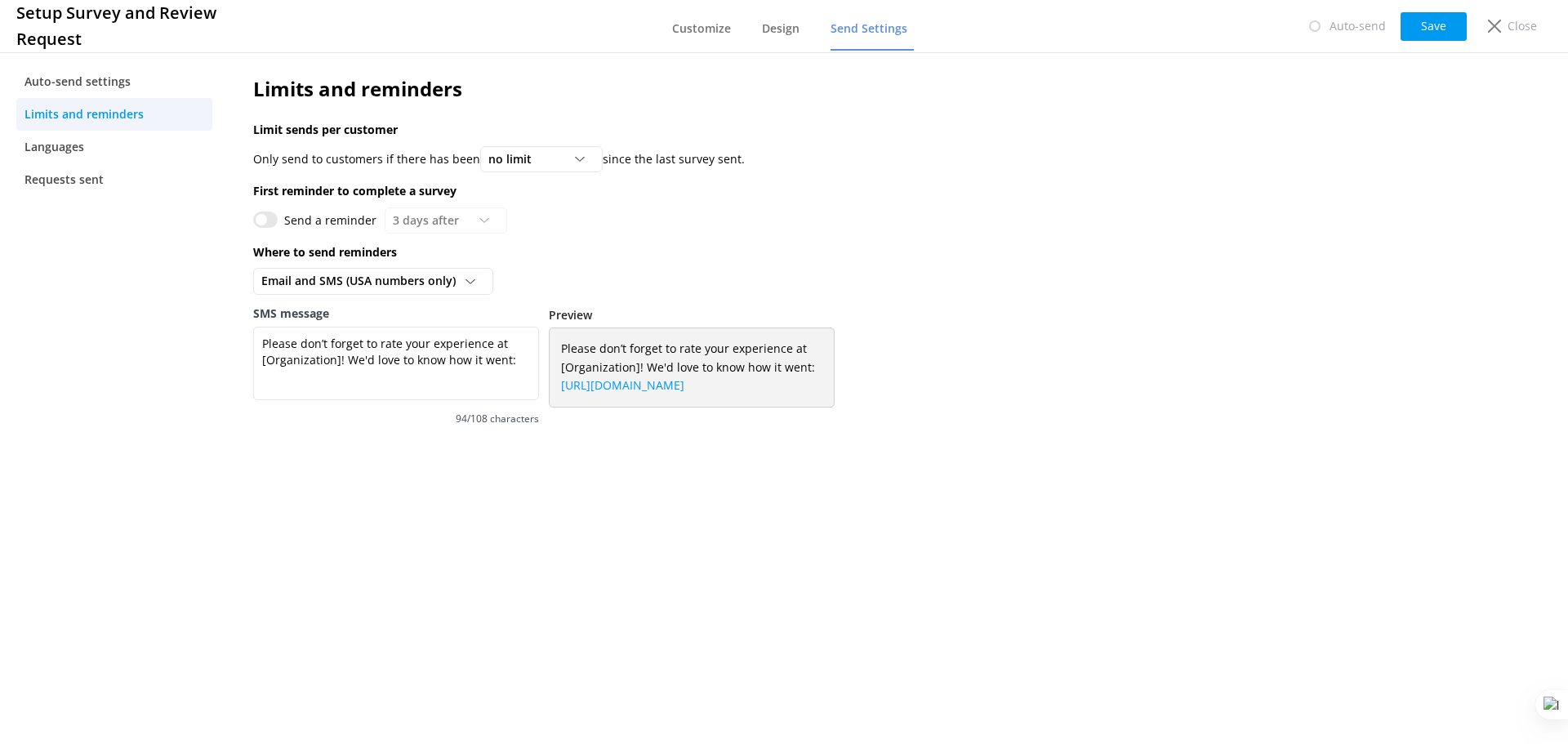 click on "Send a reminder" at bounding box center (265, 220) 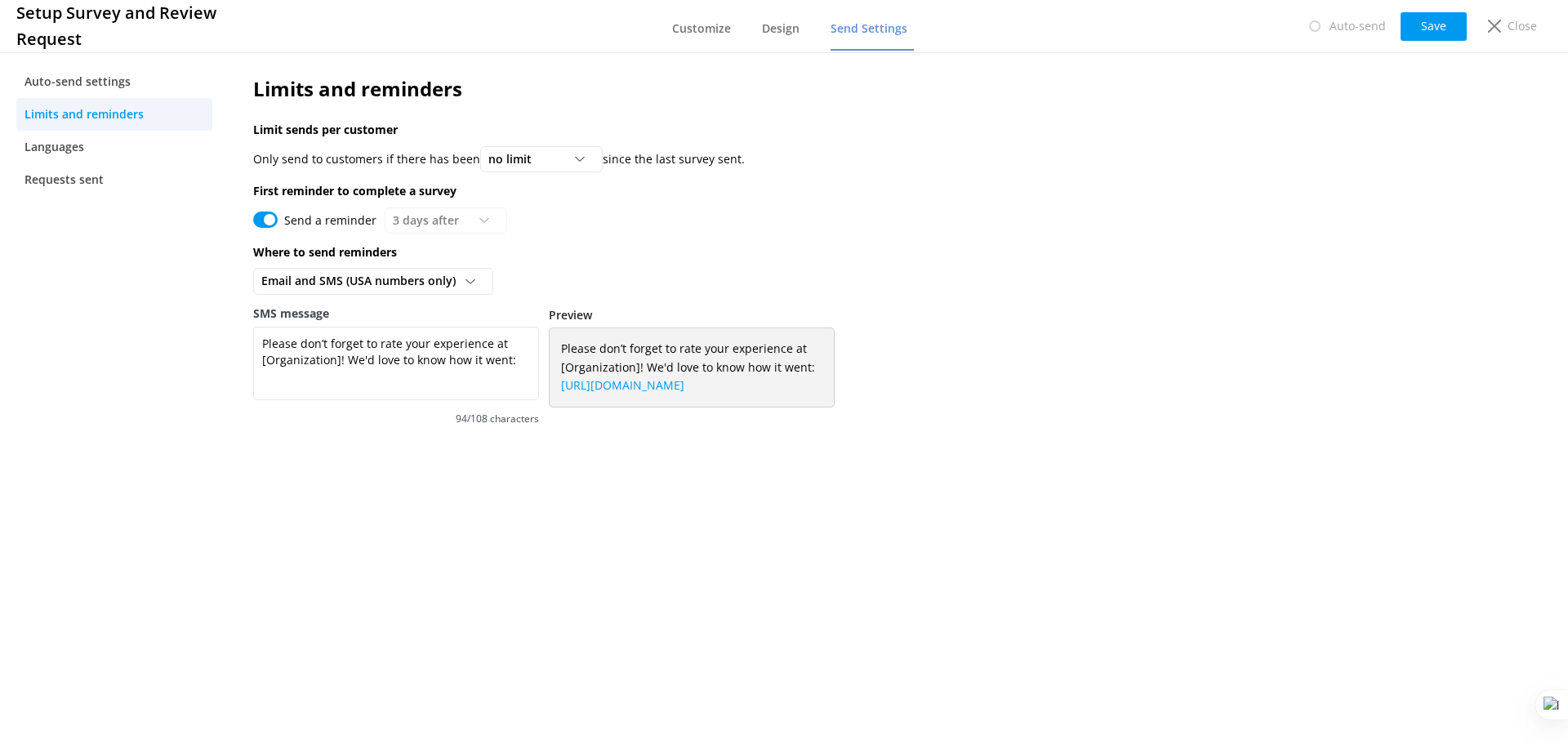 checkbox on "true" 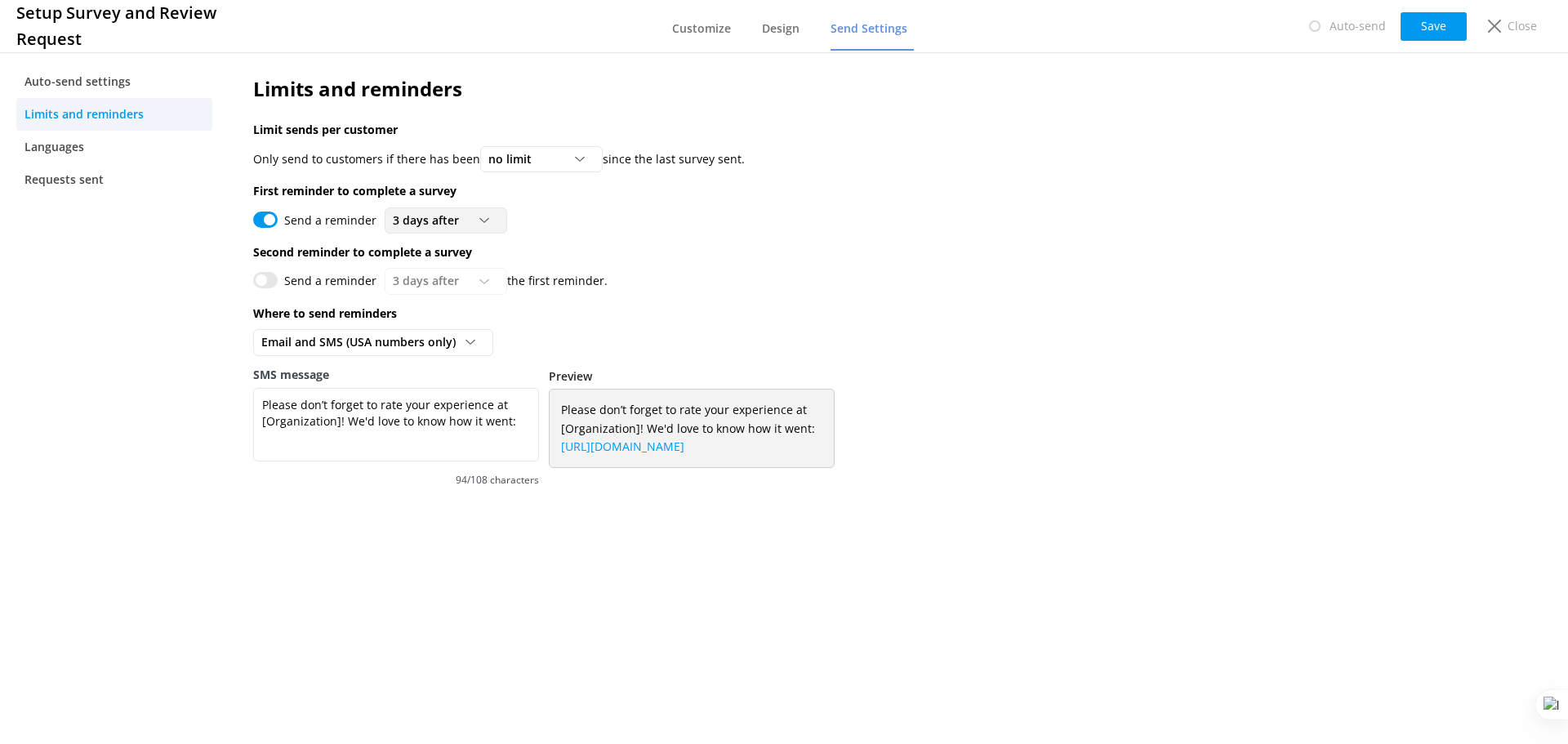 click on "3 days after" at bounding box center (430, 221) 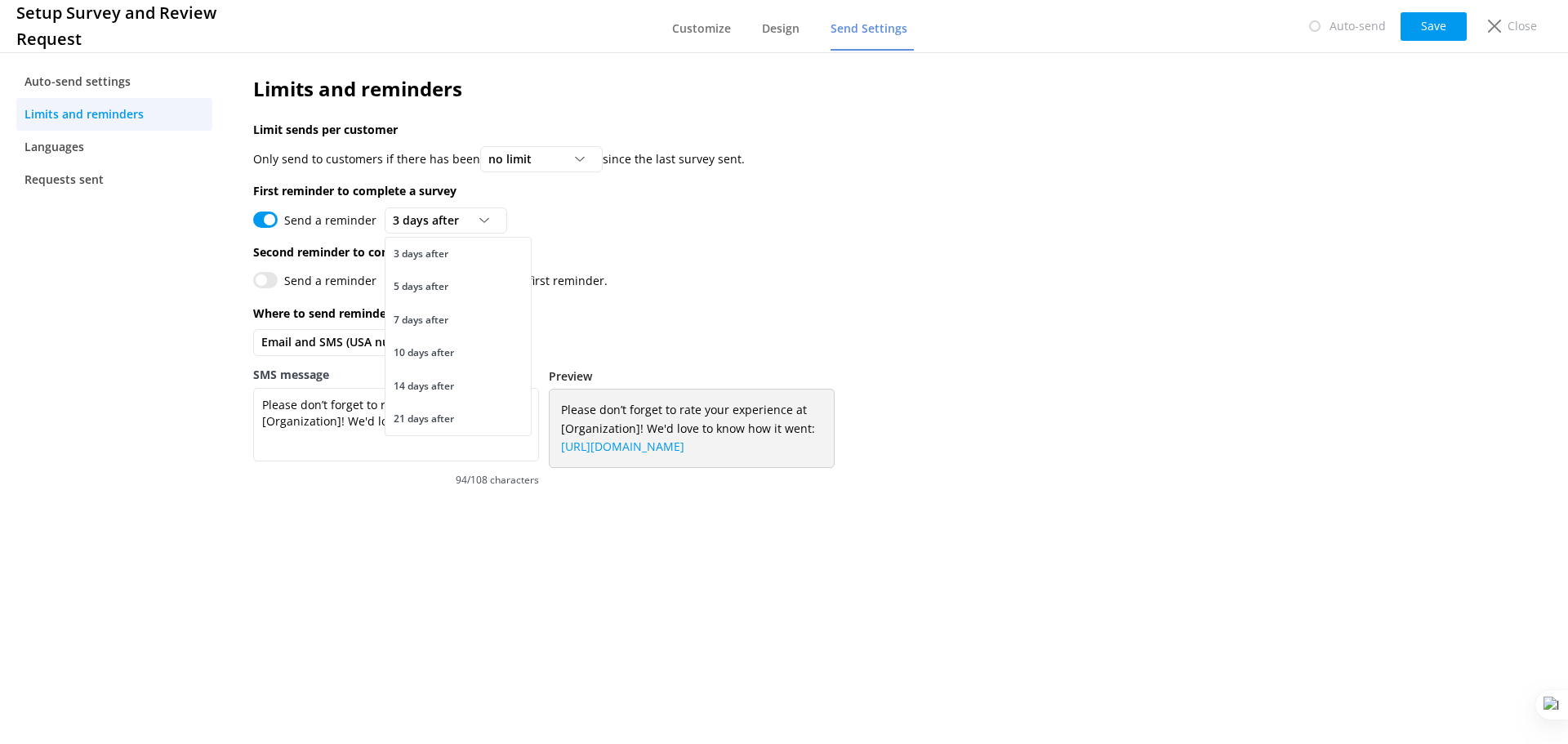 click on "First reminder to complete a survey" at bounding box center (777, 191) 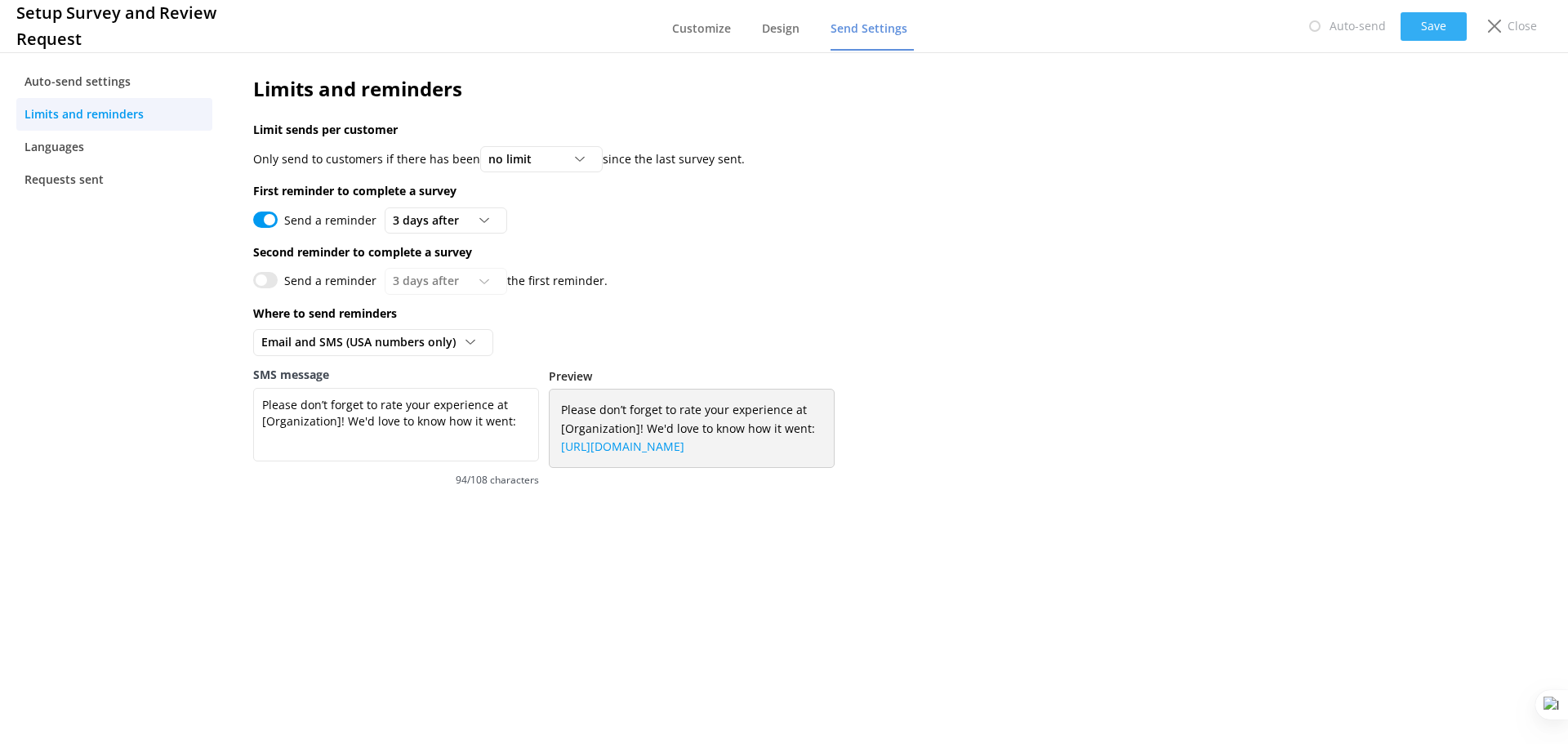 click on "Save" at bounding box center [1433, 26] 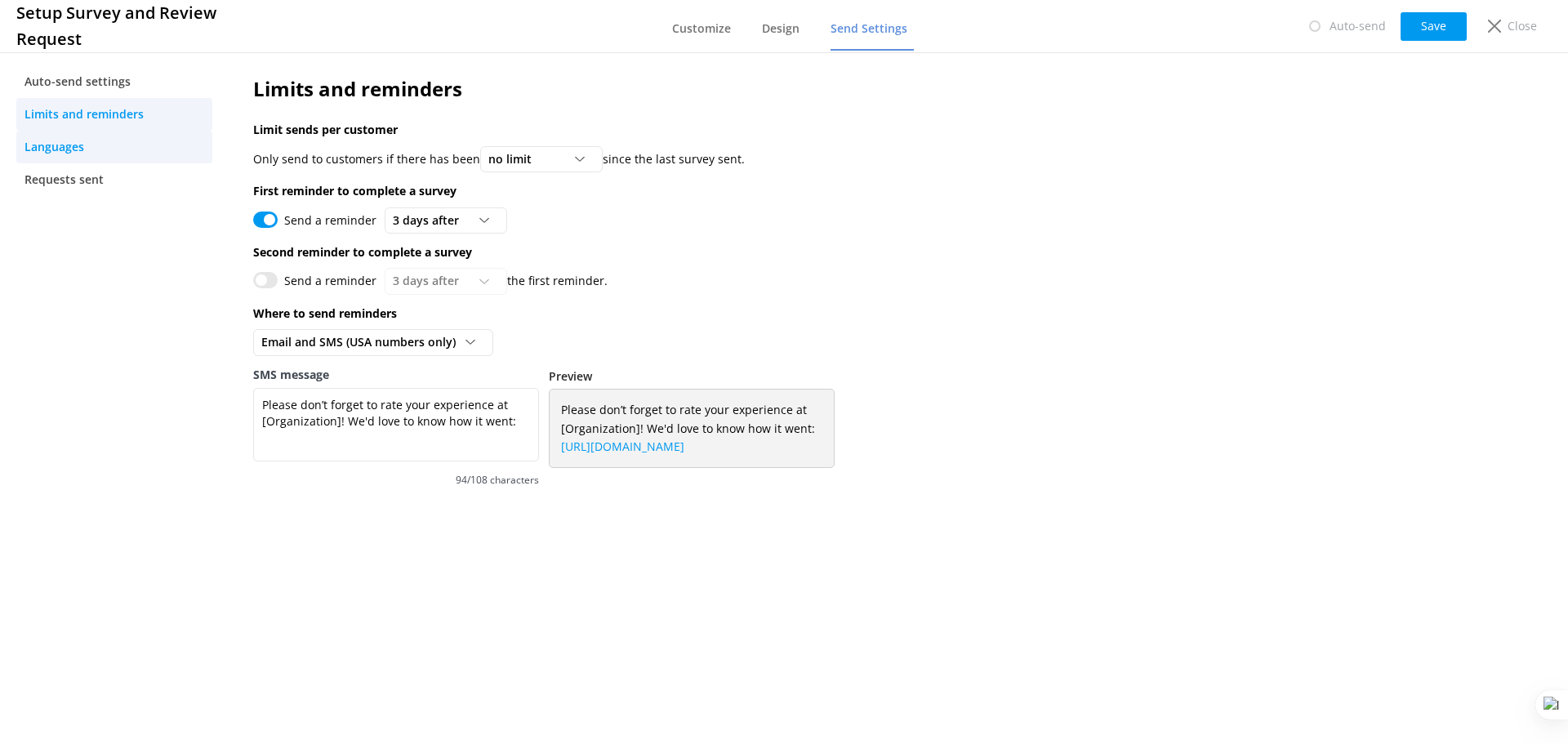 click on "Languages" at bounding box center [54, 147] 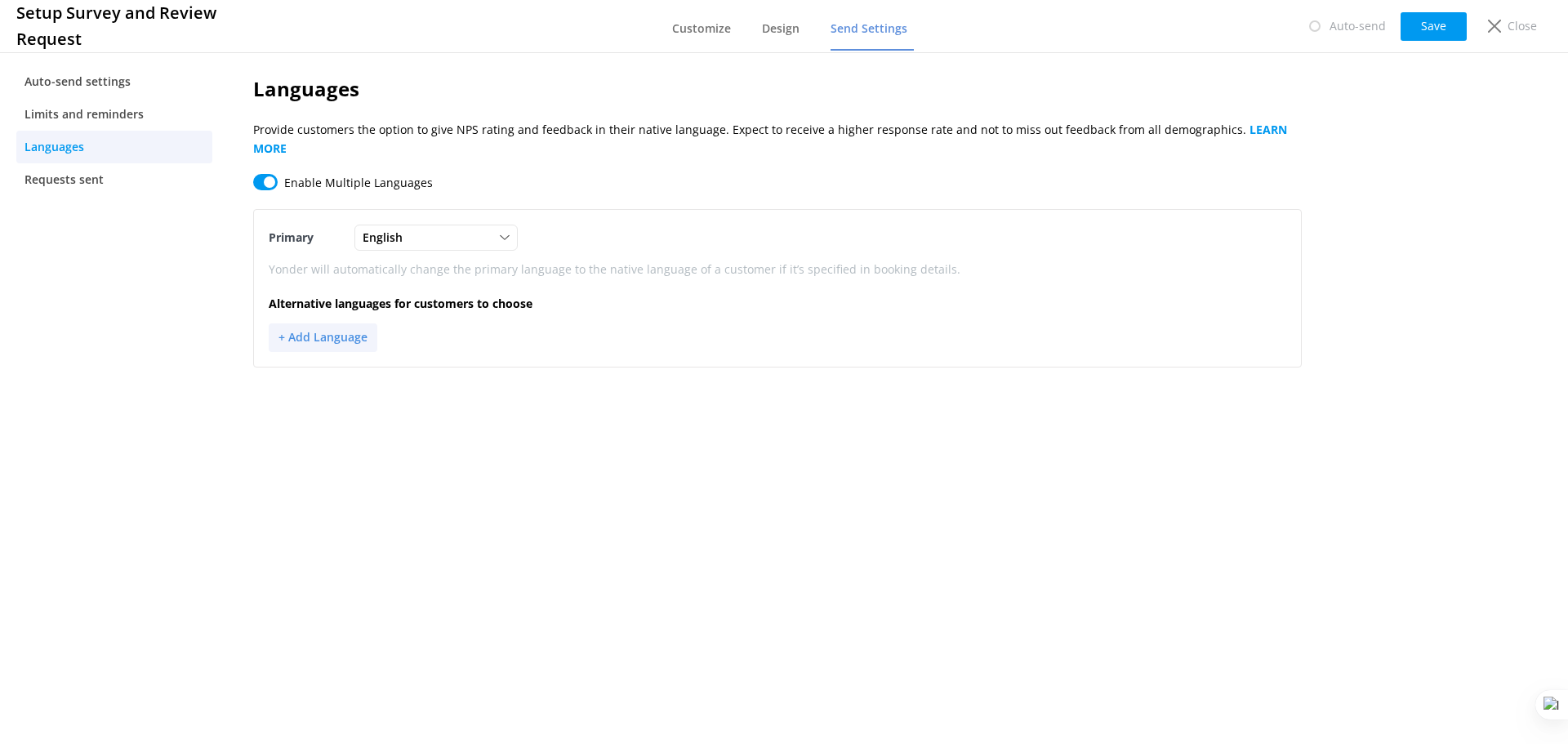 click on "+ Add Language" at bounding box center [323, 337] 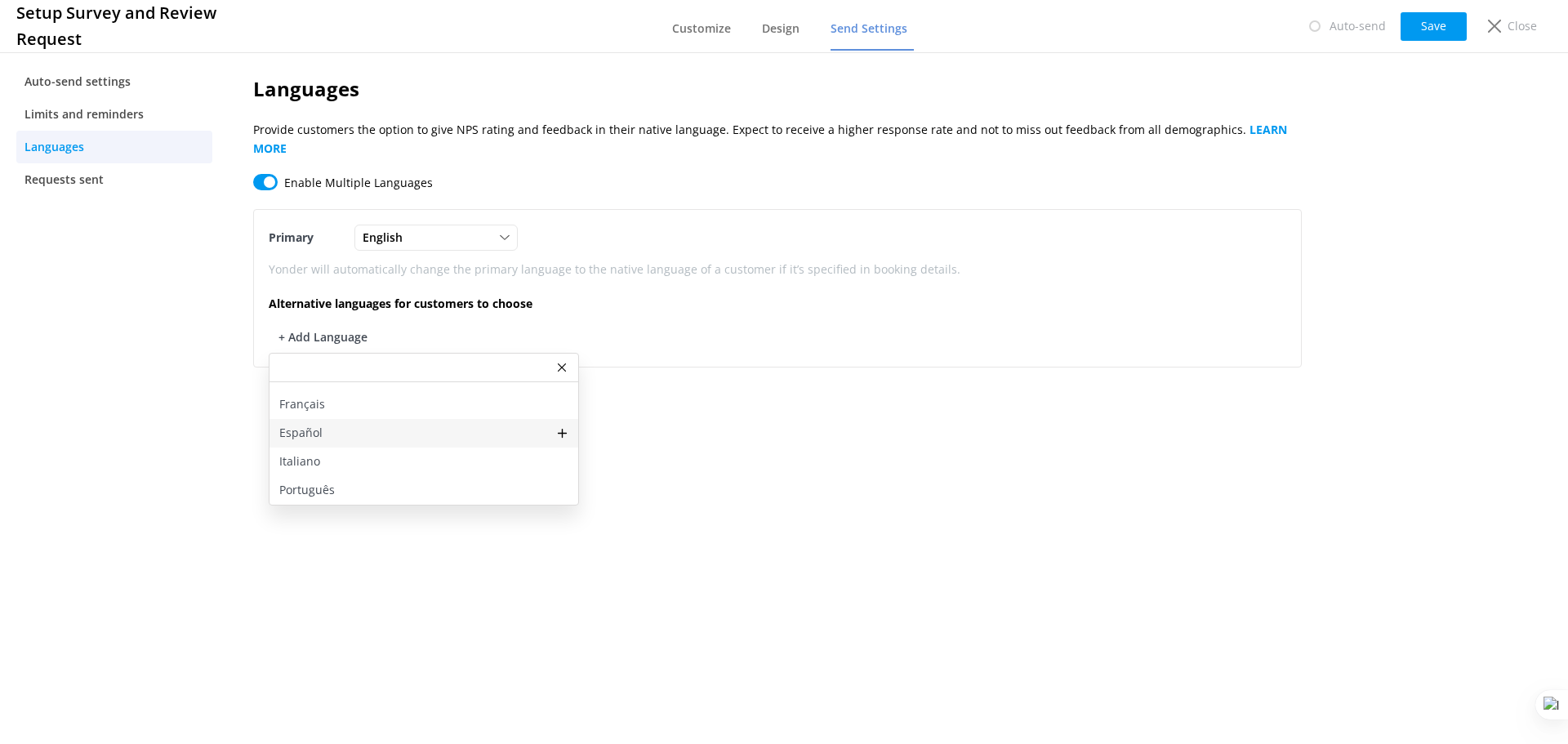 scroll, scrollTop: 0, scrollLeft: 0, axis: both 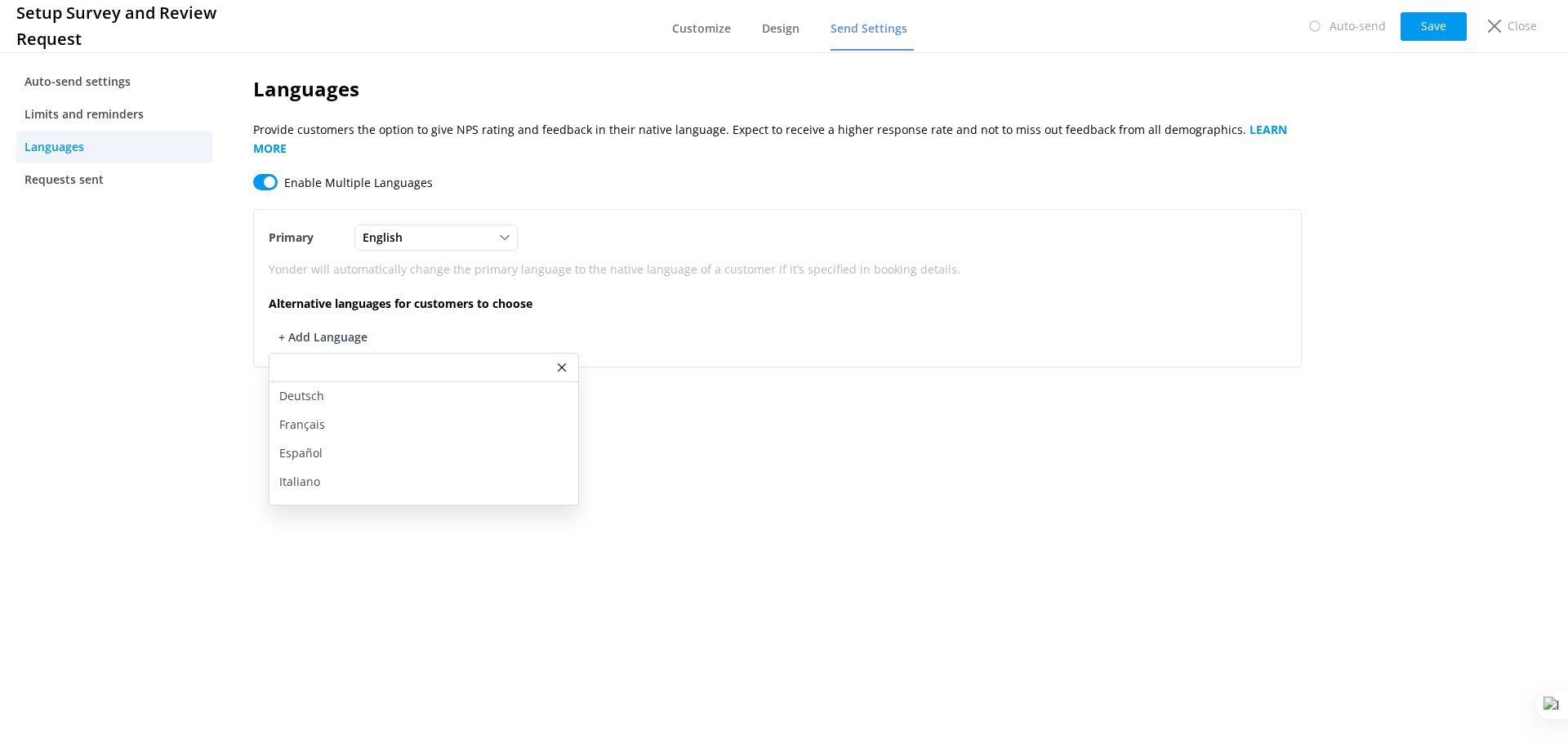 click on "Languages Provide customers the option to give NPS rating and feedback in their native language. Expect to receive a higher response rate and not to miss out feedback from all demographics.   LEARN MORE Enable Multiple Languages Primary English Deutsch English Español Français Italiano Português Yonder will automatically change the primary language to the native language of a customer if it’s specified in booking details. Alternative languages for customers to choose + Add Language Deutsch Français Español Italiano Português" at bounding box center (777, 396) 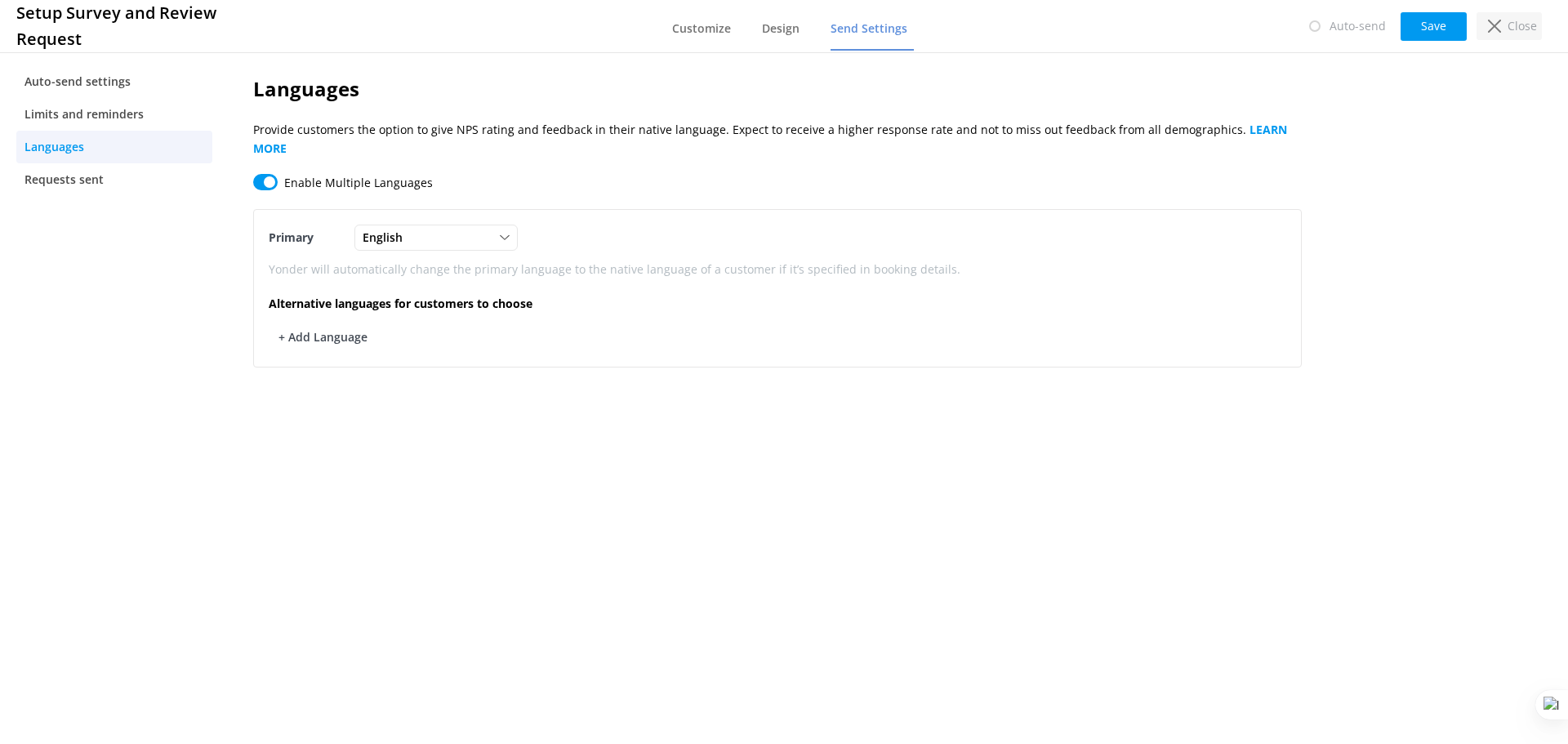 click on "Close" at bounding box center (1522, 26) 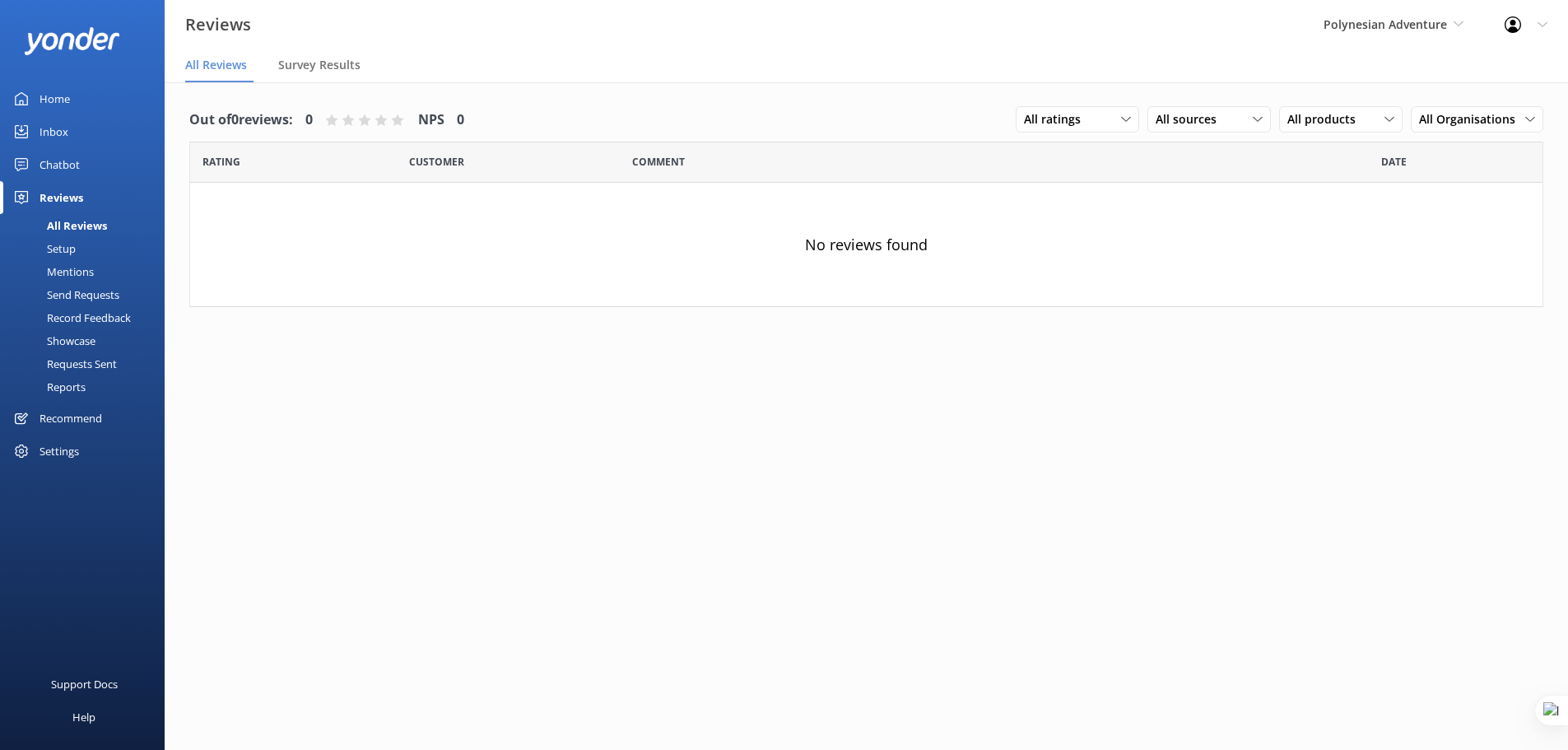 click on "Settings" at bounding box center (59, 451) 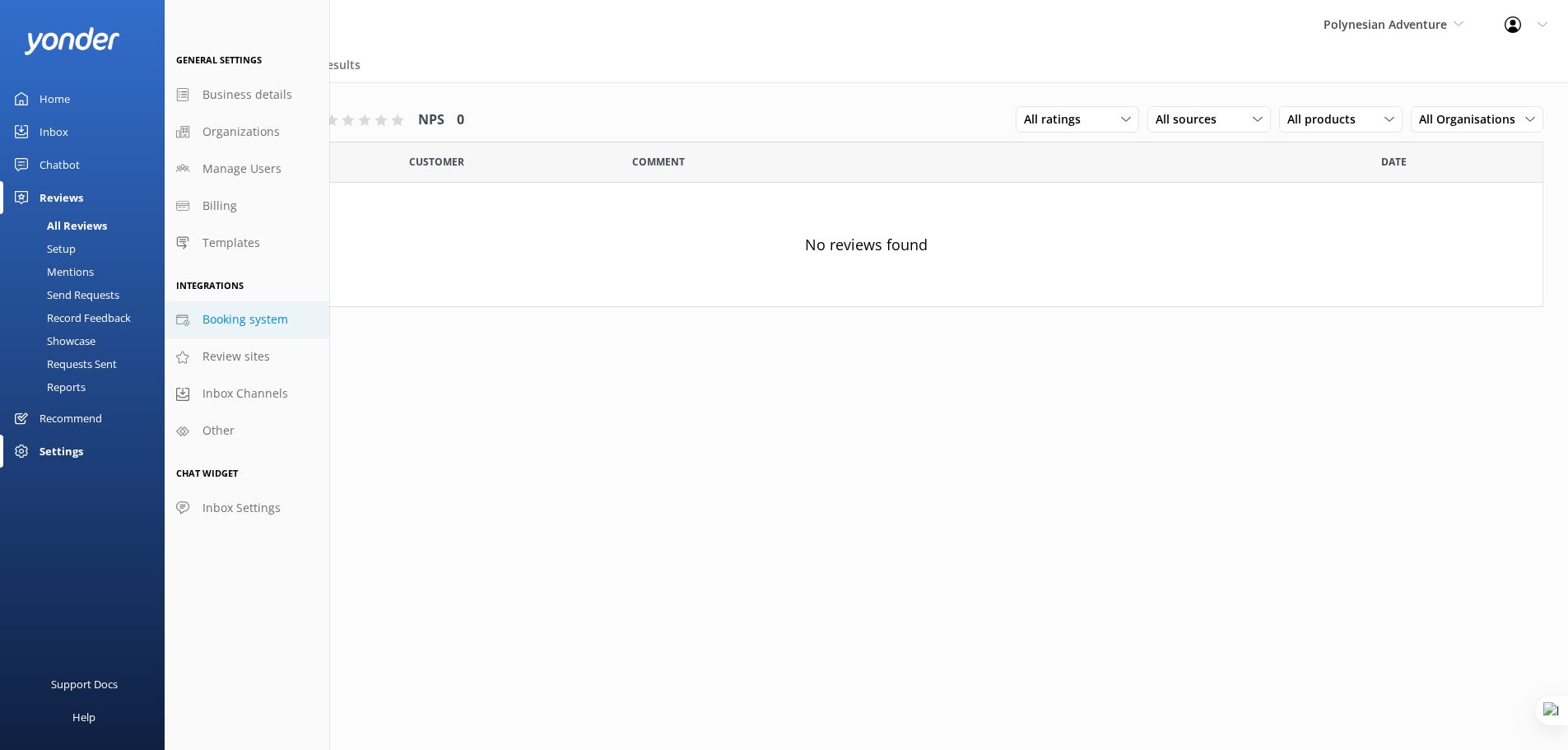 click on "Booking system" at bounding box center (245, 319) 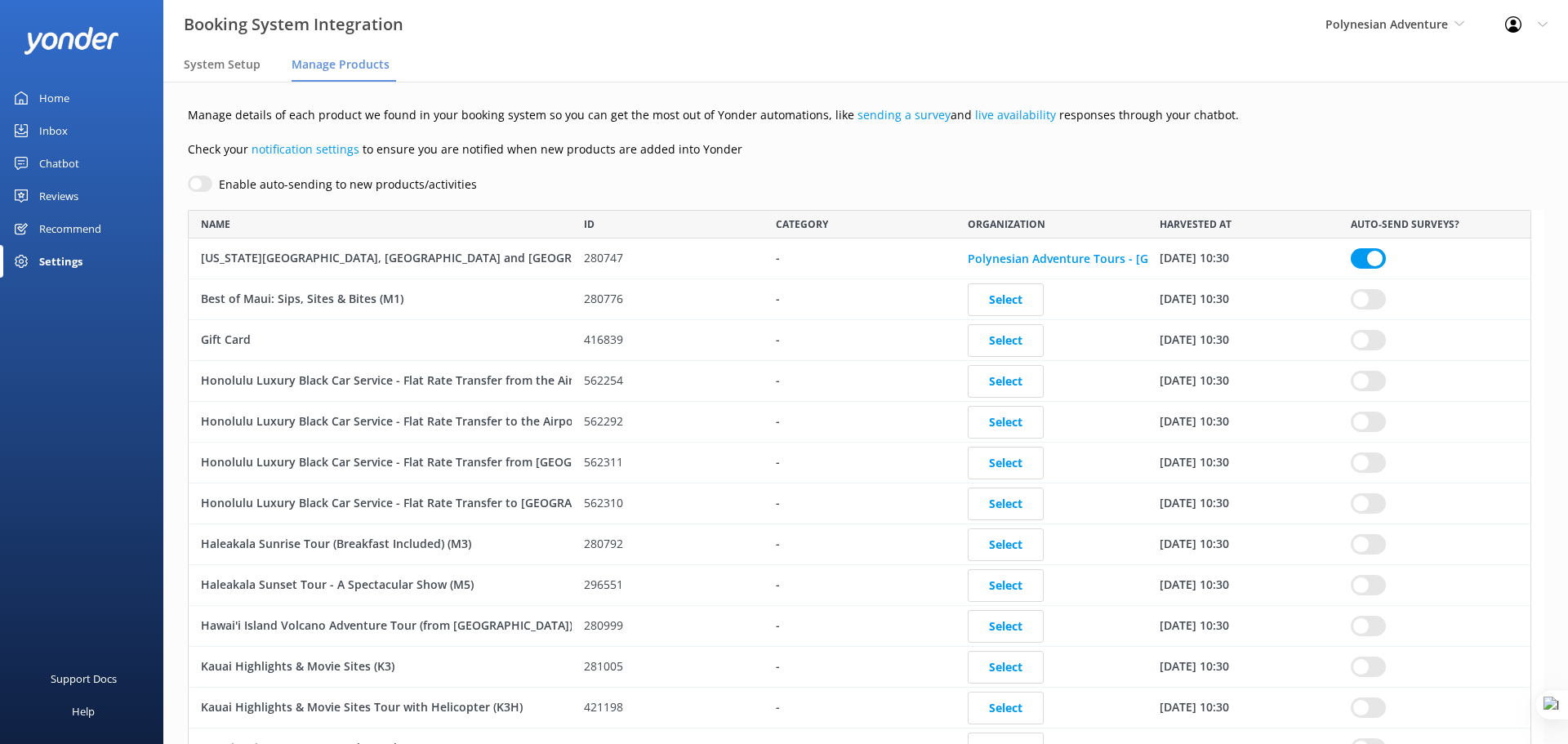 scroll, scrollTop: 13, scrollLeft: 13, axis: both 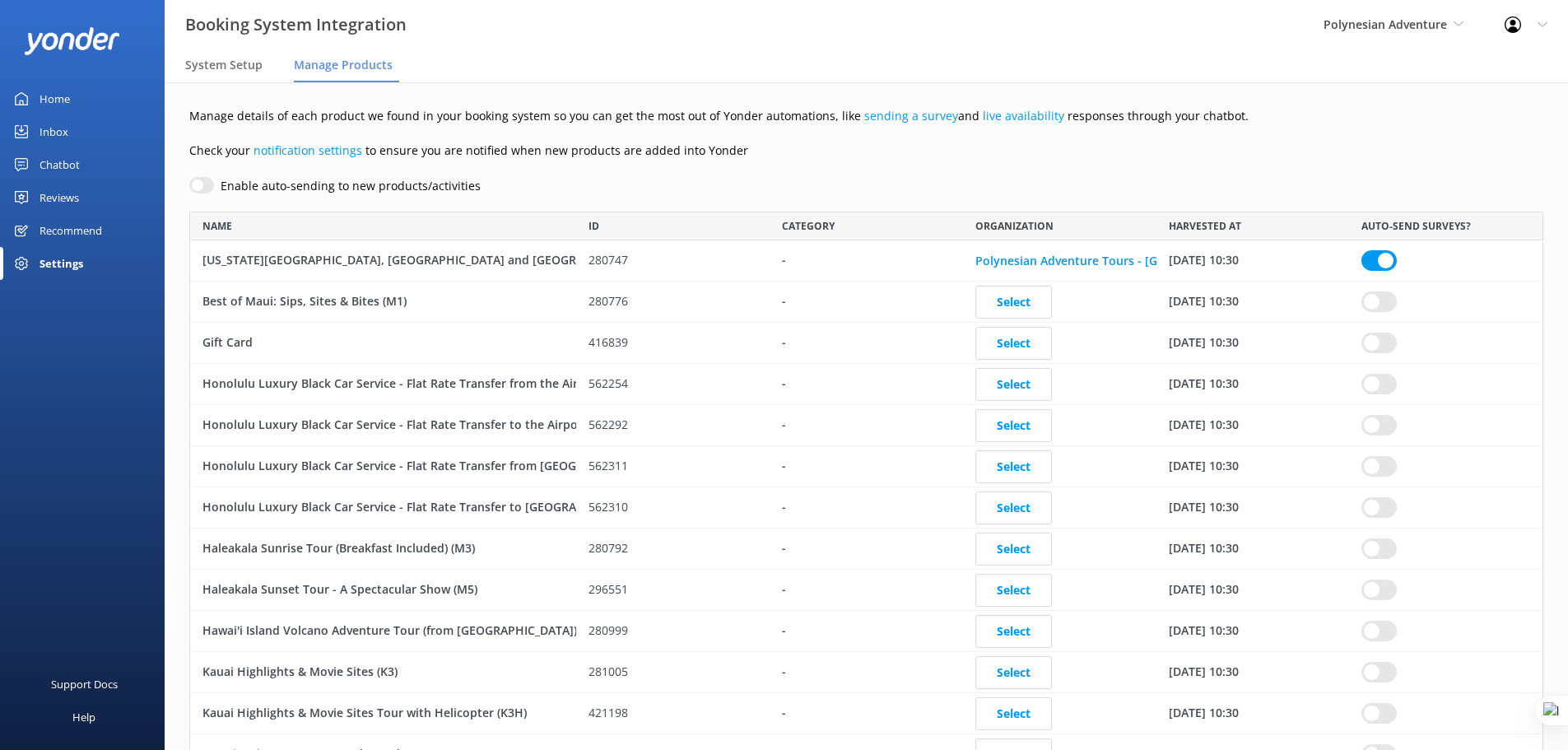 click on "Reviews" at bounding box center (59, 198) 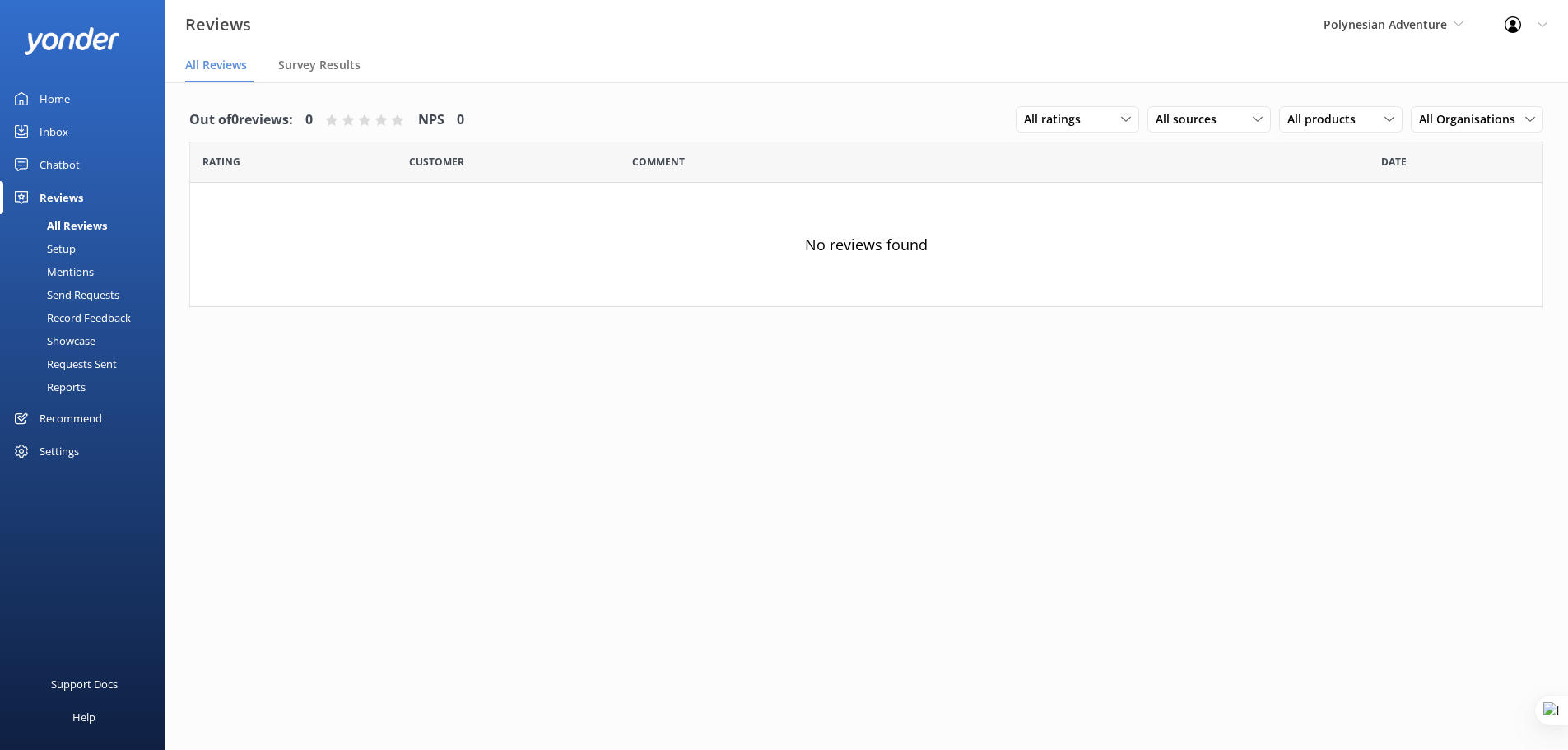 click on "Setup" at bounding box center (43, 249) 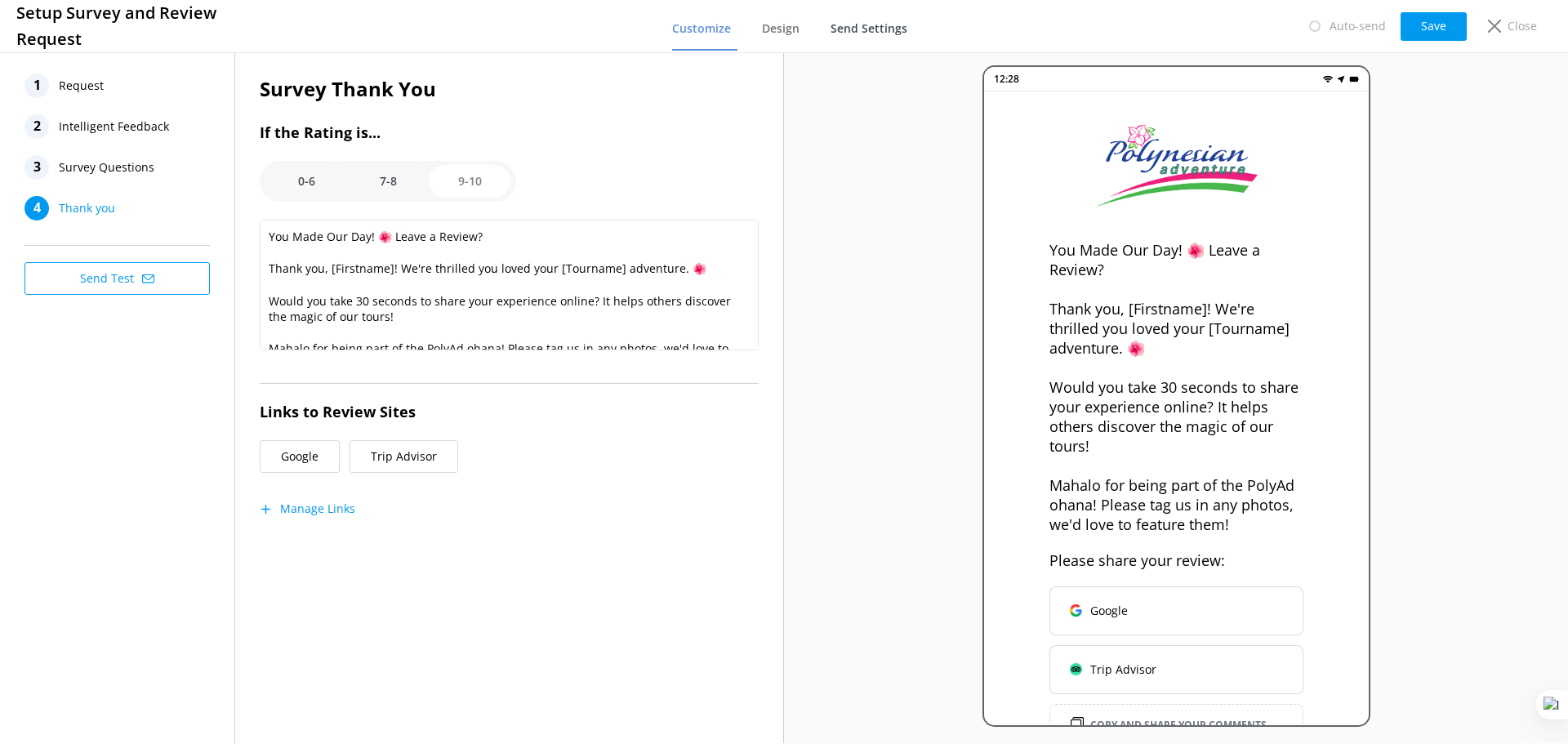 click on "Send Settings" at bounding box center [869, 29] 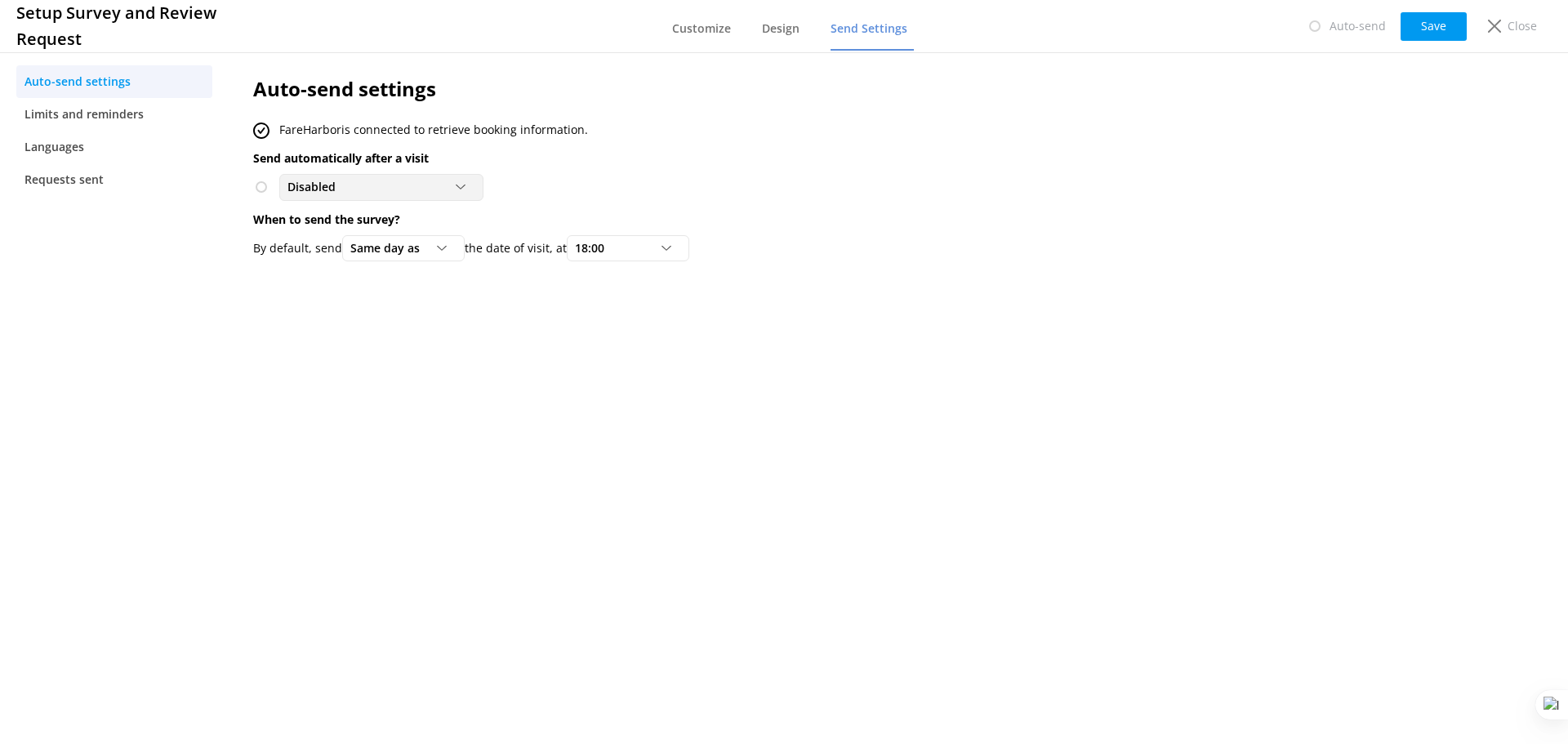 click on "Disabled" at bounding box center (381, 187) 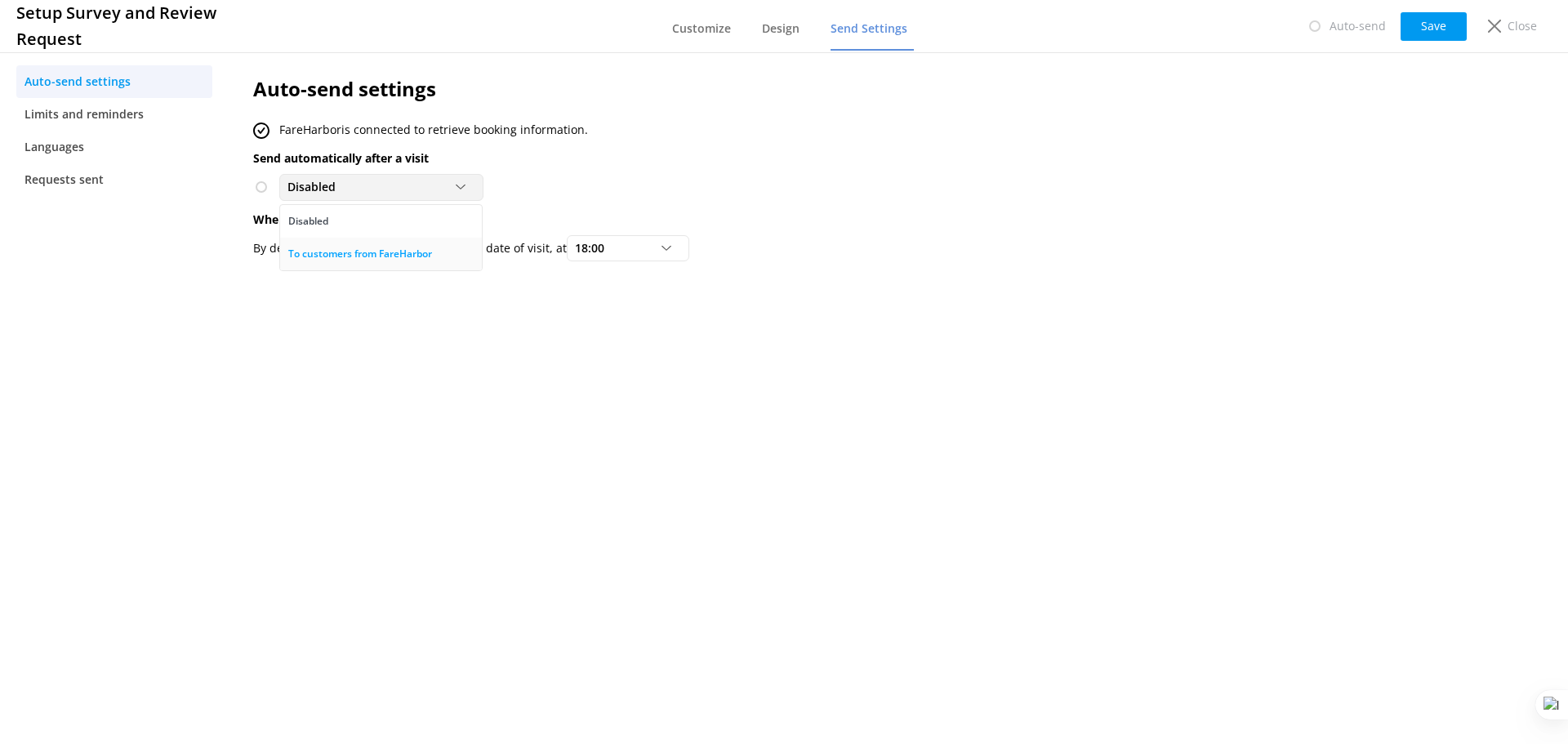 click on "To customers from FareHarbor" at bounding box center (360, 254) 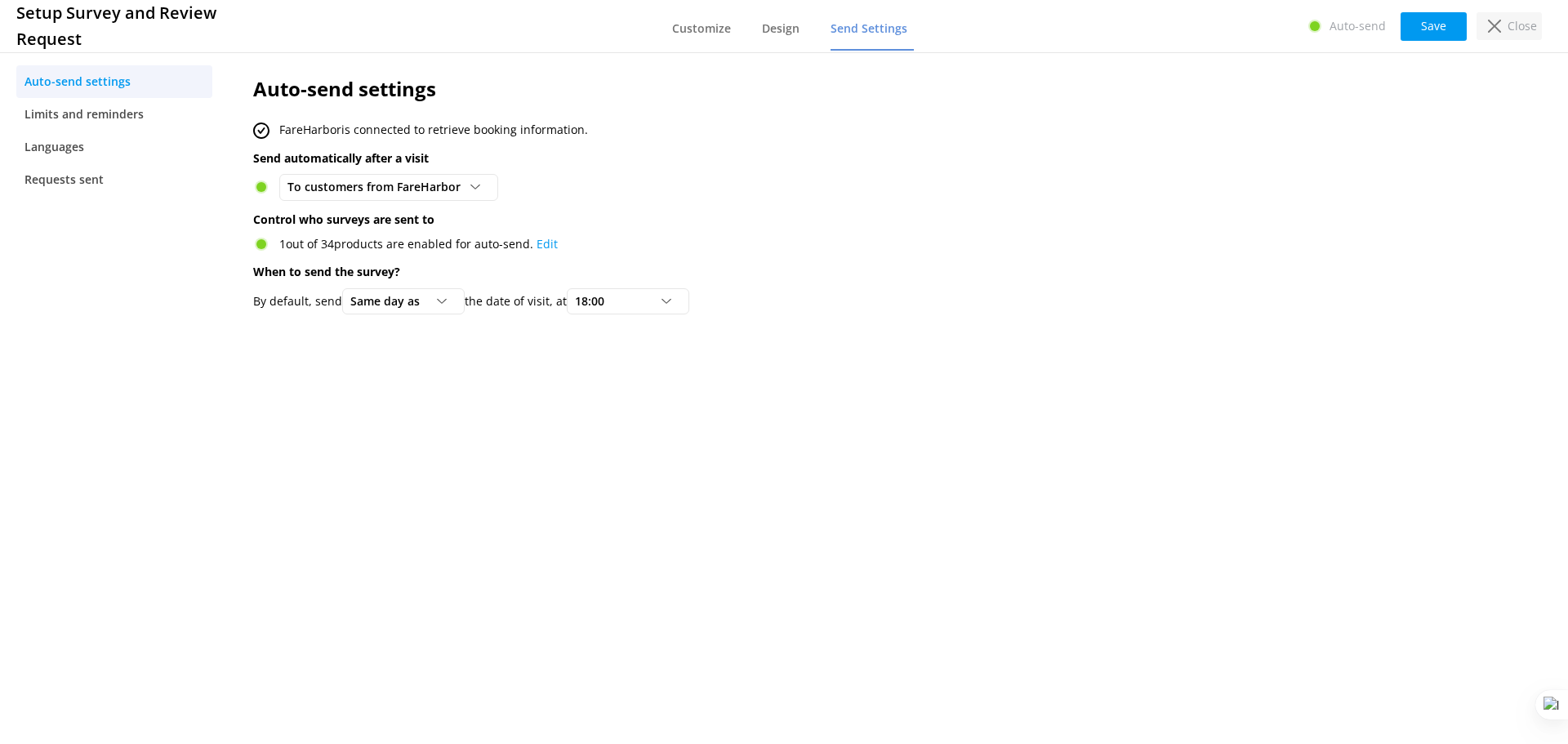 click on "Close" at bounding box center [1509, 26] 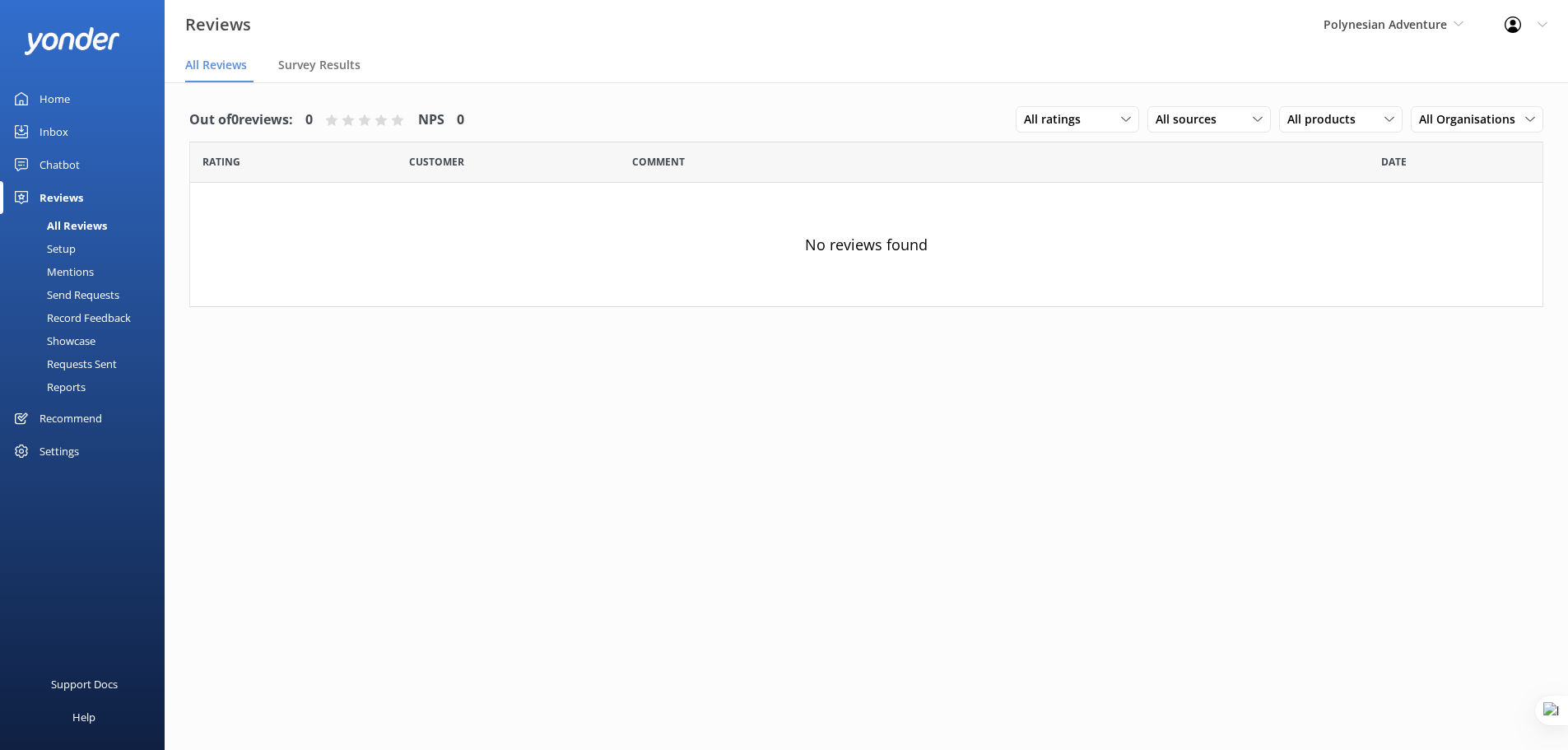 click on "All Reviews" at bounding box center [58, 226] 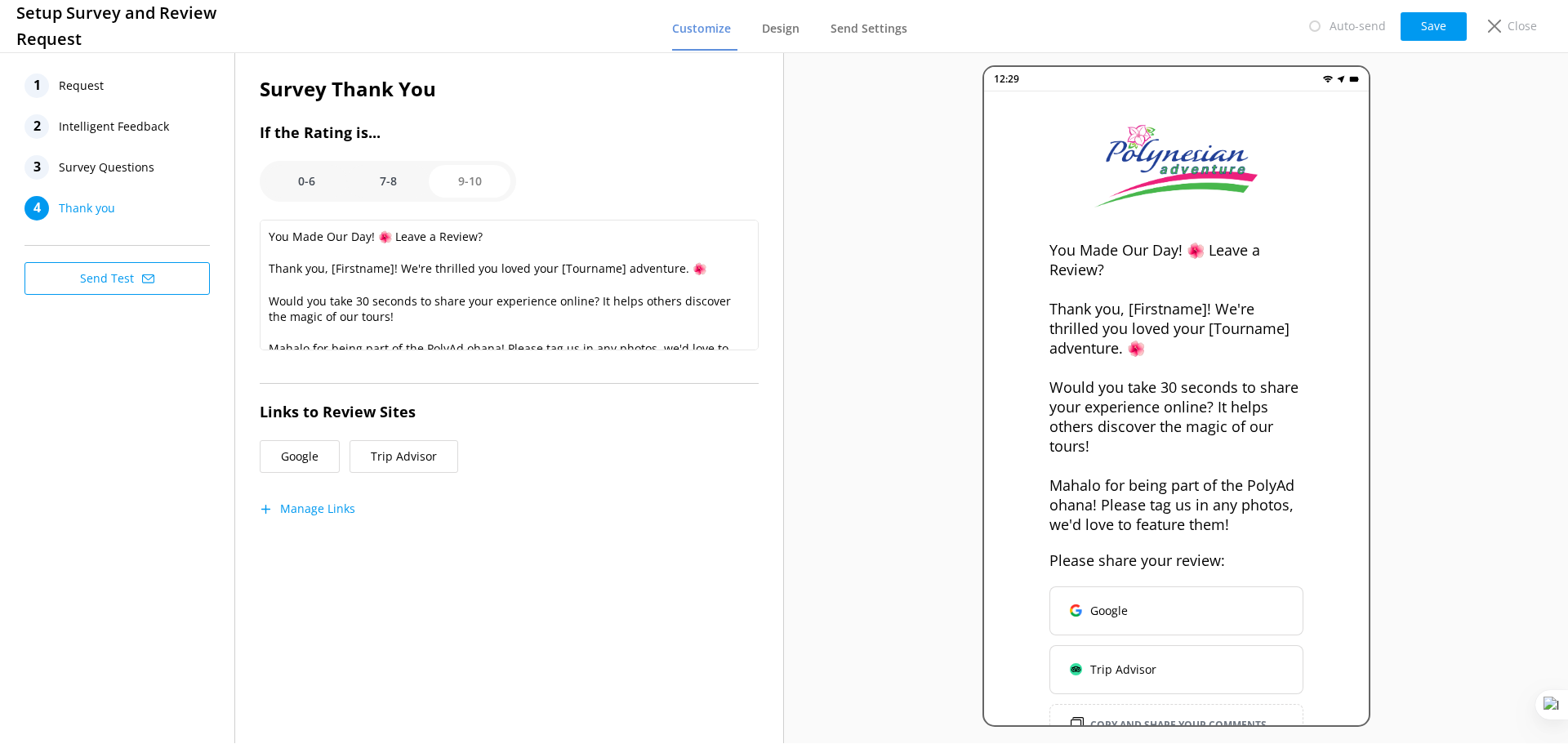 click on "0-6" at bounding box center (306, 181) 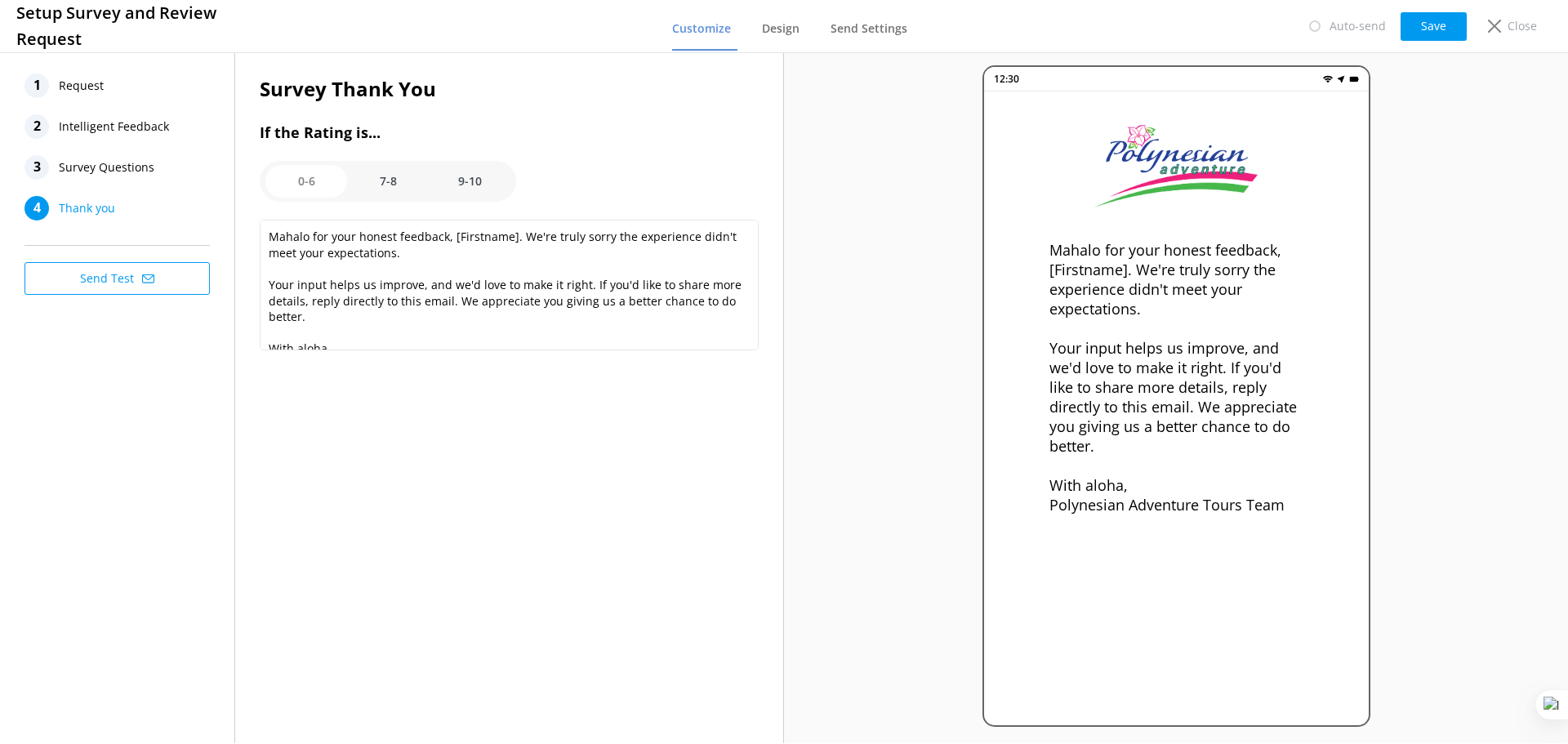 click on "Thank you" at bounding box center [87, 208] 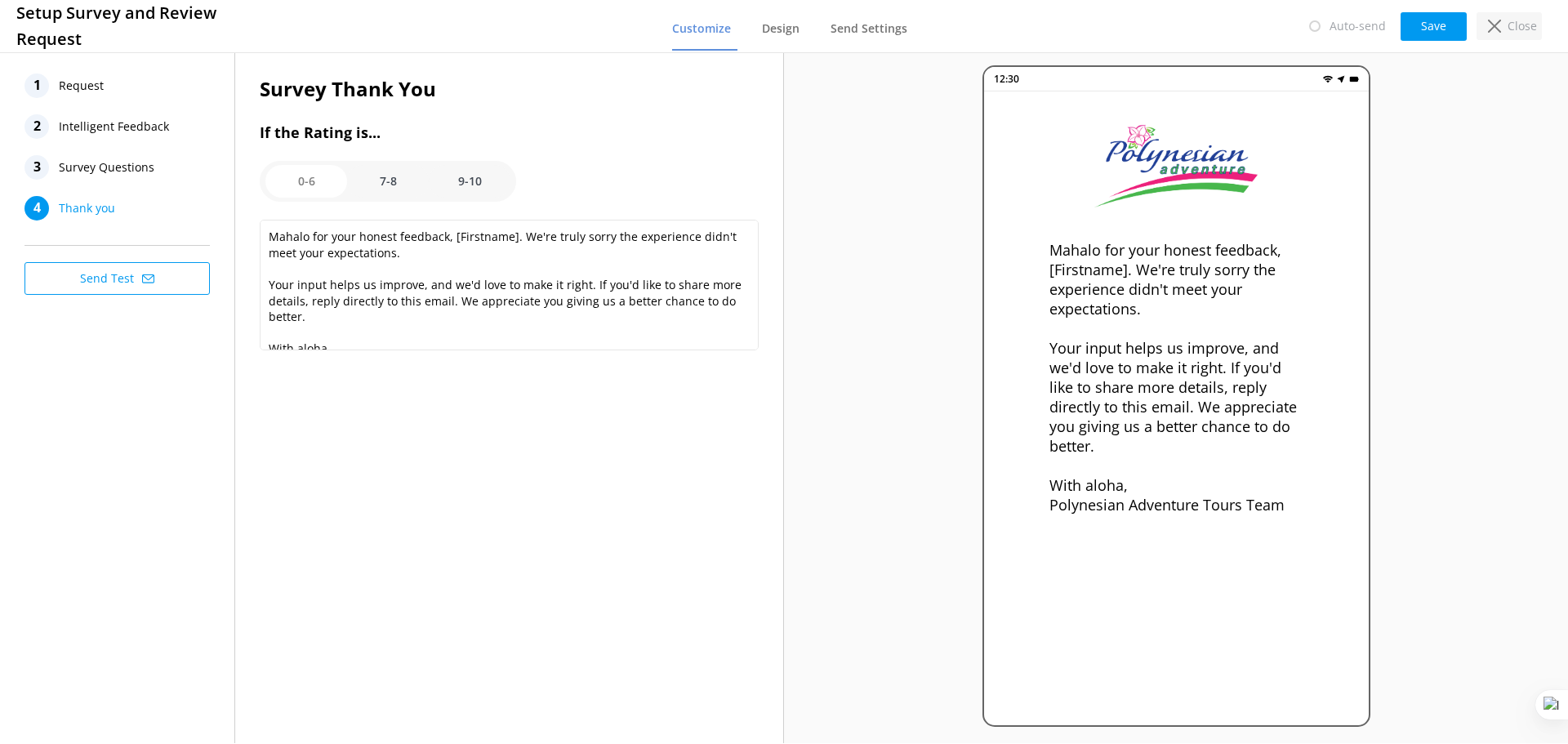 click on "Close" at bounding box center [1522, 26] 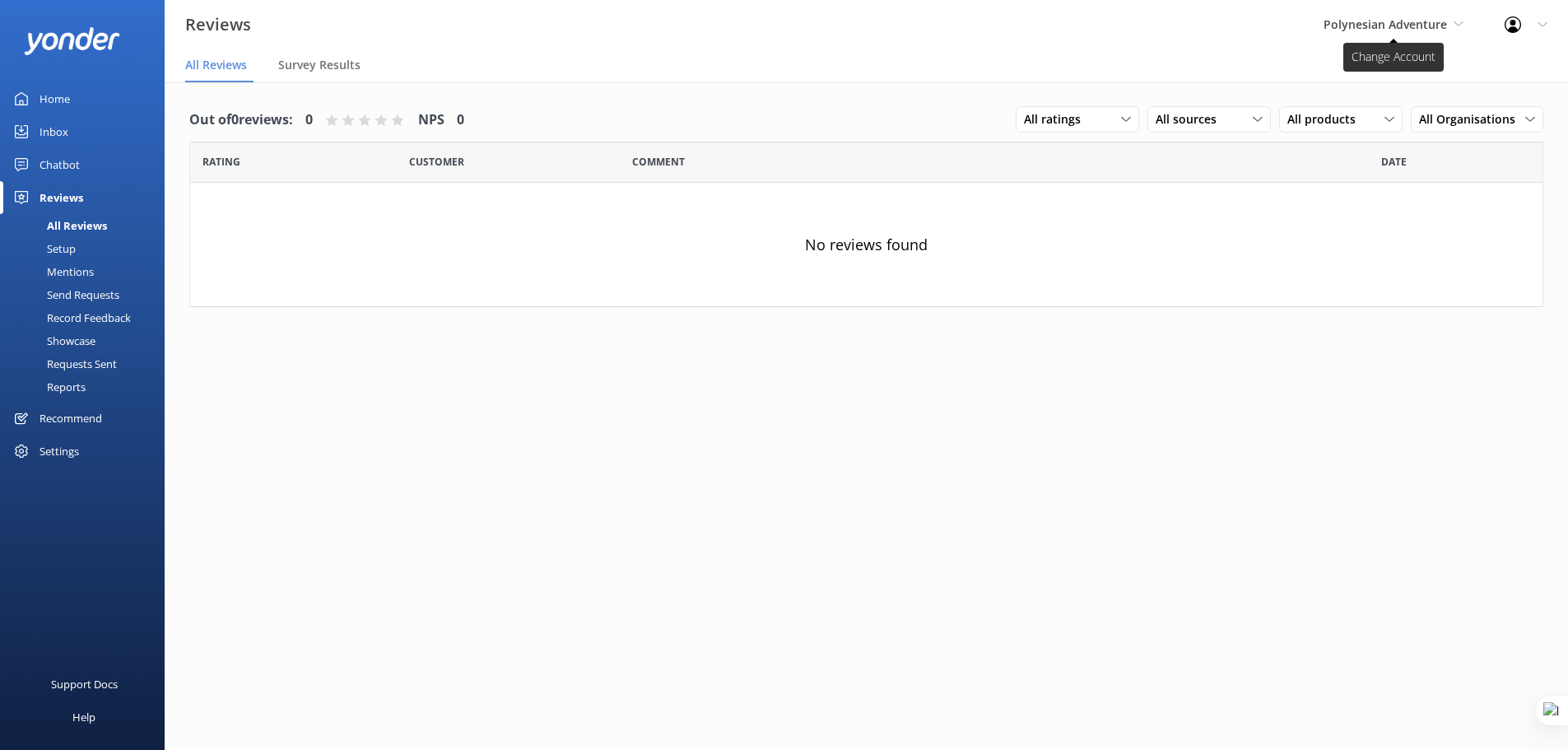 click on "Polynesian Adventure" at bounding box center (1385, 24) 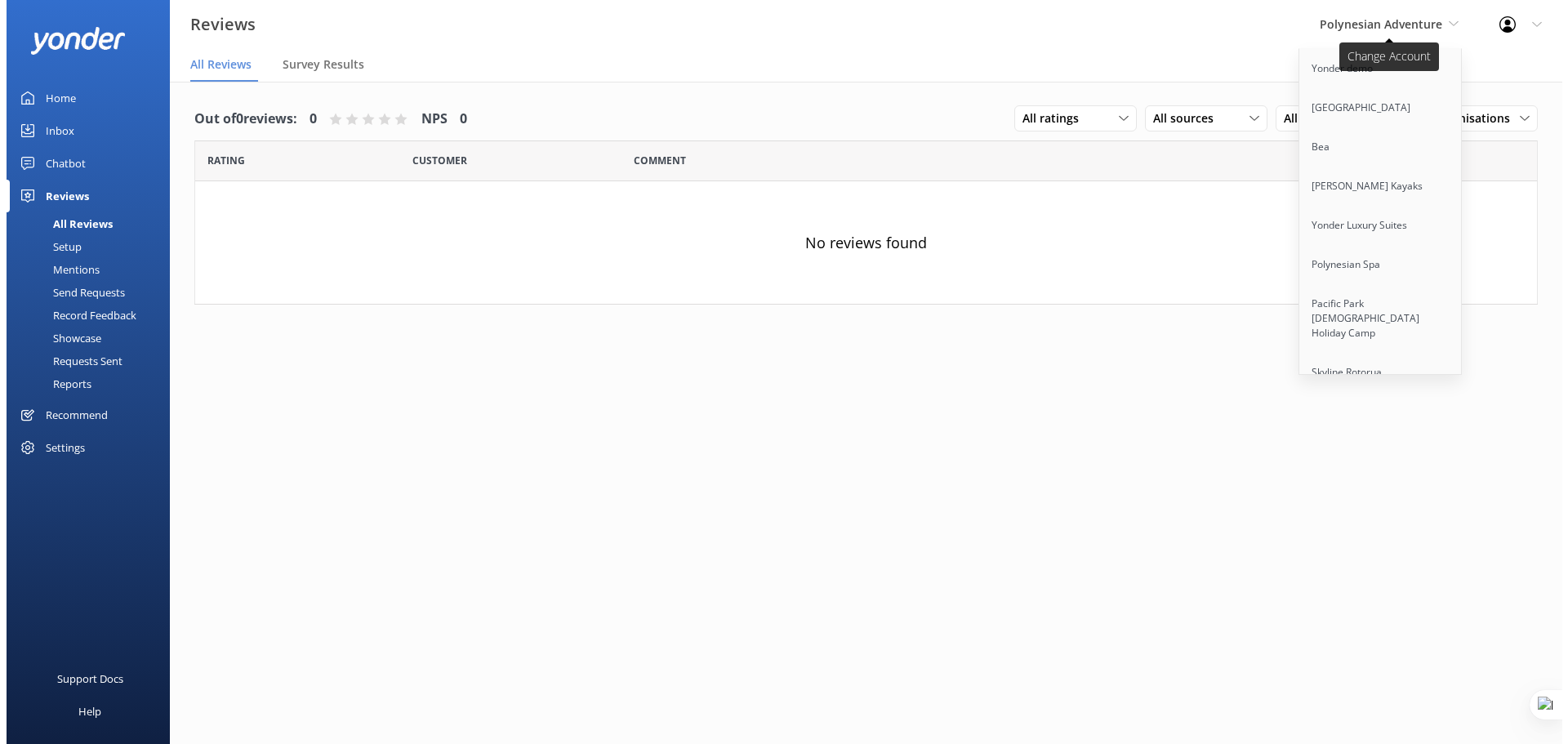 scroll, scrollTop: 9785, scrollLeft: 0, axis: vertical 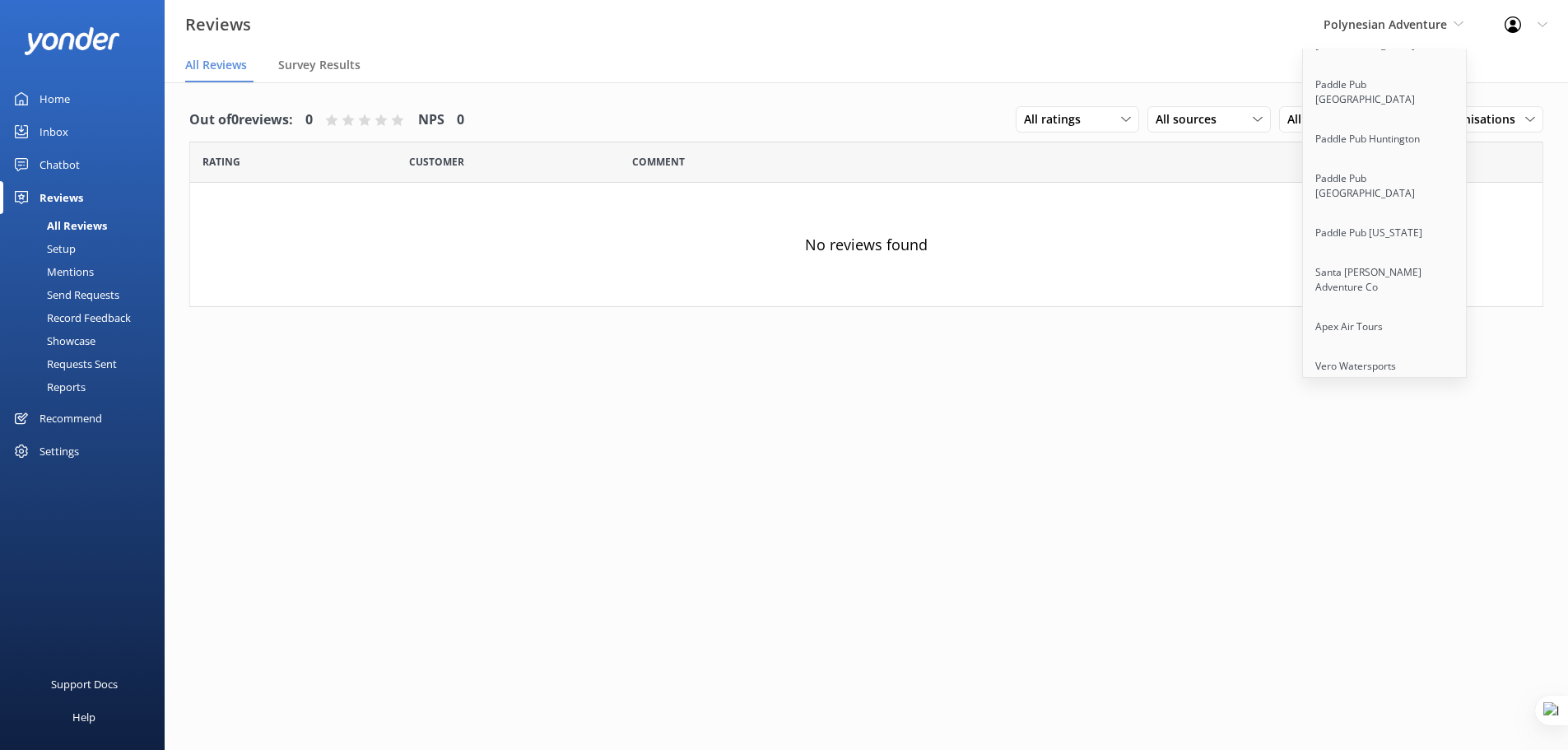 click on "Trolley Pub Columbus" at bounding box center [1385, 687] 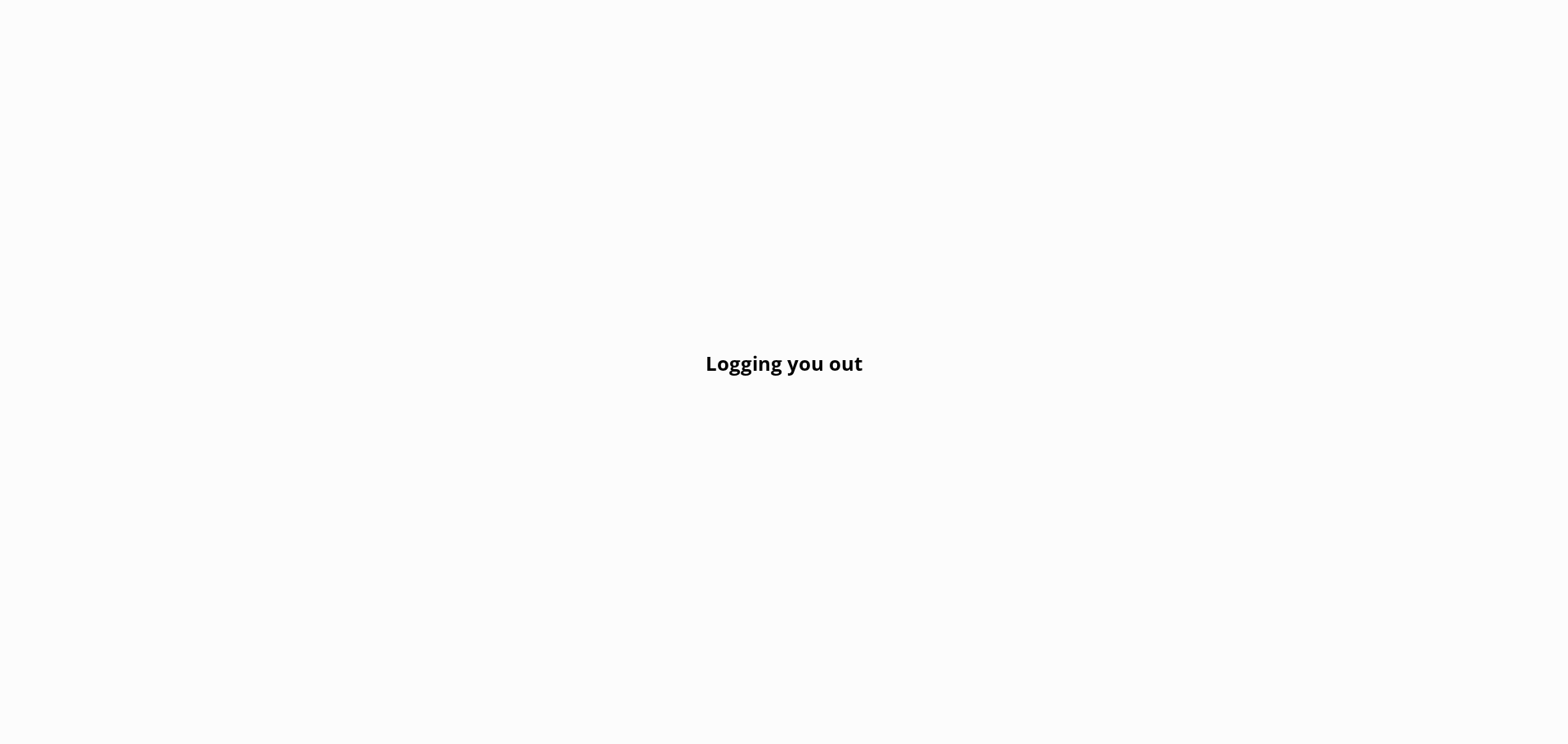 scroll, scrollTop: 0, scrollLeft: 0, axis: both 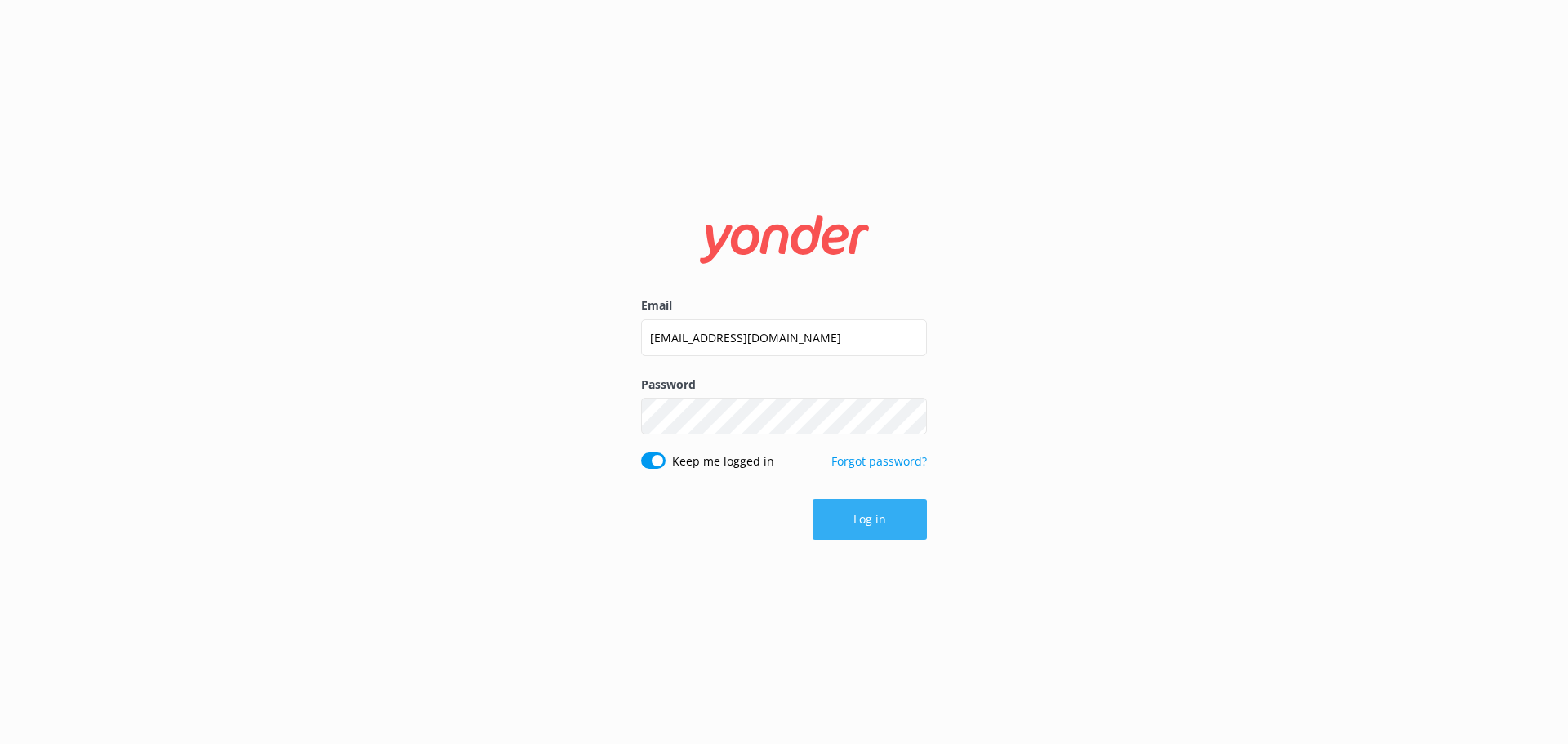 click on "Log in" at bounding box center (870, 519) 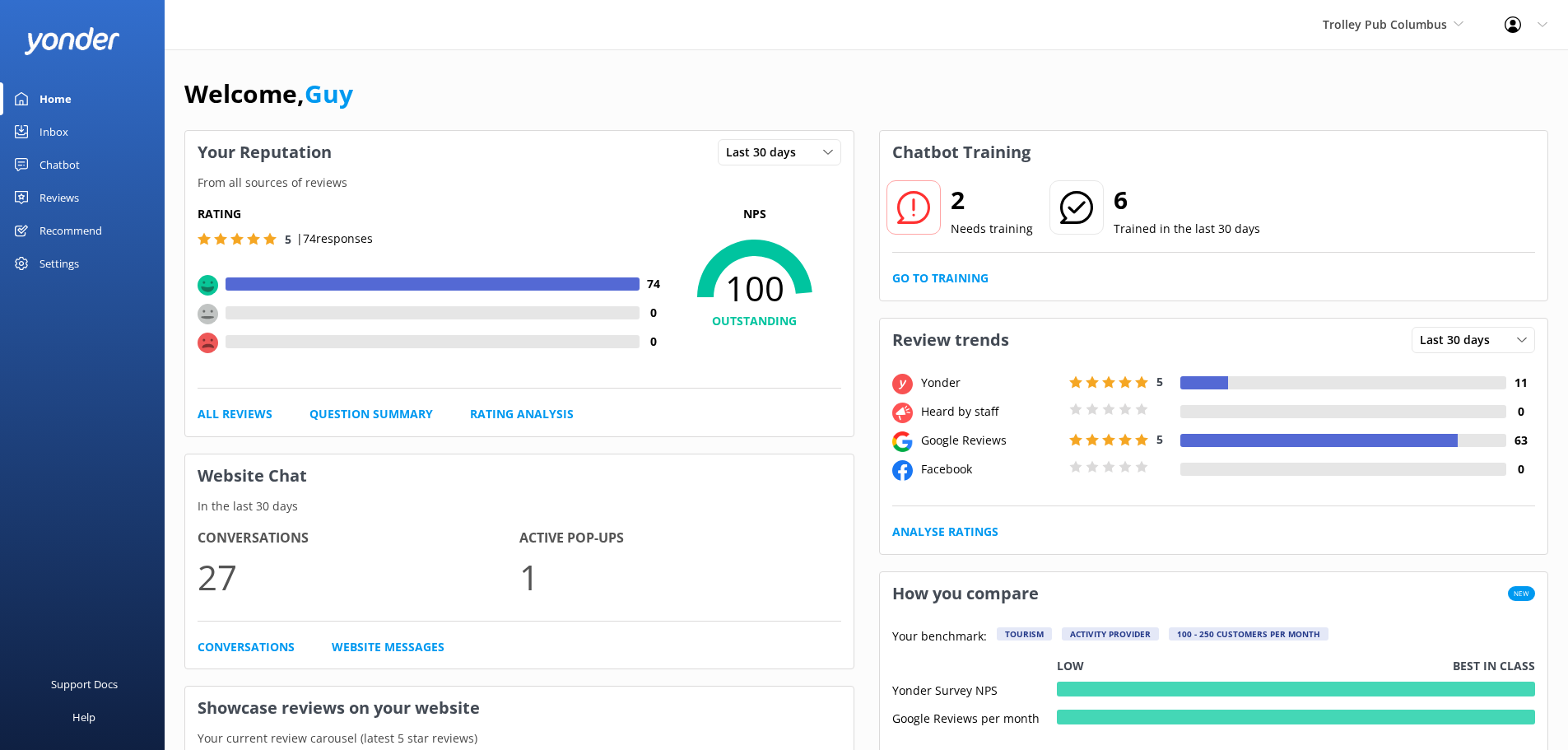 click on "Reviews" at bounding box center [59, 198] 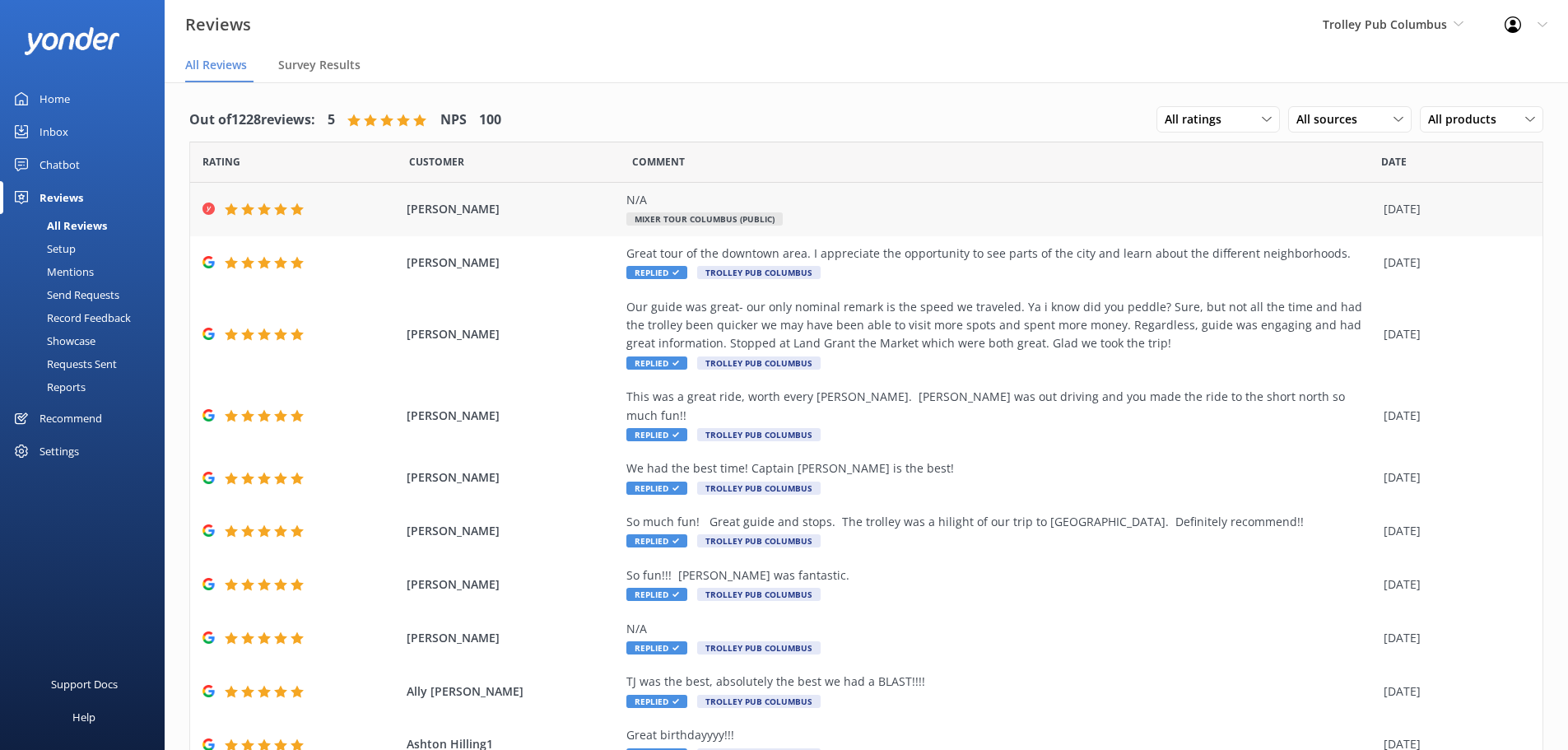 click on "N/A" at bounding box center (1001, 200) 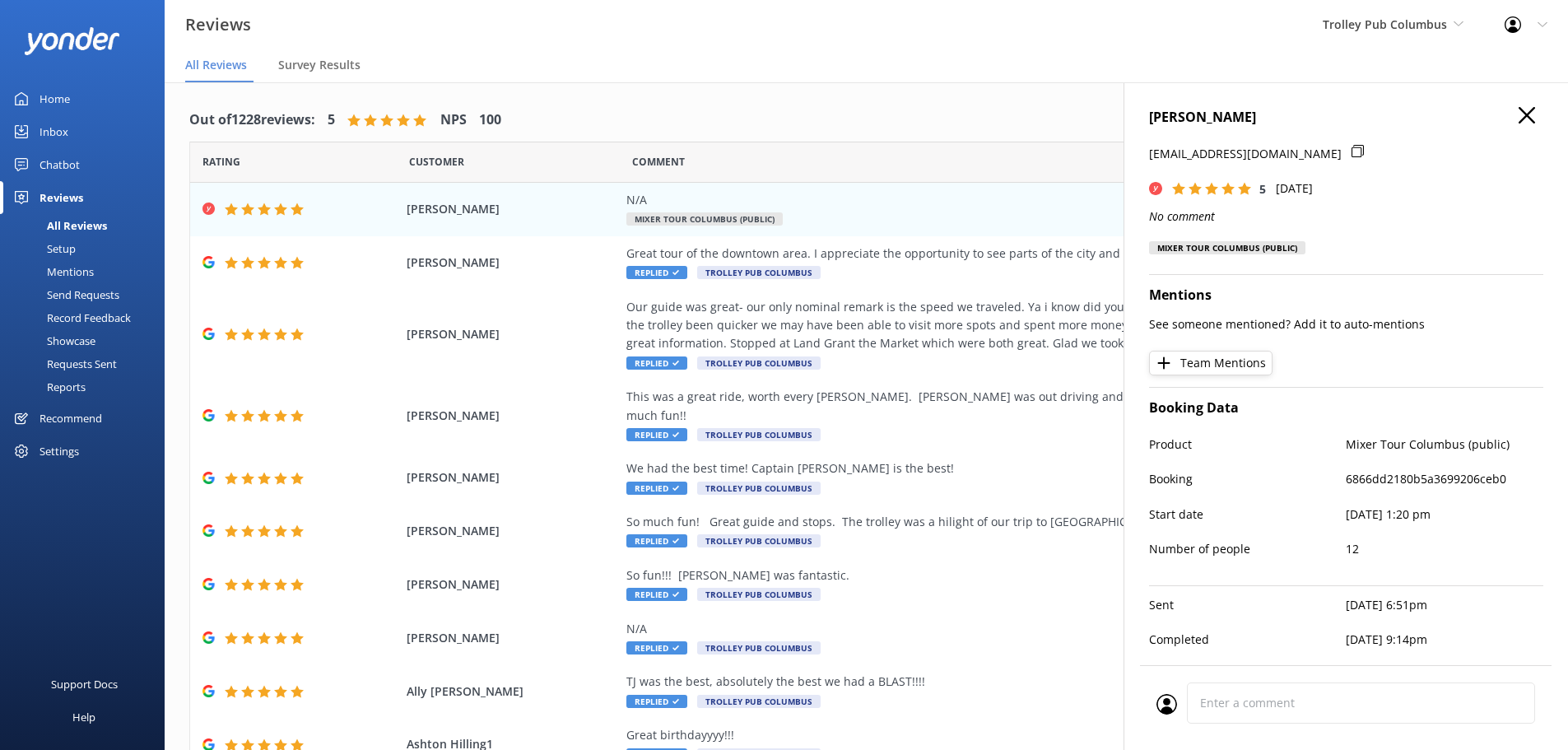 click 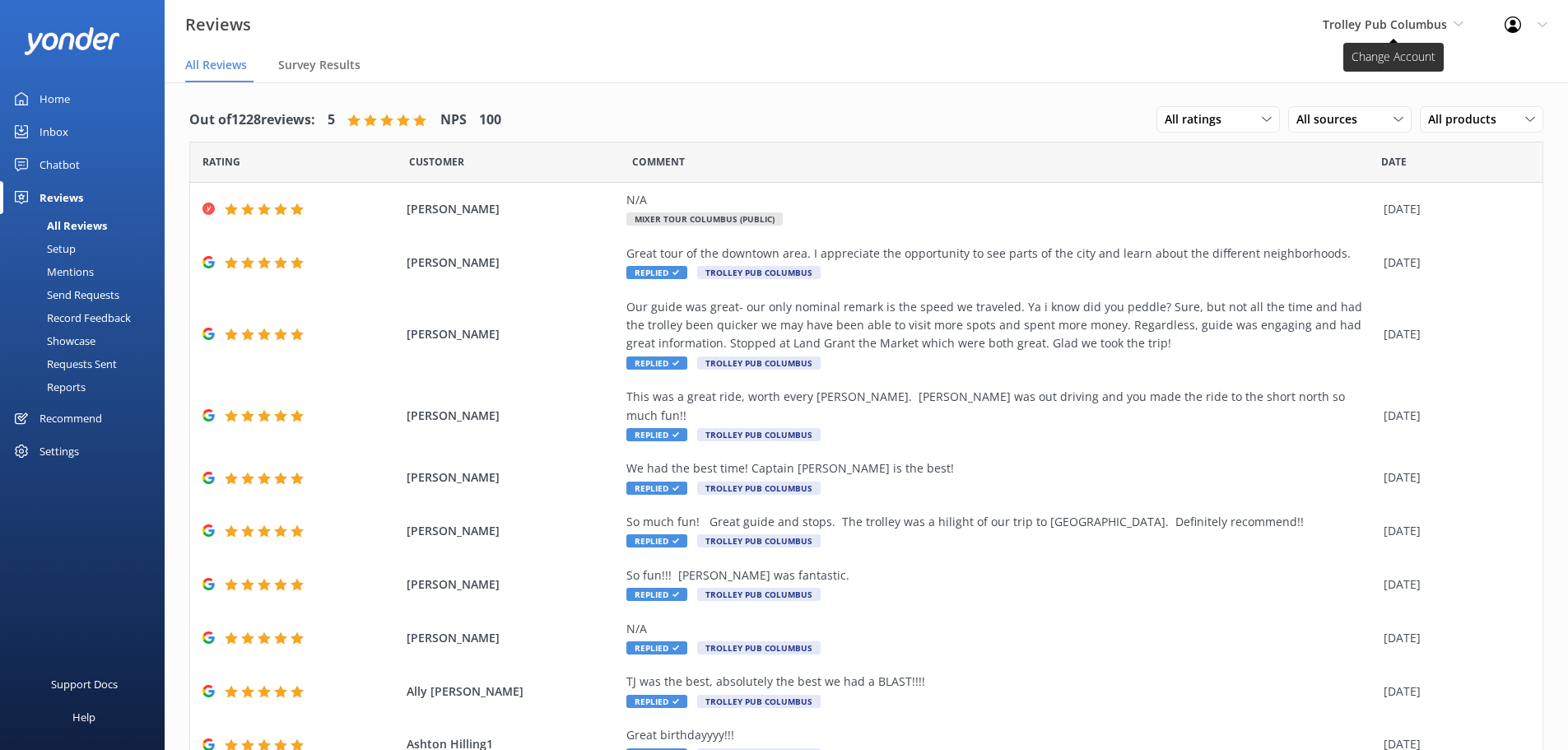 click on "Trolley Pub Columbus" at bounding box center [1384, 24] 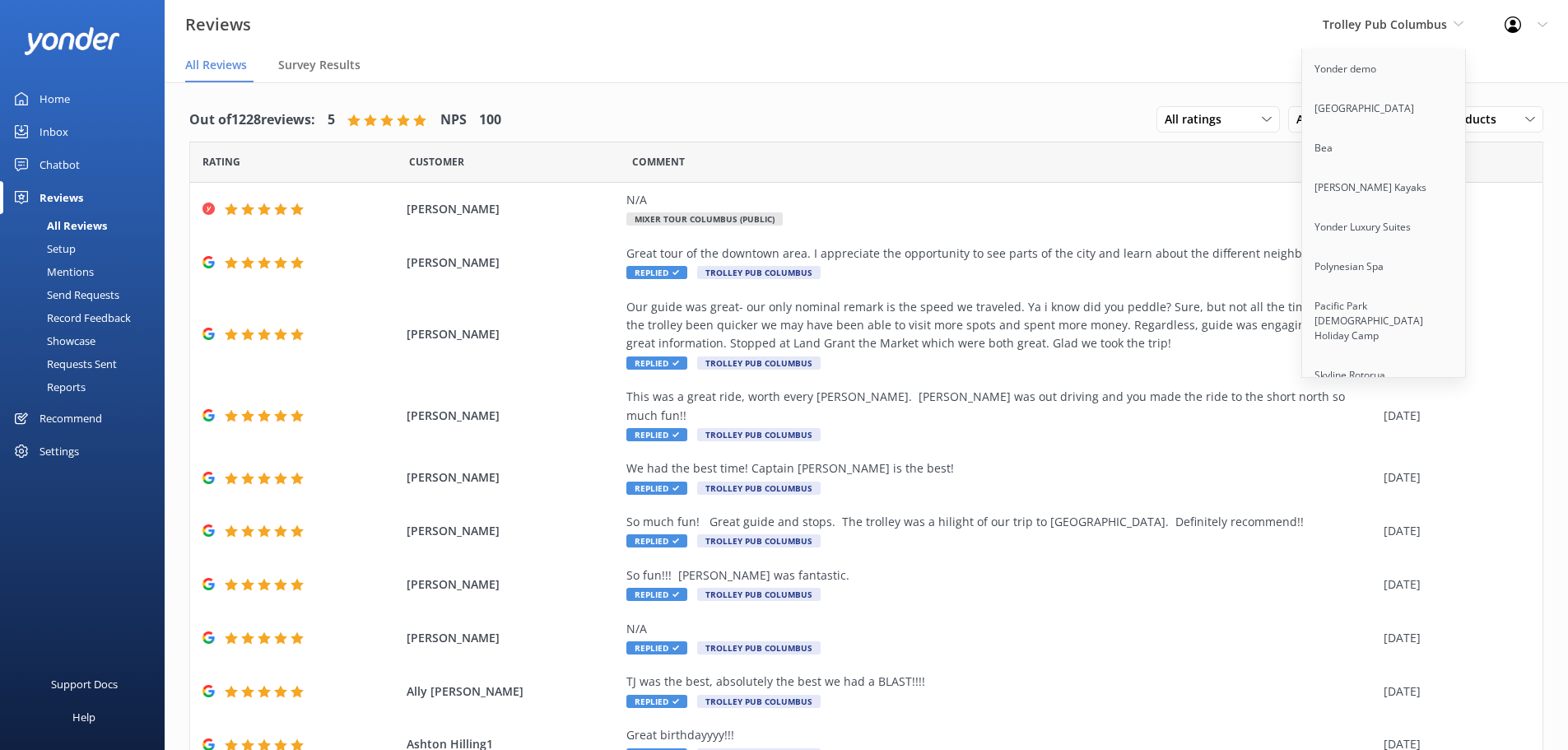 click on "All Reviews Survey Results" at bounding box center [866, 66] 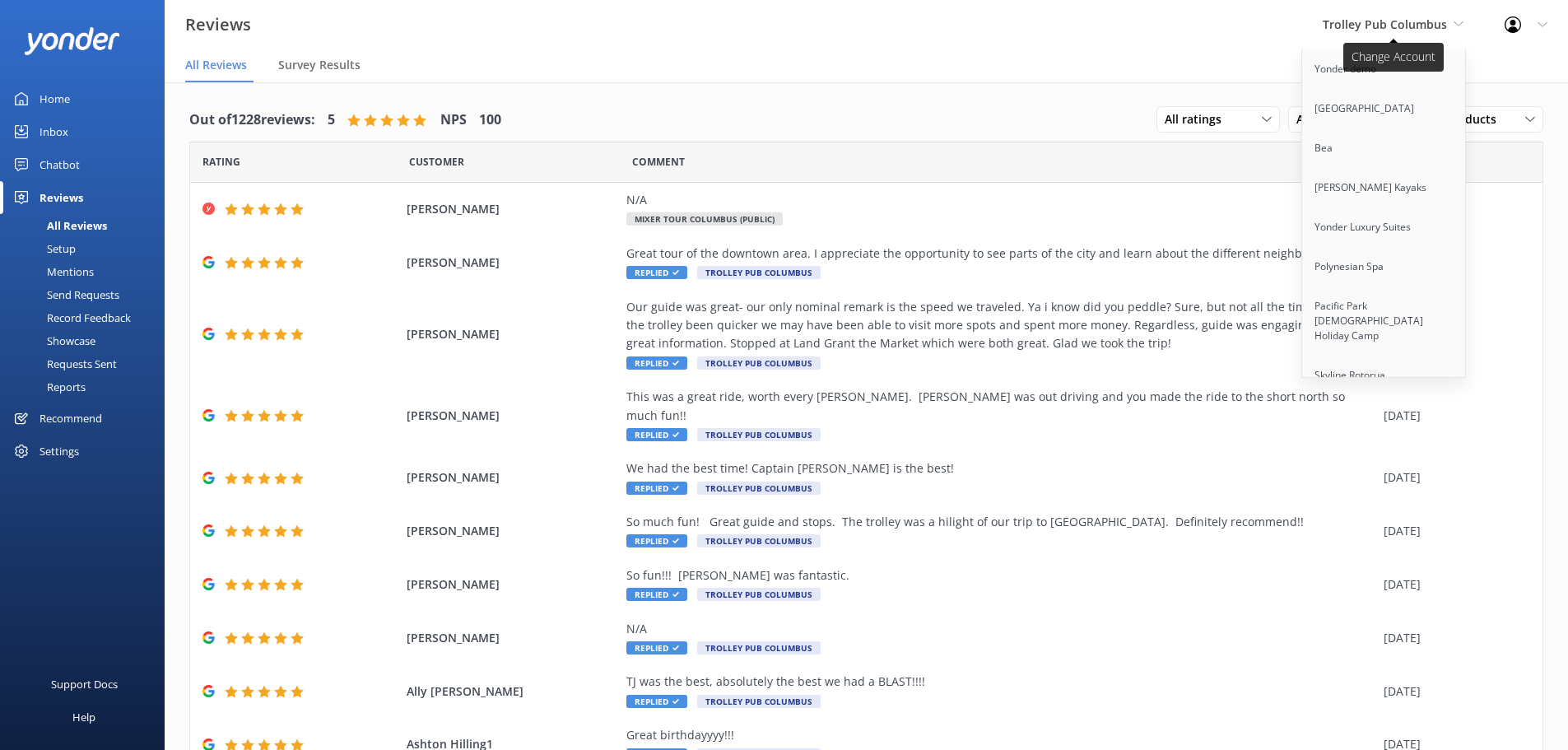 click on "Trolley Pub Columbus" at bounding box center [1384, 24] 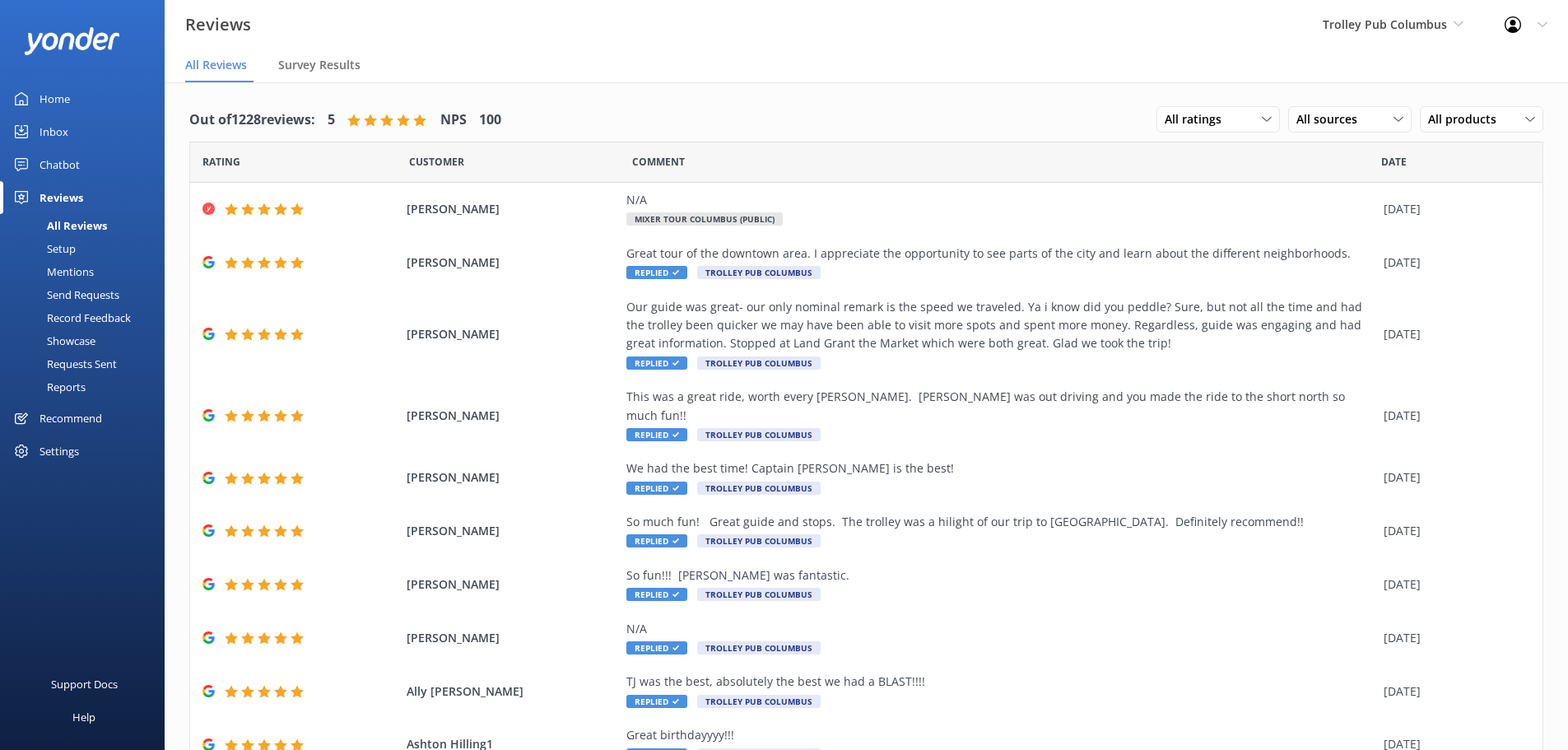 click on "Mentions" at bounding box center [52, 272] 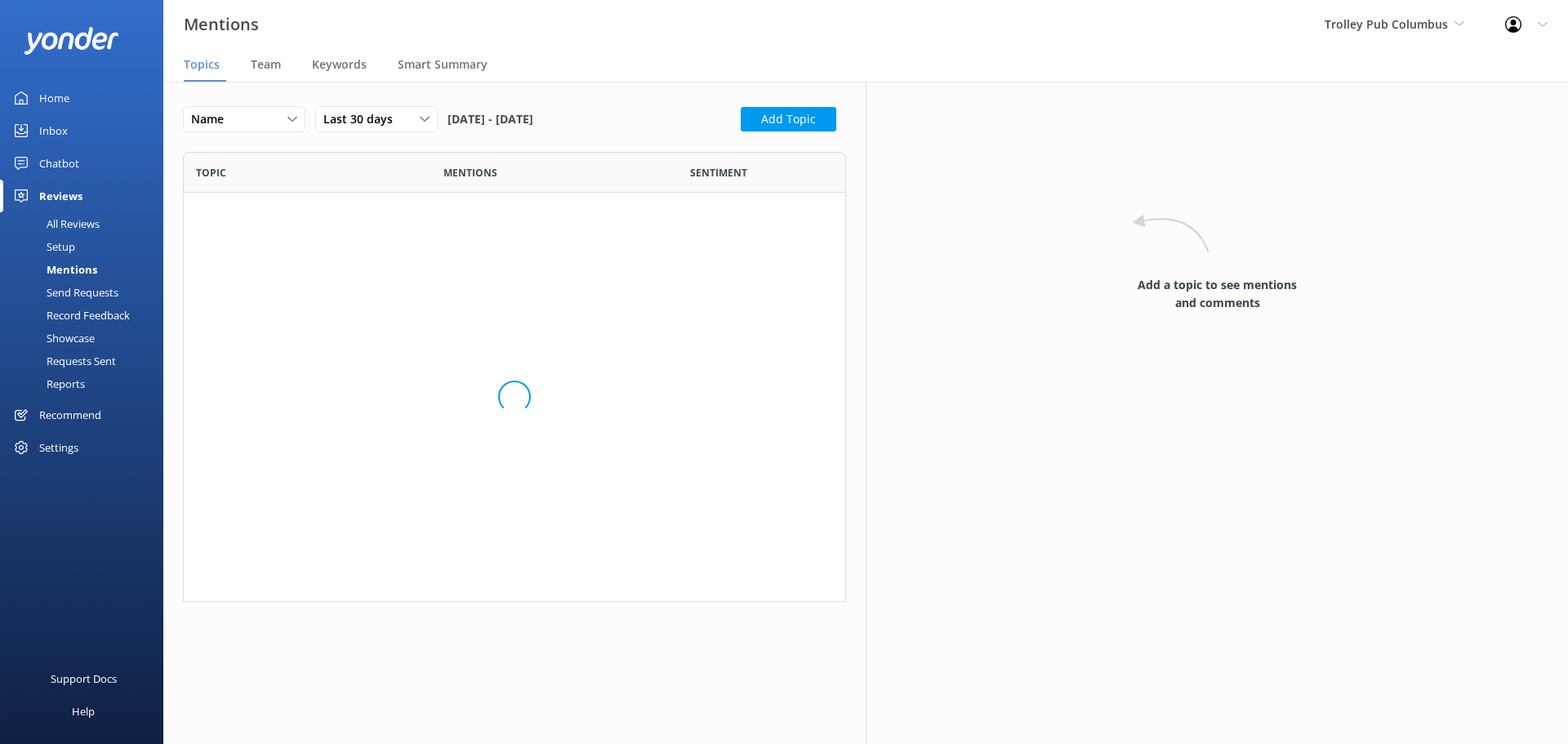 scroll, scrollTop: 13, scrollLeft: 13, axis: both 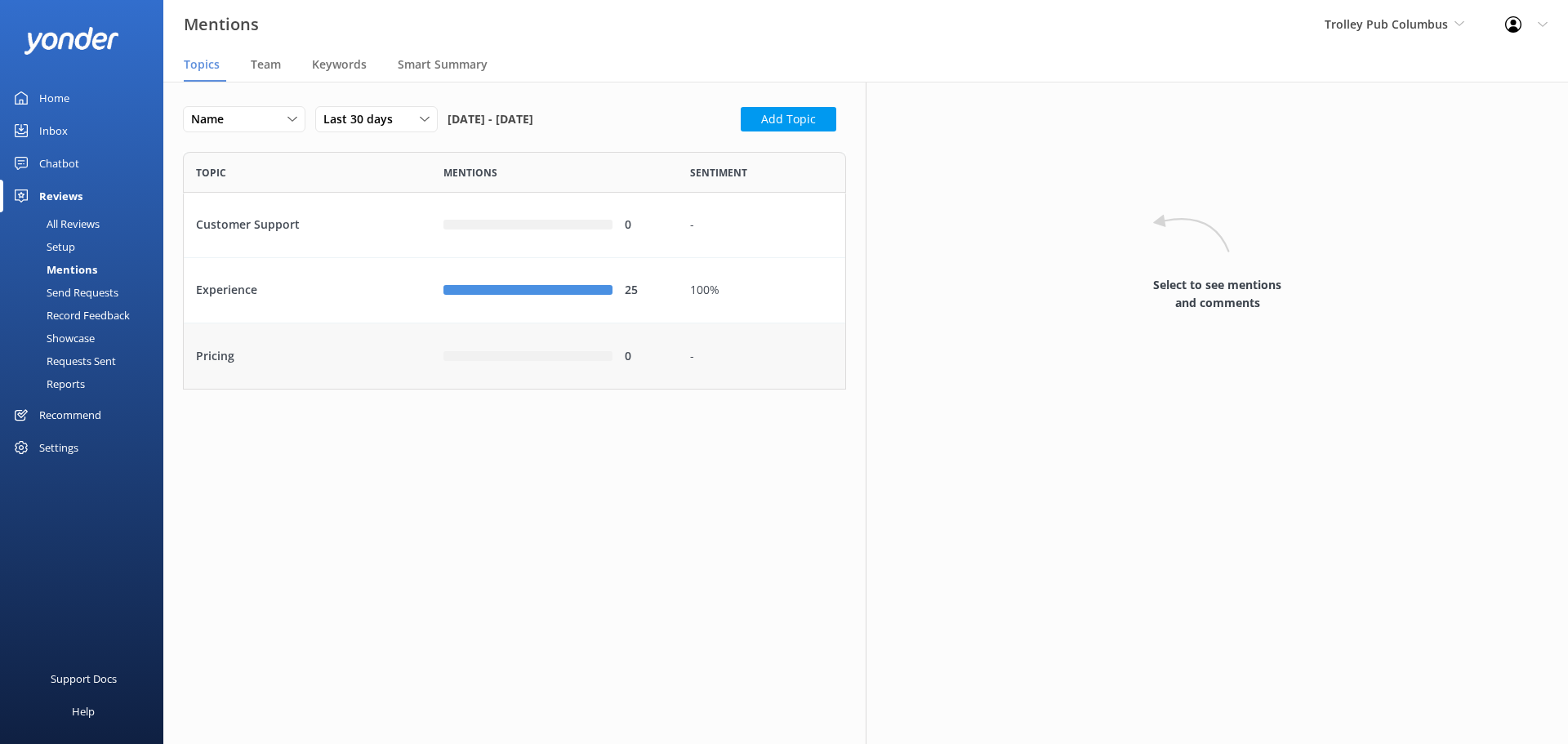 click on "Pricing" at bounding box center [307, 356] 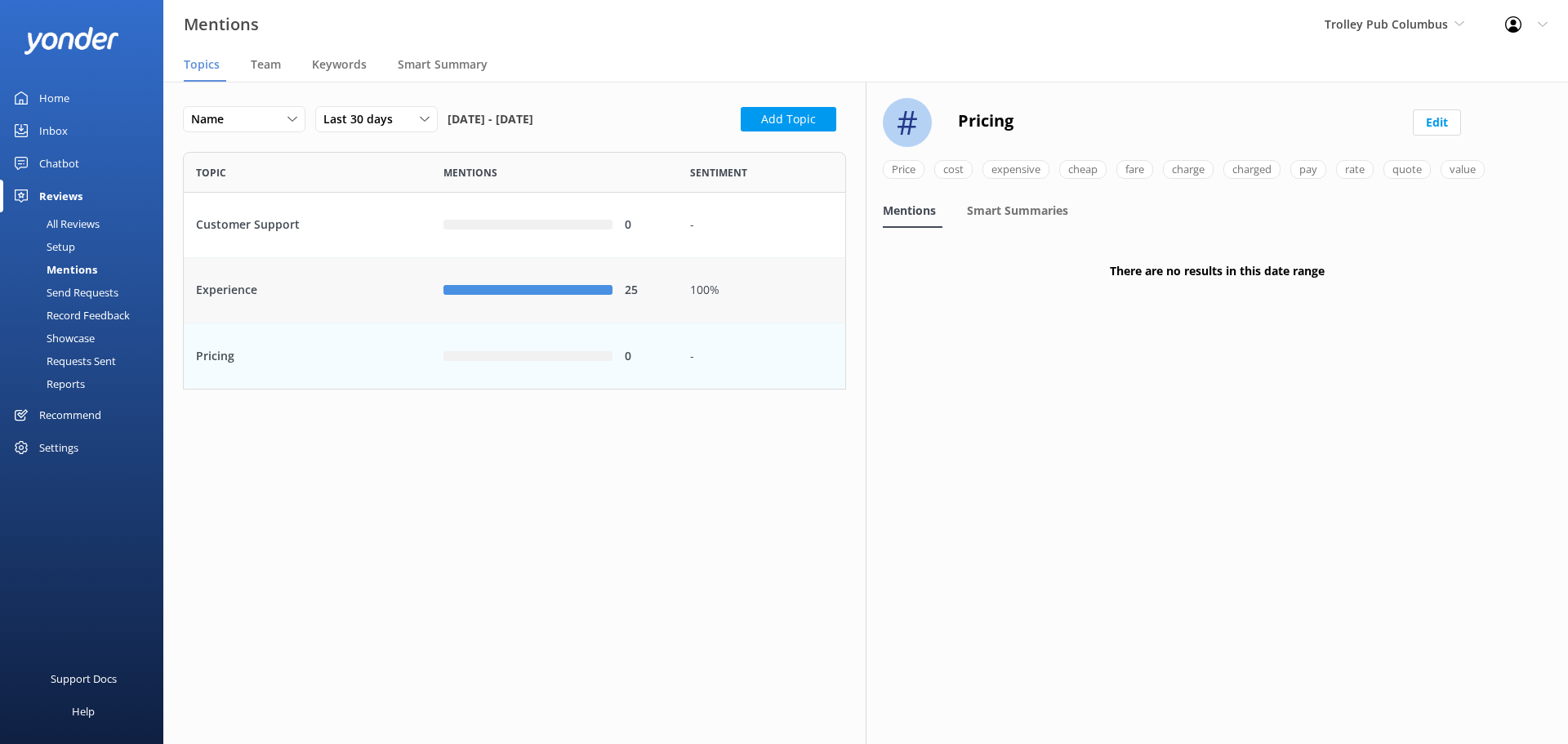 click on "Experience" at bounding box center (307, 291) 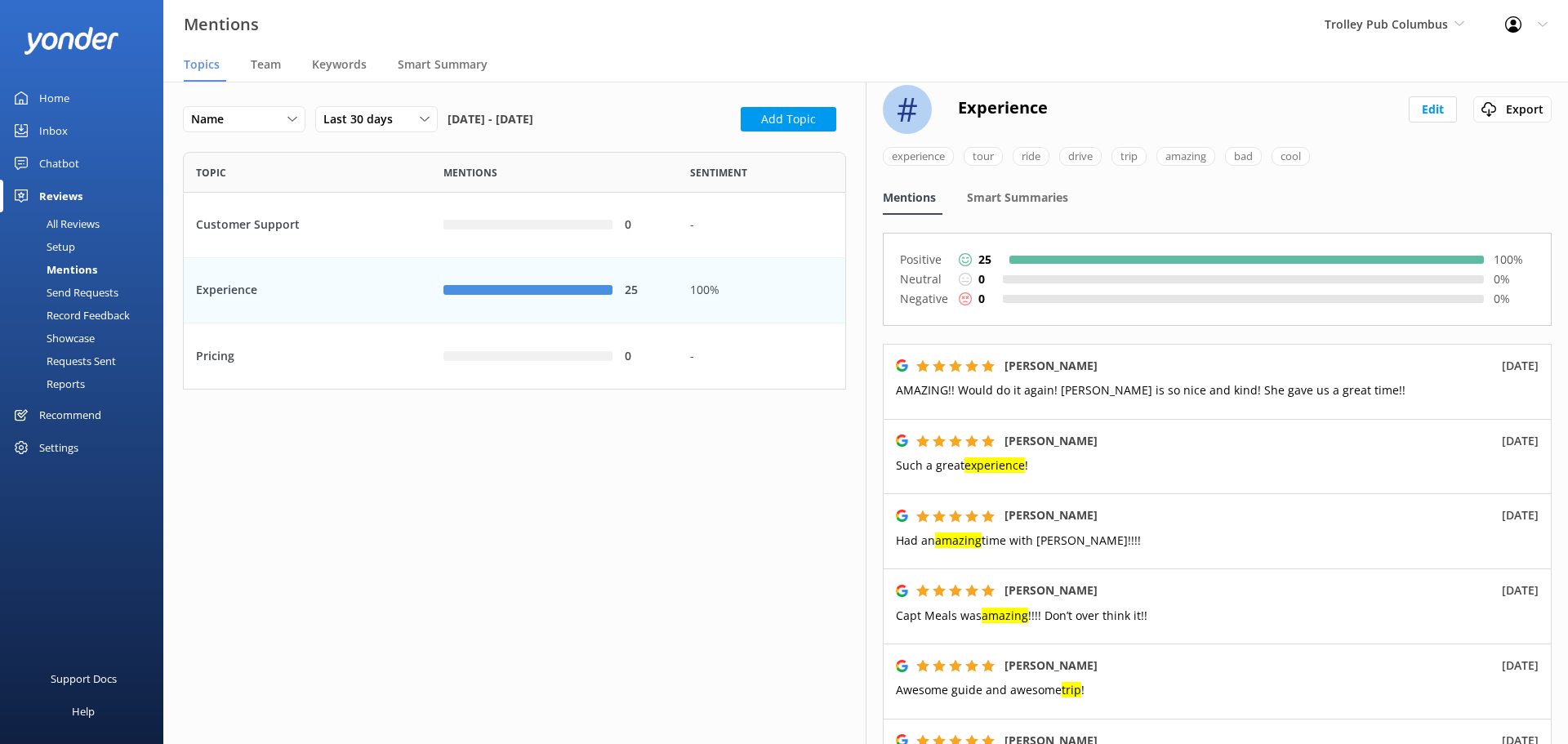 scroll, scrollTop: 0, scrollLeft: 0, axis: both 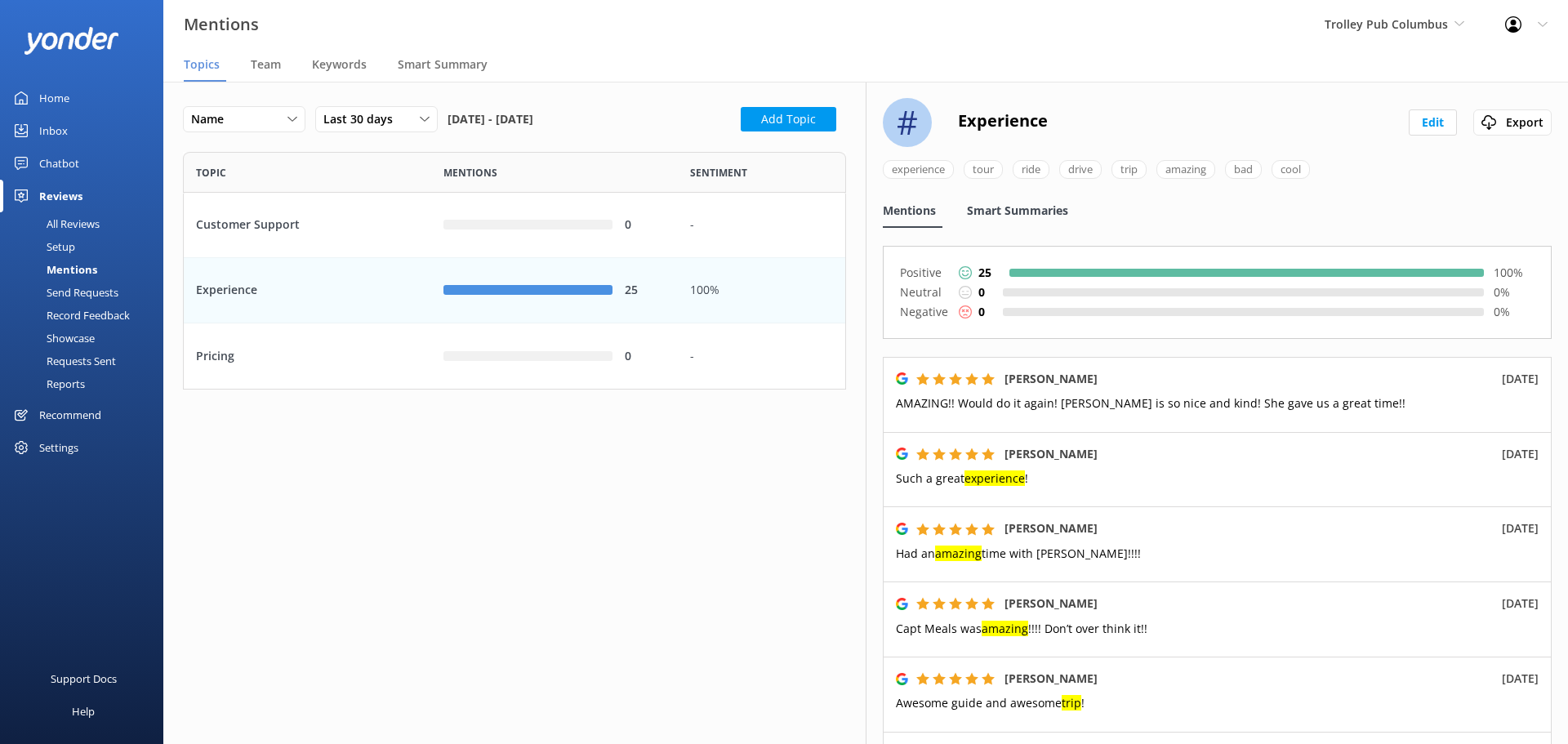 click on "Smart Summaries" at bounding box center (1018, 211) 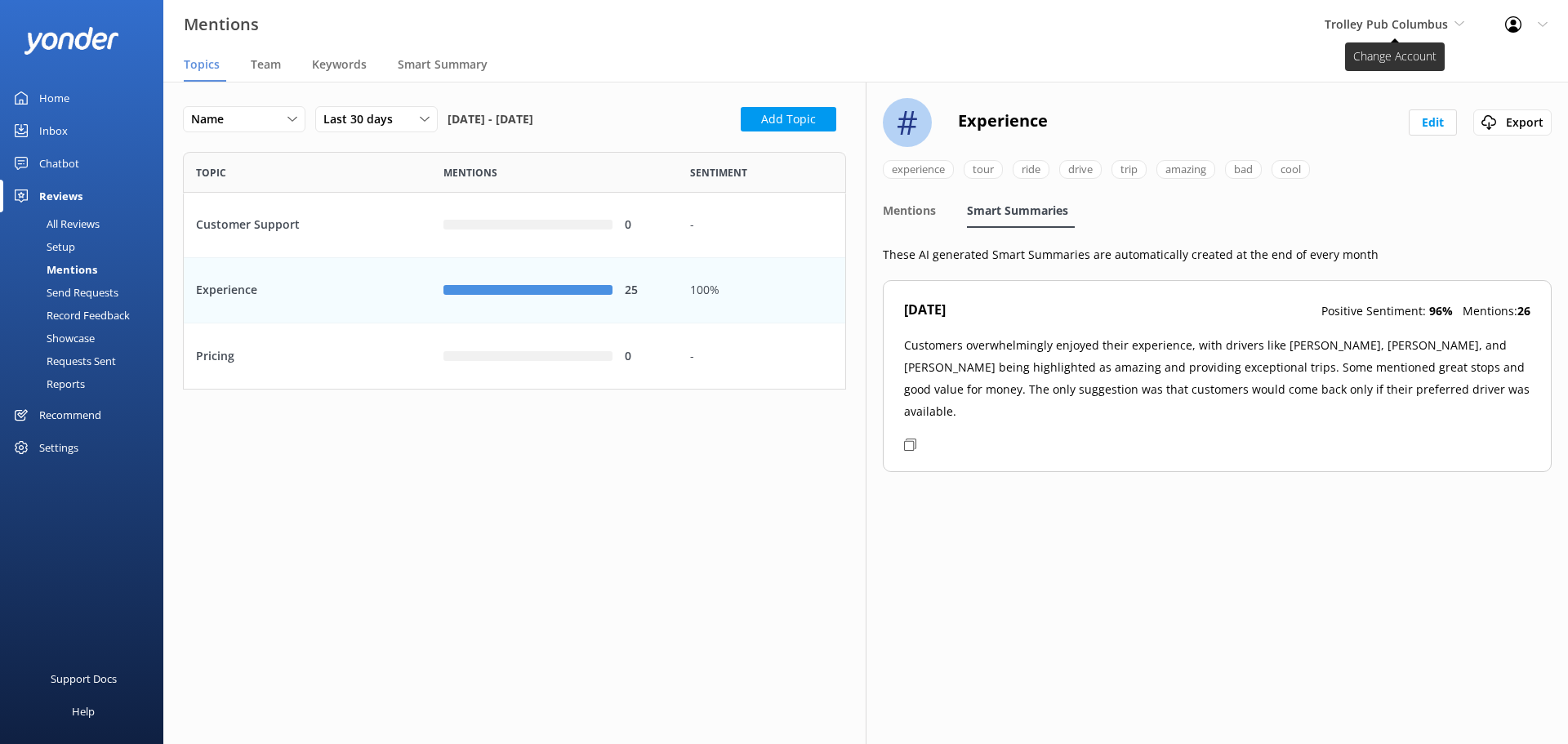 click on "Trolley Pub Columbus" at bounding box center (1386, 24) 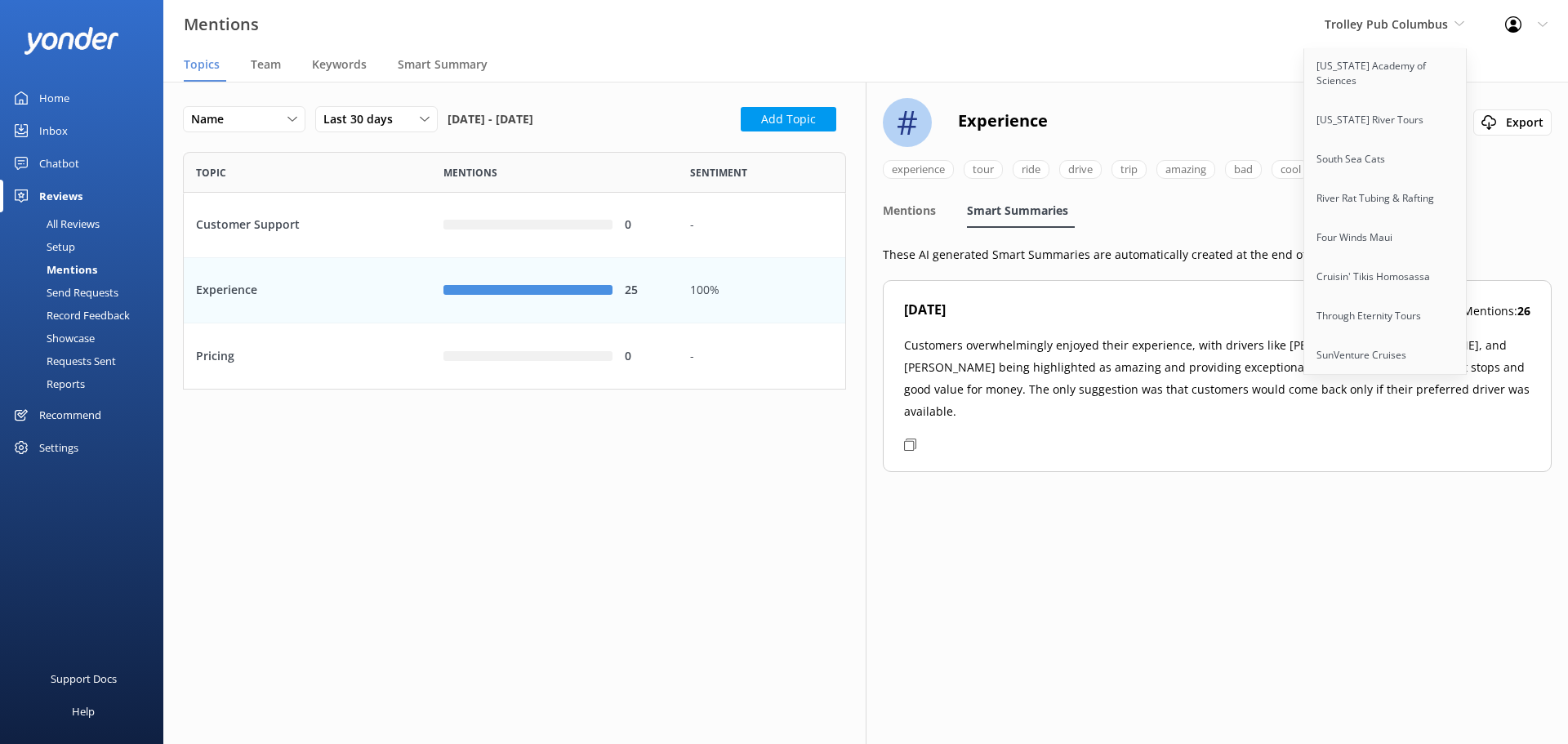 scroll, scrollTop: 12361, scrollLeft: 0, axis: vertical 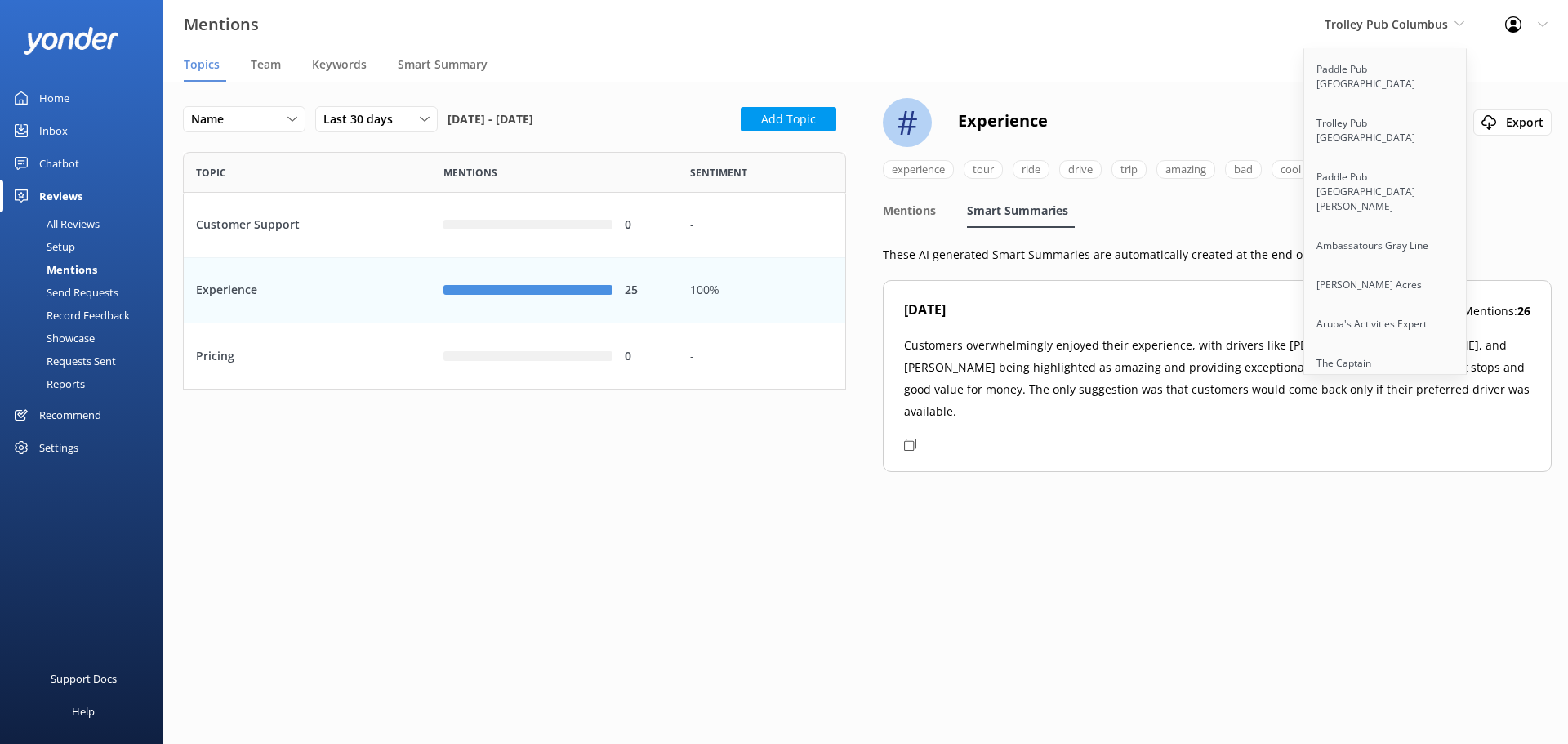click on "Polynesian Adventure" at bounding box center [1386, 785] 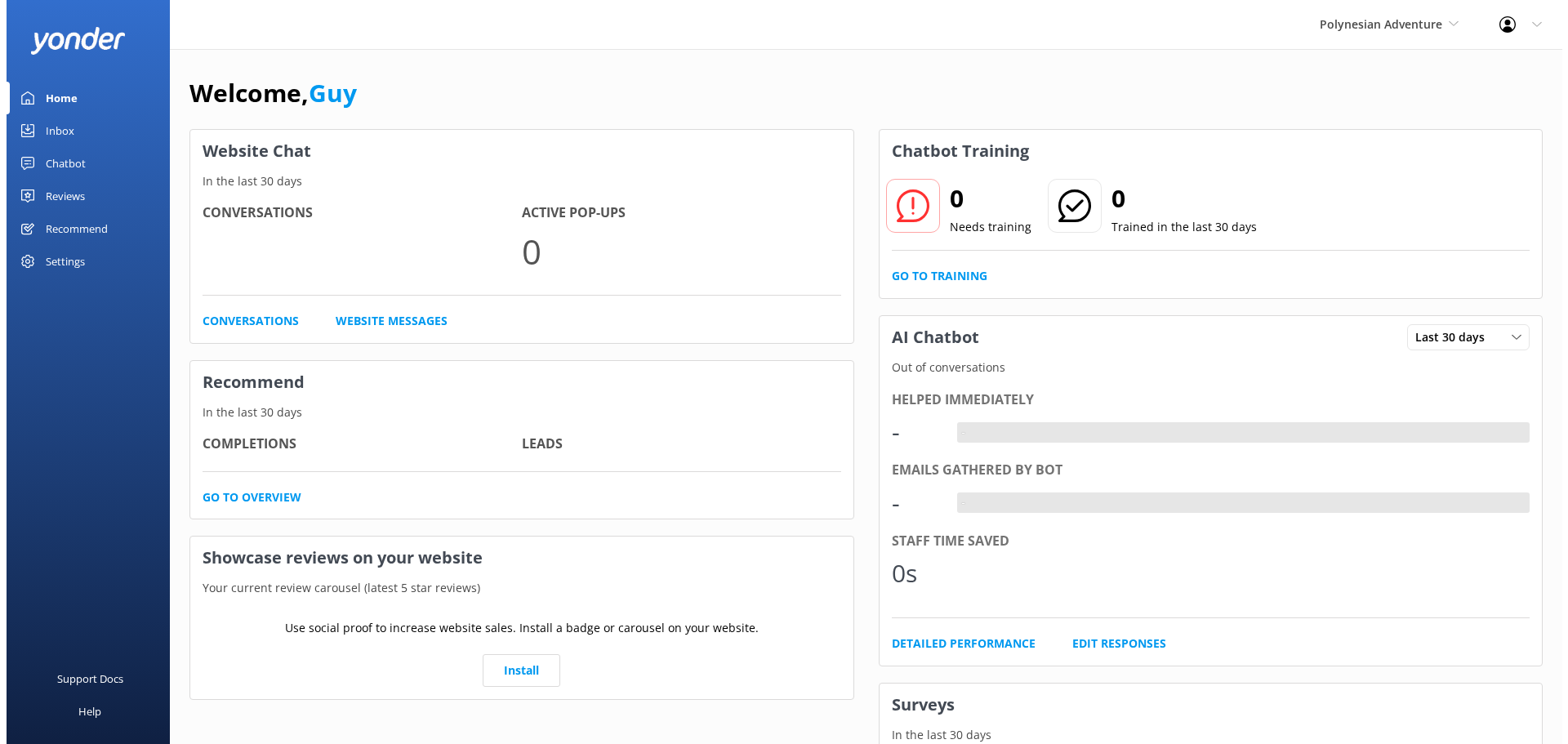 scroll, scrollTop: 0, scrollLeft: 0, axis: both 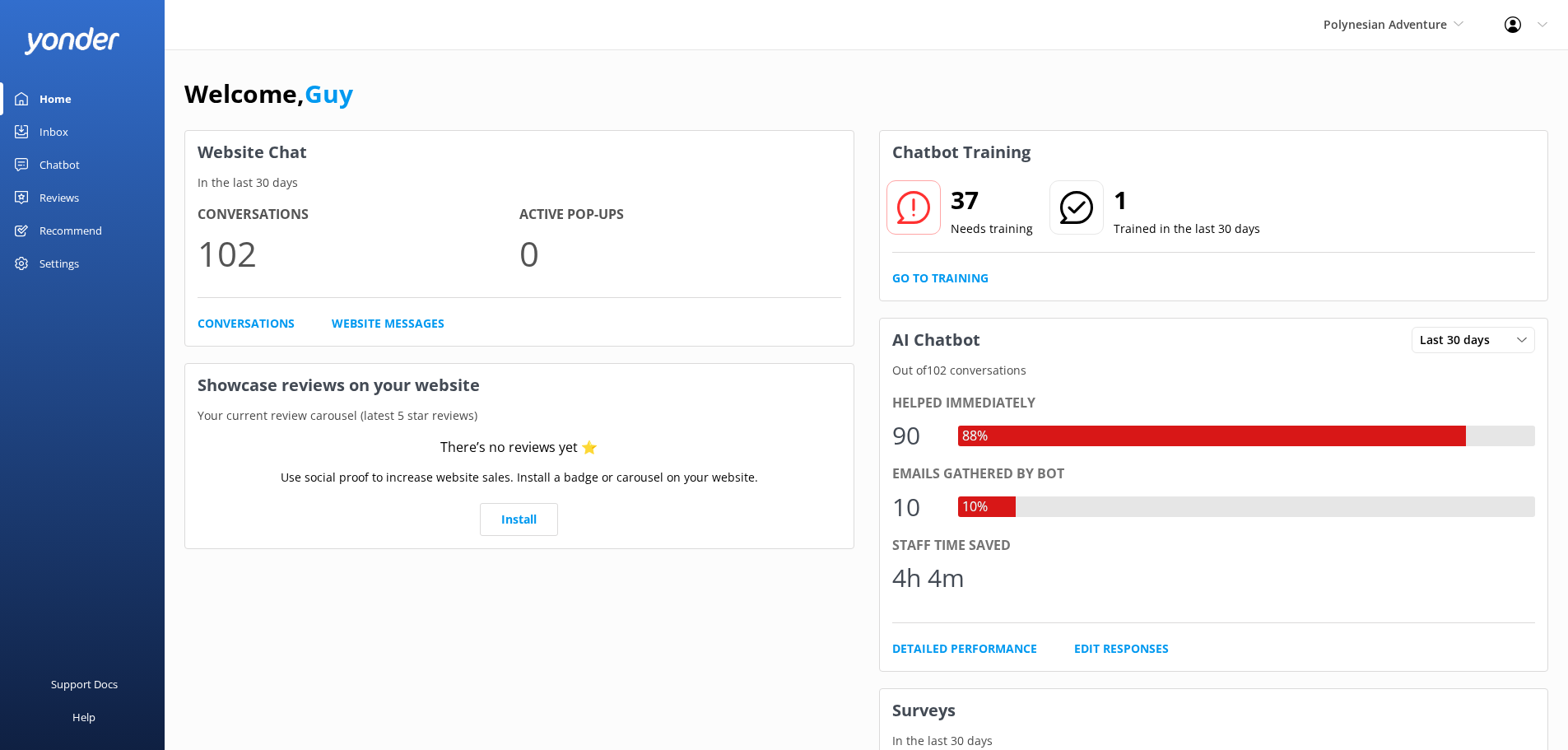 click on "Settings" at bounding box center (59, 263) 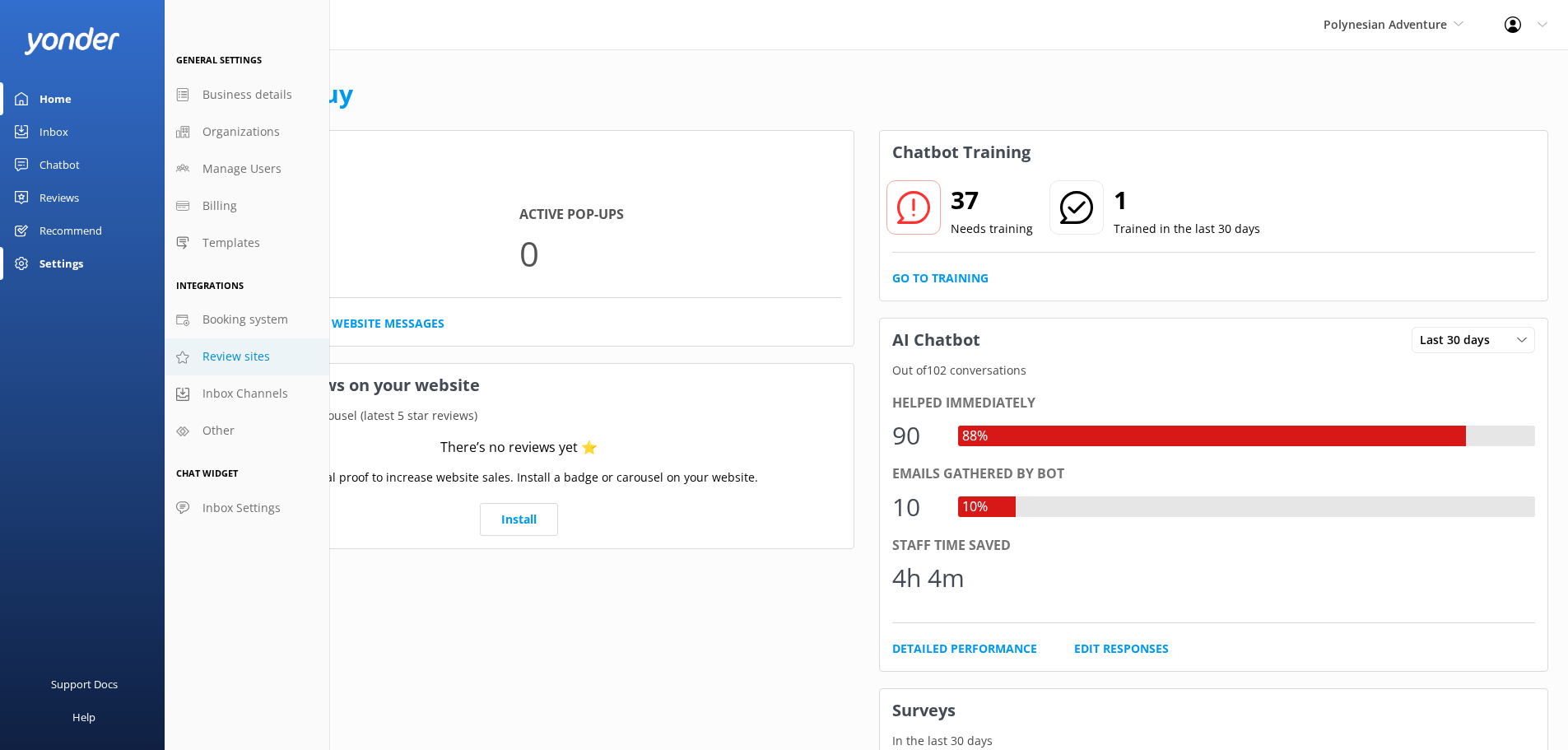 click on "Review sites" at bounding box center [236, 356] 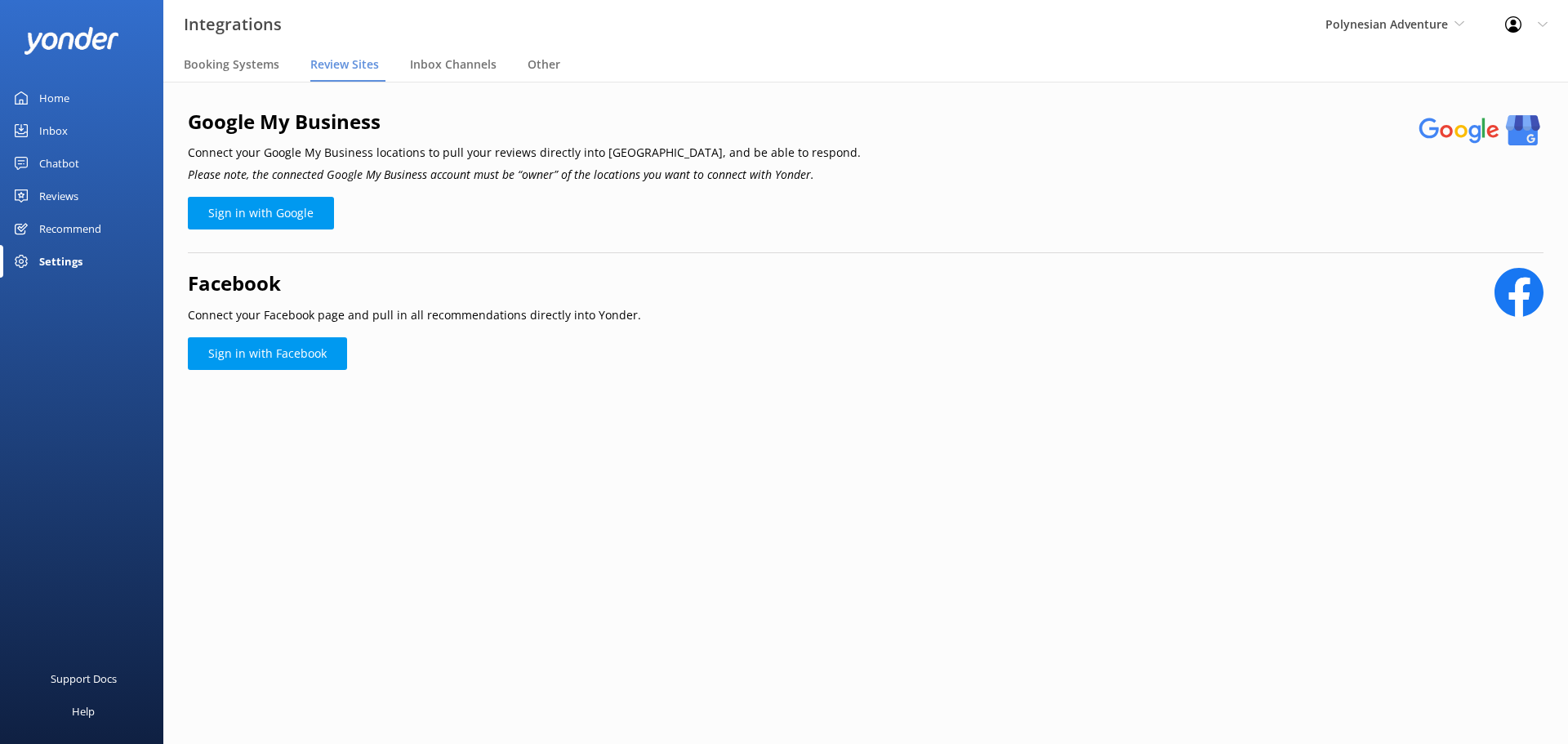 click on "Reviews" at bounding box center [59, 196] 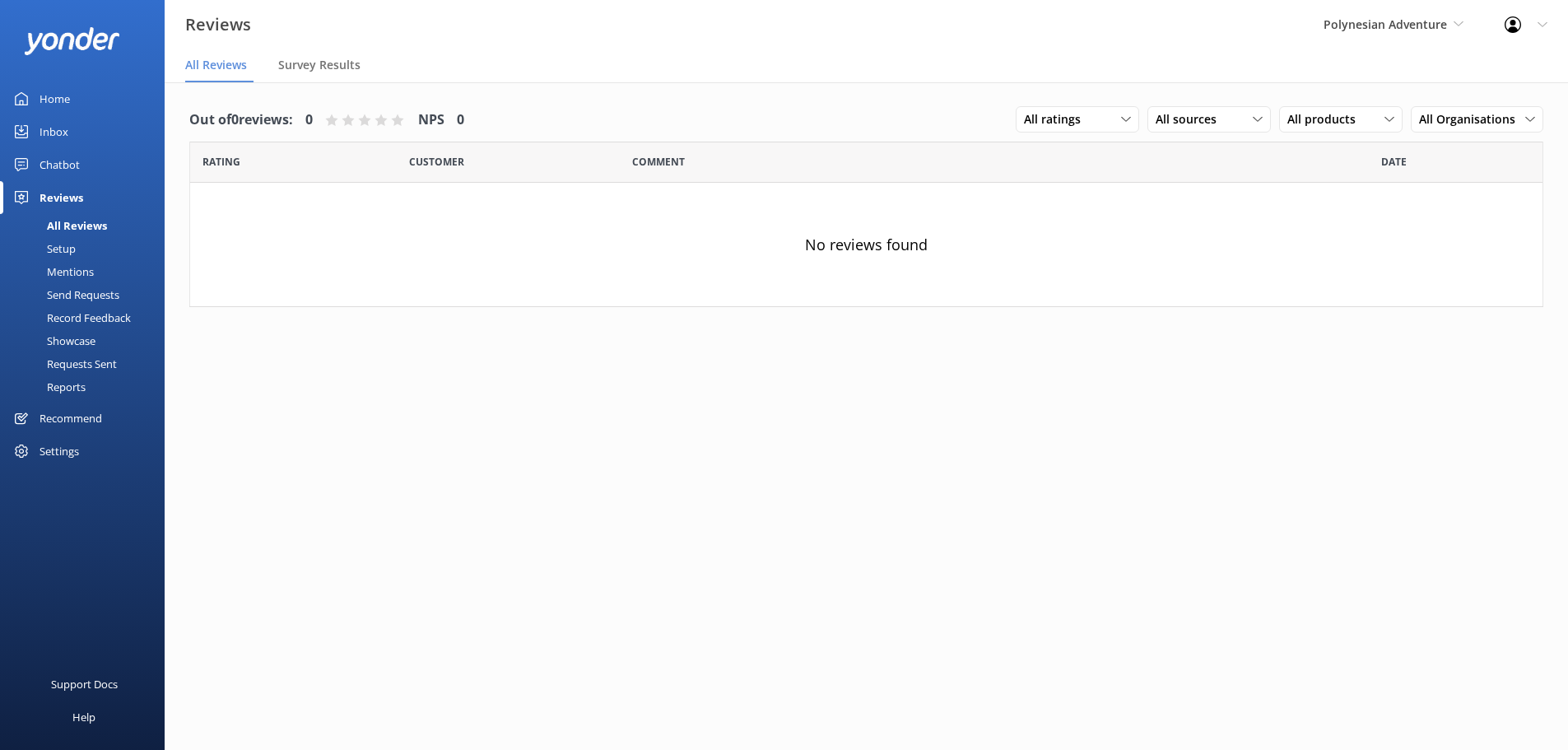 click on "Setup" at bounding box center [43, 249] 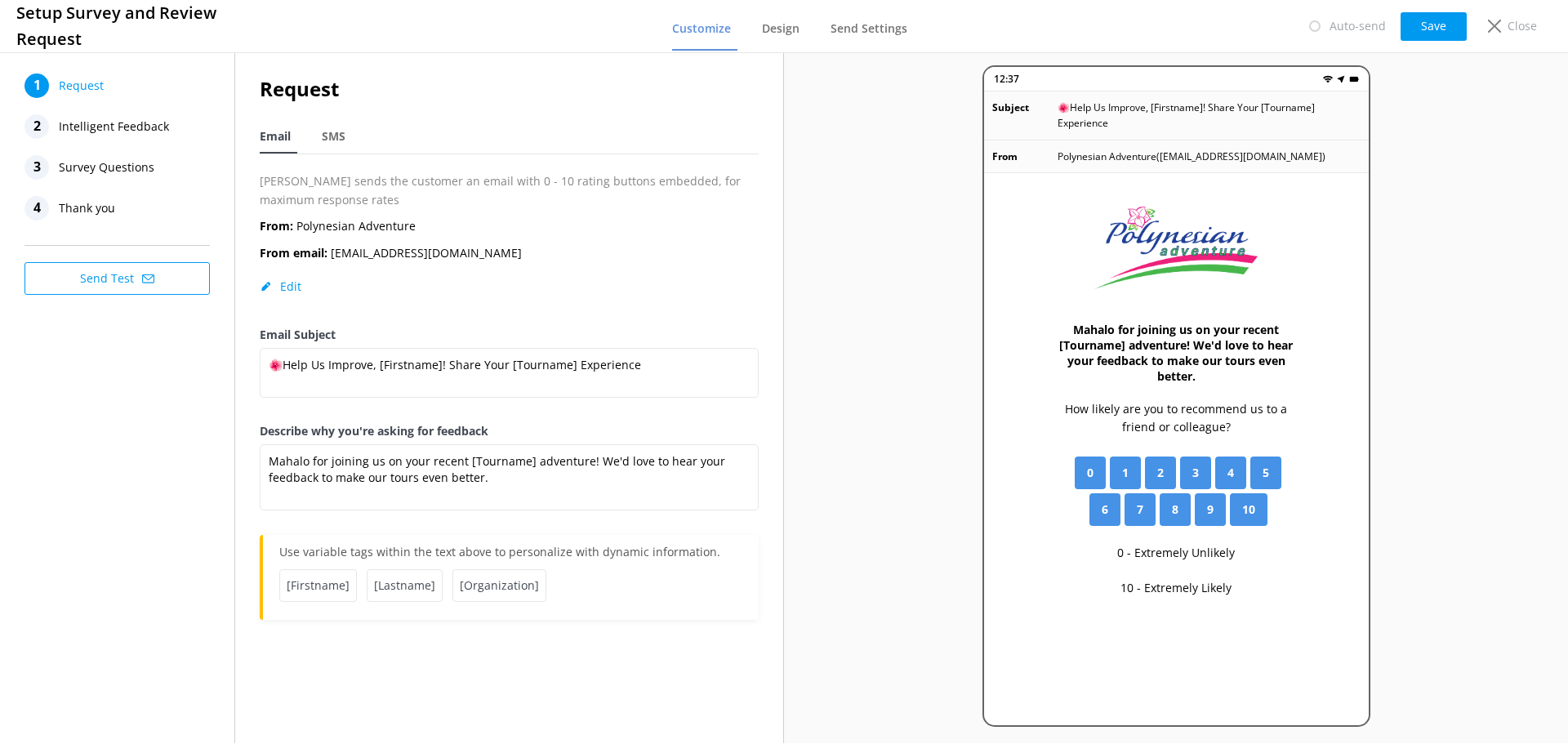 click on "Send Test" at bounding box center [117, 278] 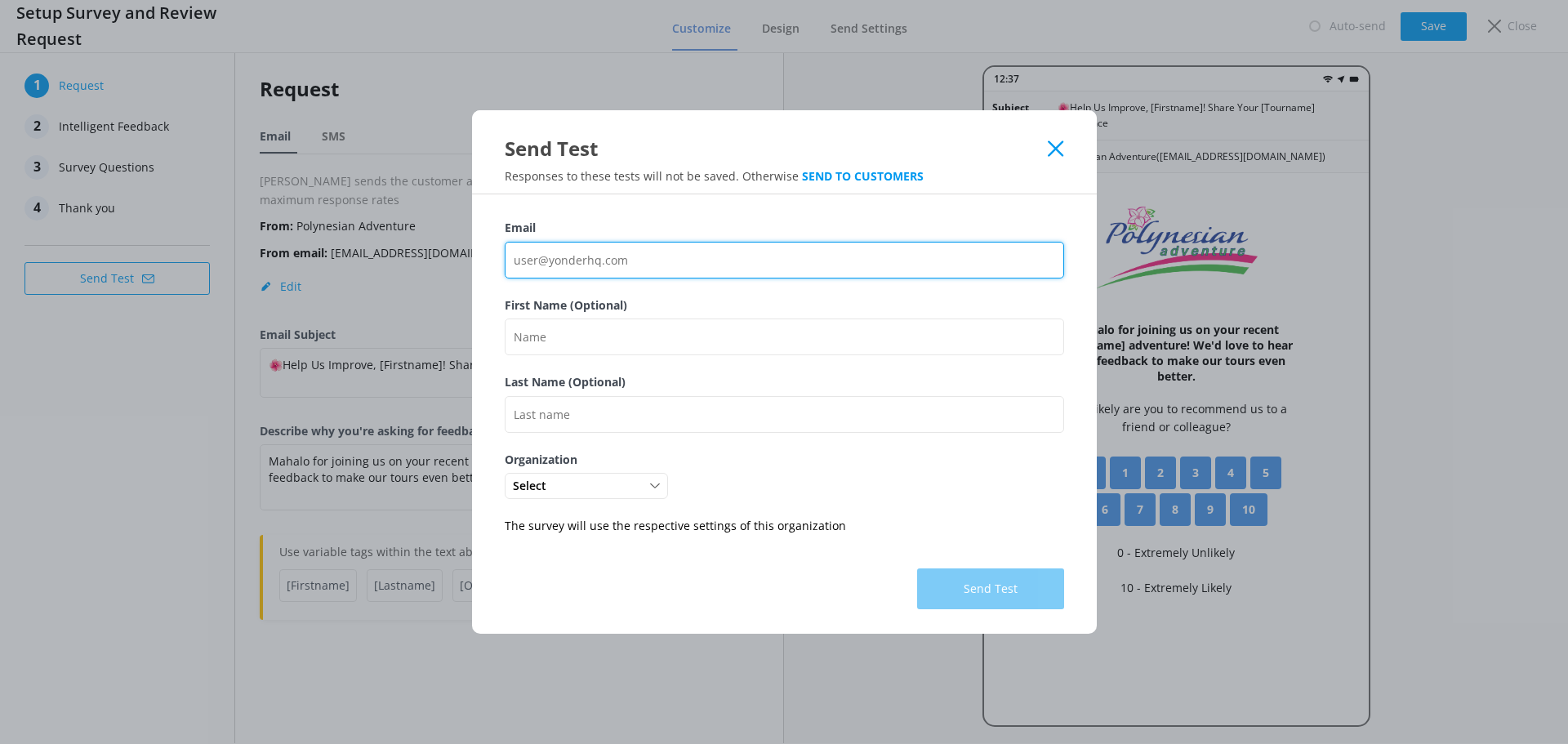 click on "Email" at bounding box center (784, 260) 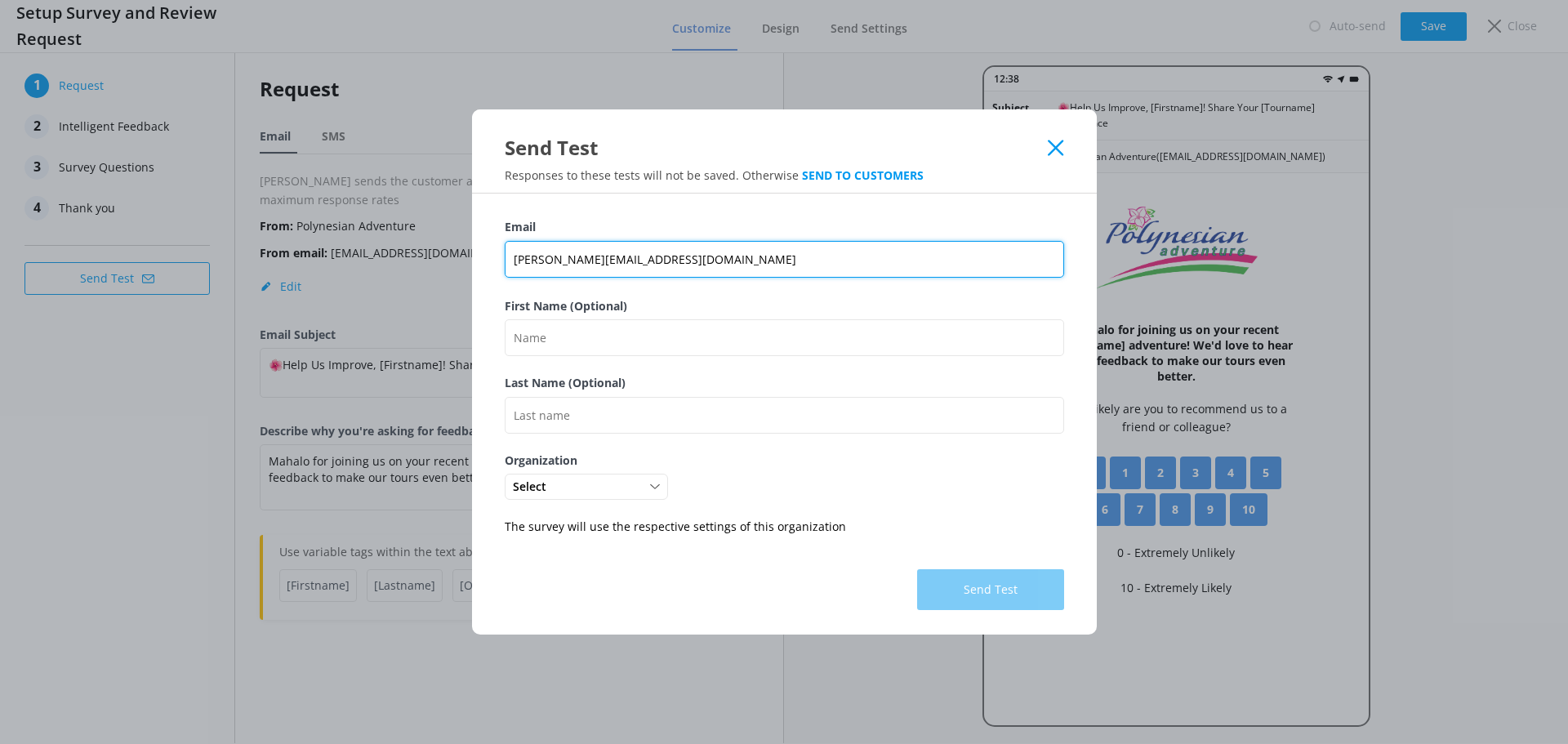 type on "[PERSON_NAME][EMAIL_ADDRESS][DOMAIN_NAME]" 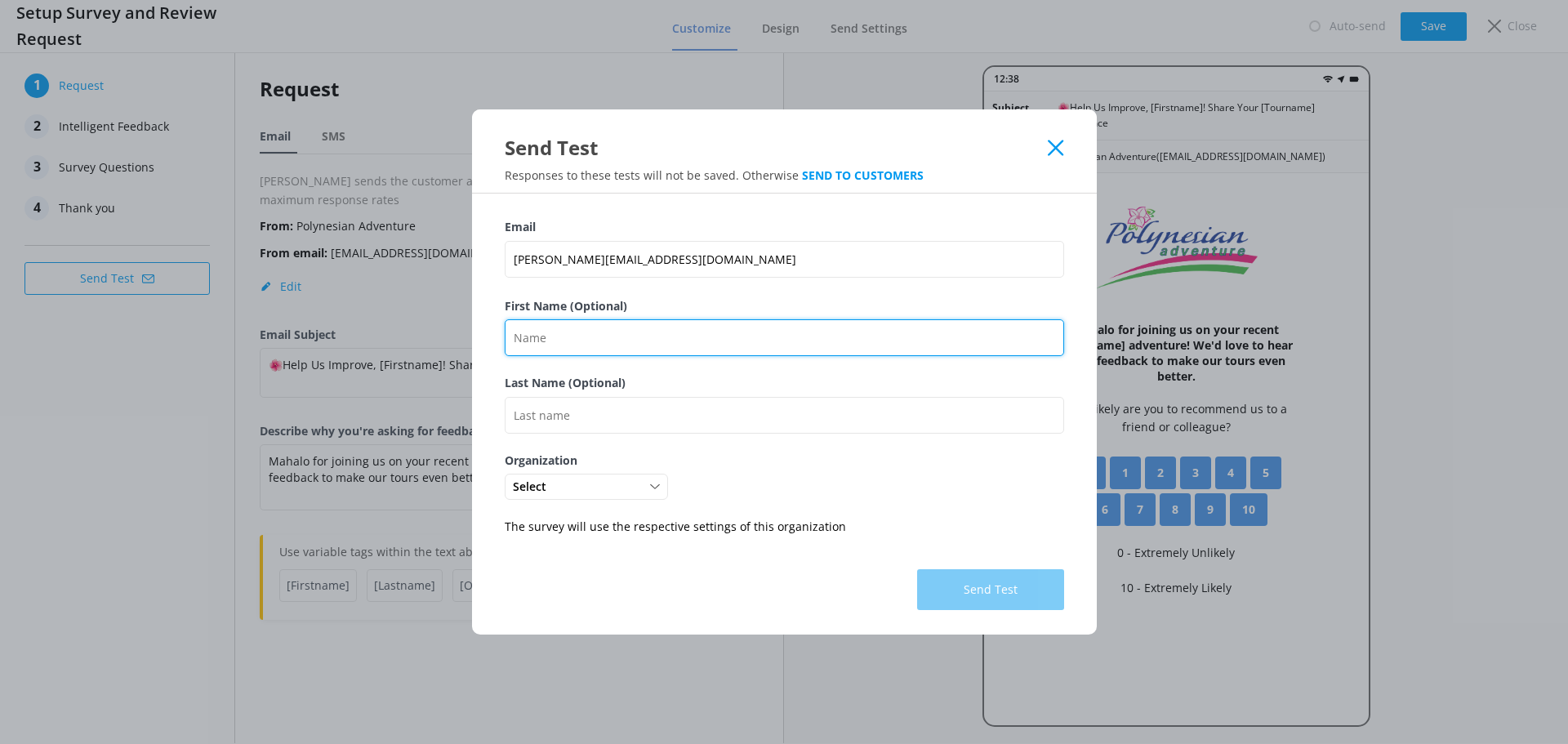 click on "First Name (Optional)" at bounding box center (784, 337) 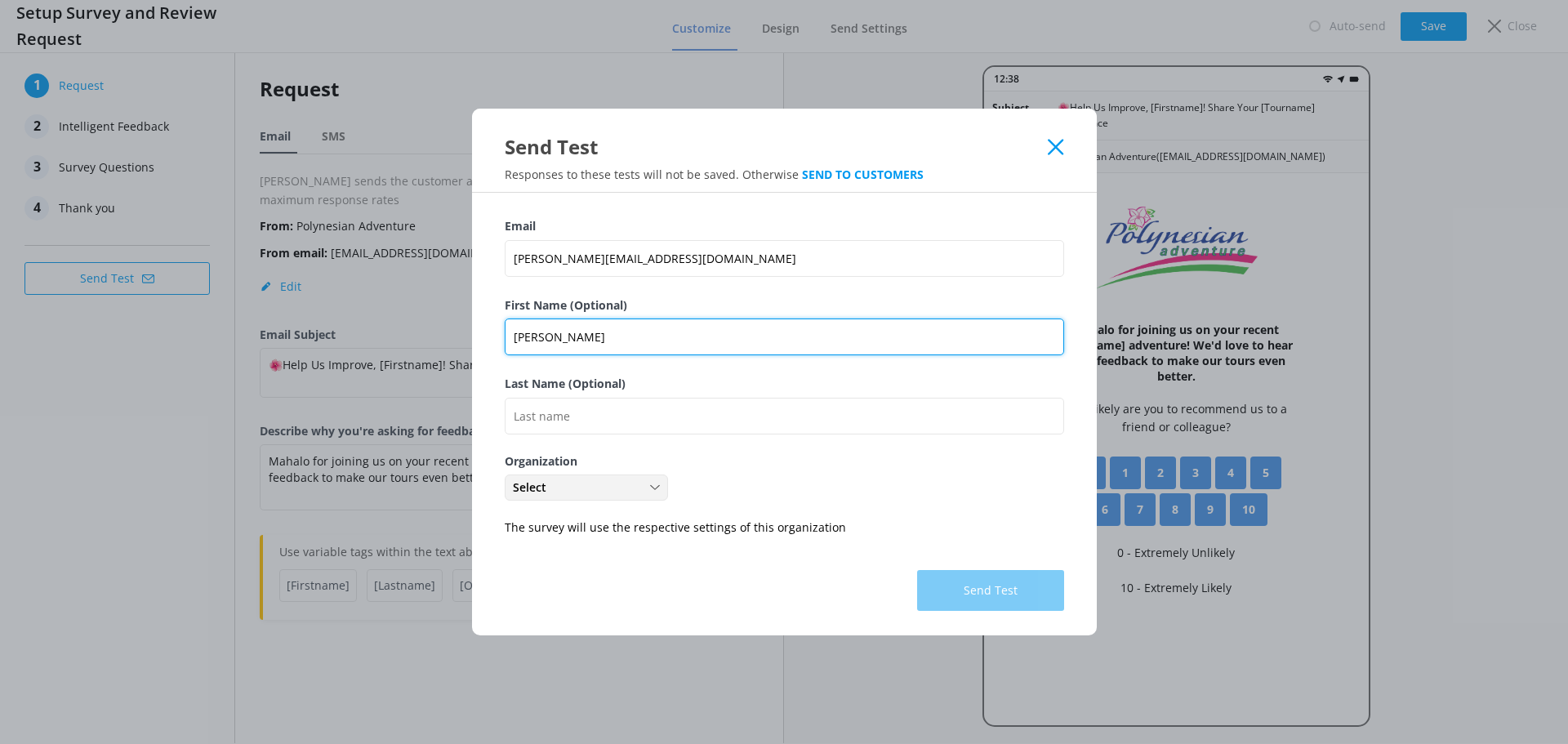 type on "[PERSON_NAME]" 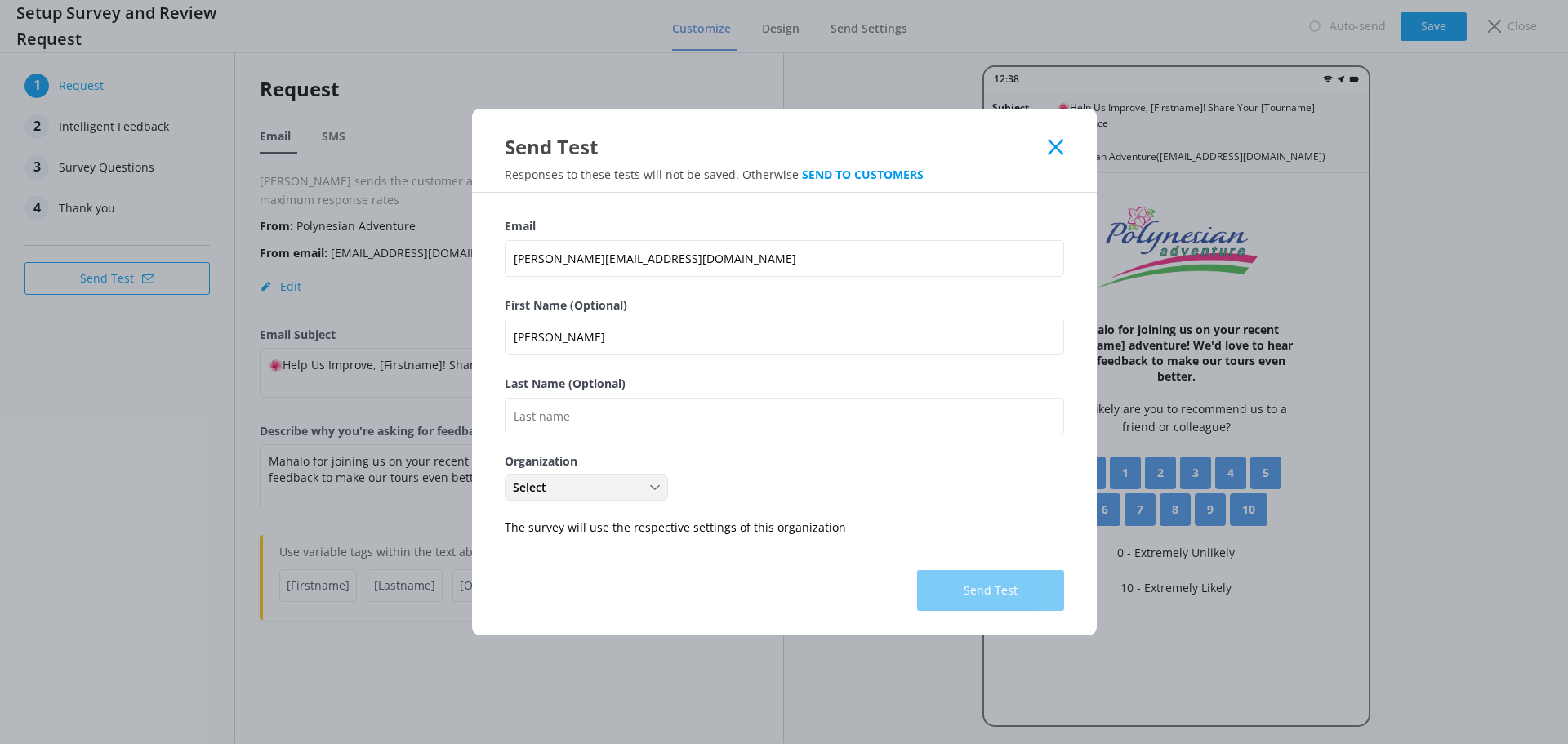 click on "Select" at bounding box center [586, 488] 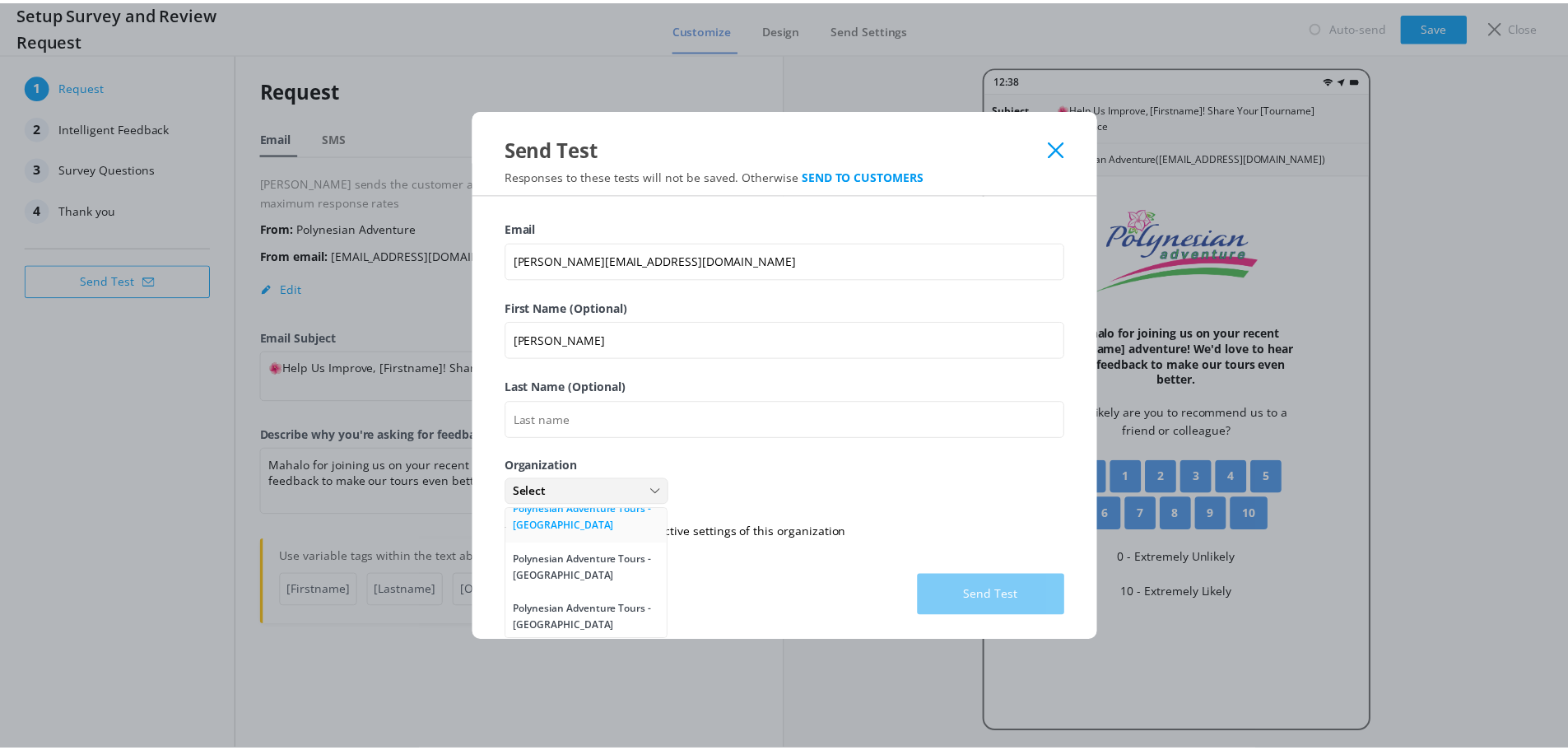 scroll, scrollTop: 70, scrollLeft: 0, axis: vertical 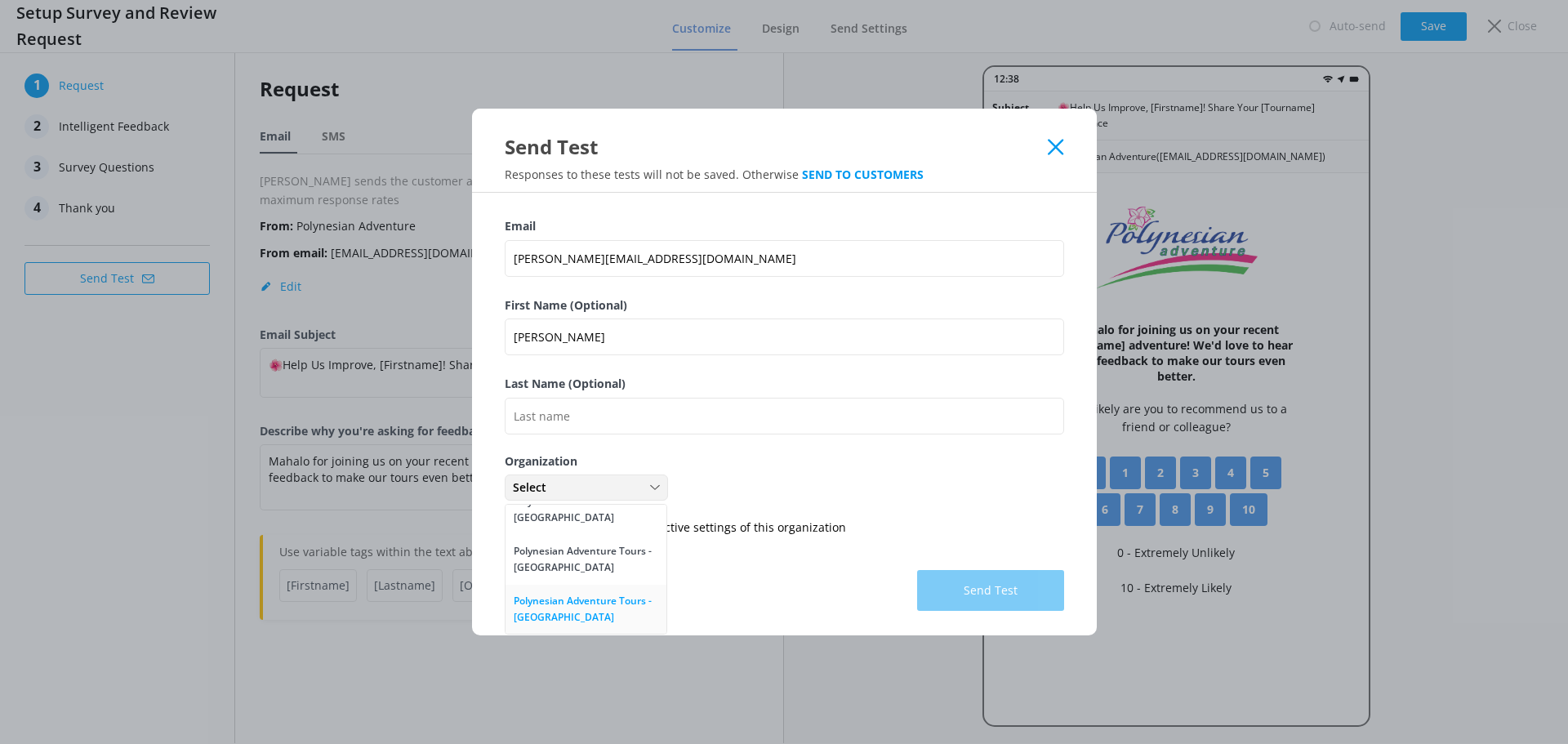 click on "Polynesian Adventure Tours - [GEOGRAPHIC_DATA]" at bounding box center (586, 609) 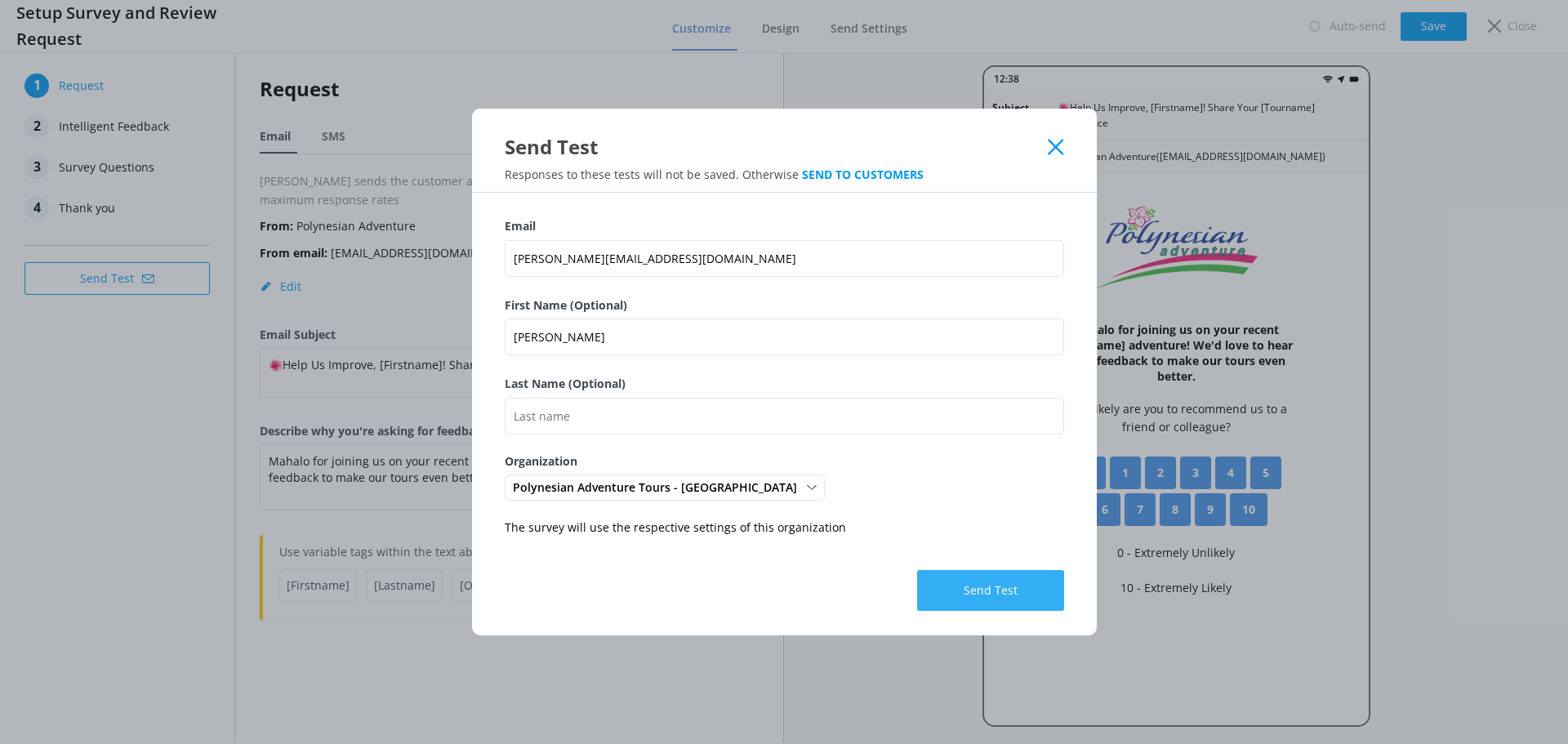 click on "Send Test" at bounding box center (991, 590) 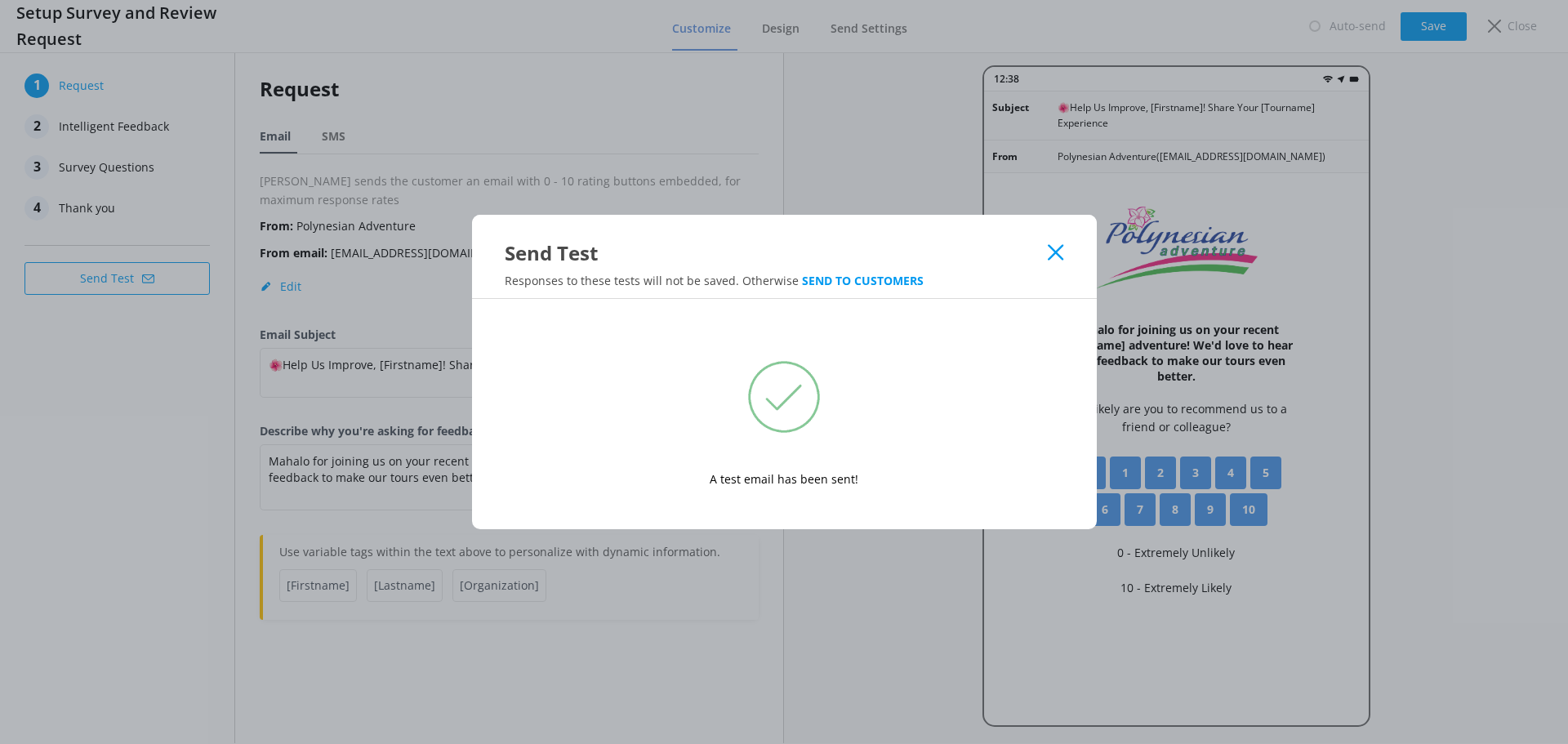 click 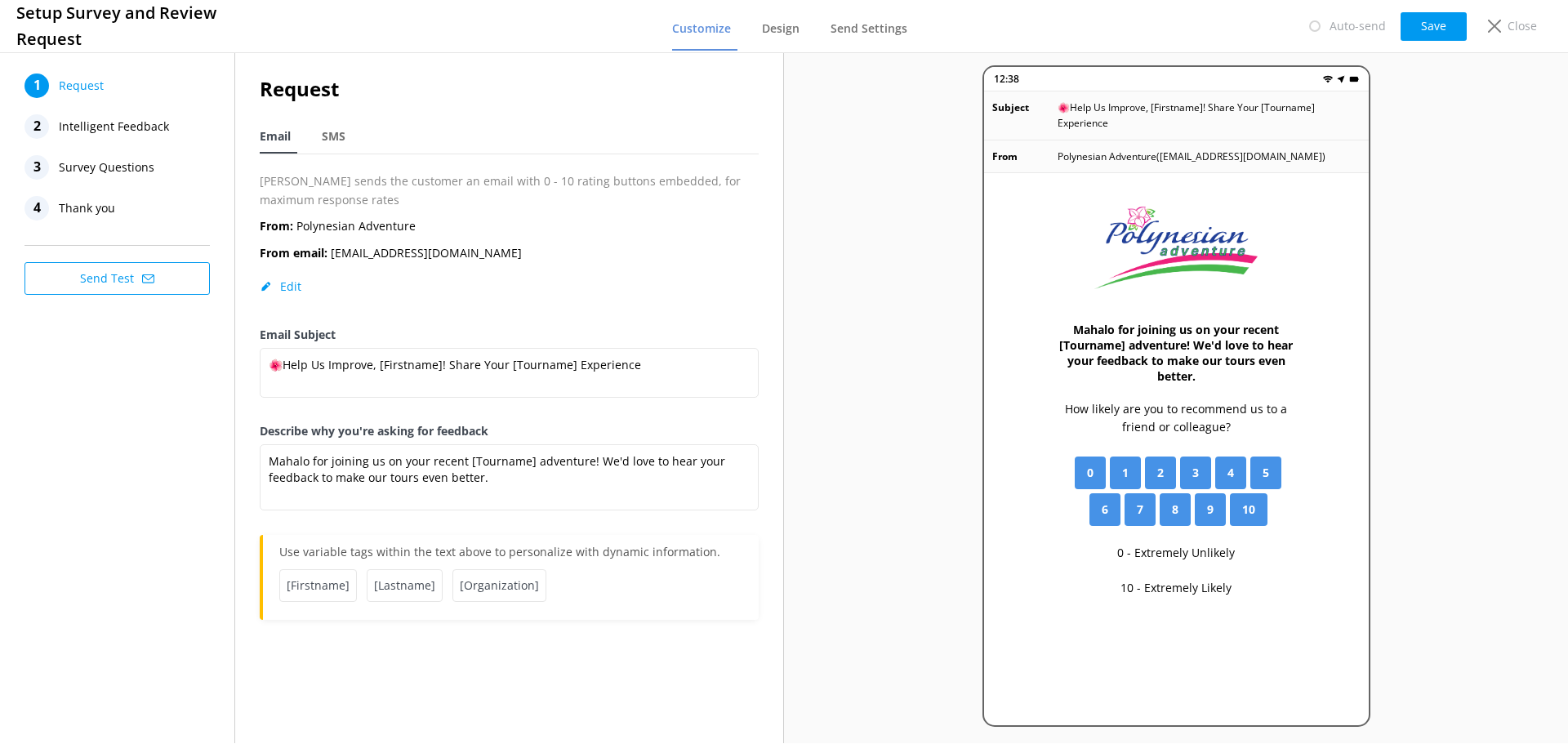 click on "Send Test" at bounding box center [117, 278] 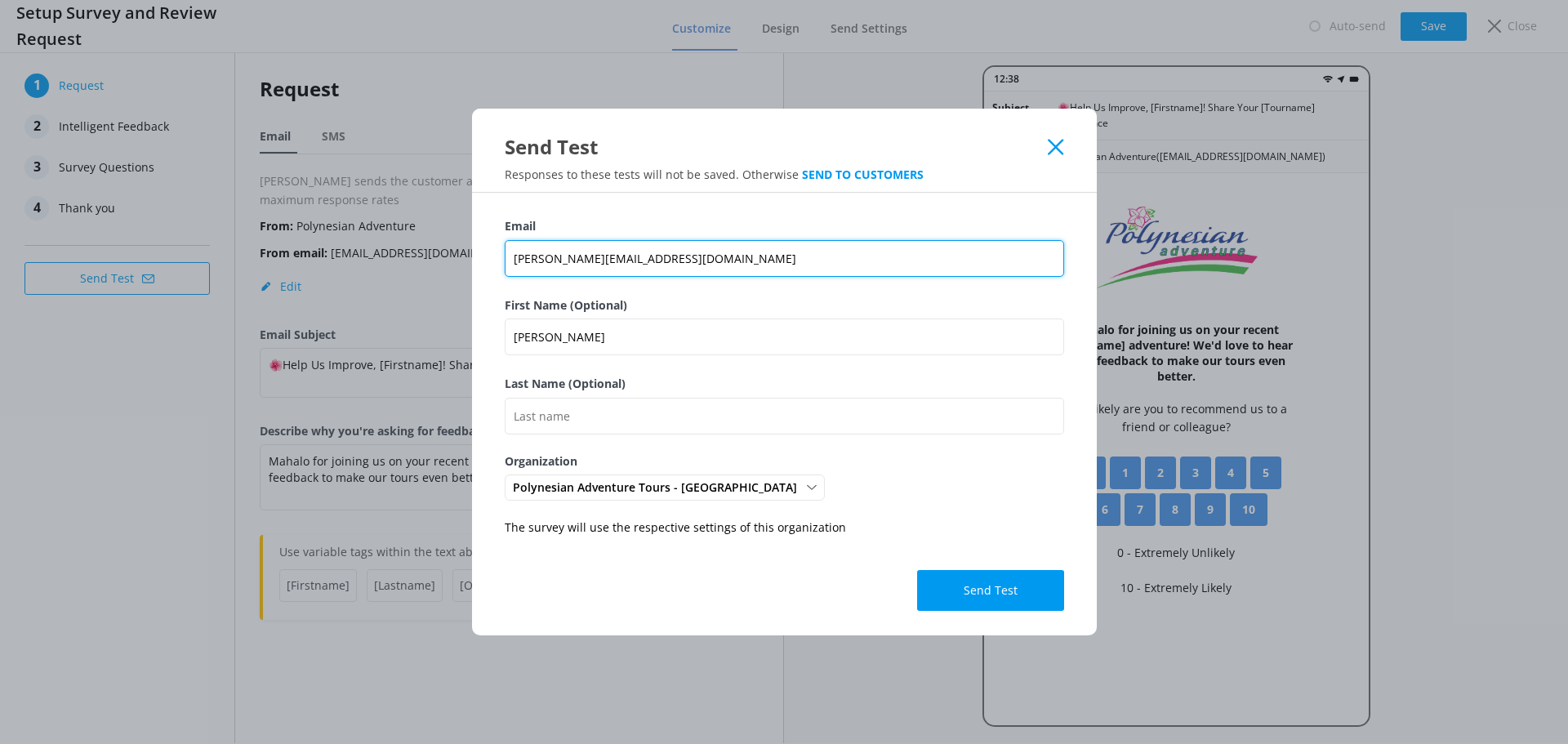drag, startPoint x: 558, startPoint y: 262, endPoint x: 512, endPoint y: 262, distance: 46 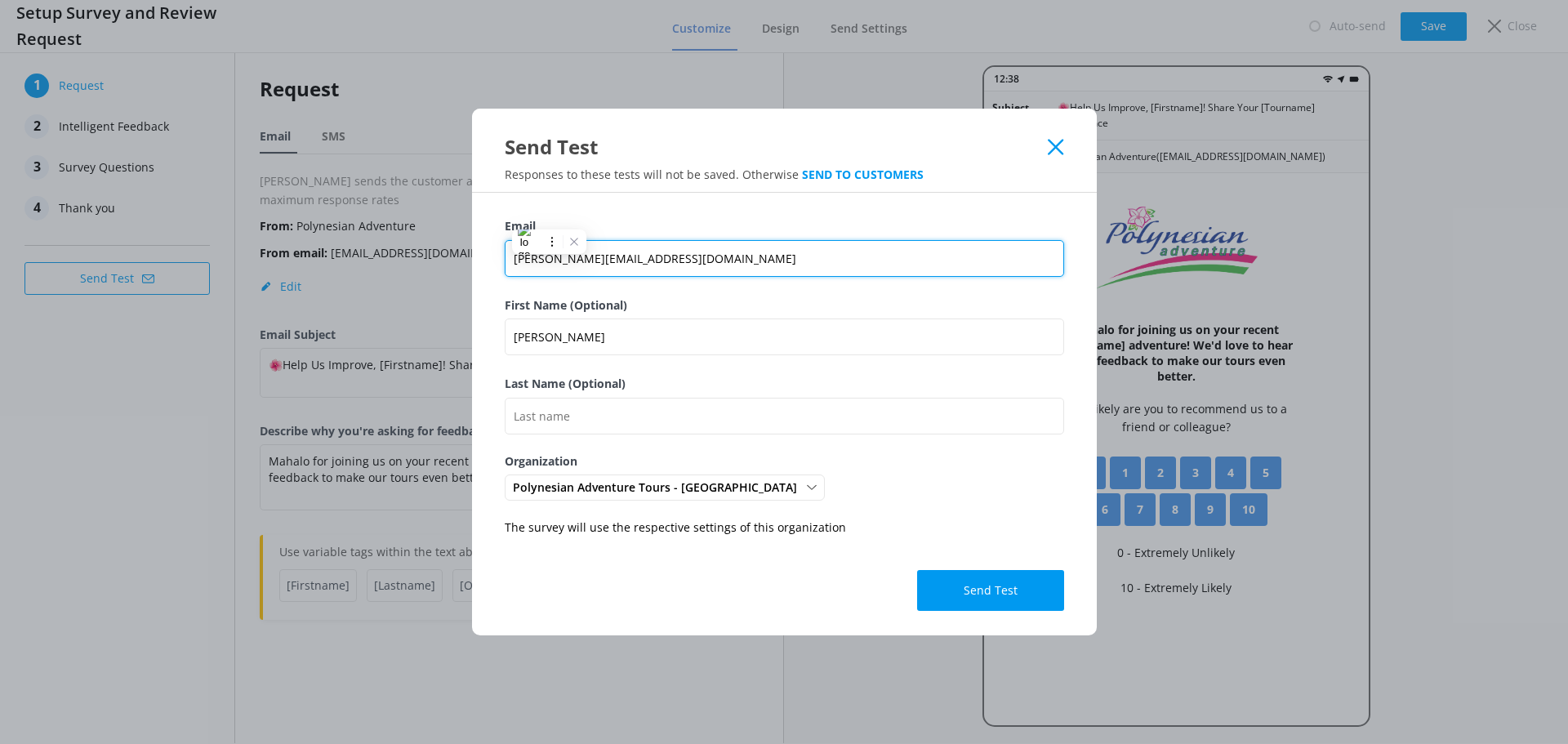 paste on "[PERSON_NAME][EMAIL_ADDRESS][DOMAIN_NAME]" 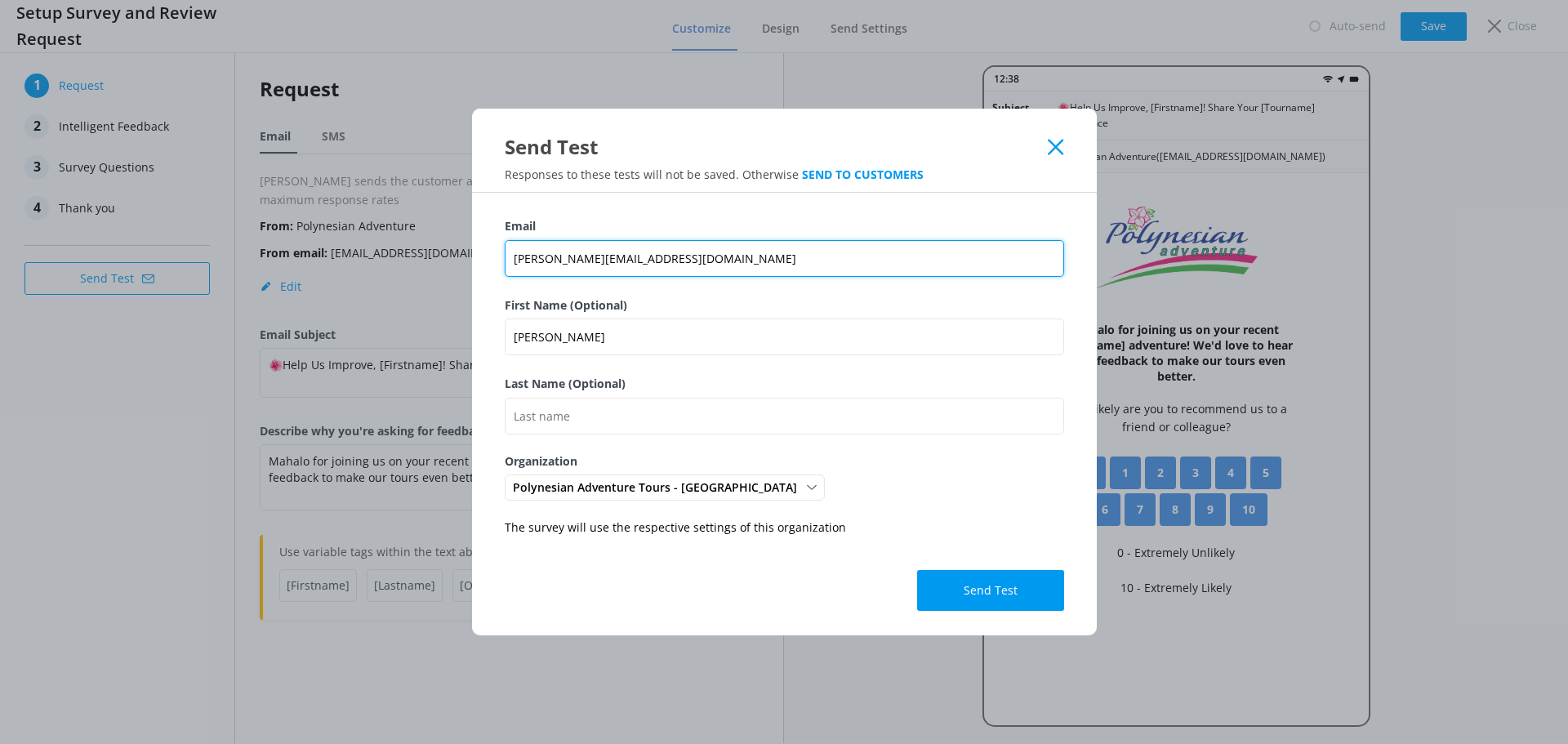 type on "[PERSON_NAME][EMAIL_ADDRESS][DOMAIN_NAME]" 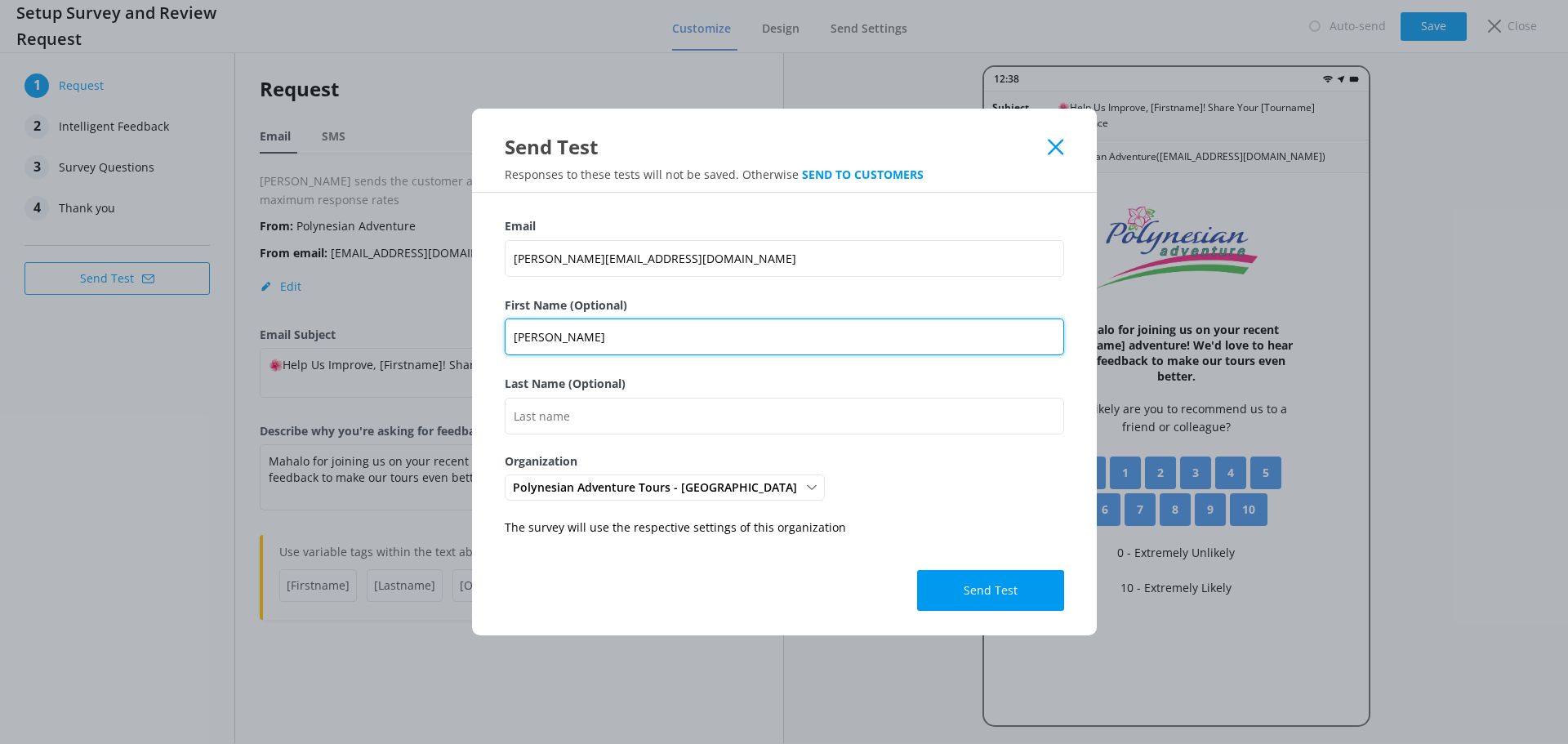 drag, startPoint x: 579, startPoint y: 332, endPoint x: 508, endPoint y: 340, distance: 71.44928 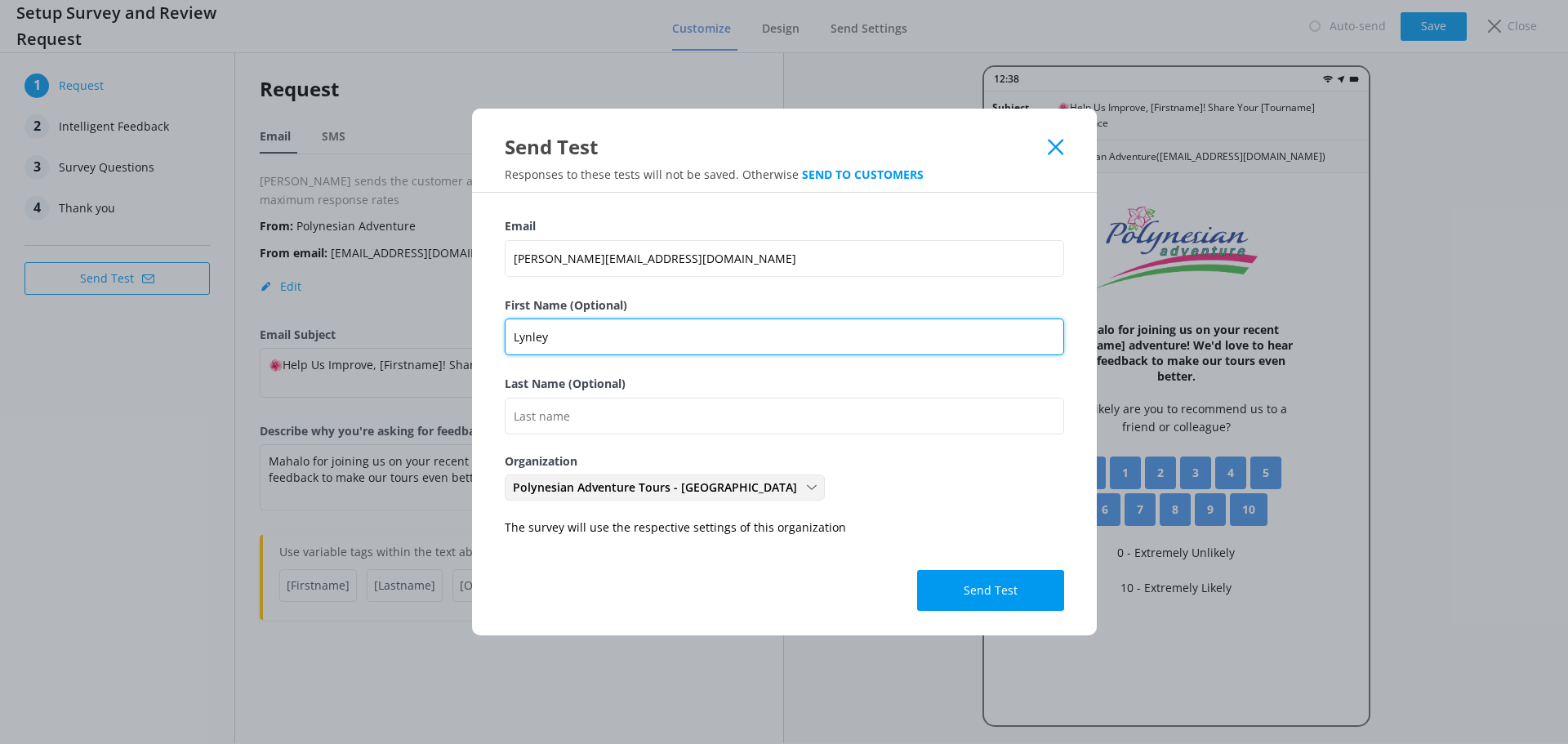 type on "Lynley" 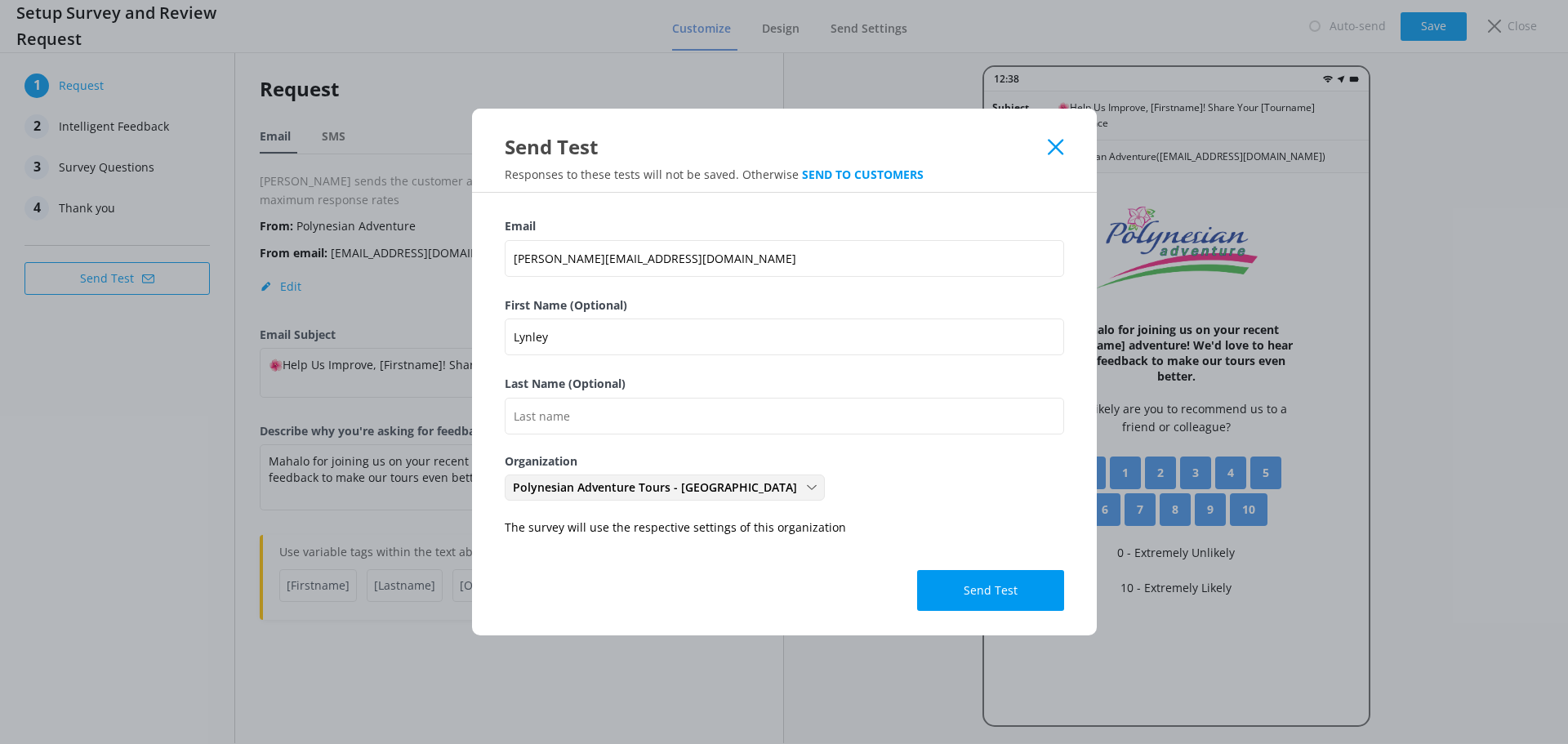 click on "Polynesian Adventure Tours - [GEOGRAPHIC_DATA]" at bounding box center [660, 488] 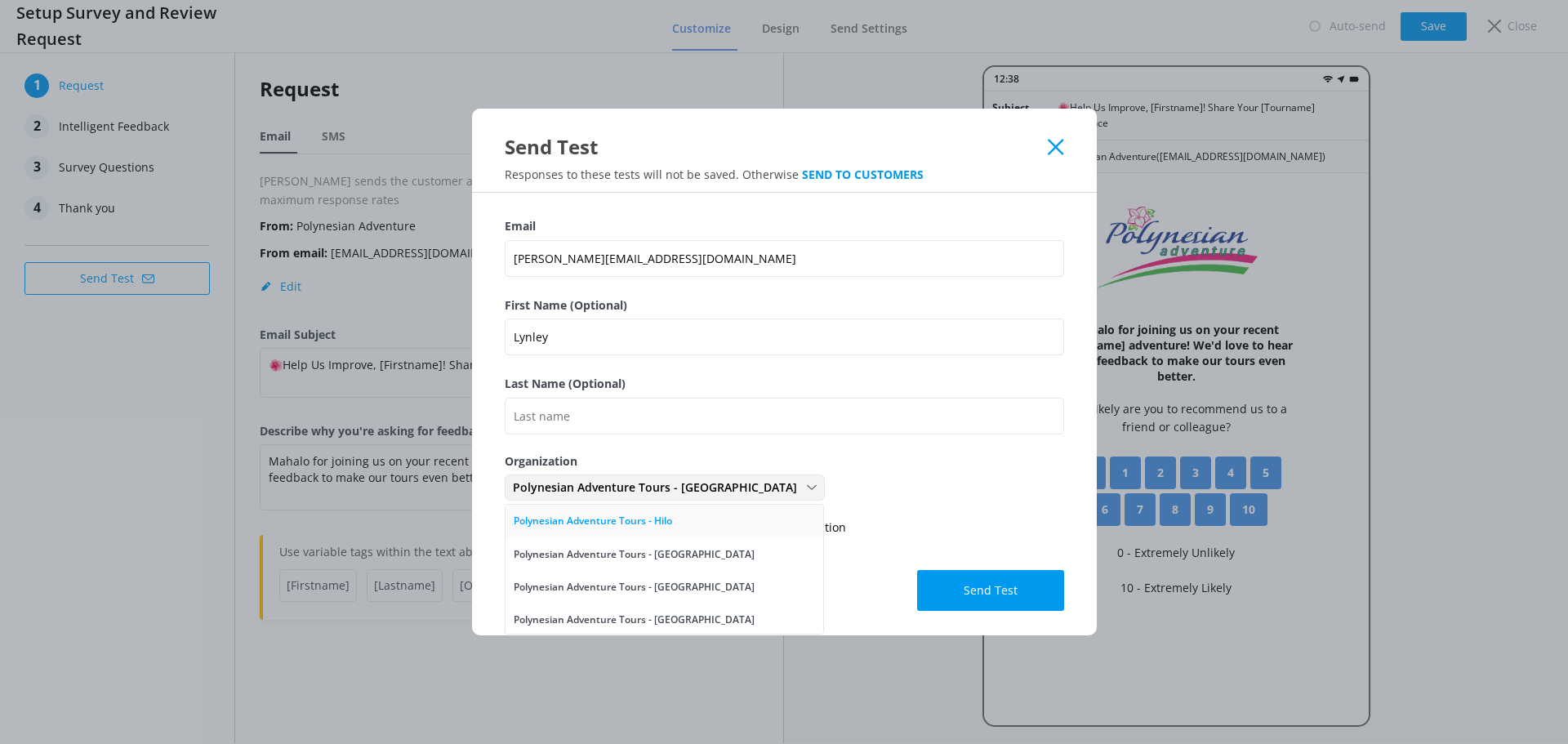 click on "Polynesian Adventure Tours - Hilo" at bounding box center (593, 521) 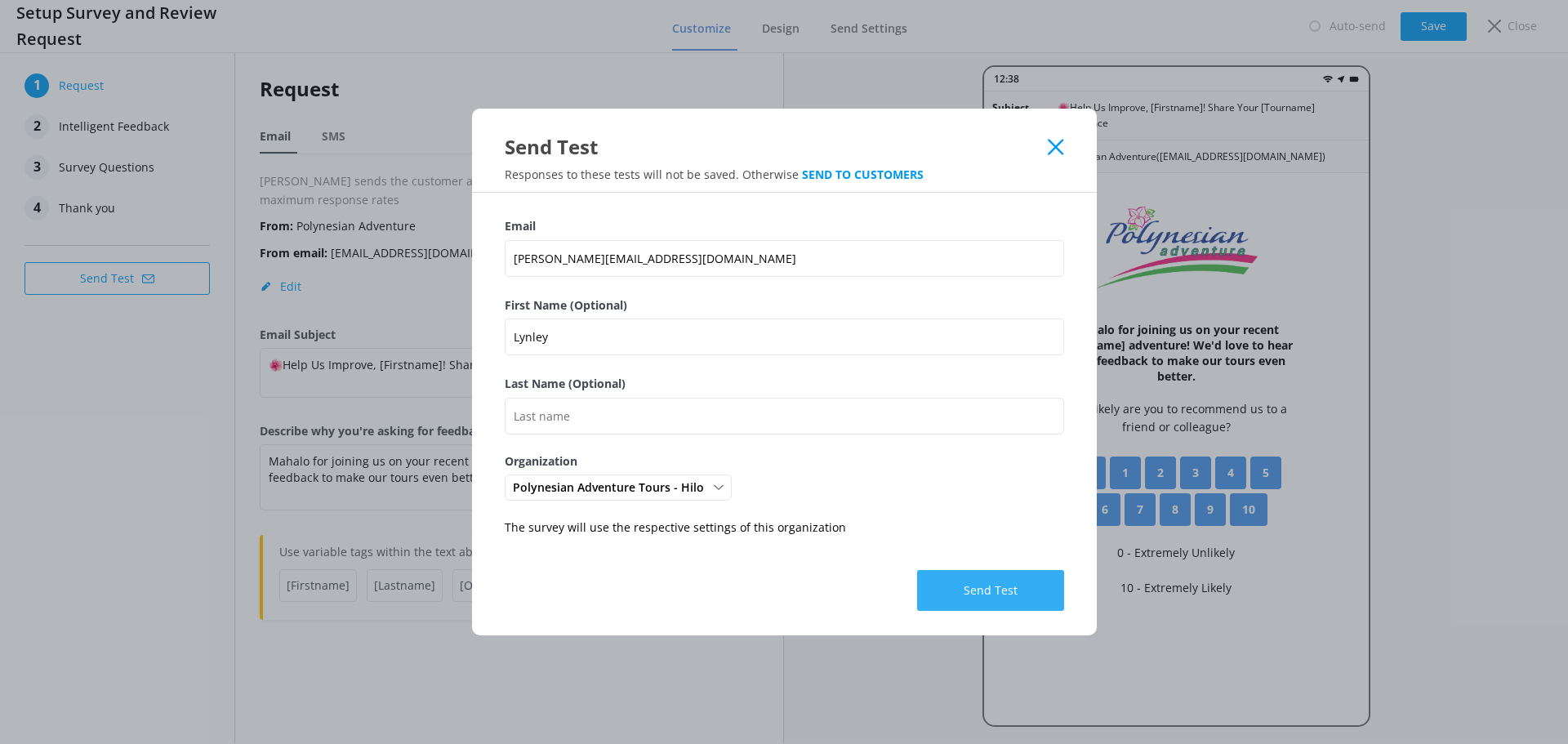 click on "Send Test" at bounding box center (991, 590) 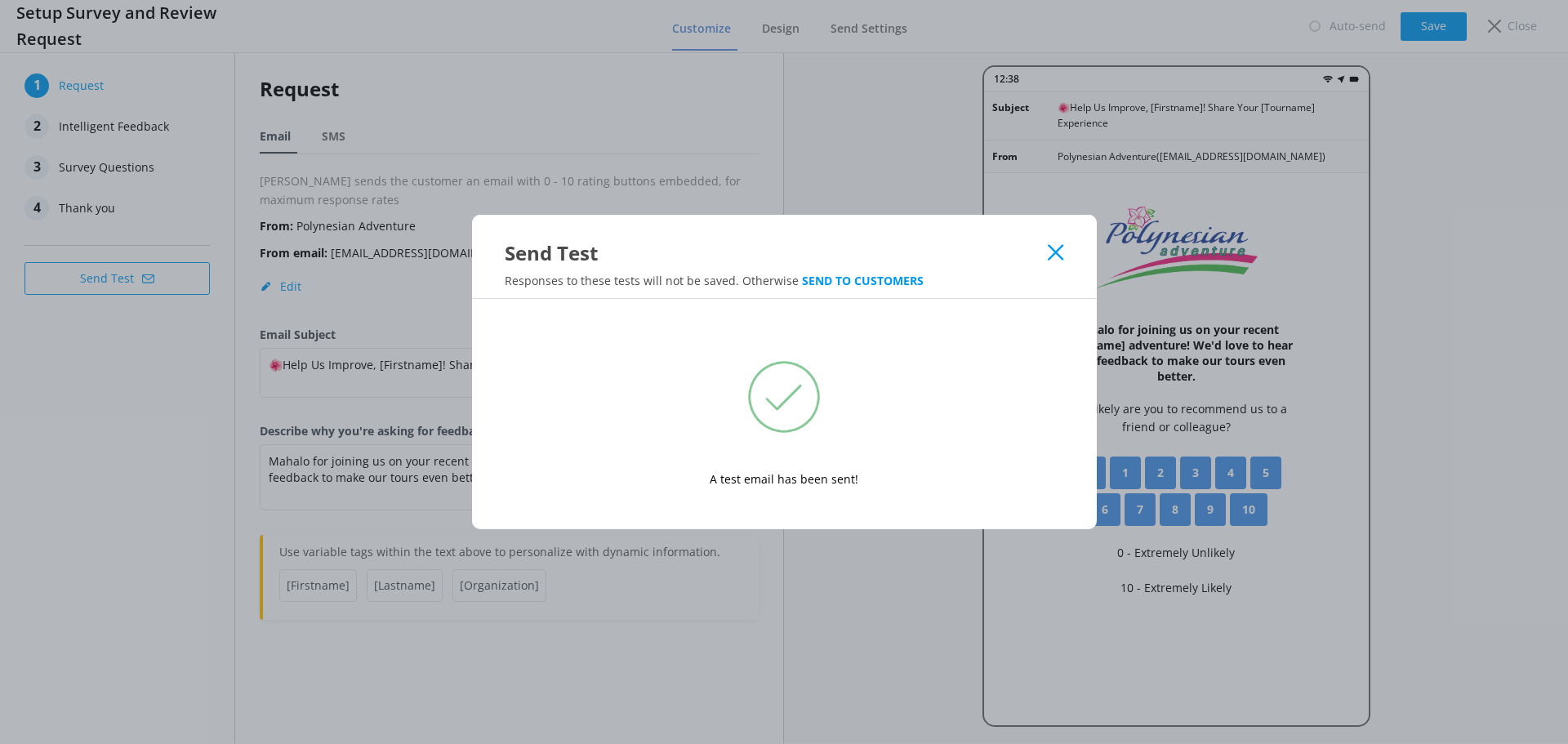 click 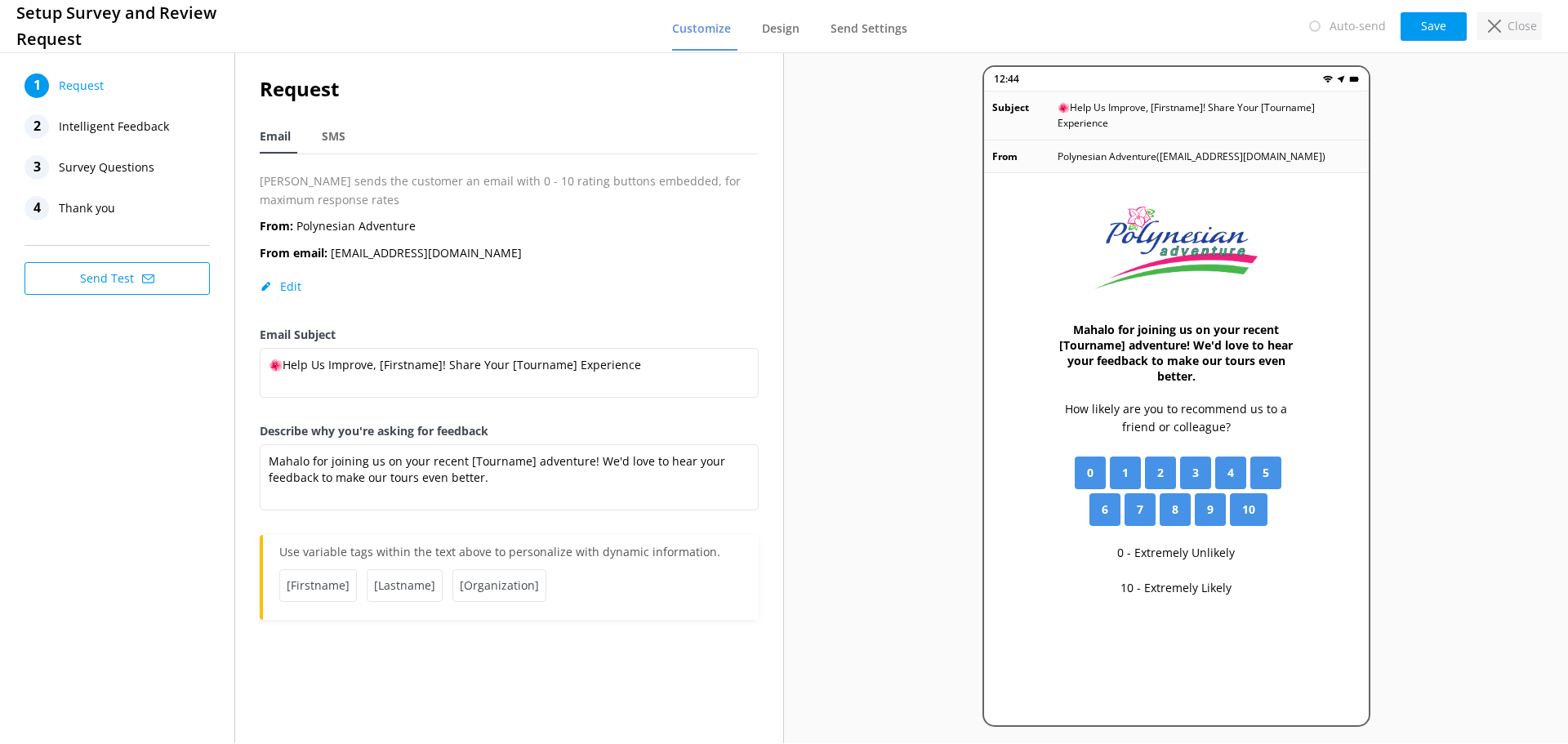 click on "Close" at bounding box center [1522, 26] 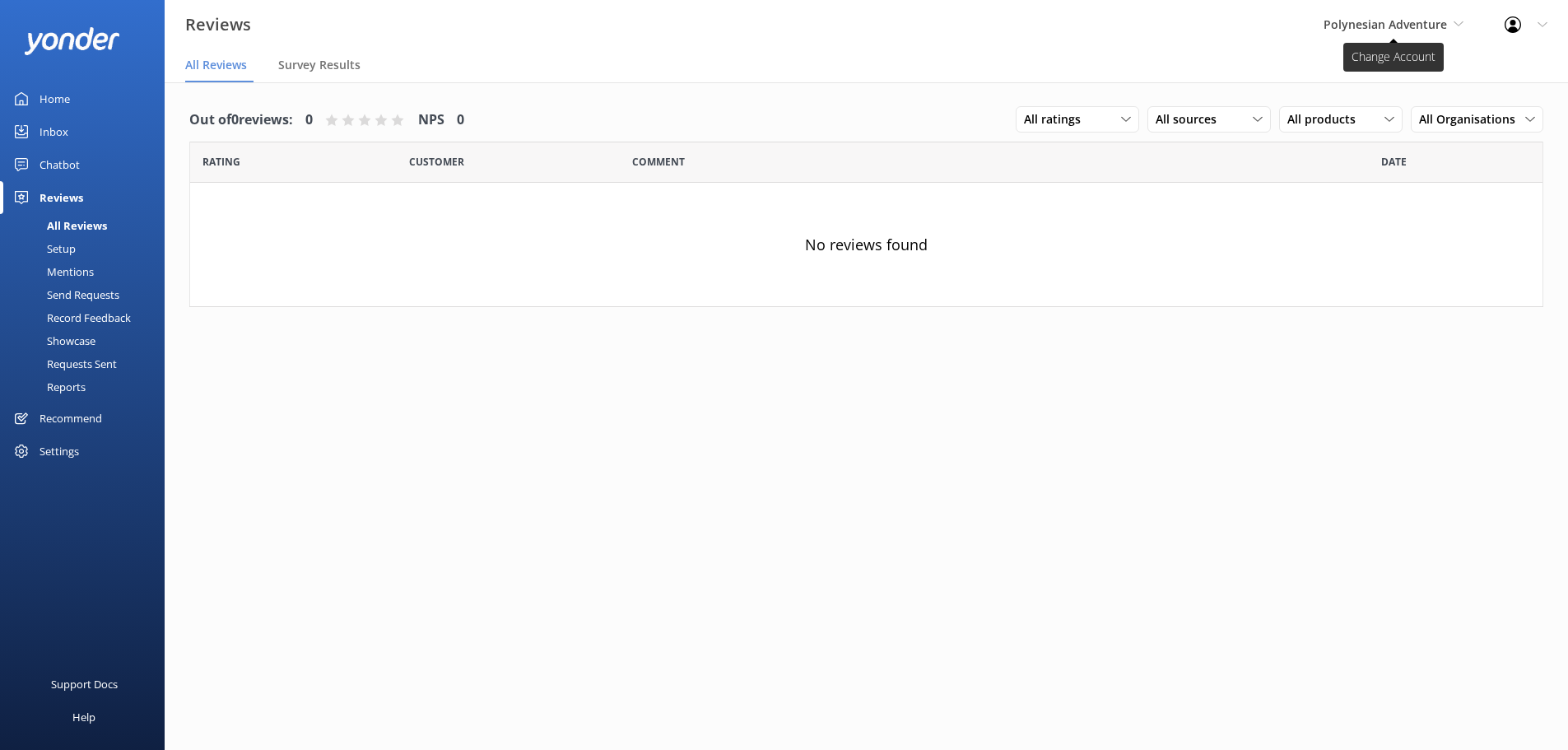click on "Polynesian Adventure" at bounding box center [1385, 24] 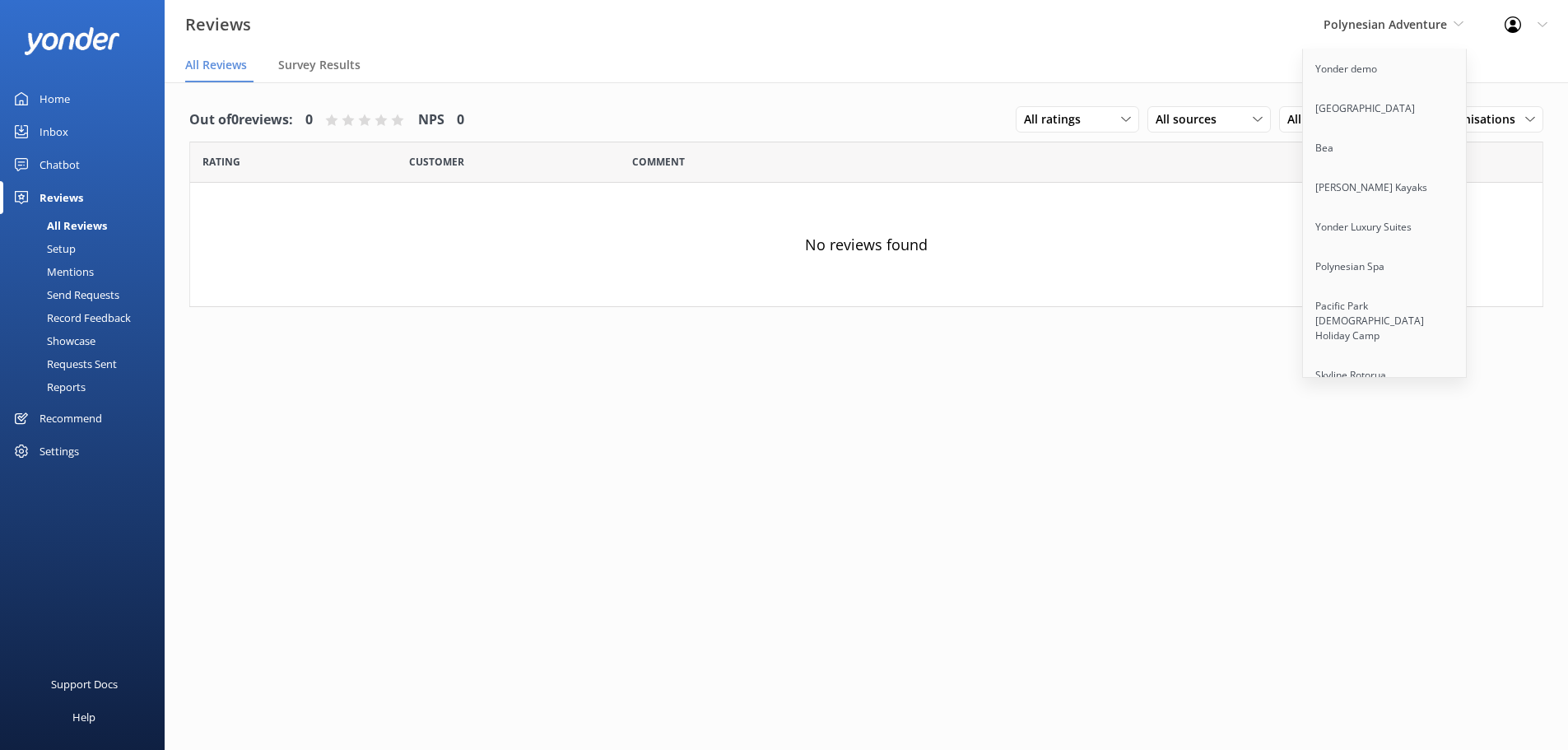 scroll, scrollTop: 7186, scrollLeft: 0, axis: vertical 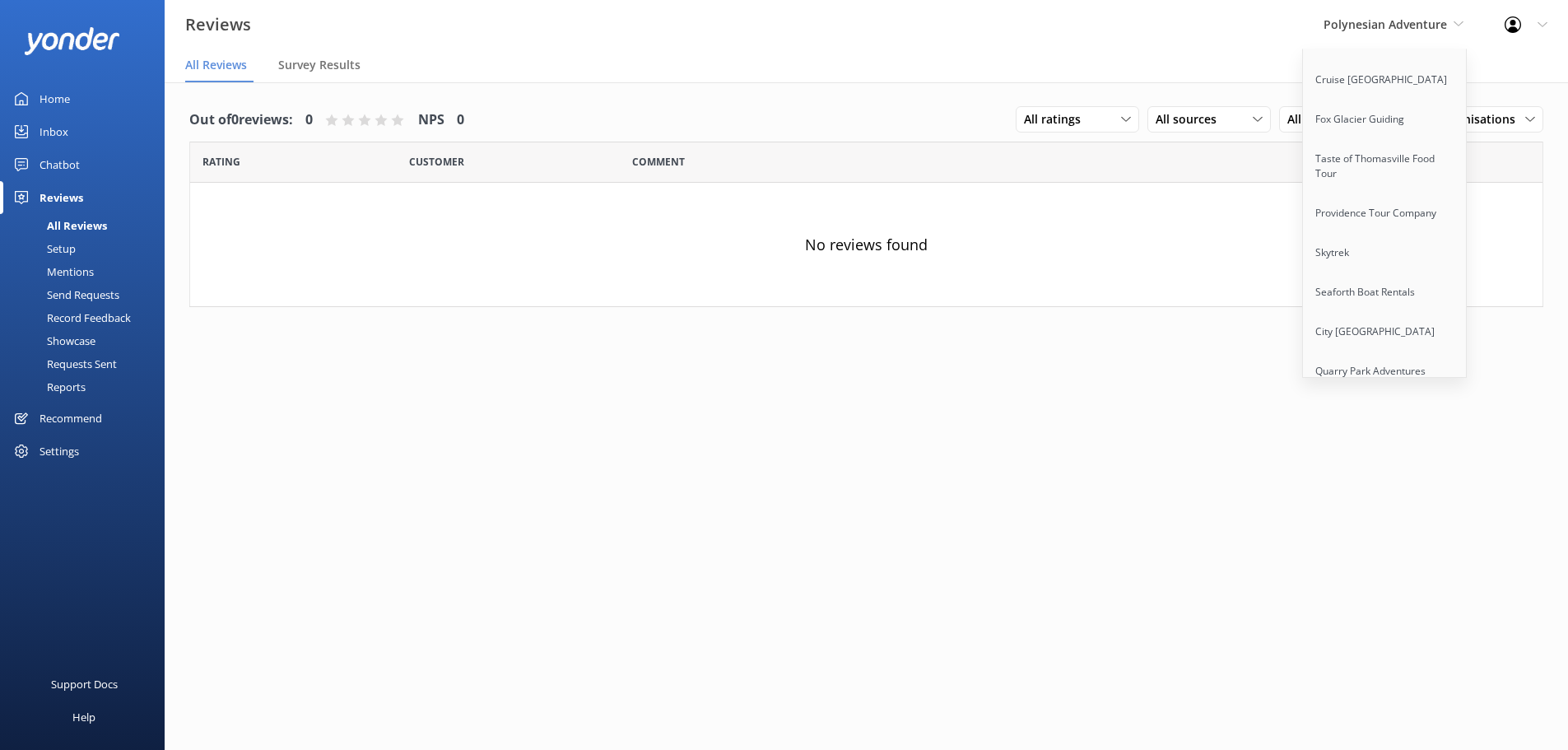 click on "Battleship [US_STATE][GEOGRAPHIC_DATA]" at bounding box center (1385, 458) 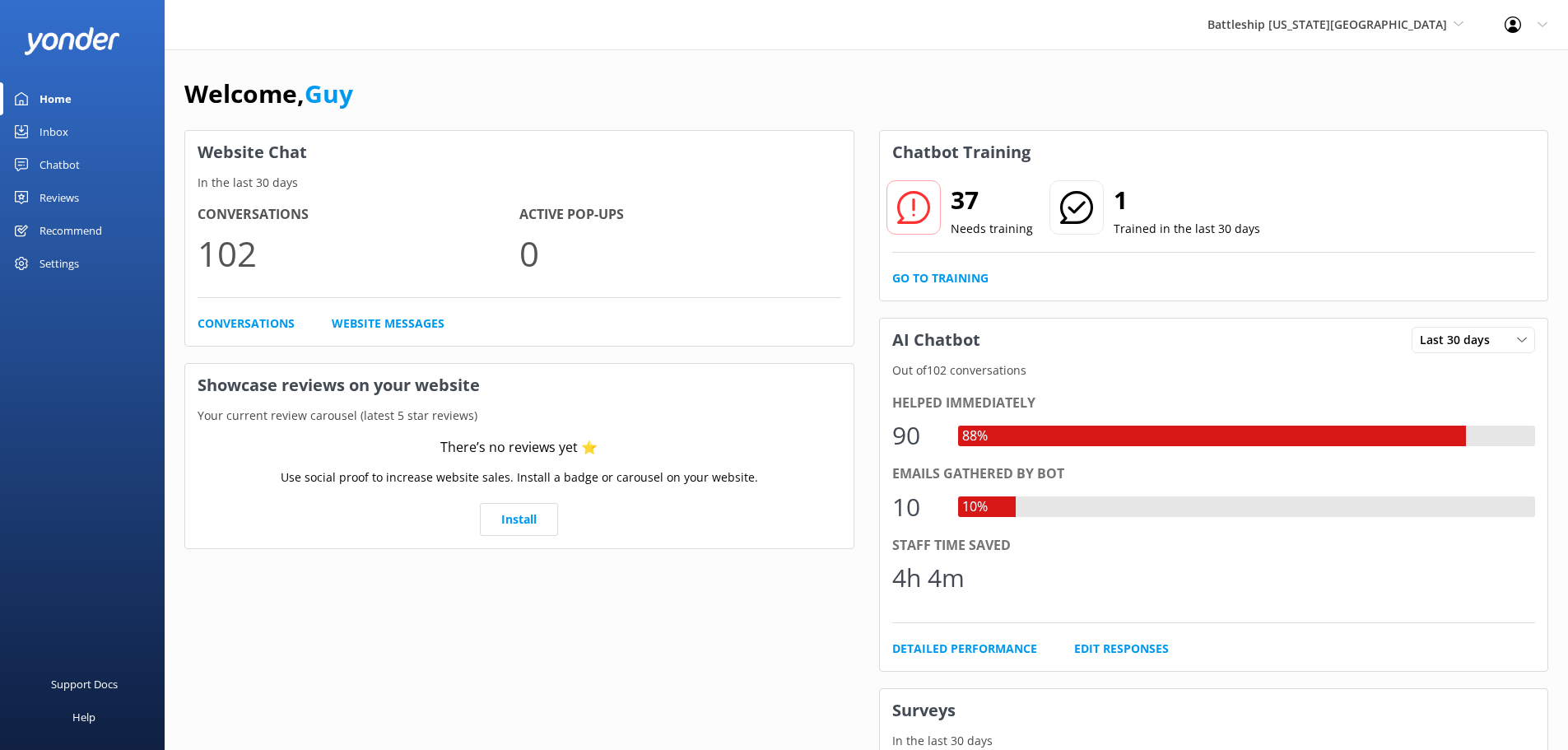 click on "Chatbot" at bounding box center (59, 165) 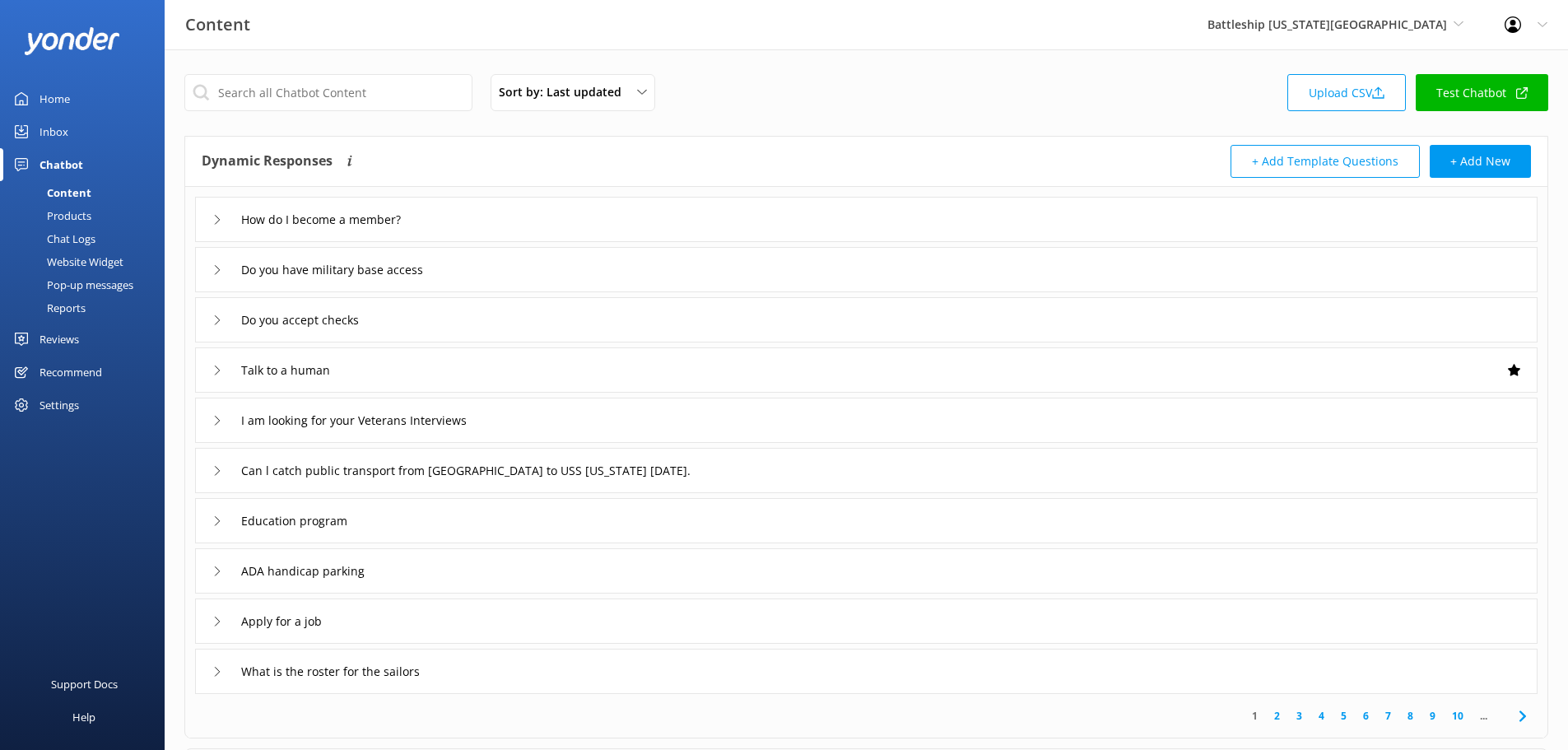 click on "Recommend" at bounding box center (71, 372) 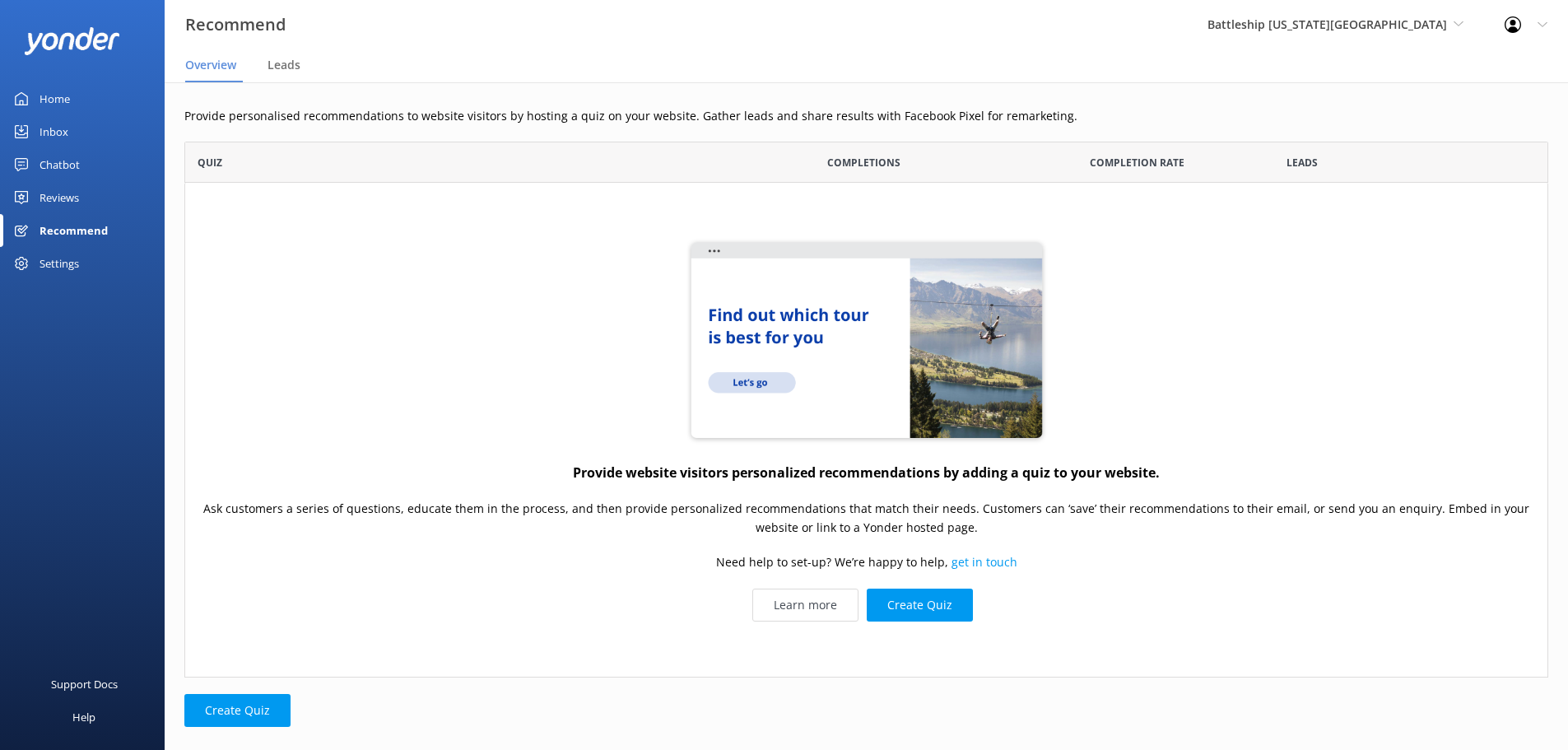 scroll, scrollTop: 13, scrollLeft: 13, axis: both 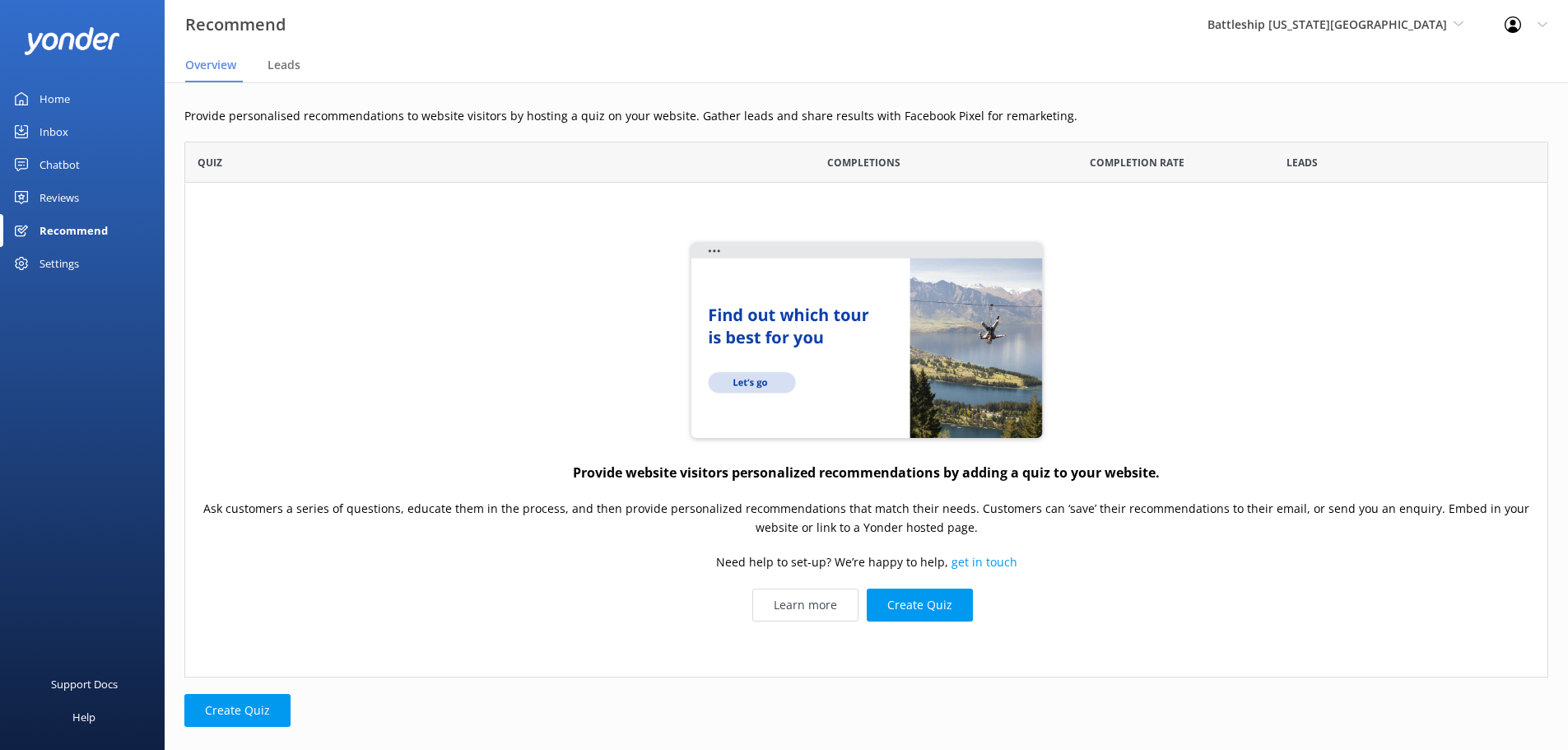 click on "Settings" at bounding box center [59, 263] 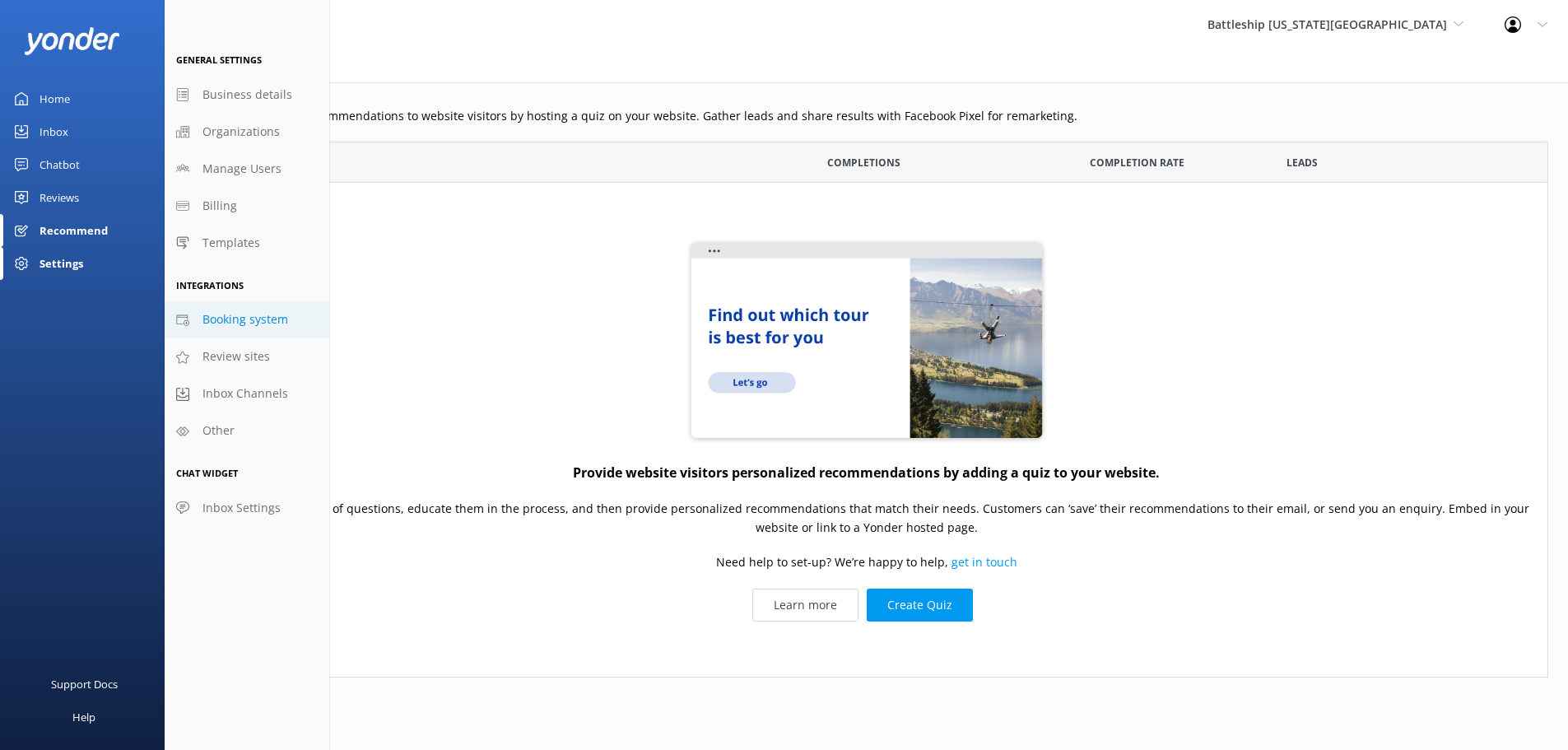 click on "Booking system" at bounding box center [245, 319] 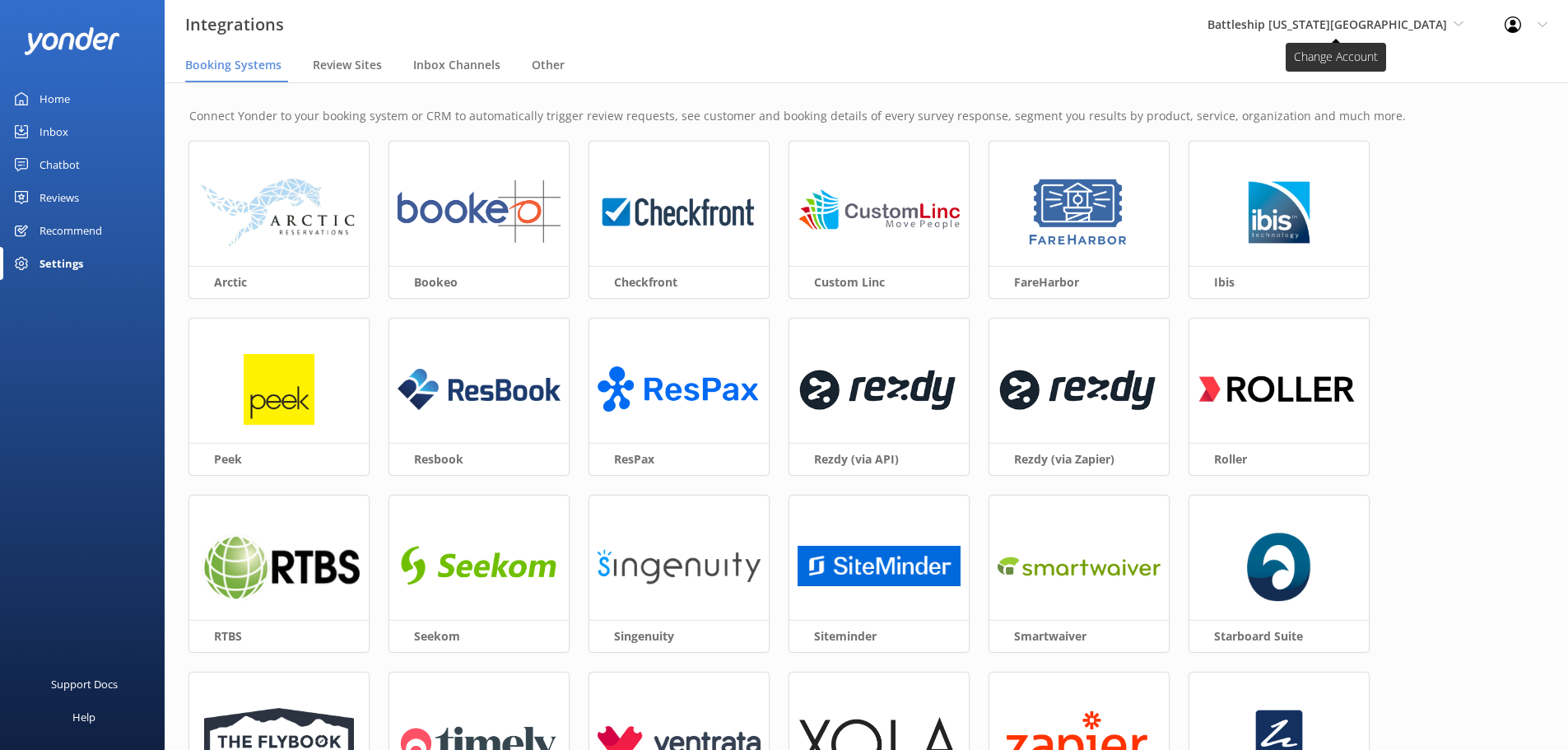 click on "Battleship [US_STATE][GEOGRAPHIC_DATA]" at bounding box center (1327, 24) 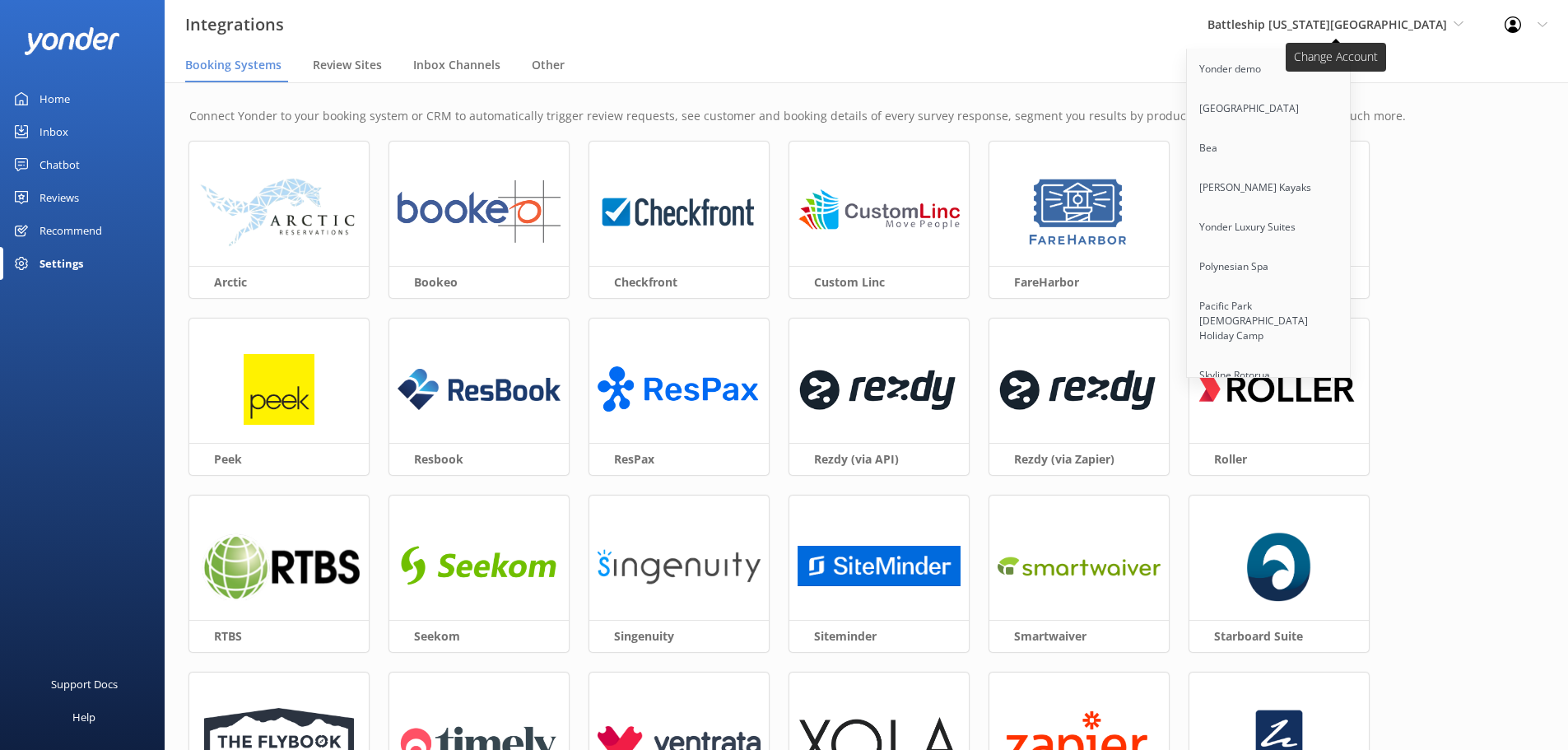 scroll, scrollTop: 10575, scrollLeft: 0, axis: vertical 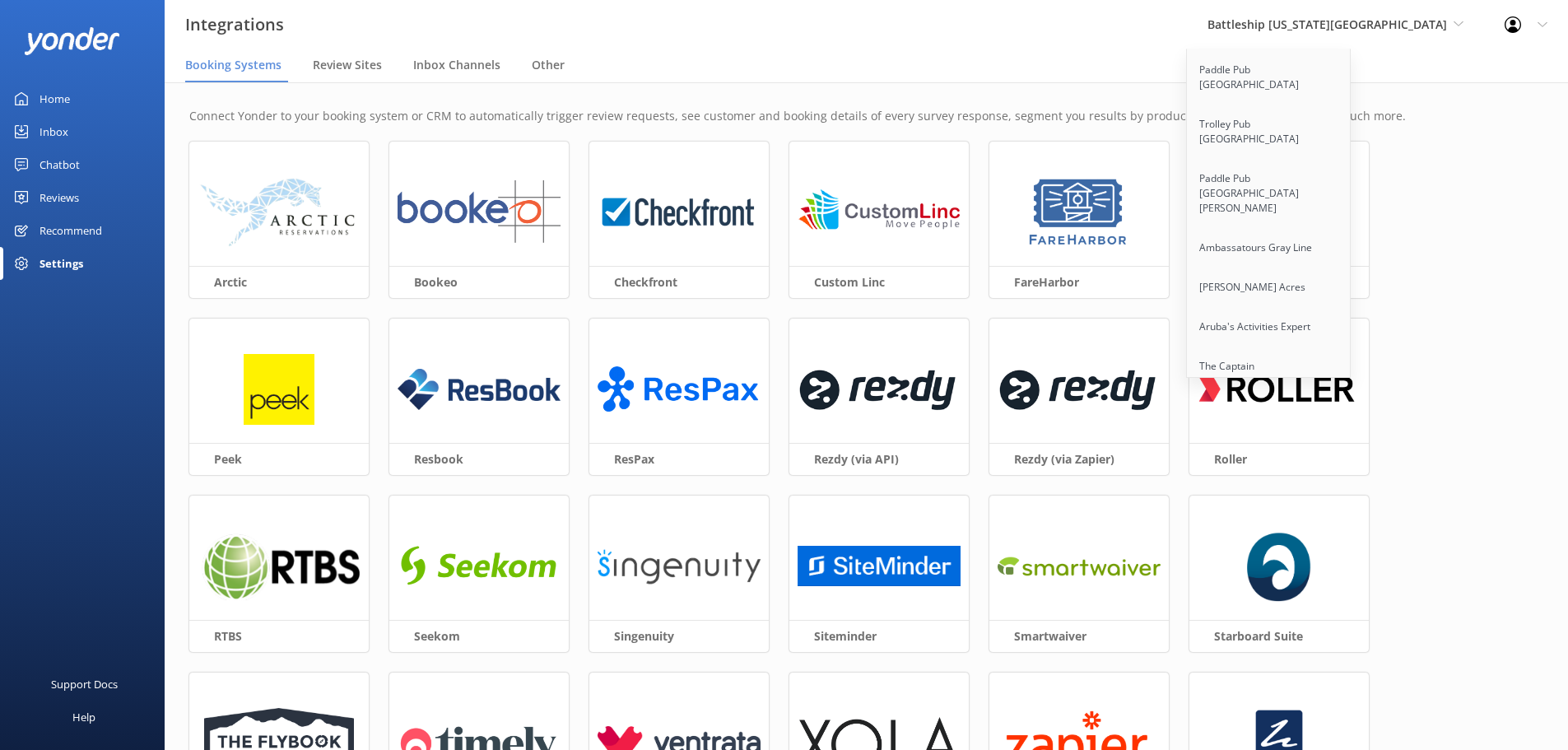 click on "Polynesian Adventure" at bounding box center [1269, 791] 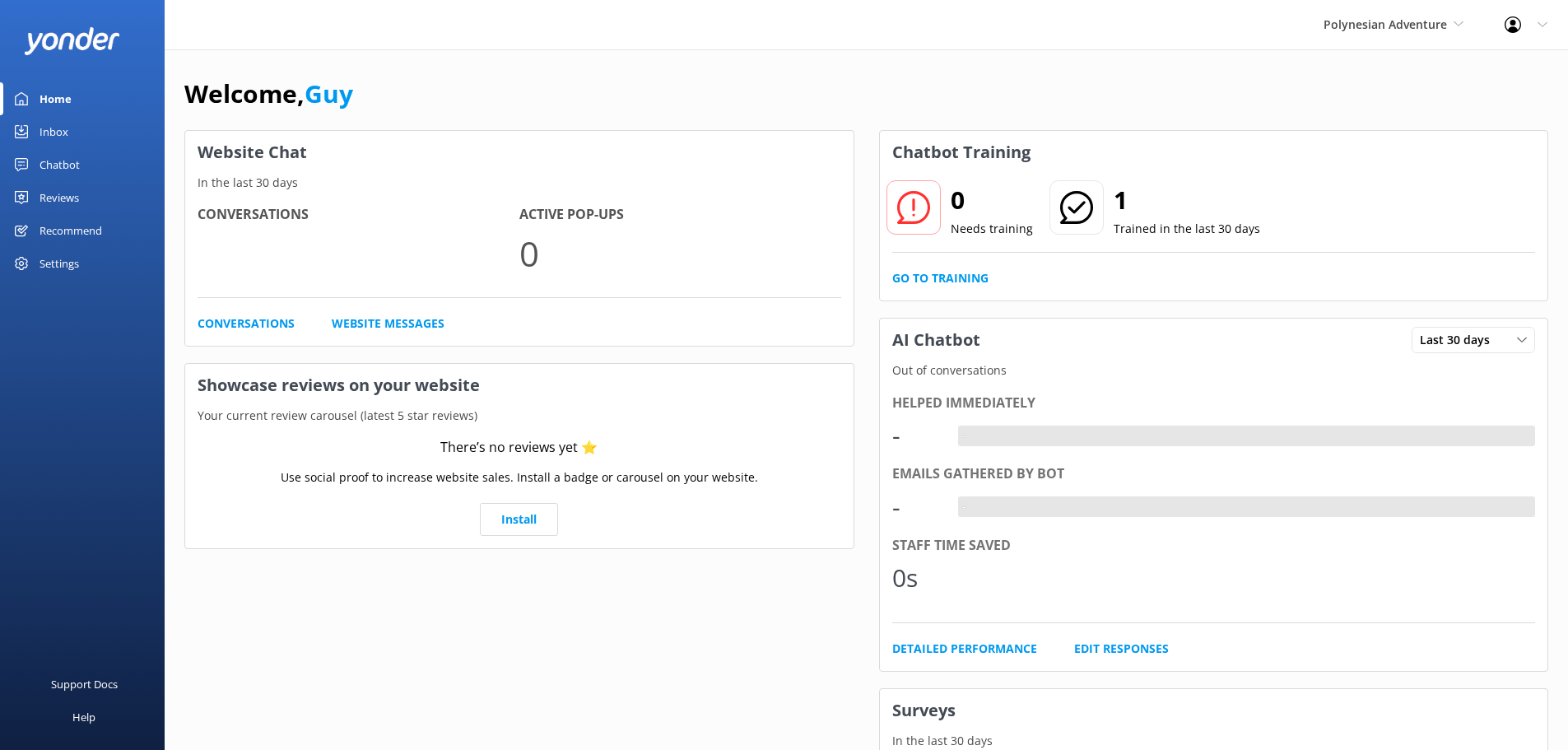 click on "Settings" at bounding box center [59, 263] 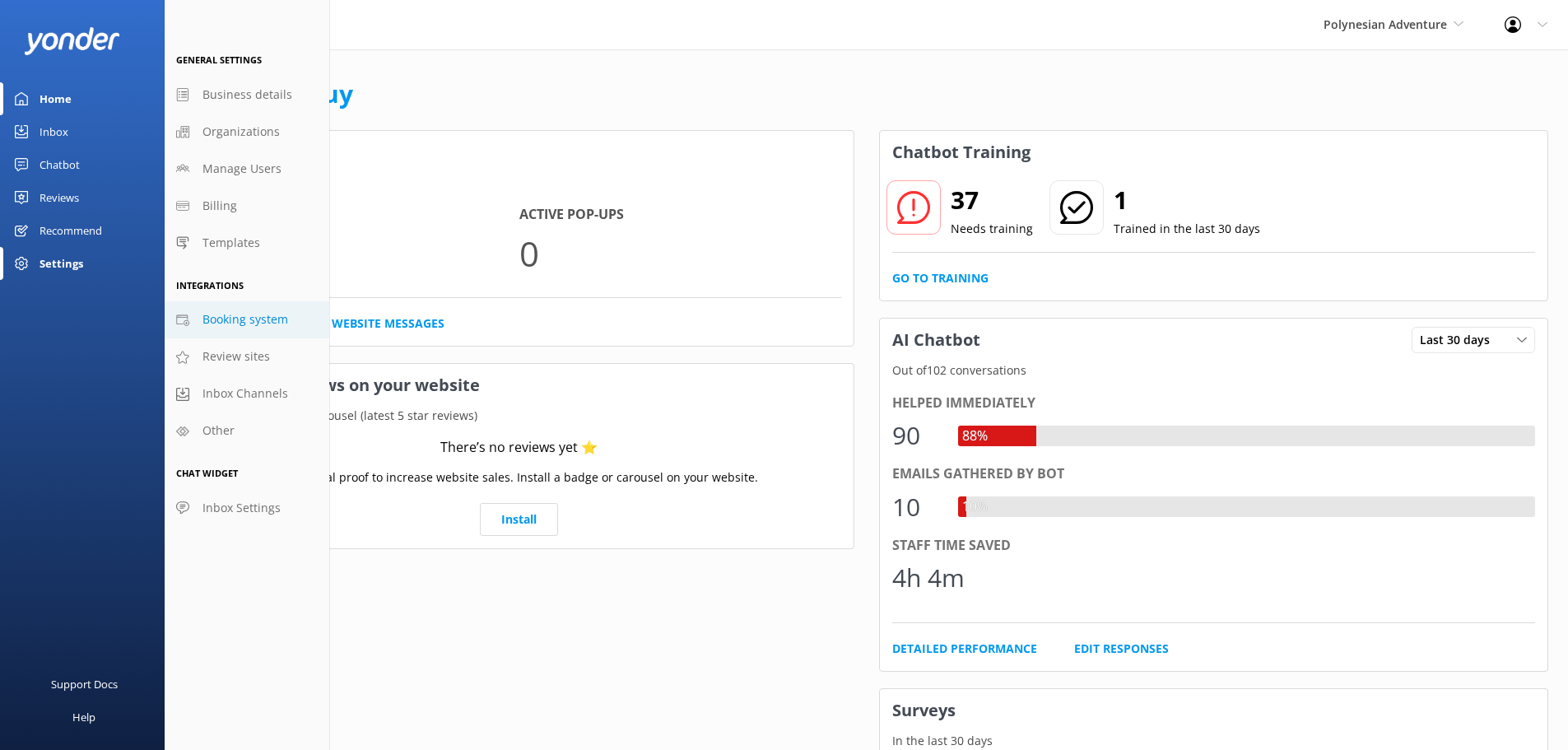 click on "Booking system" at bounding box center [245, 319] 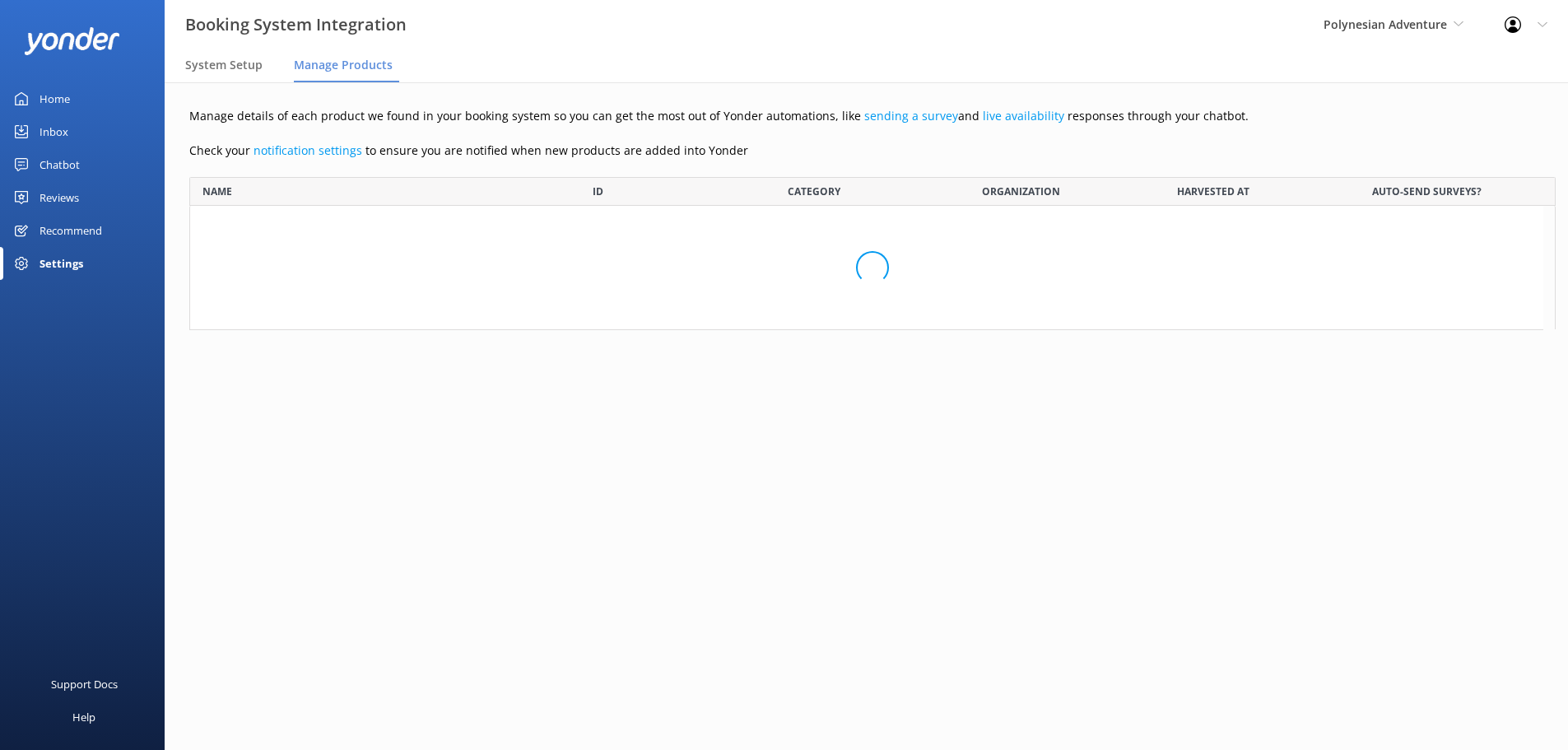 scroll, scrollTop: 13, scrollLeft: 13, axis: both 